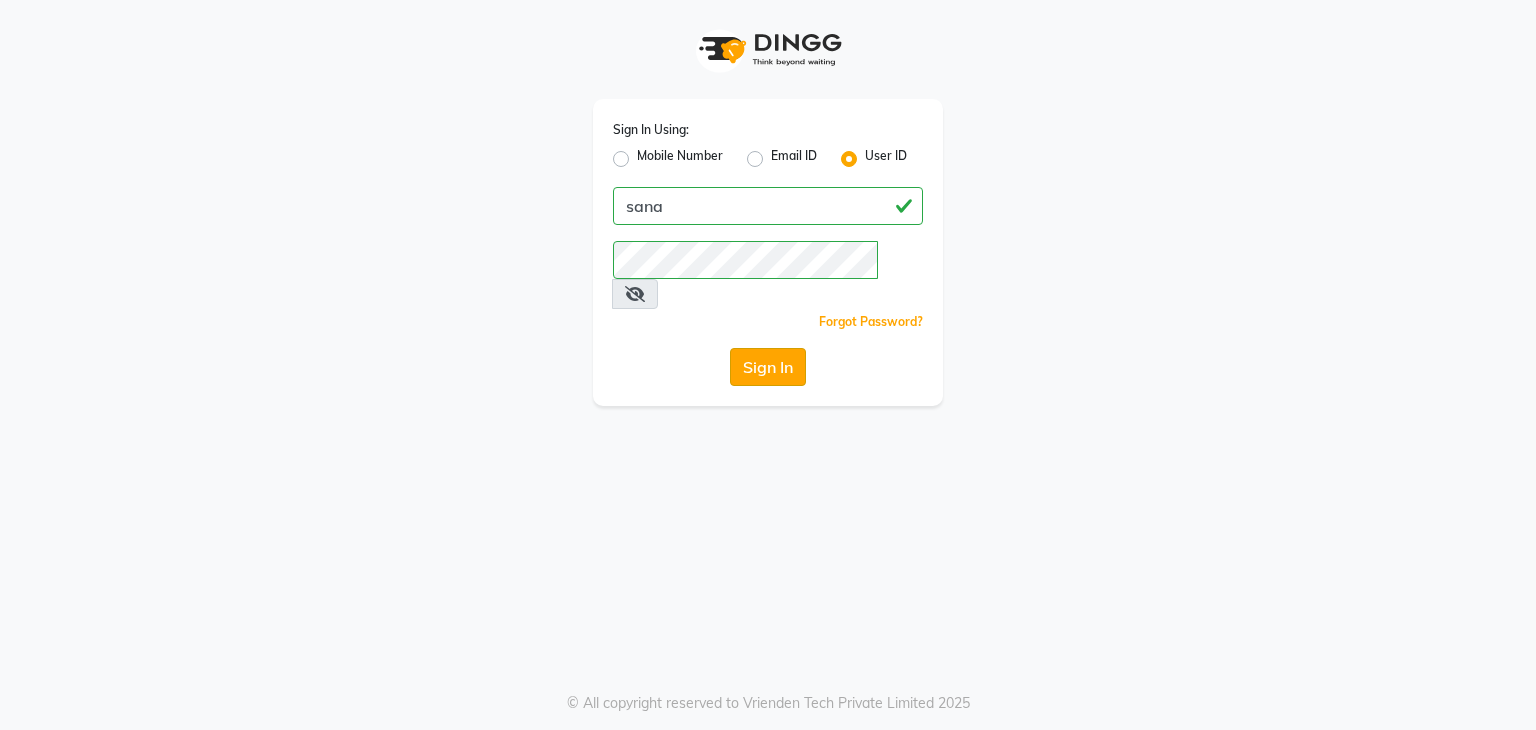 scroll, scrollTop: 0, scrollLeft: 0, axis: both 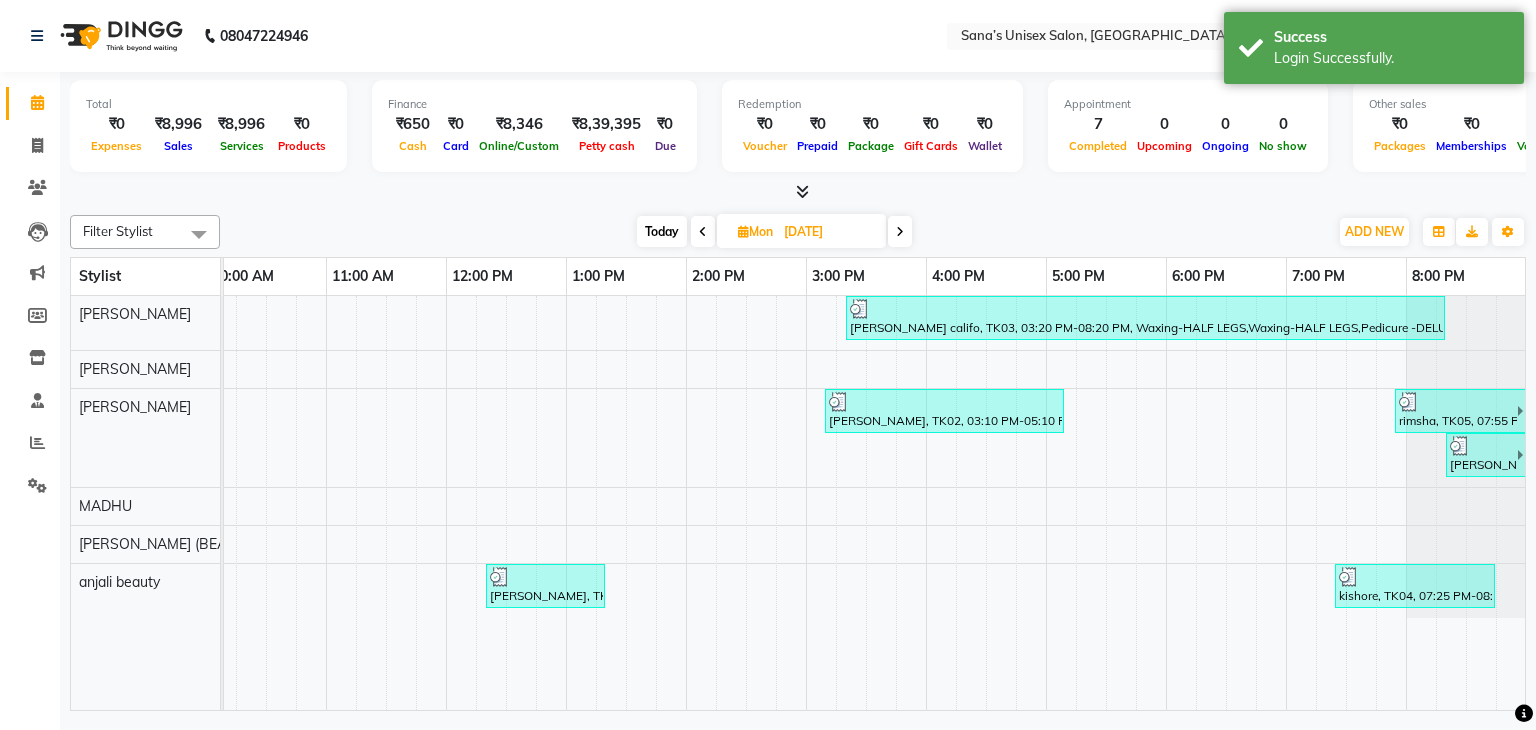 click on "Filter Stylist Select All anjali beauty MADHU [PERSON_NAME] (BEAUTY THERAPIST) [PERSON_NAME] [PERSON_NAME] [DATE]  [DATE] Toggle Dropdown Add Appointment Add Invoice Add Expense Add Attendance Add Client Add Transaction Toggle Dropdown Add Appointment Add Invoice Add Expense Add Attendance Add Client ADD NEW Toggle Dropdown Add Appointment Add Invoice Add Expense Add Attendance Add Client Add Transaction Filter Stylist Select All anjali beauty MADHU [PERSON_NAME] (BEAUTY THERAPIST) [PERSON_NAME] [PERSON_NAME] Group By  Staff View   Room View  View as Vertical  Vertical - Week View  Horizontal  Horizontal - Week View  List  Toggle Dropdown Calendar Settings Manage Tags   Arrange Stylists   Reset Stylists  Full Screen Appointment Form Zoom 100%" at bounding box center (798, 232) 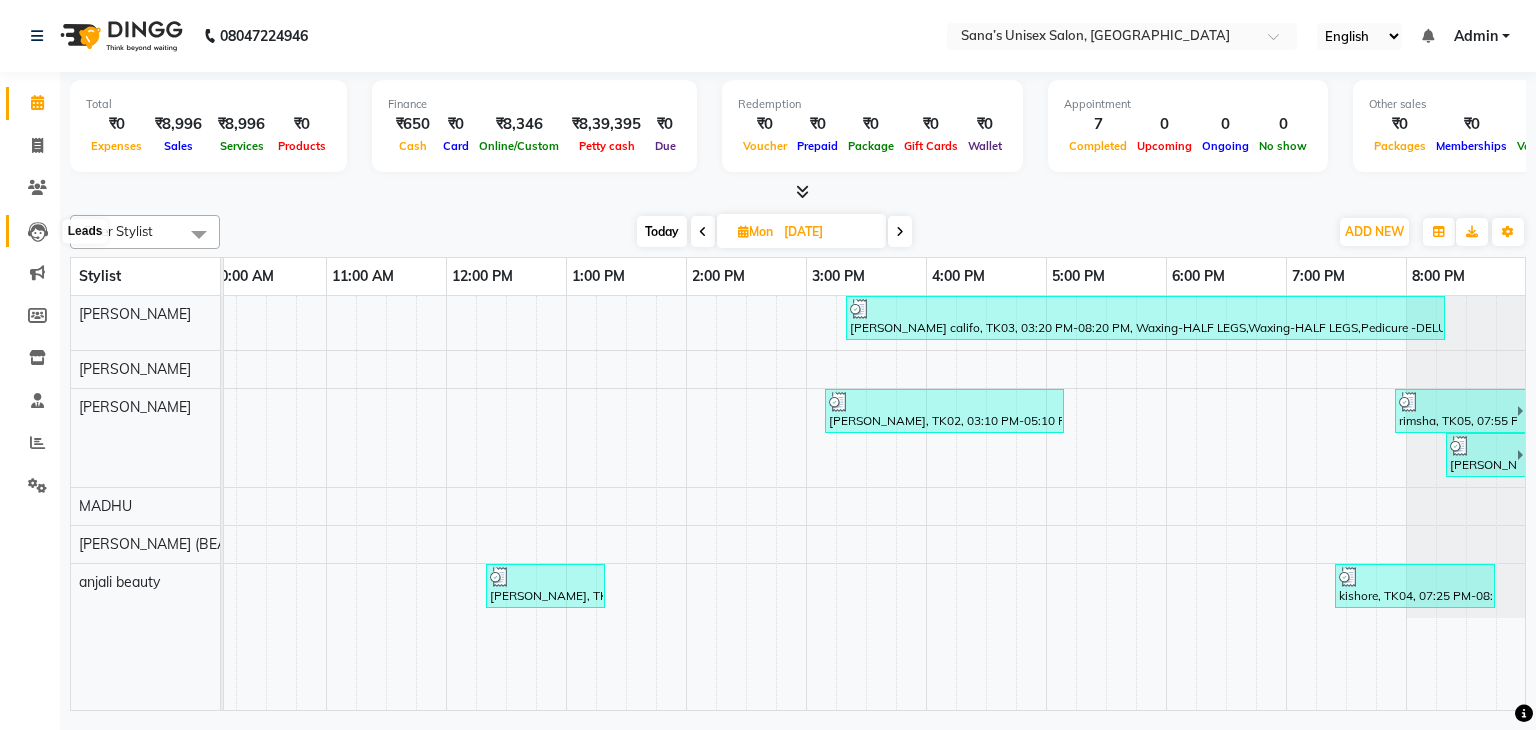 click 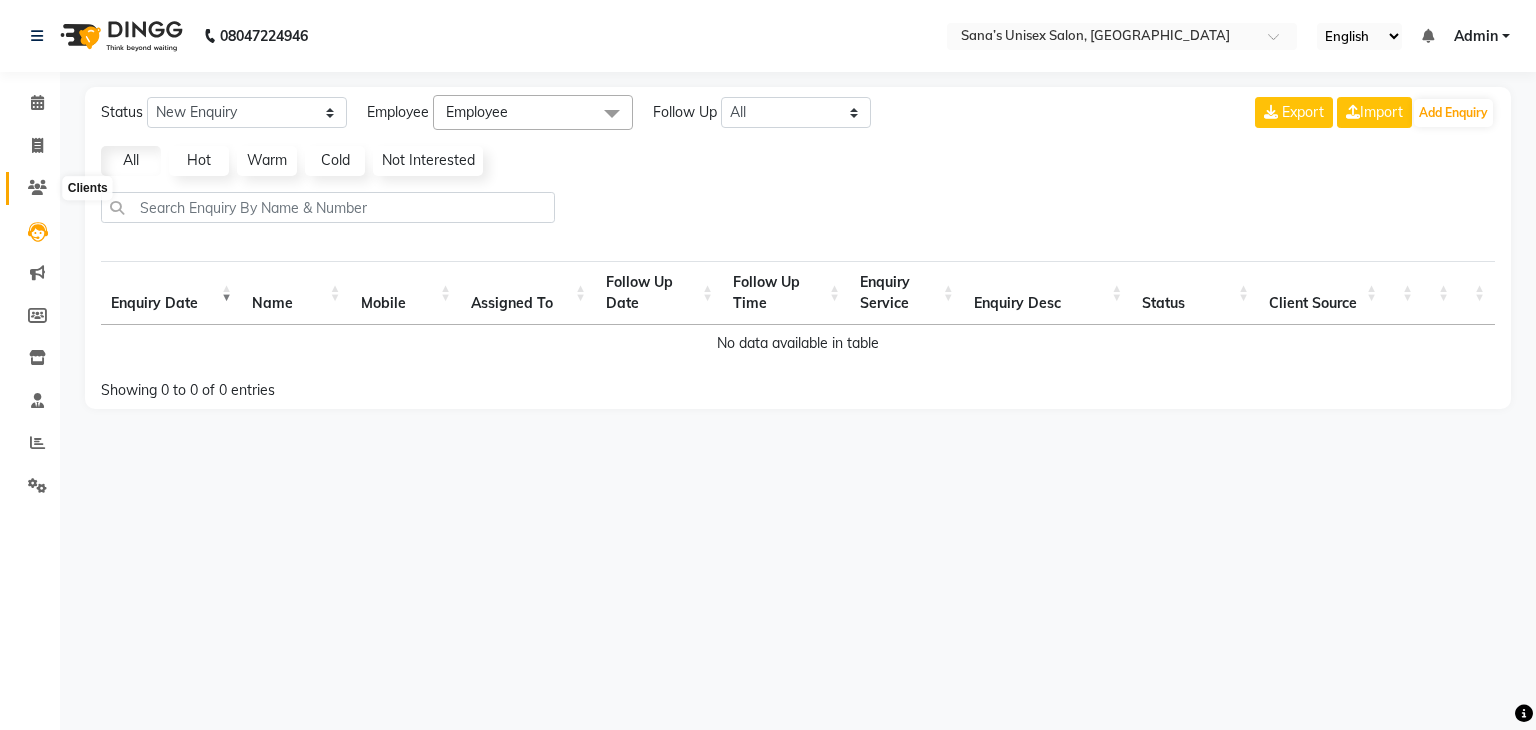 click 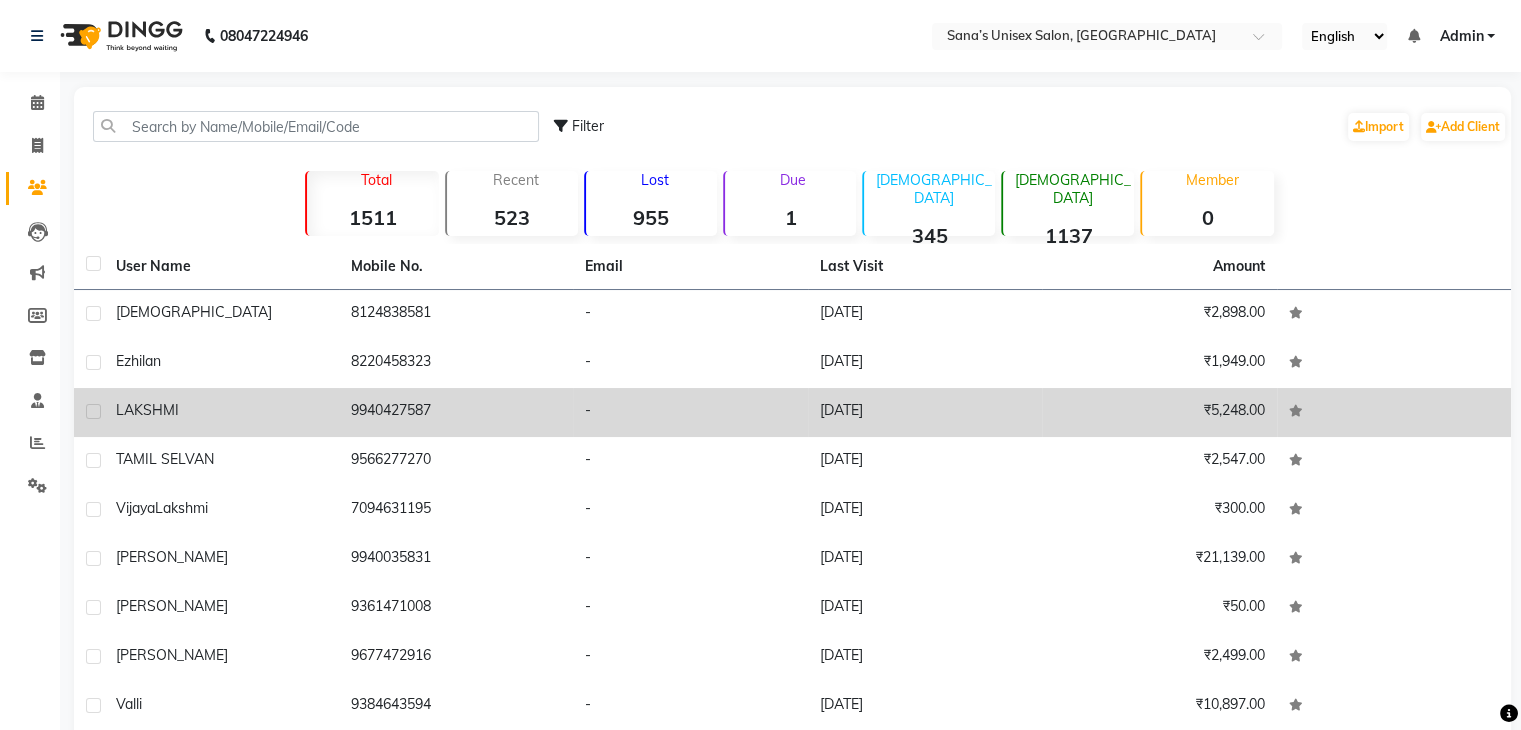scroll, scrollTop: 0, scrollLeft: 0, axis: both 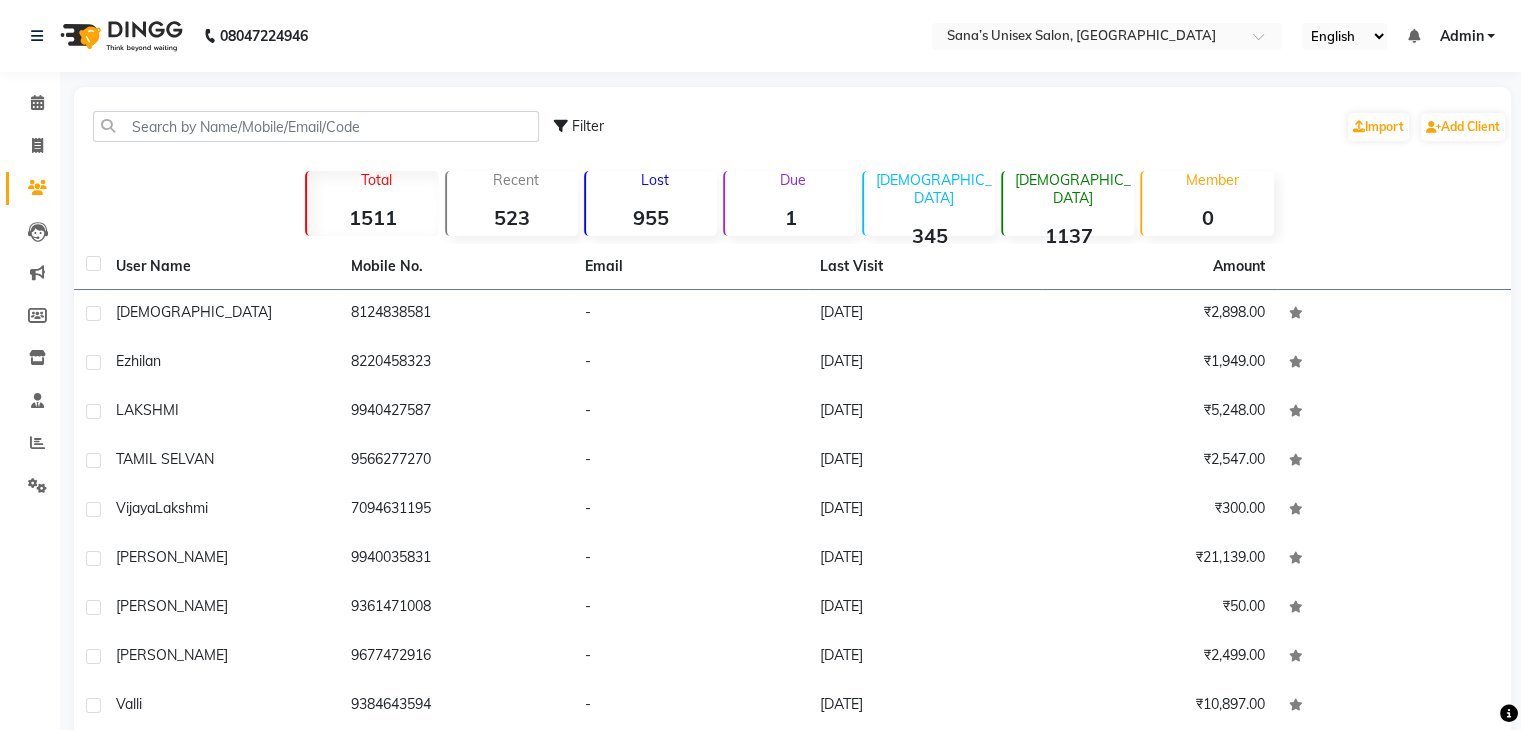 click on "Recent  523" 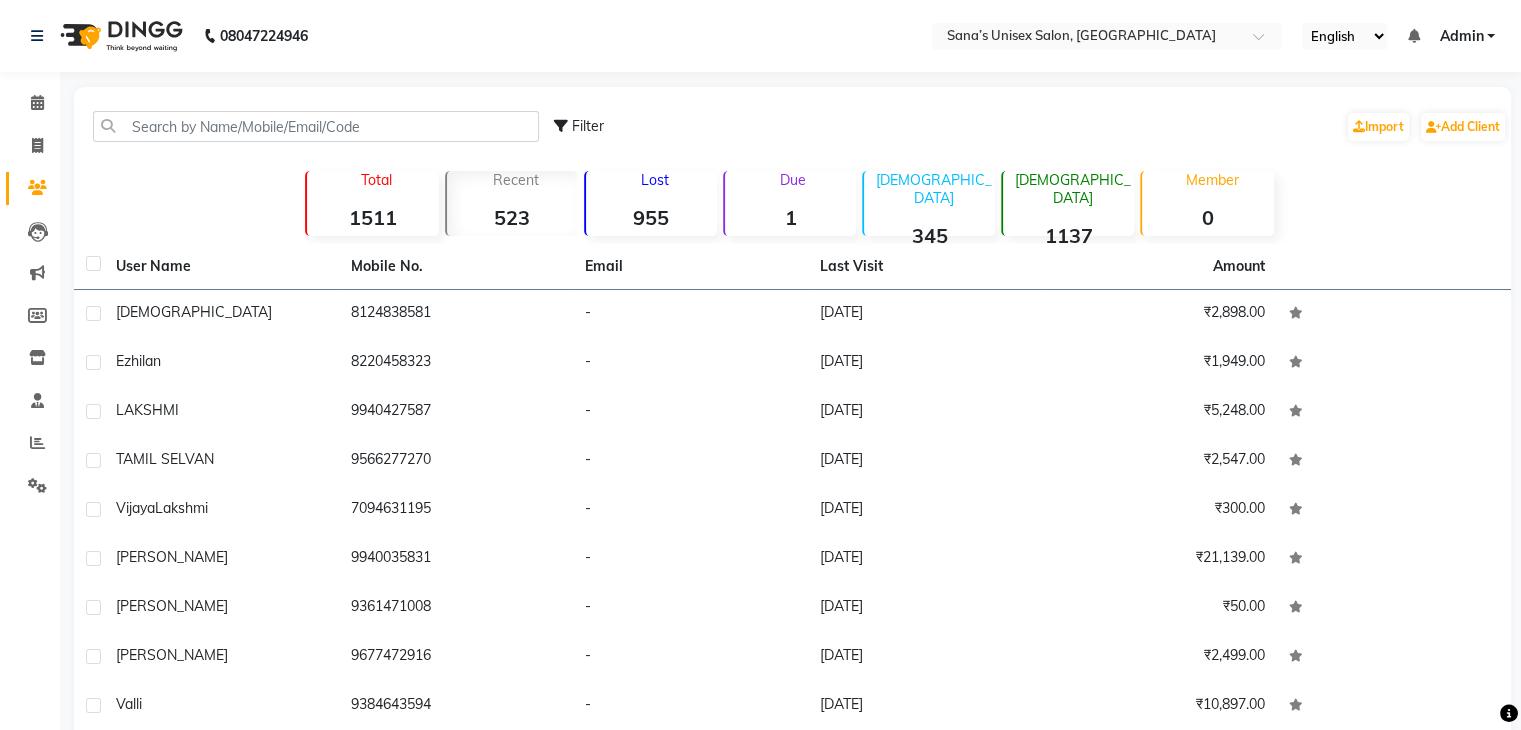 click on "Total" 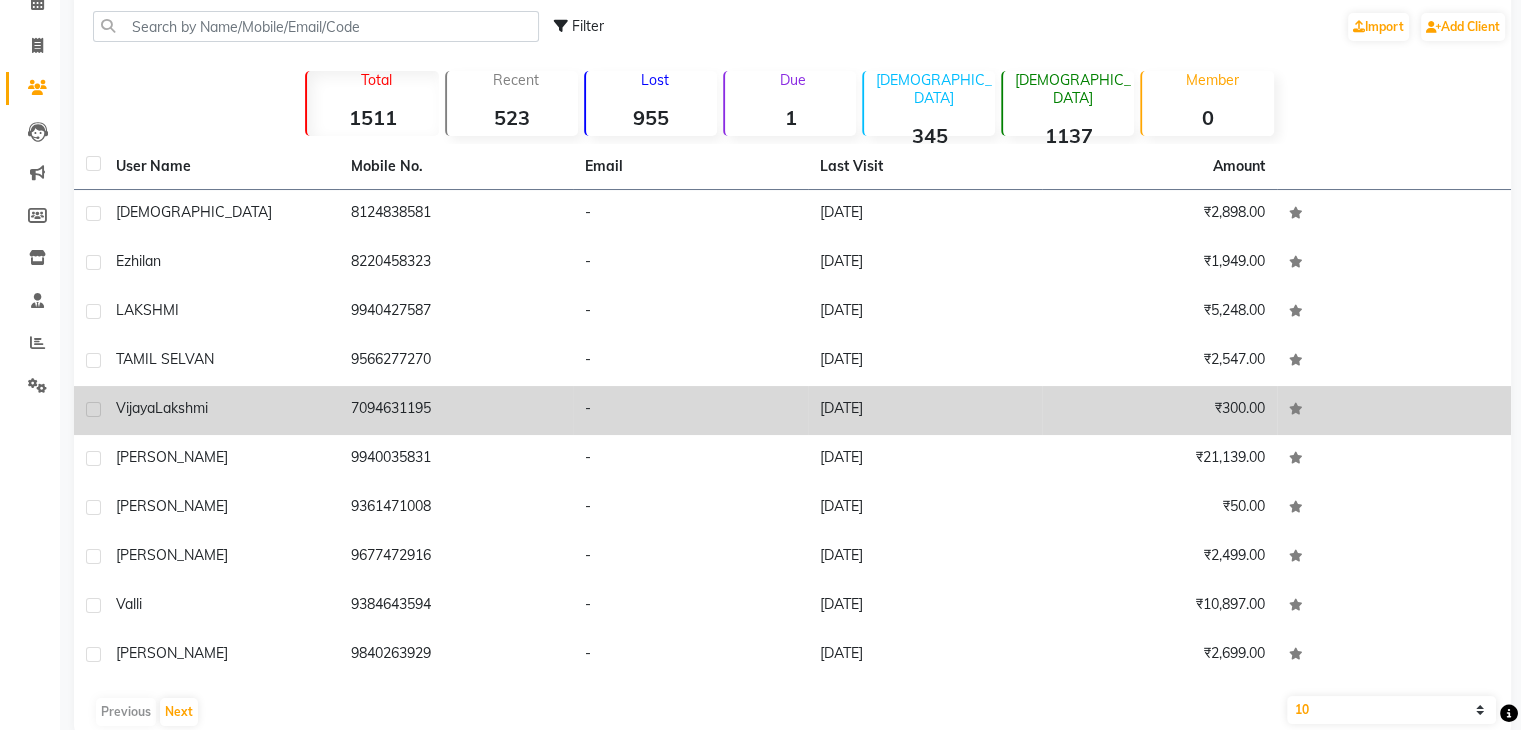 scroll, scrollTop: 136, scrollLeft: 0, axis: vertical 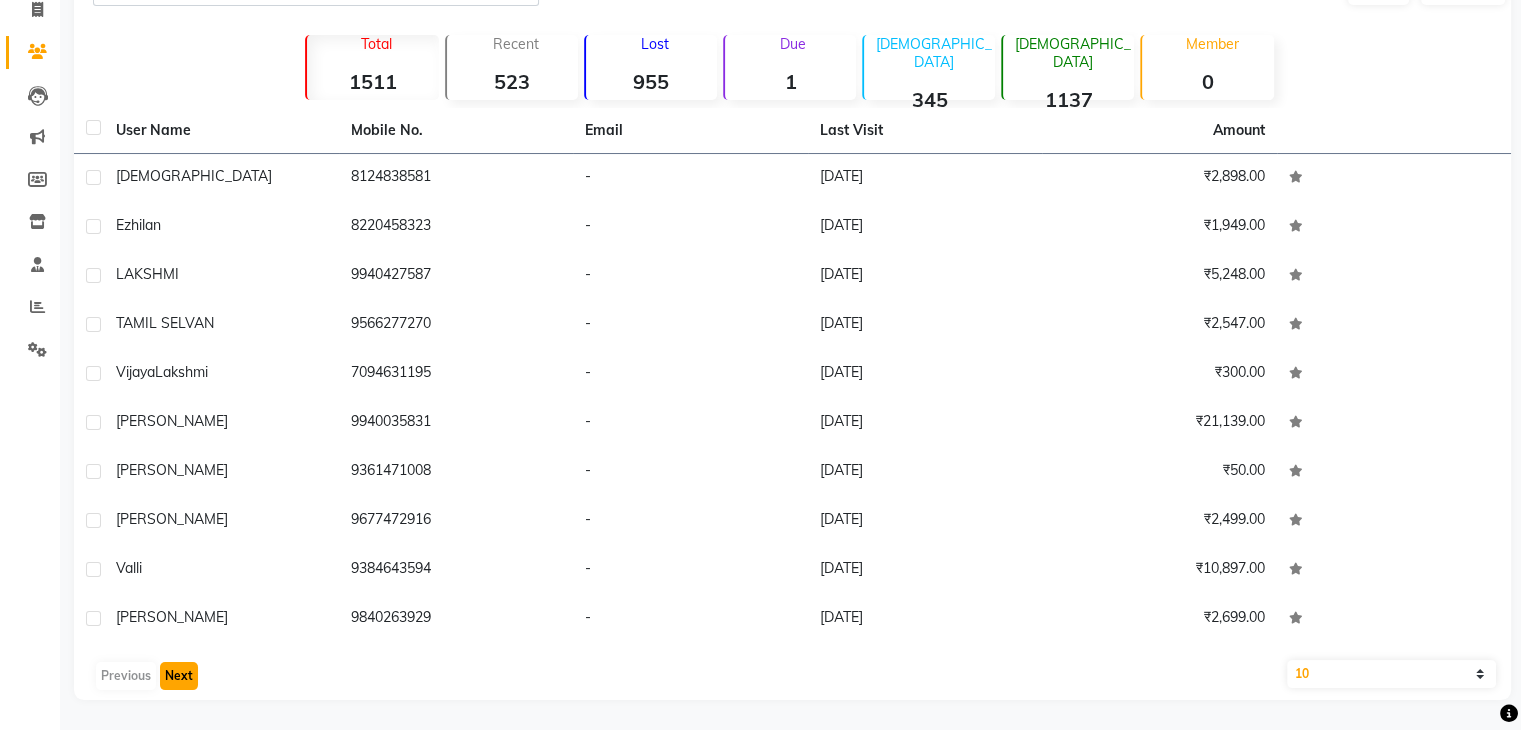 click on "Next" 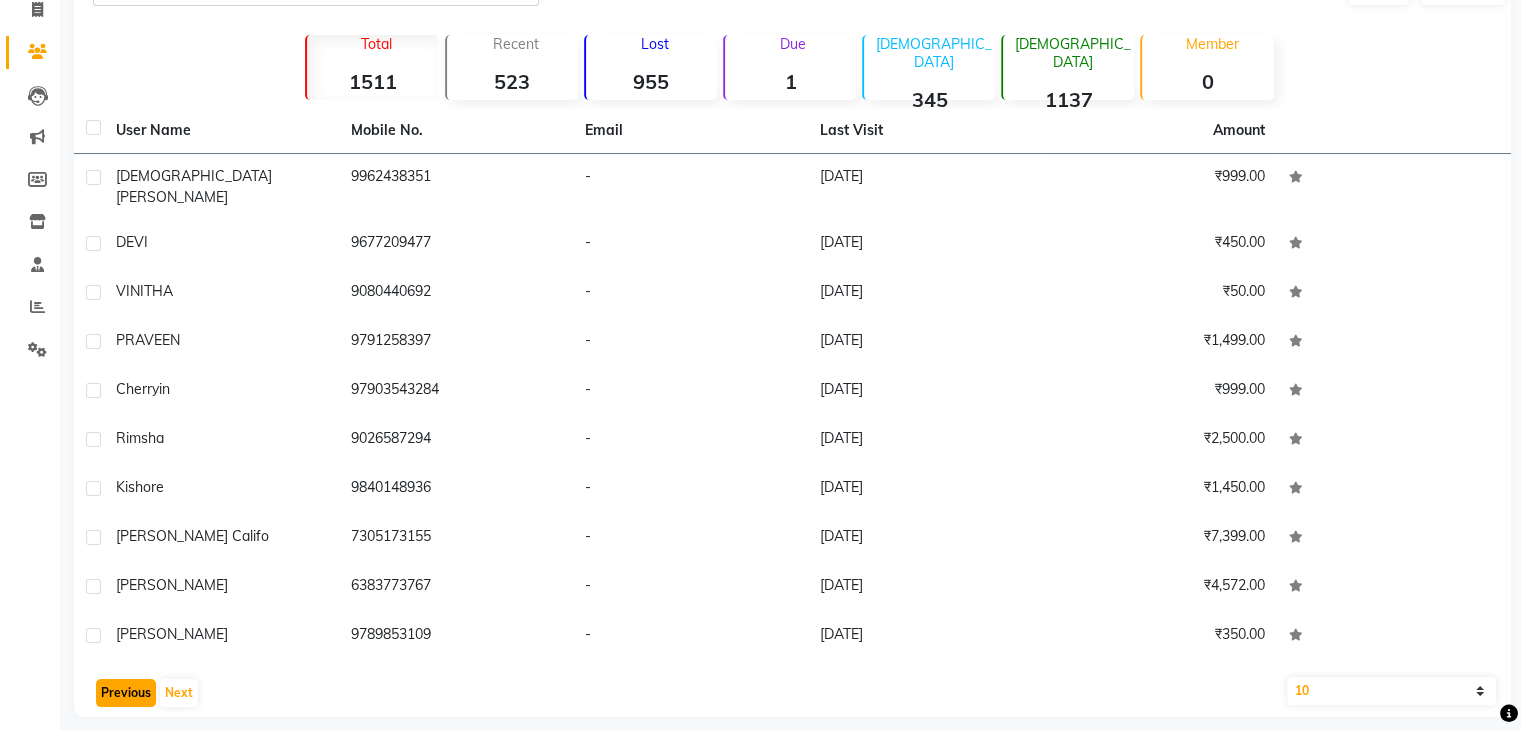 click on "Previous" 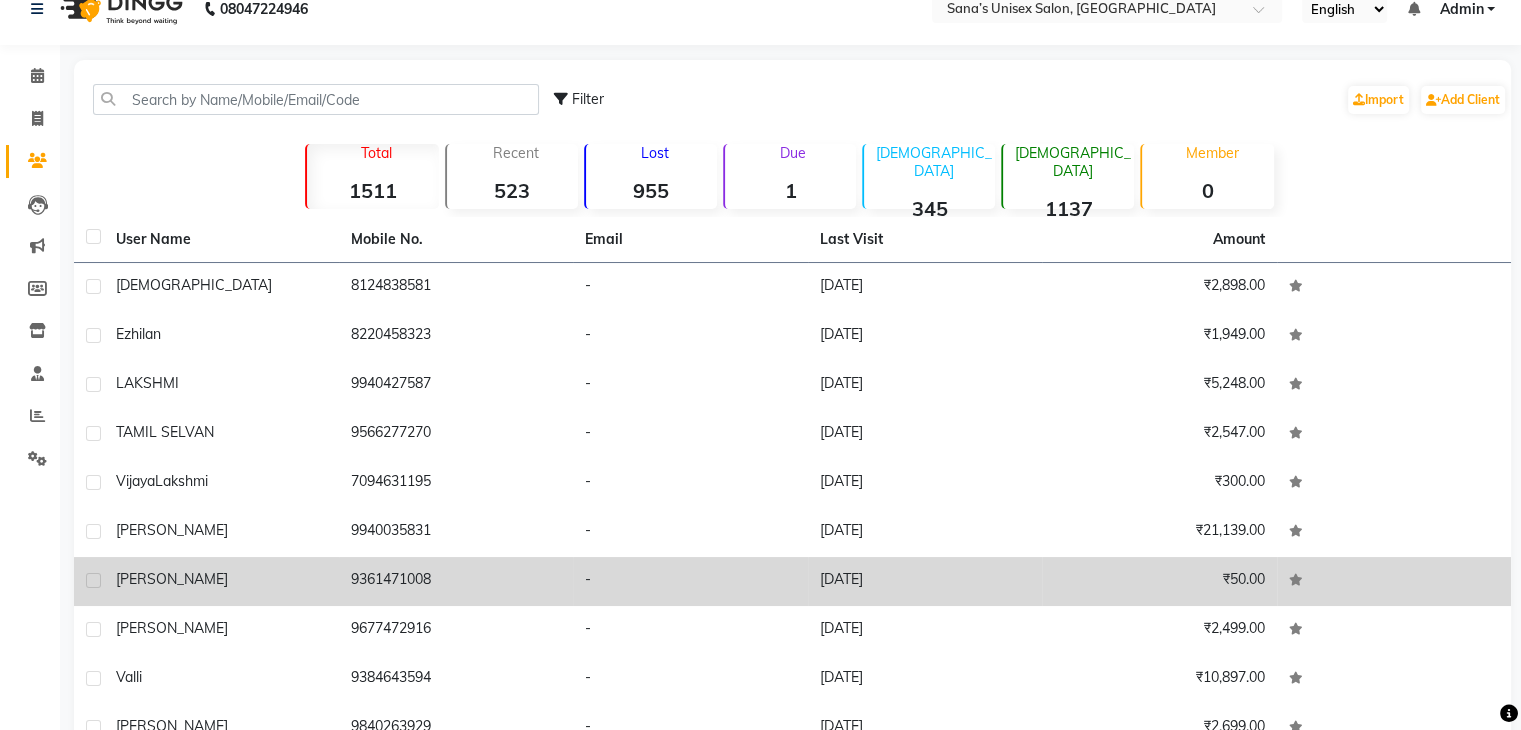 scroll, scrollTop: 0, scrollLeft: 0, axis: both 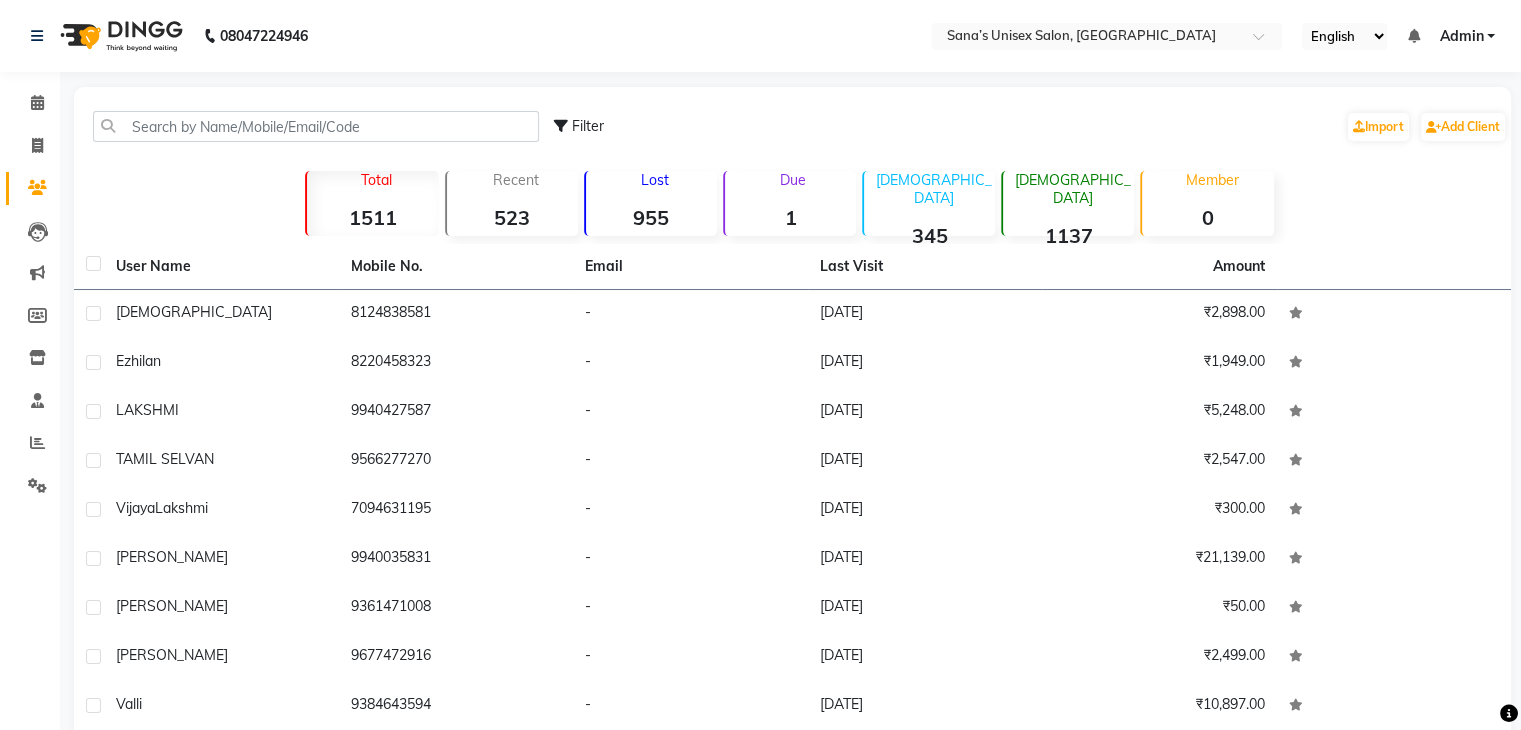 click on "523" 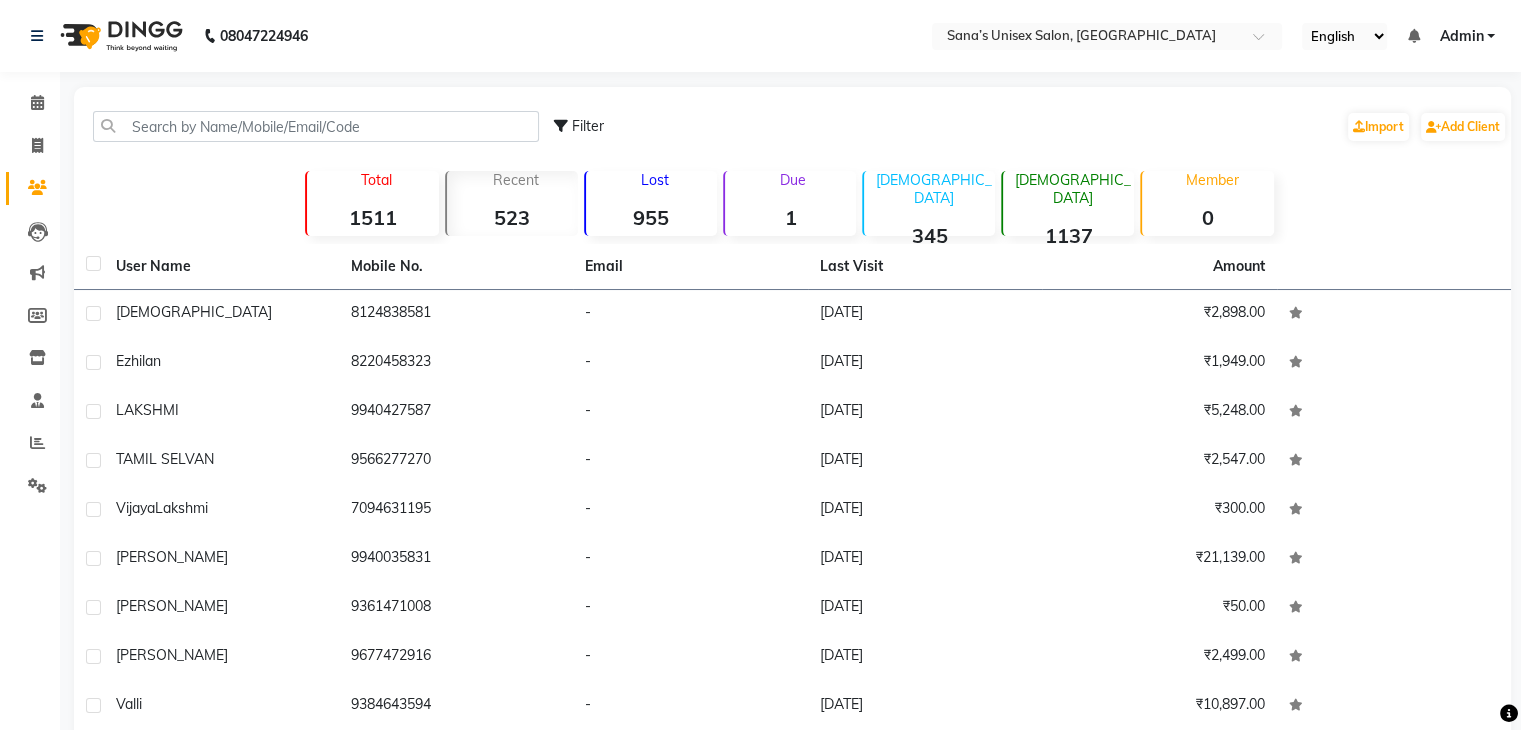 click on "1511" 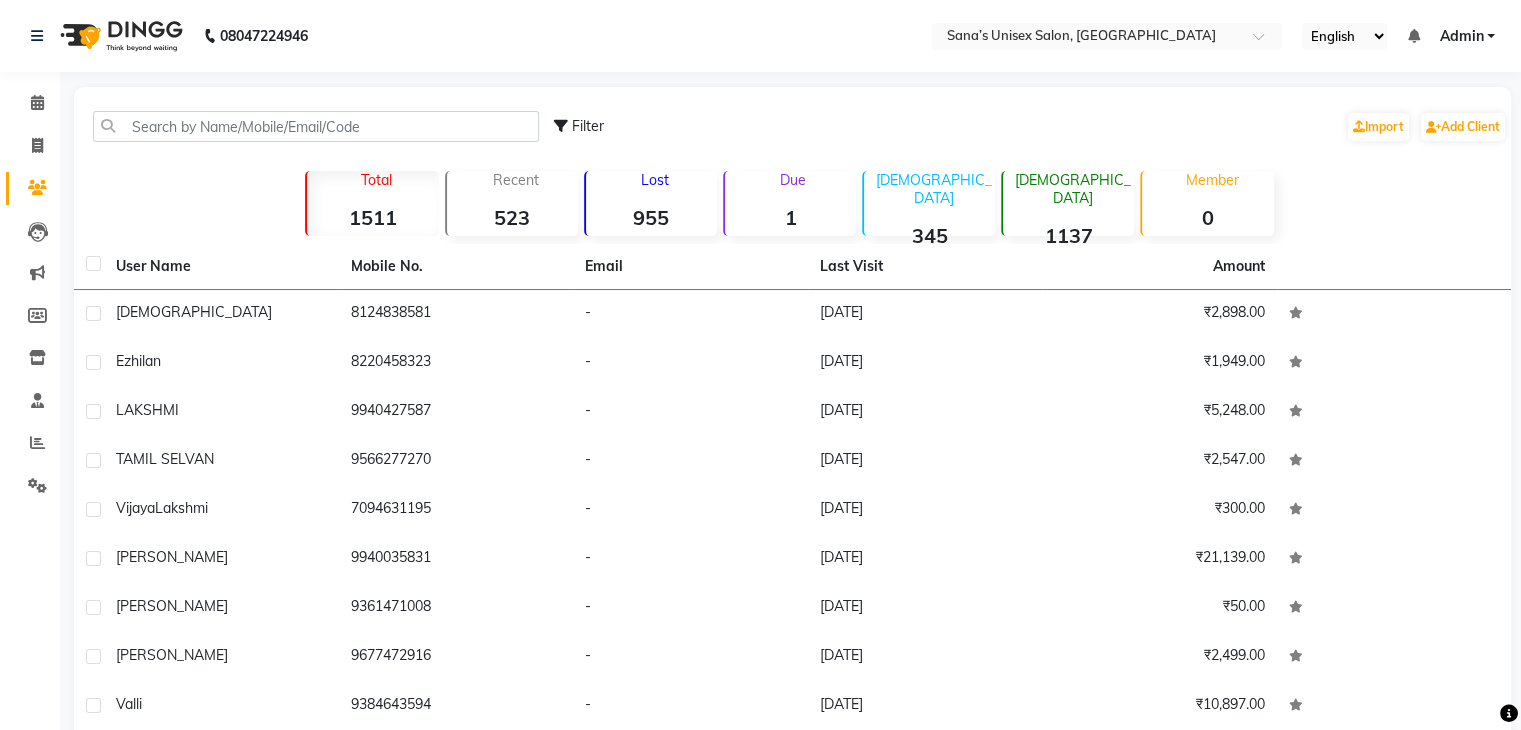 click on "1" 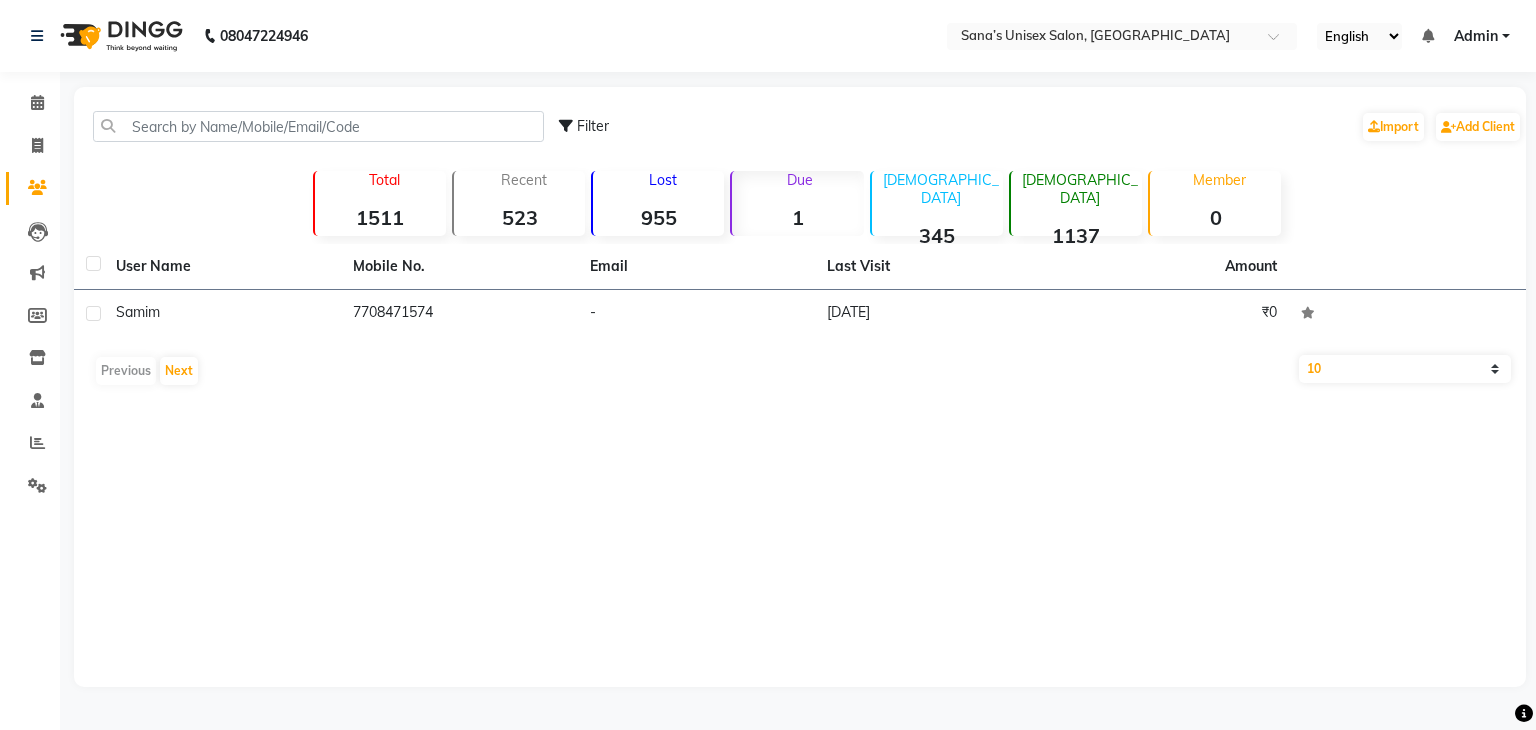 click on "1511" 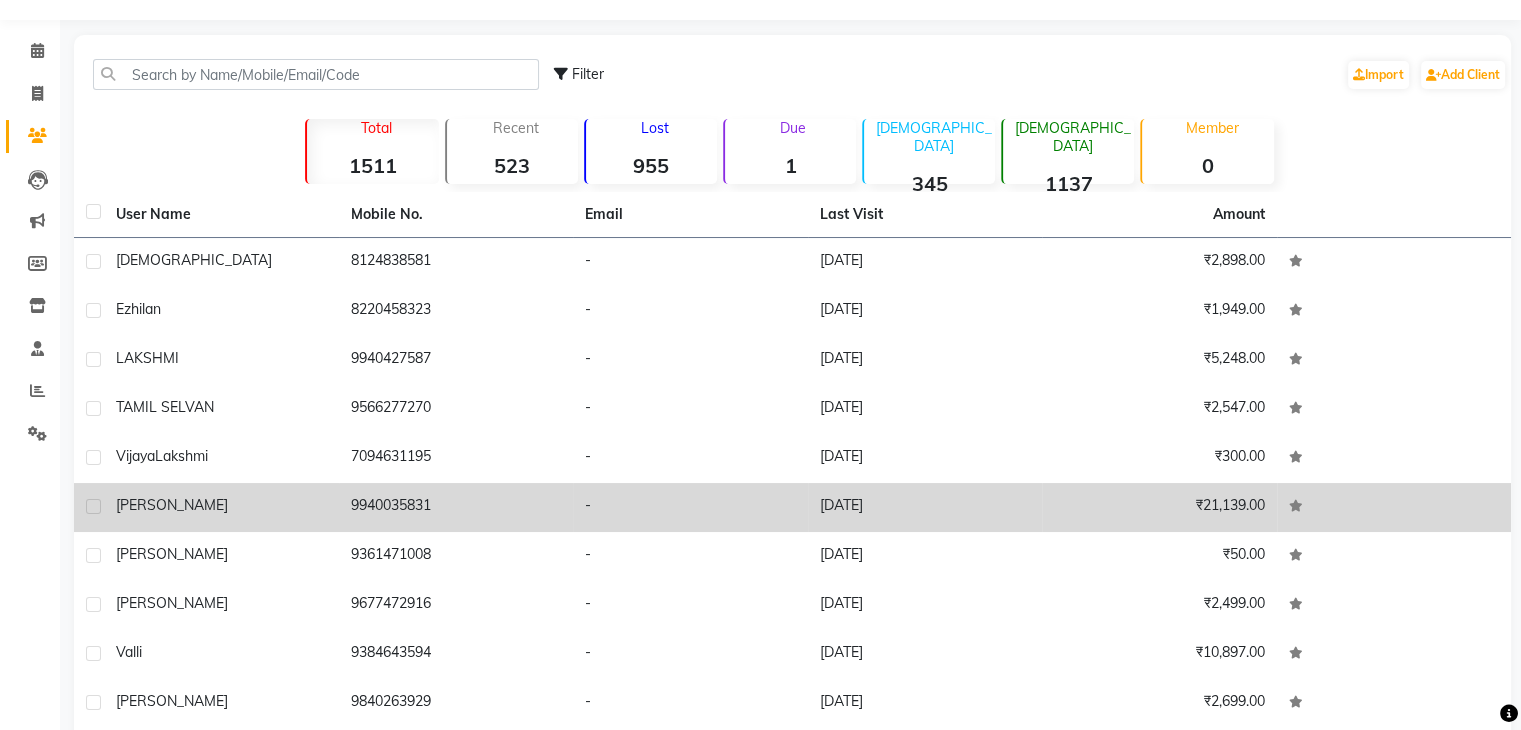 scroll, scrollTop: 0, scrollLeft: 0, axis: both 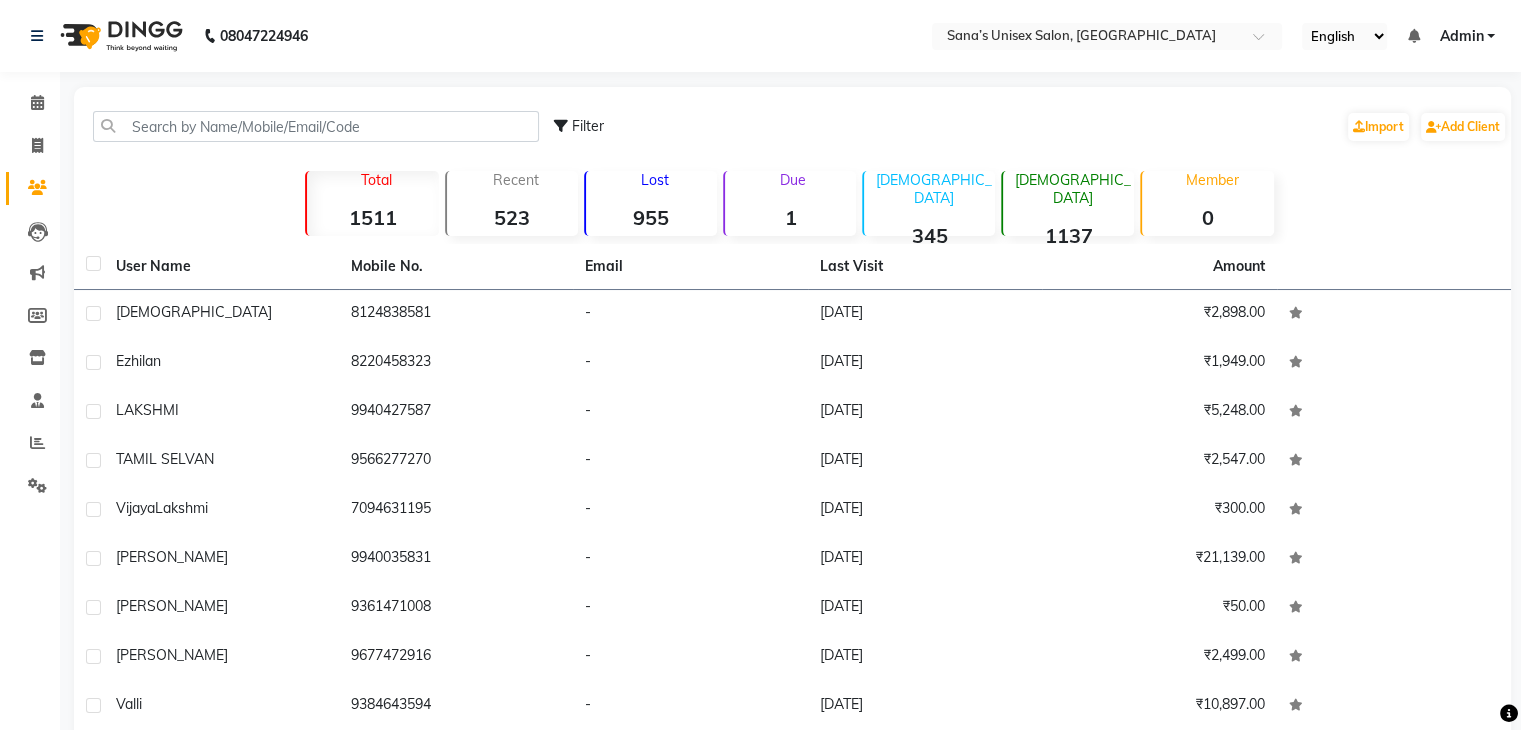 click on "Filter  Import   Add Client" 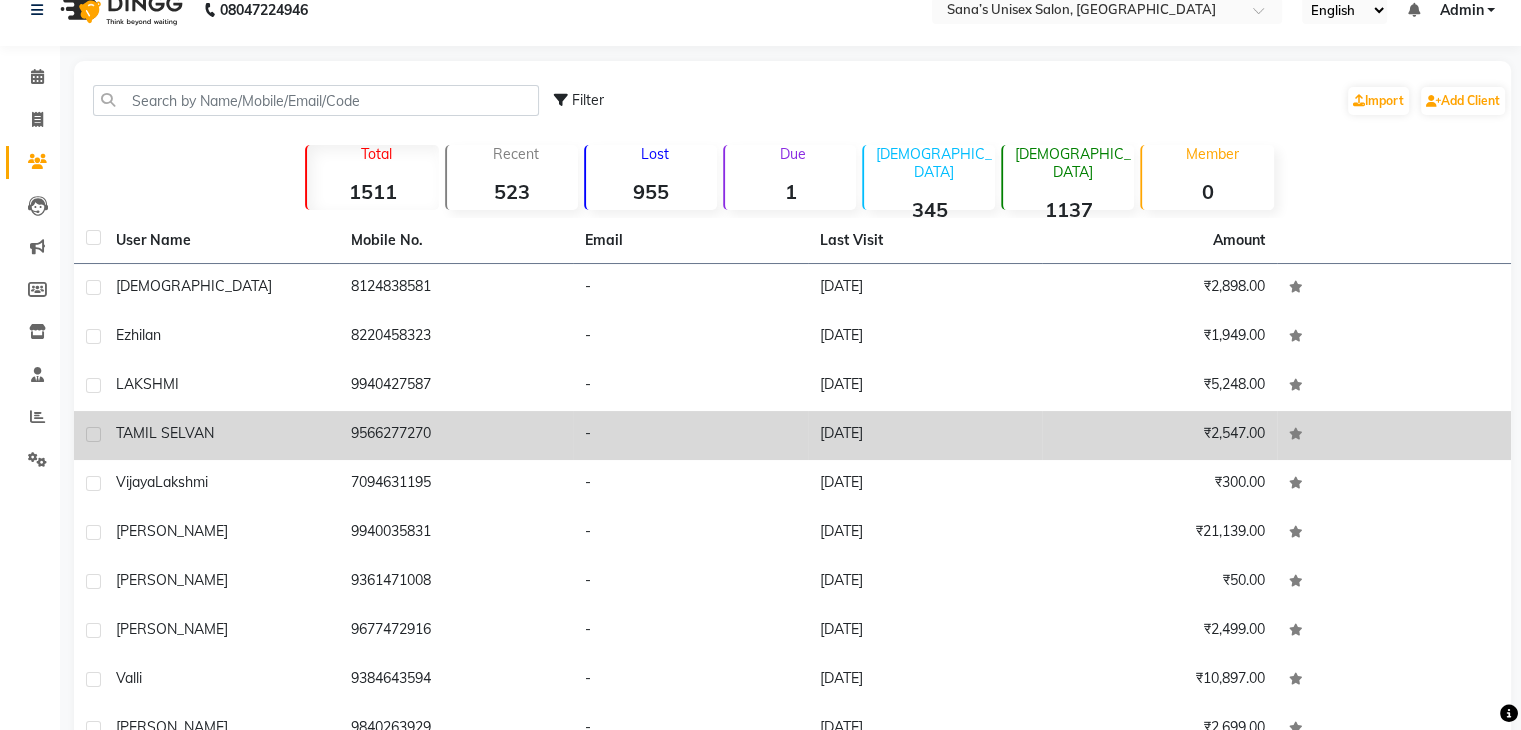scroll, scrollTop: 0, scrollLeft: 0, axis: both 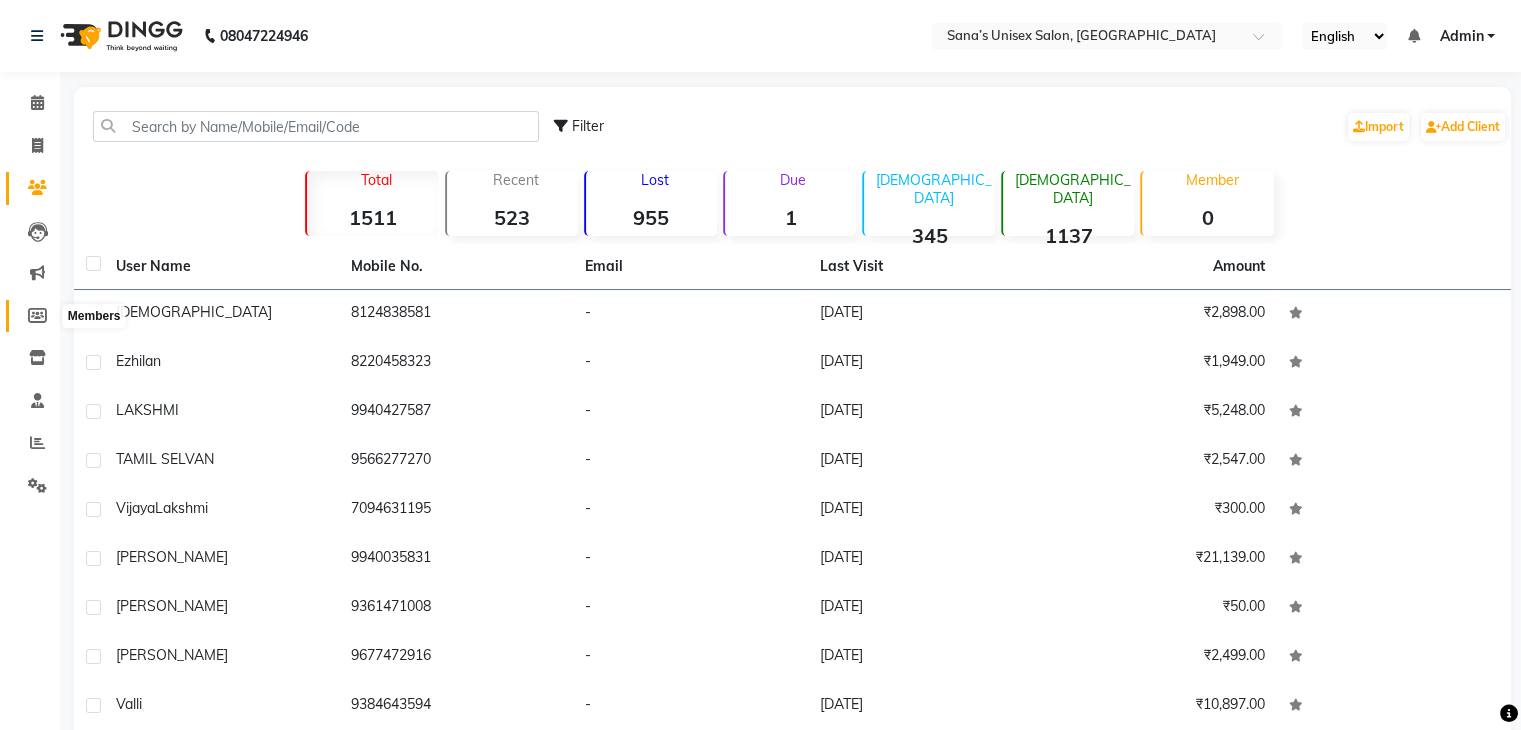 click 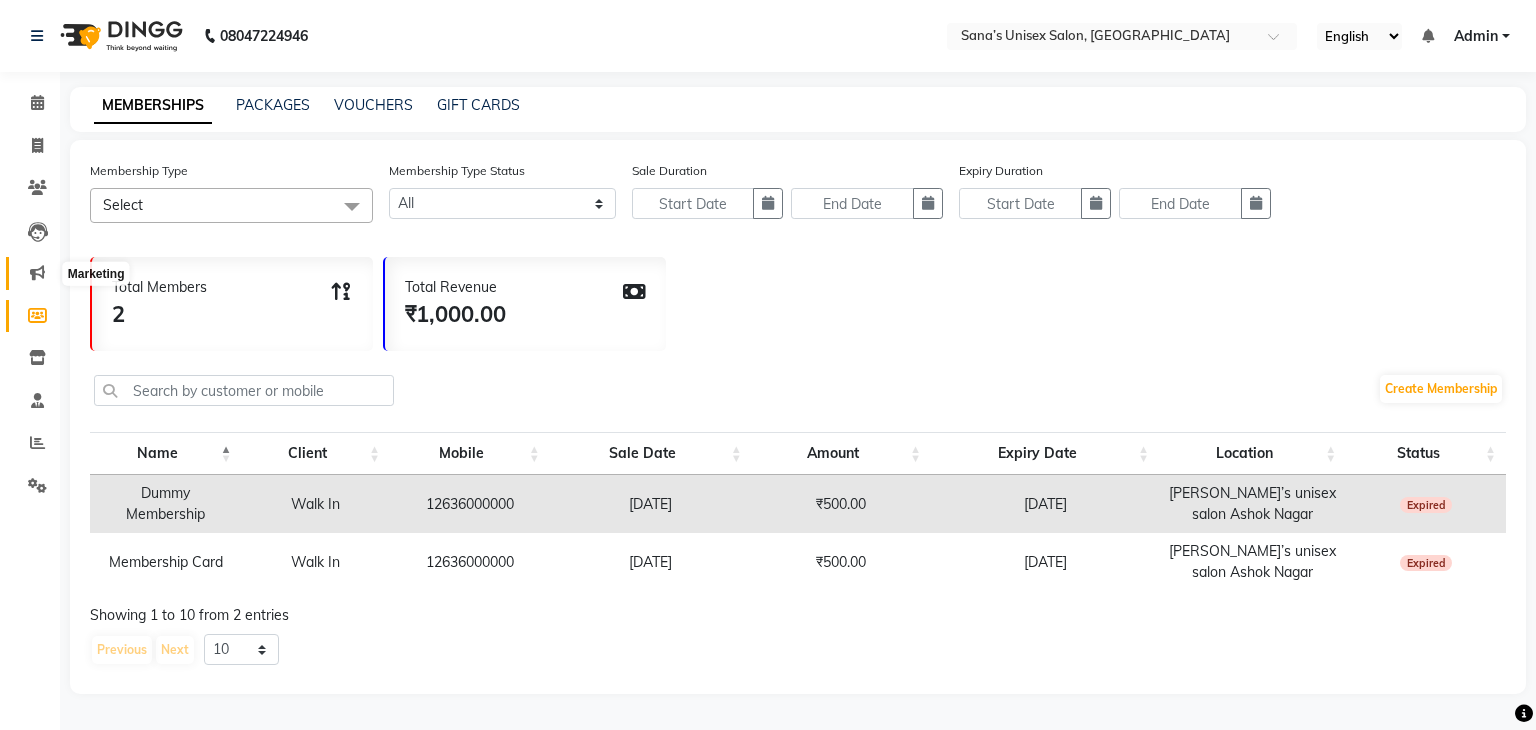 click 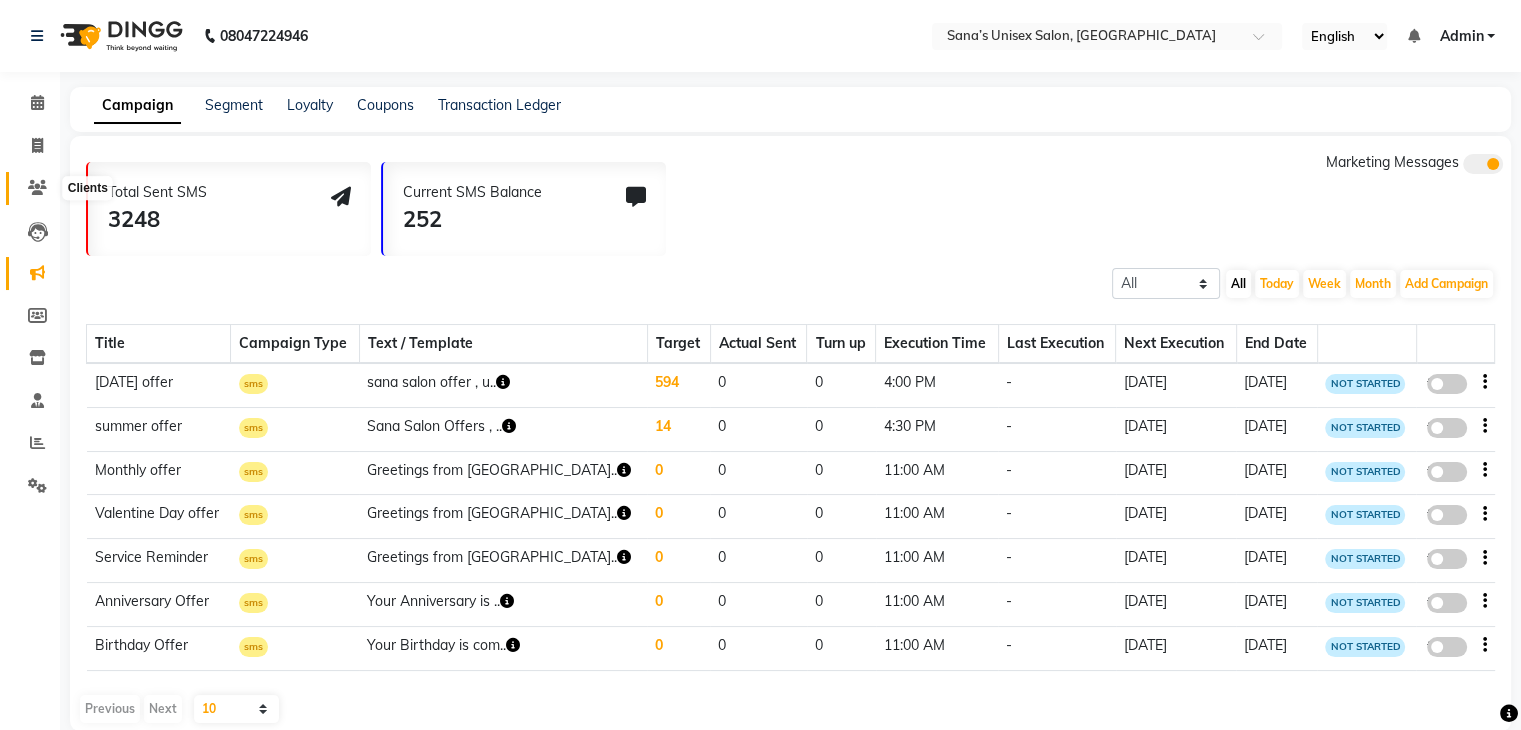 click 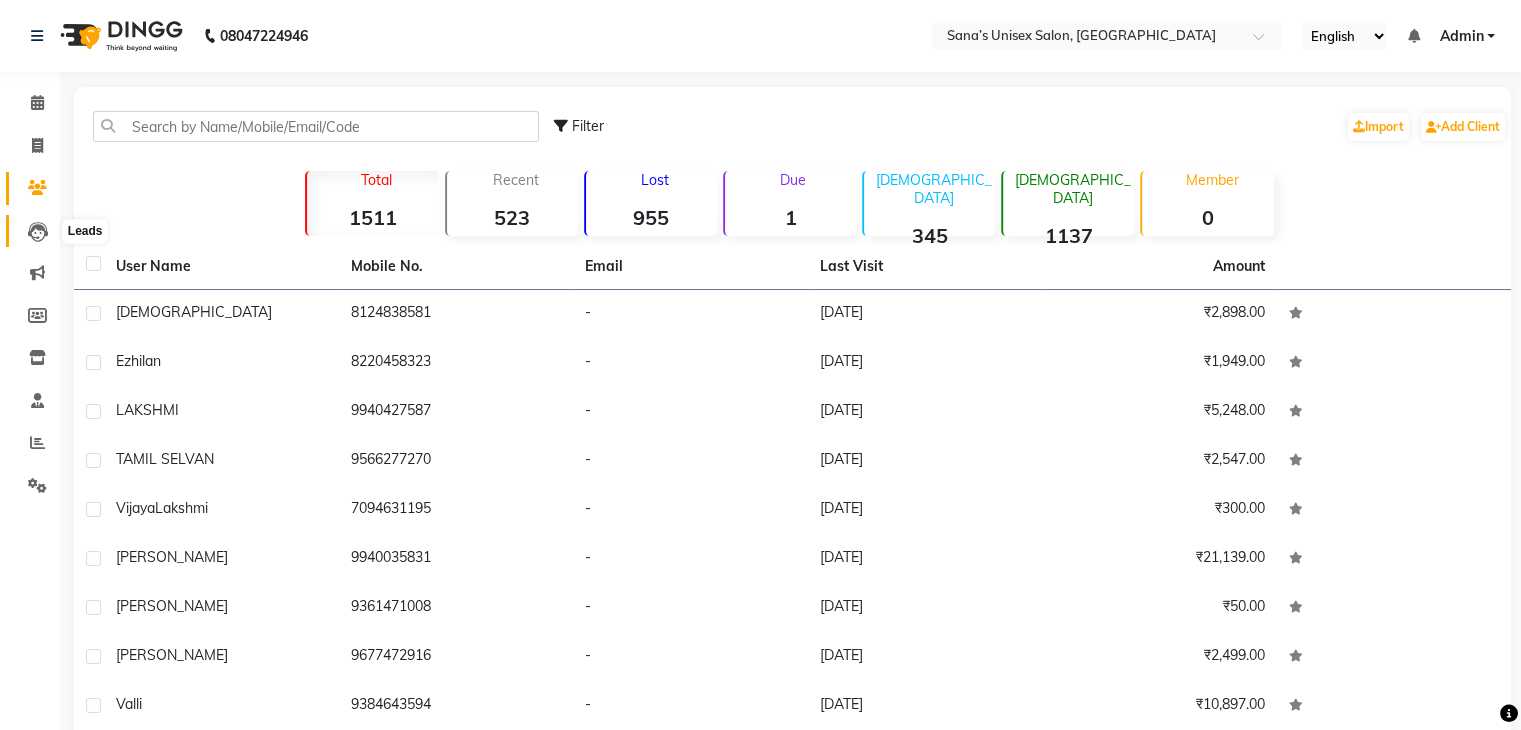 click 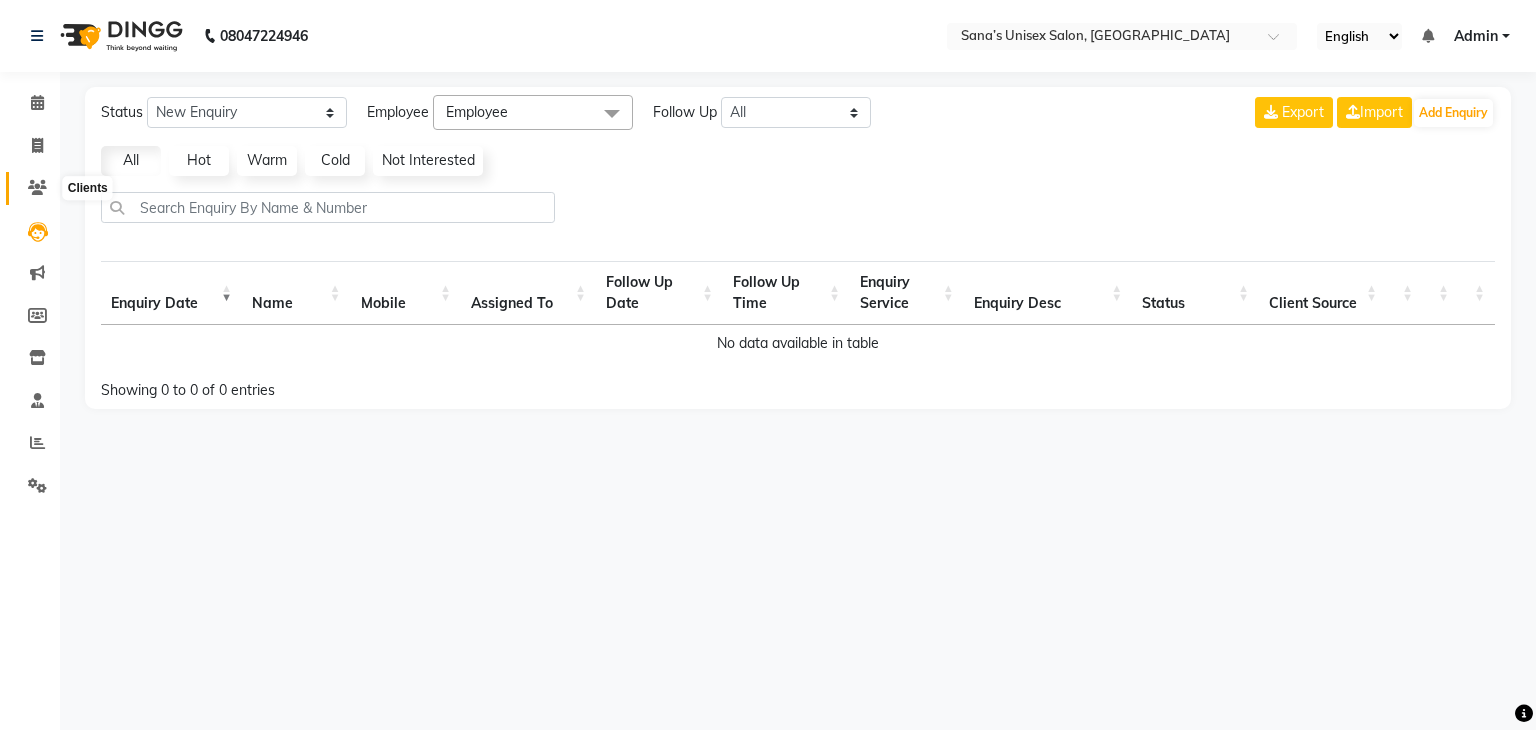 click 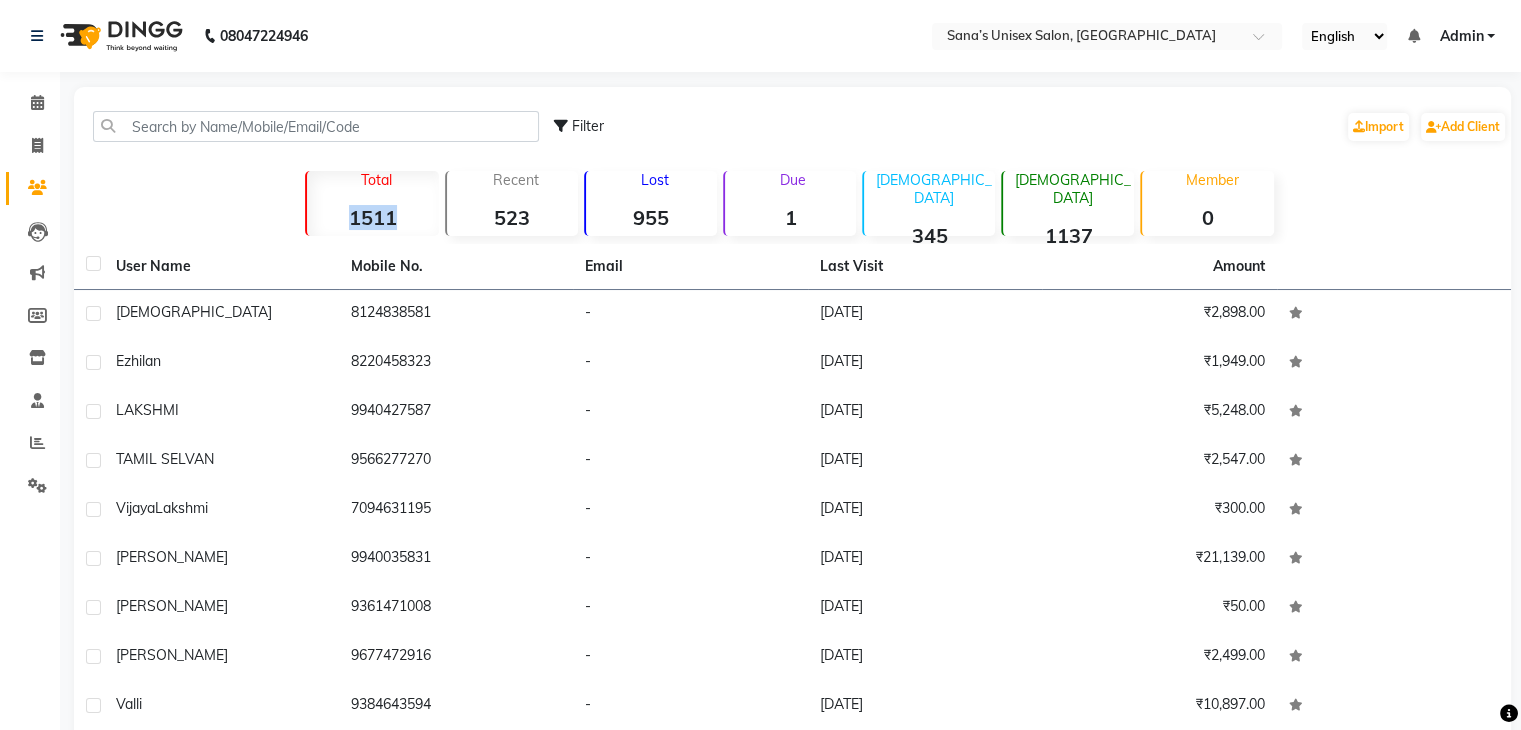 drag, startPoint x: 348, startPoint y: 213, endPoint x: 431, endPoint y: 217, distance: 83.09633 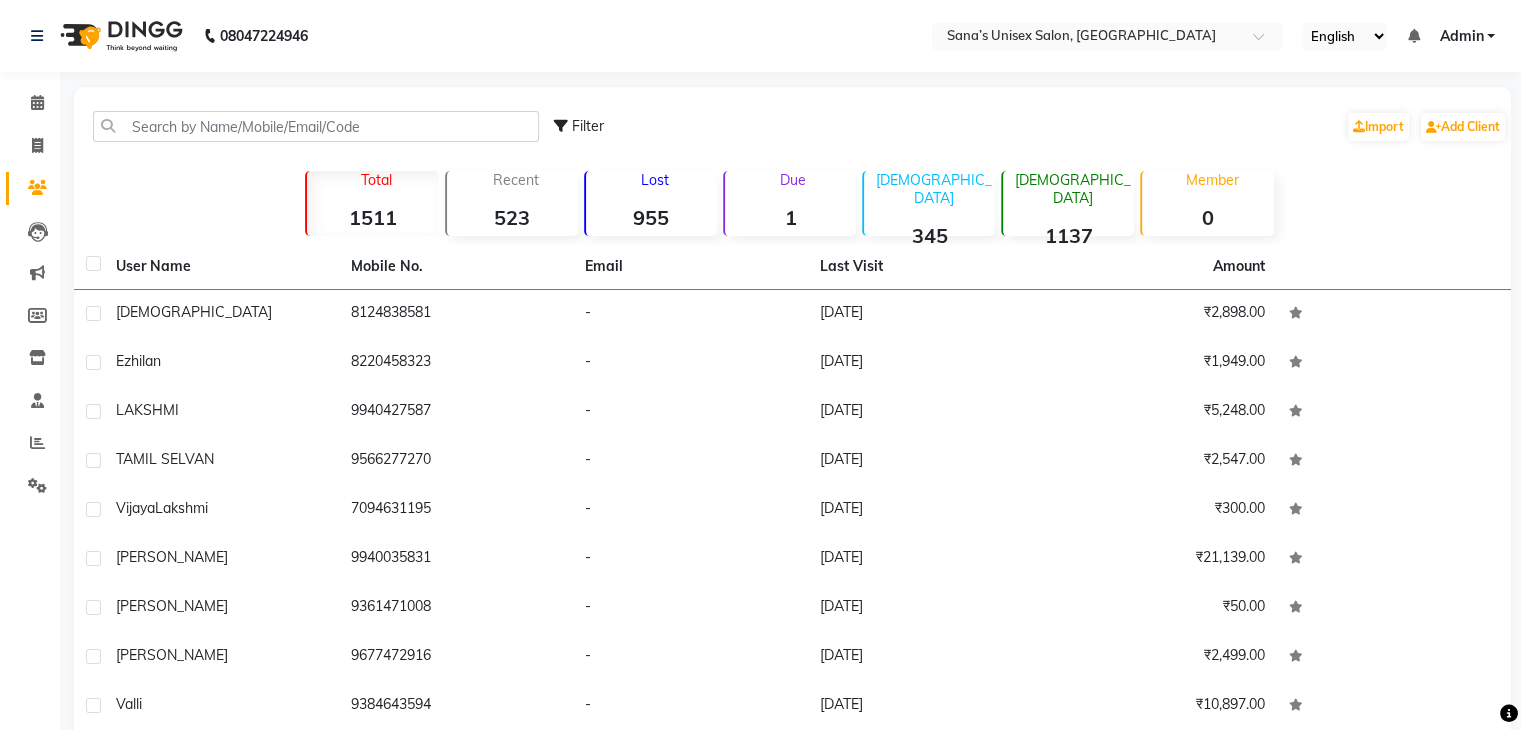 click on "Total  1511  Recent  523  Lost  955  Due  1  [DEMOGRAPHIC_DATA]  345  [DEMOGRAPHIC_DATA]  1137  Member  0" 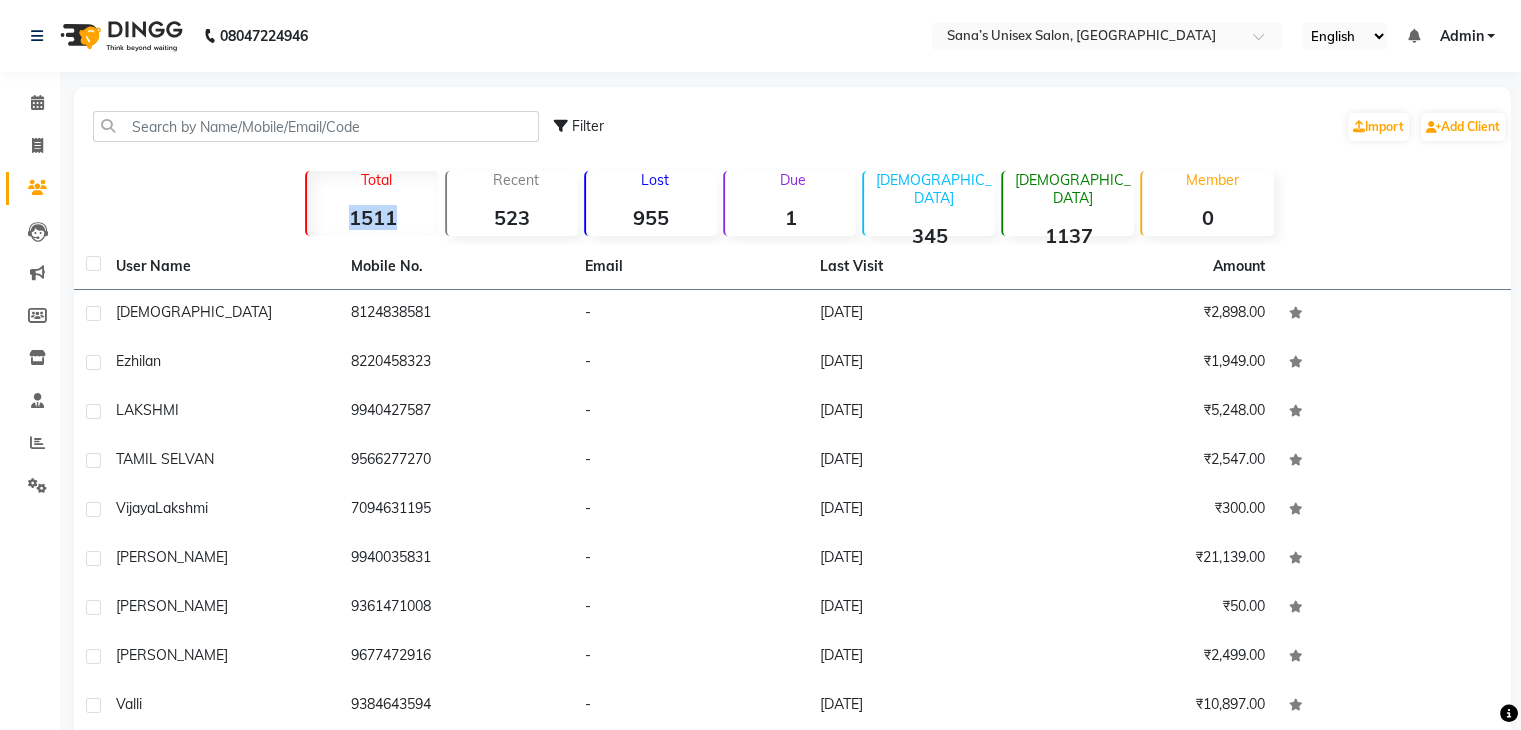 drag, startPoint x: 351, startPoint y: 205, endPoint x: 393, endPoint y: 215, distance: 43.174065 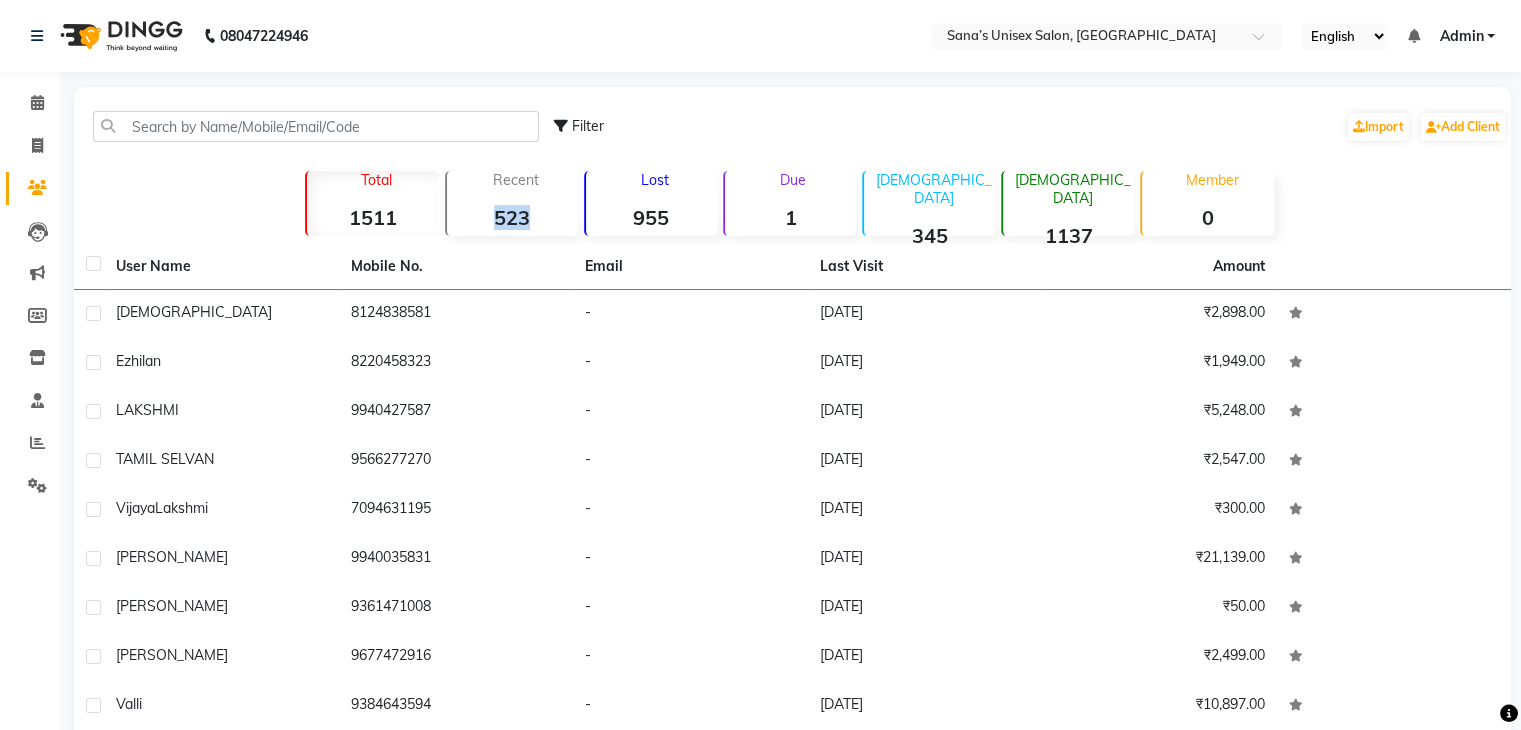 drag, startPoint x: 497, startPoint y: 217, endPoint x: 535, endPoint y: 217, distance: 38 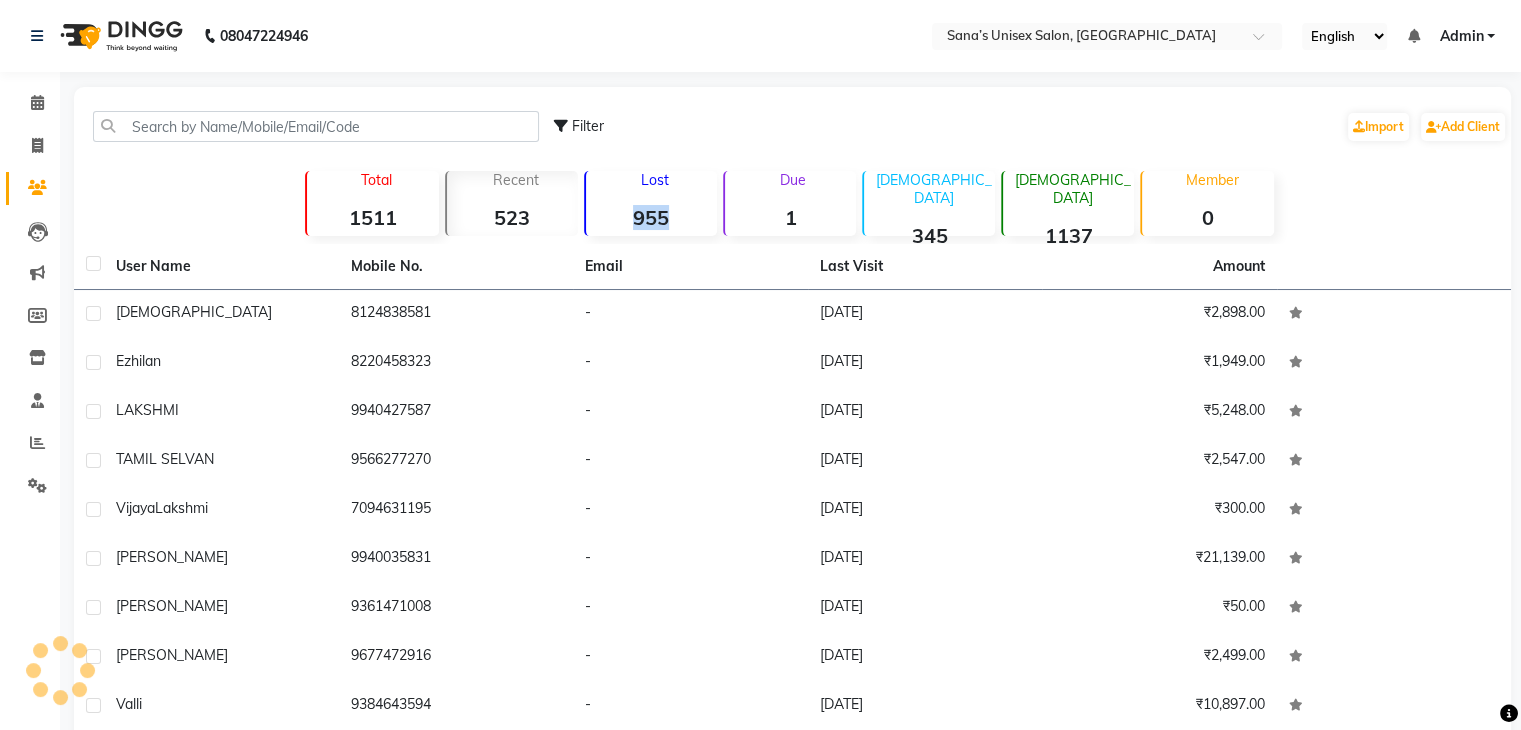 drag, startPoint x: 635, startPoint y: 215, endPoint x: 683, endPoint y: 221, distance: 48.373547 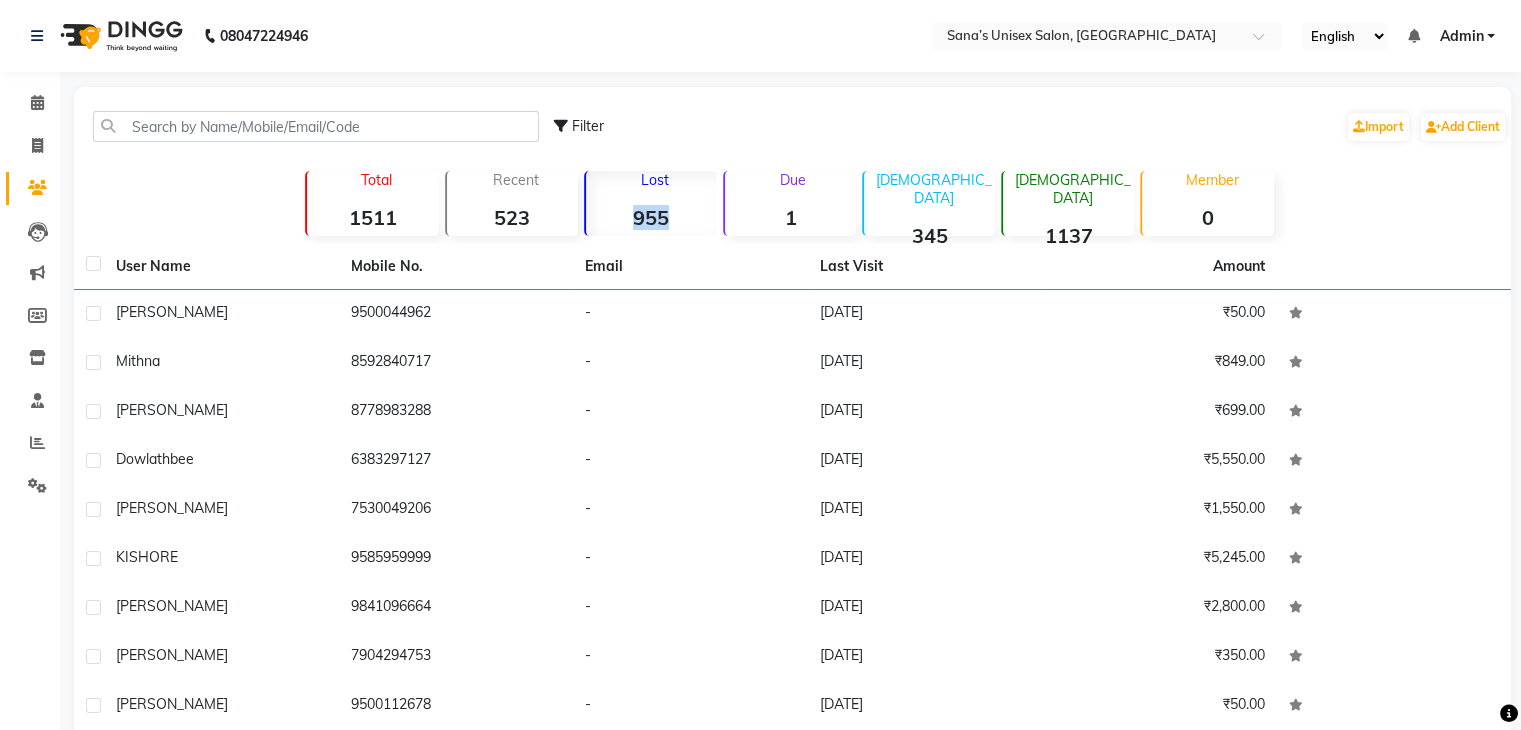 click on "955" 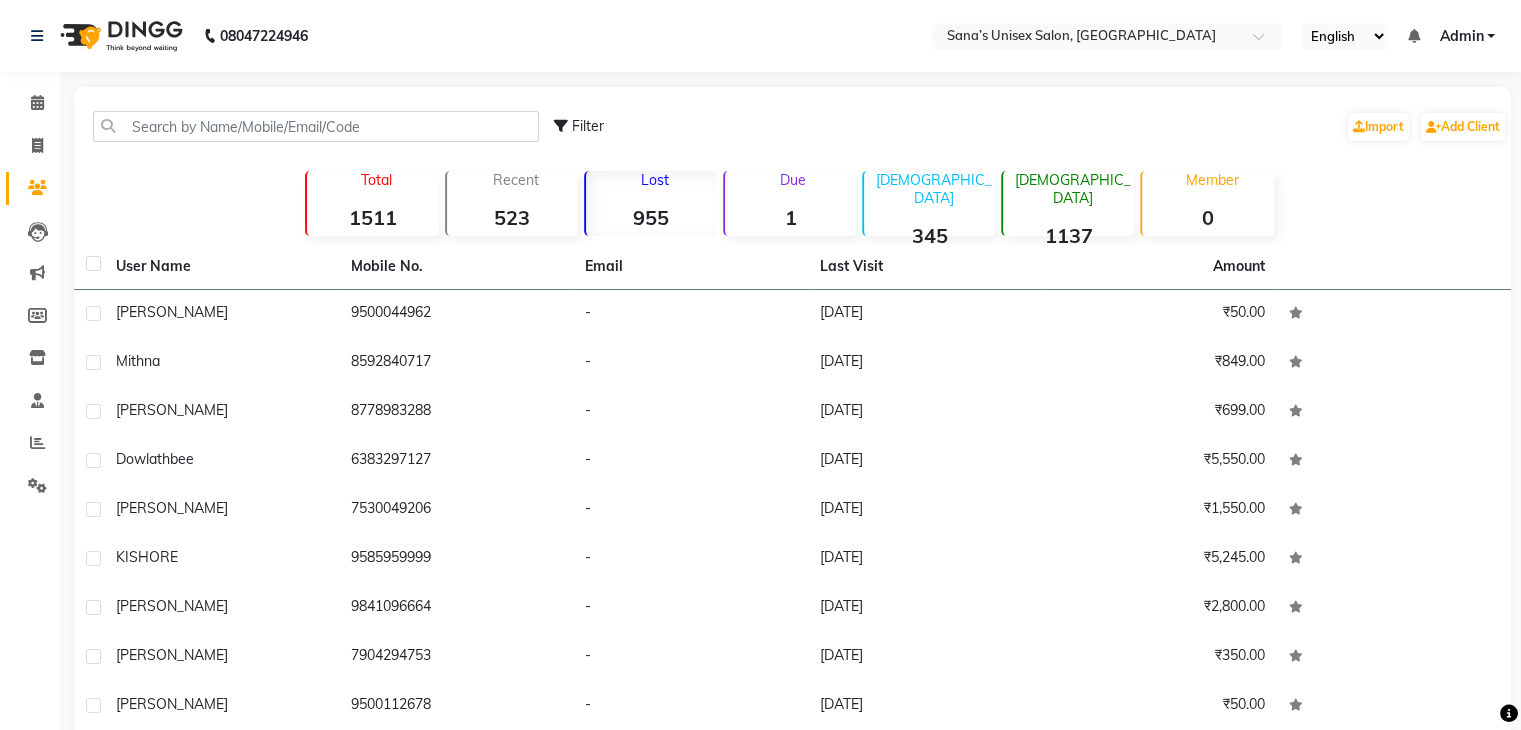 click on "Lost" 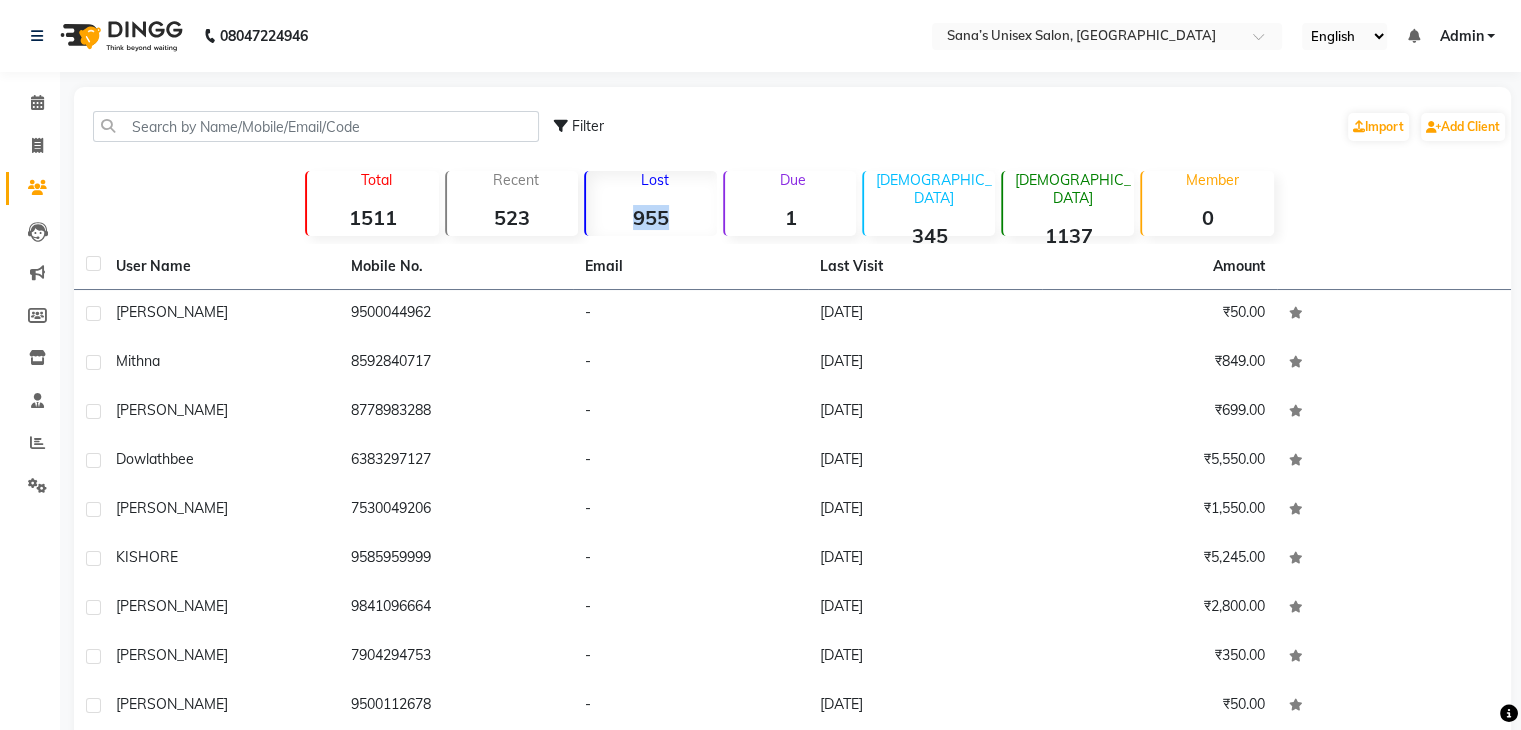 drag, startPoint x: 631, startPoint y: 217, endPoint x: 680, endPoint y: 224, distance: 49.497475 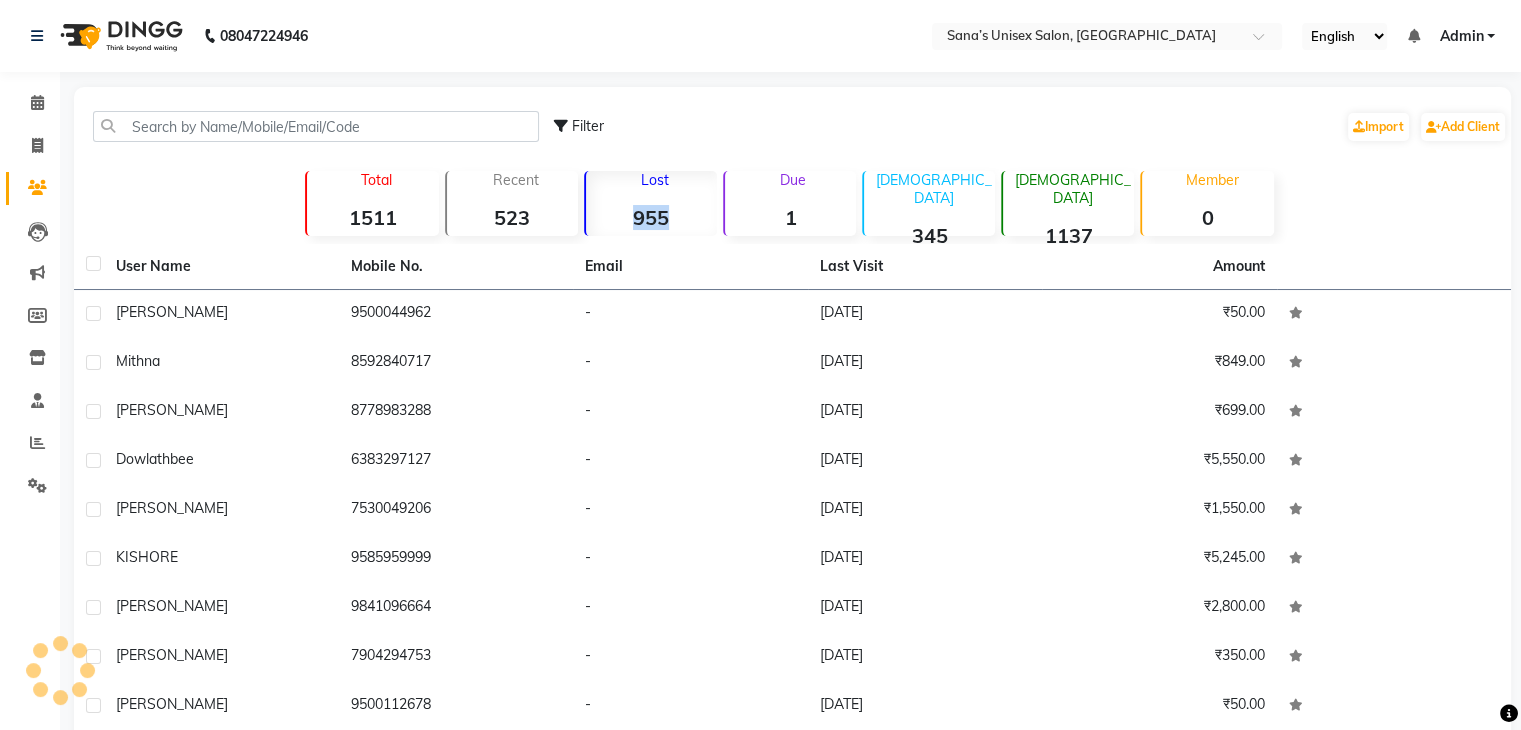 click on "955" 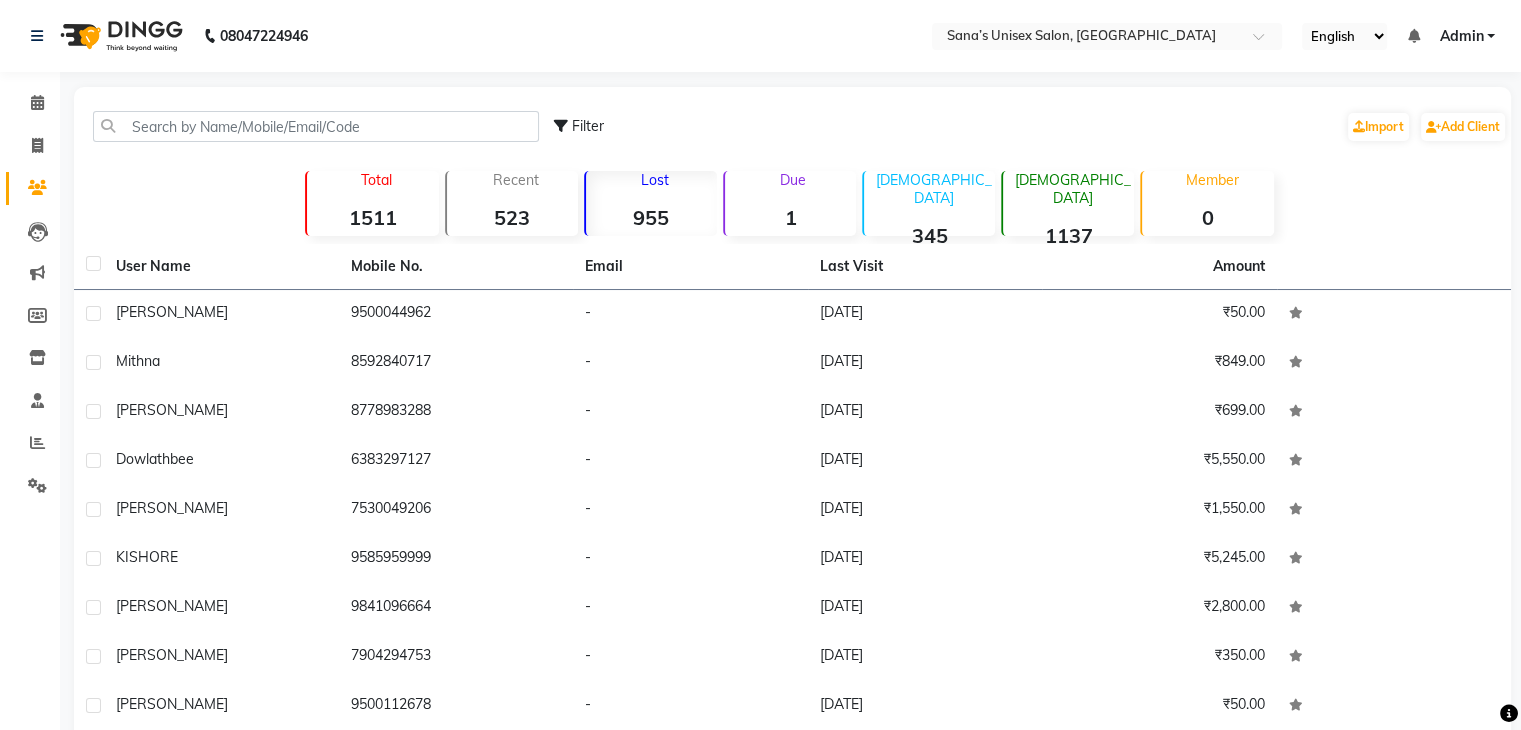 click on "955" 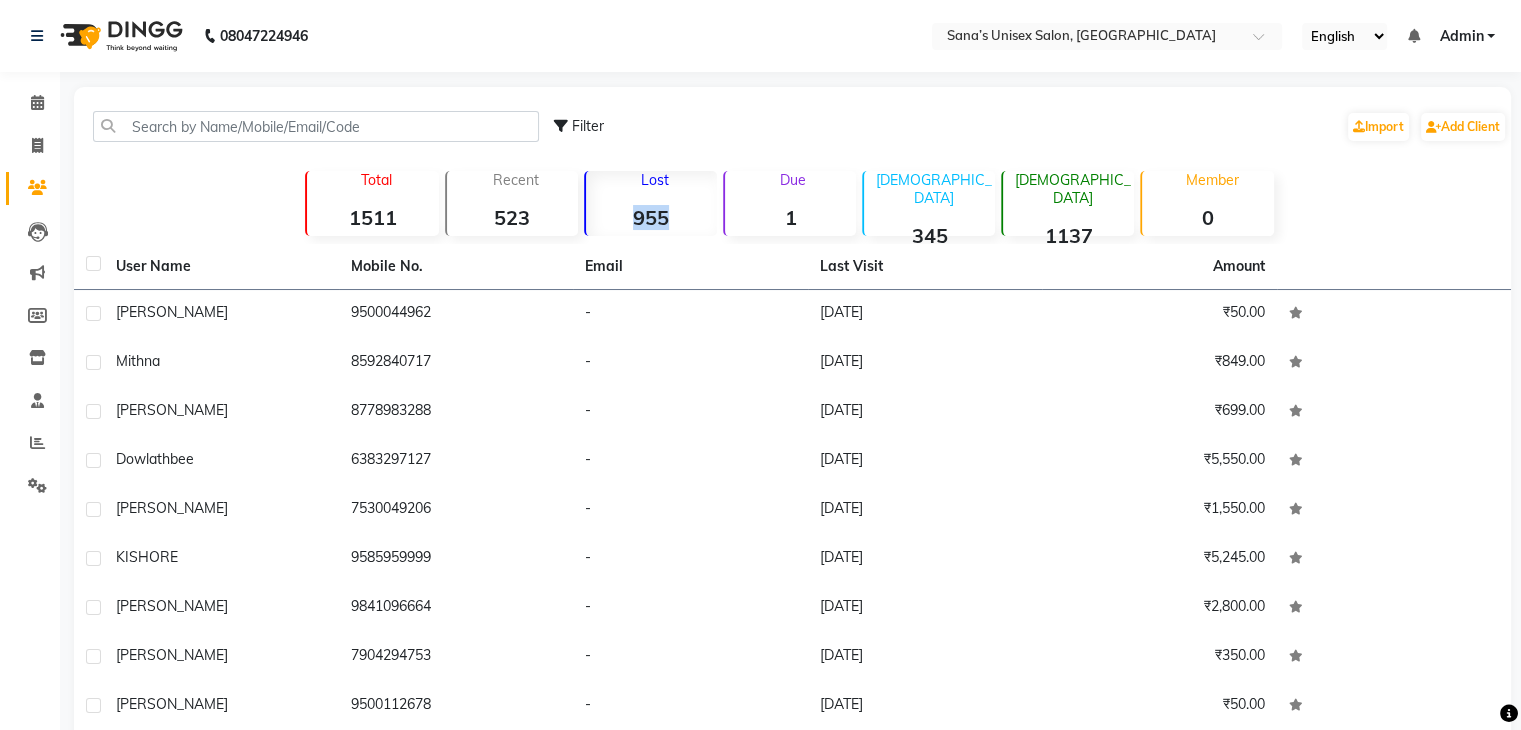 click on "955" 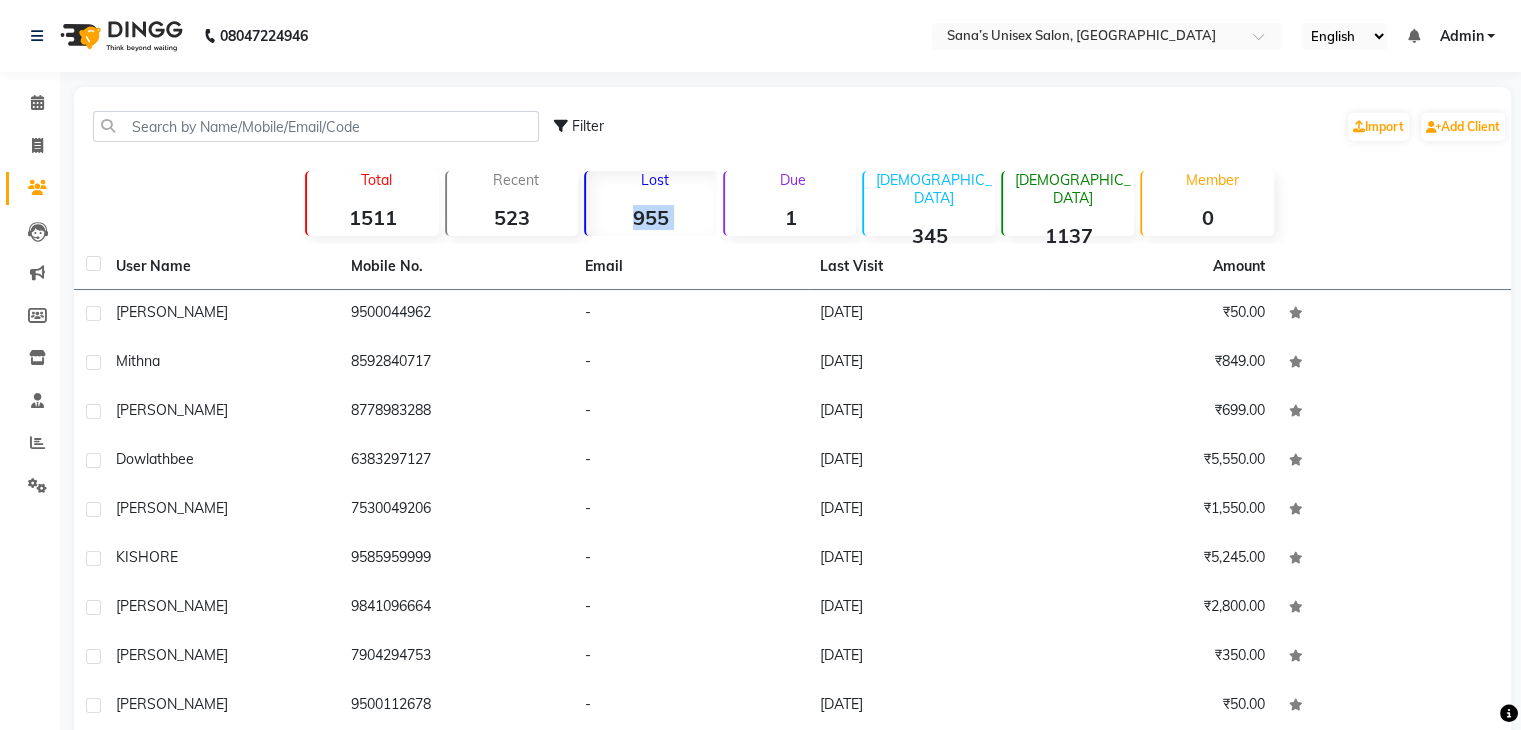 click on "955" 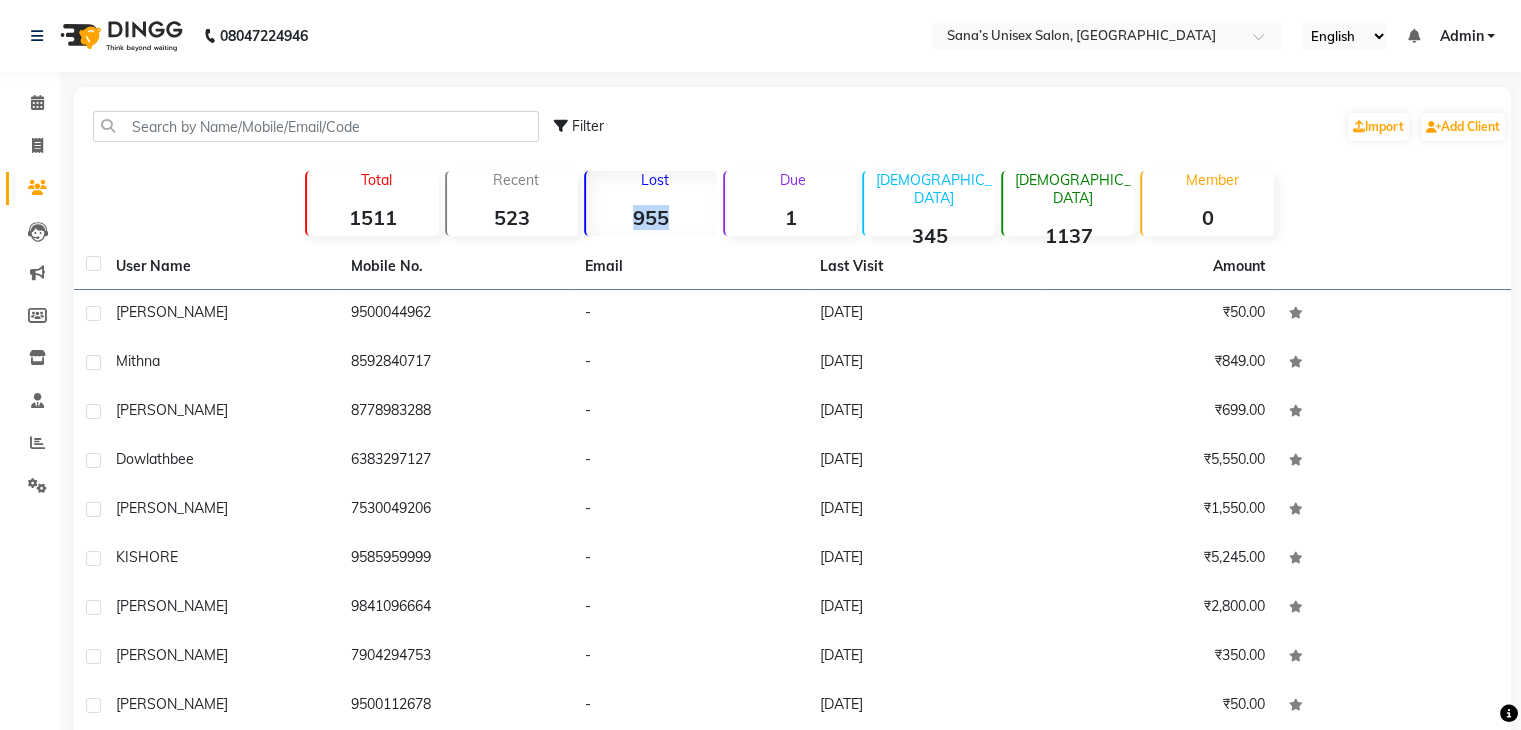drag, startPoint x: 620, startPoint y: 223, endPoint x: 673, endPoint y: 225, distance: 53.037724 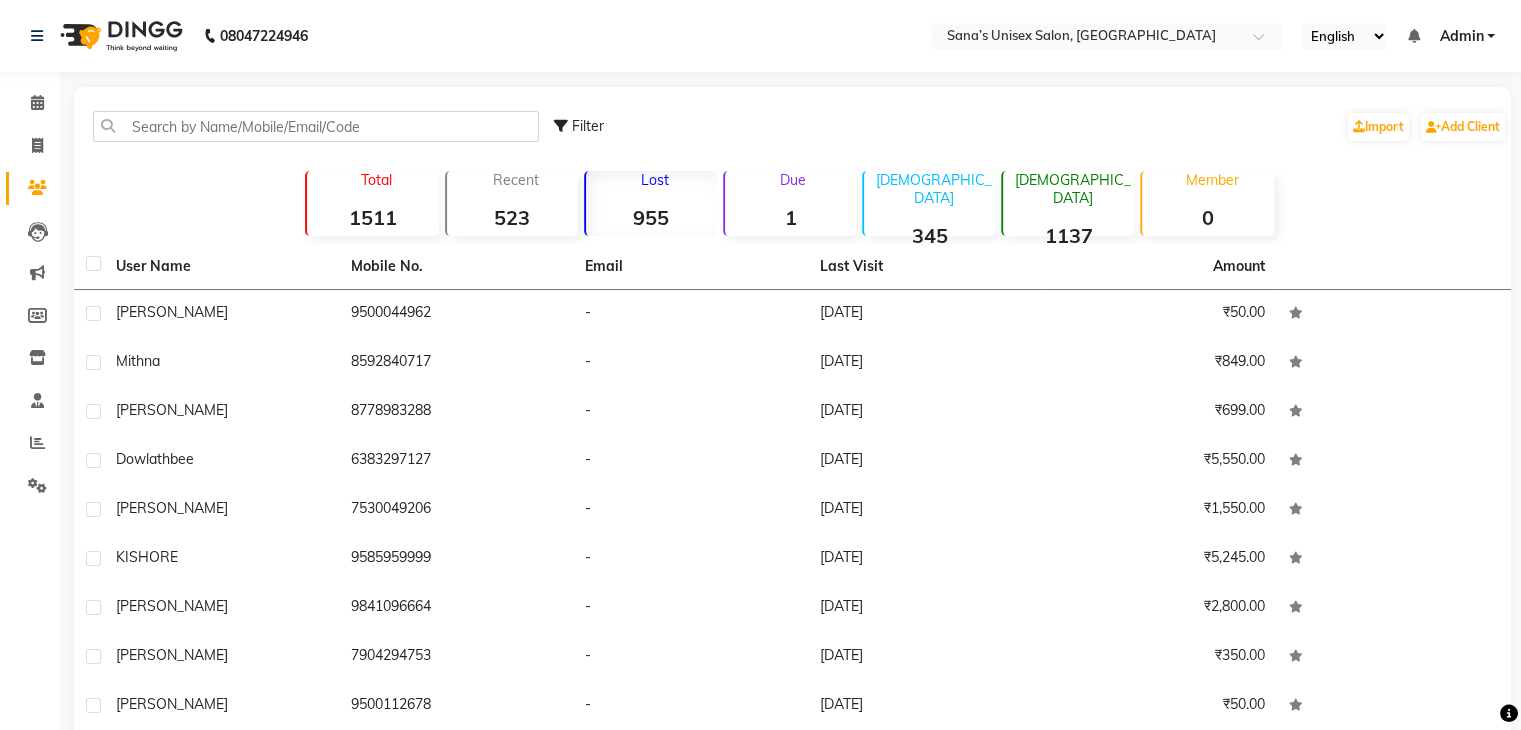 click on "955" 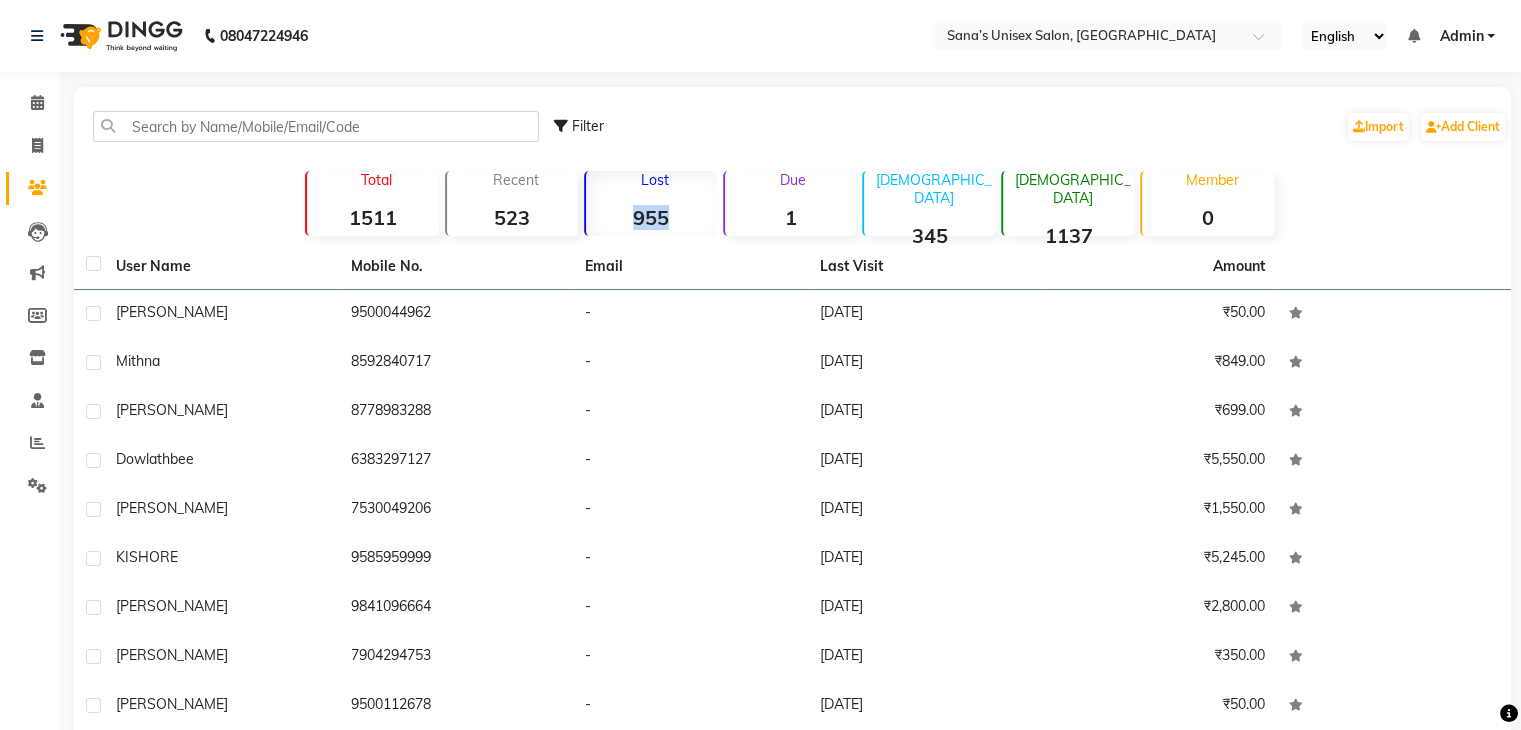 click on "955" 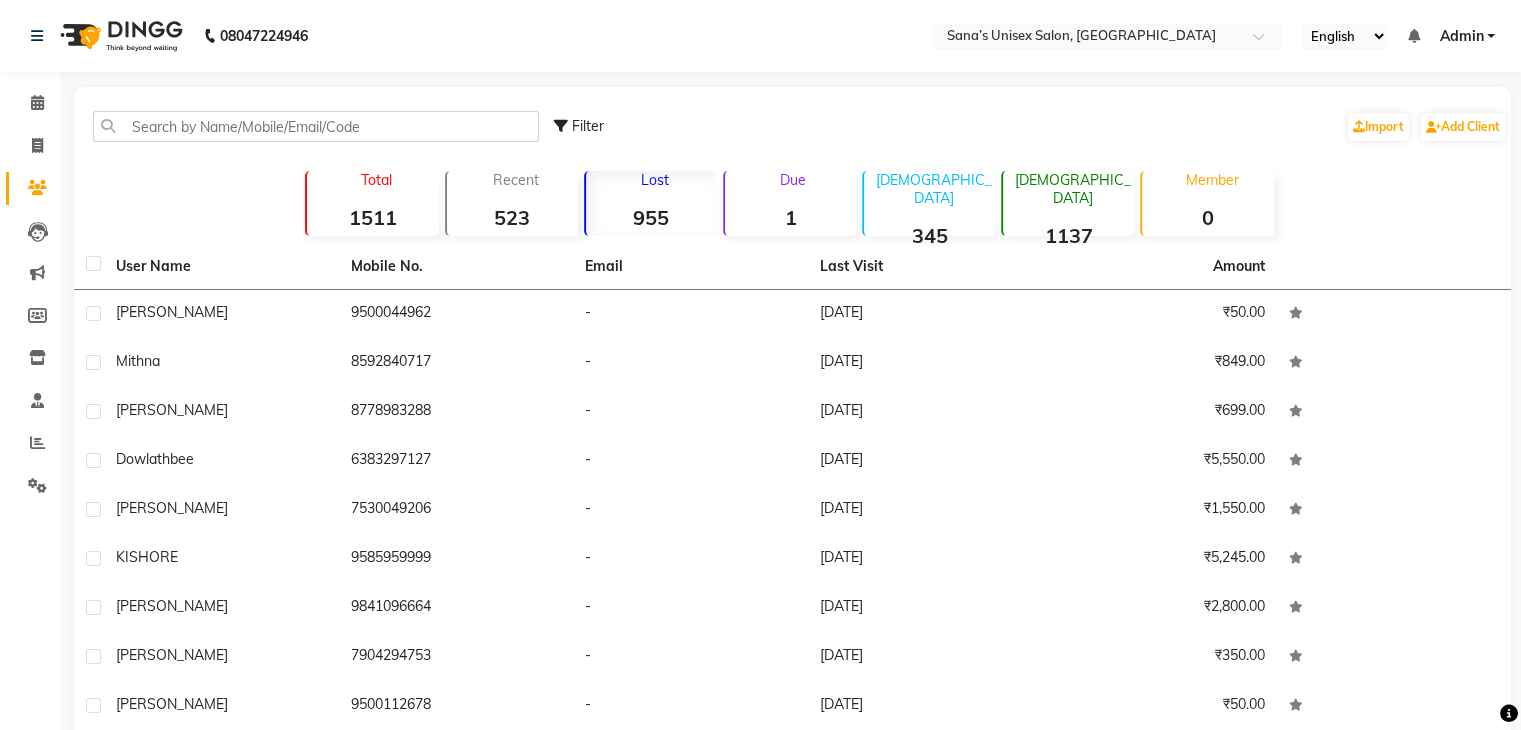 click on "Filter" 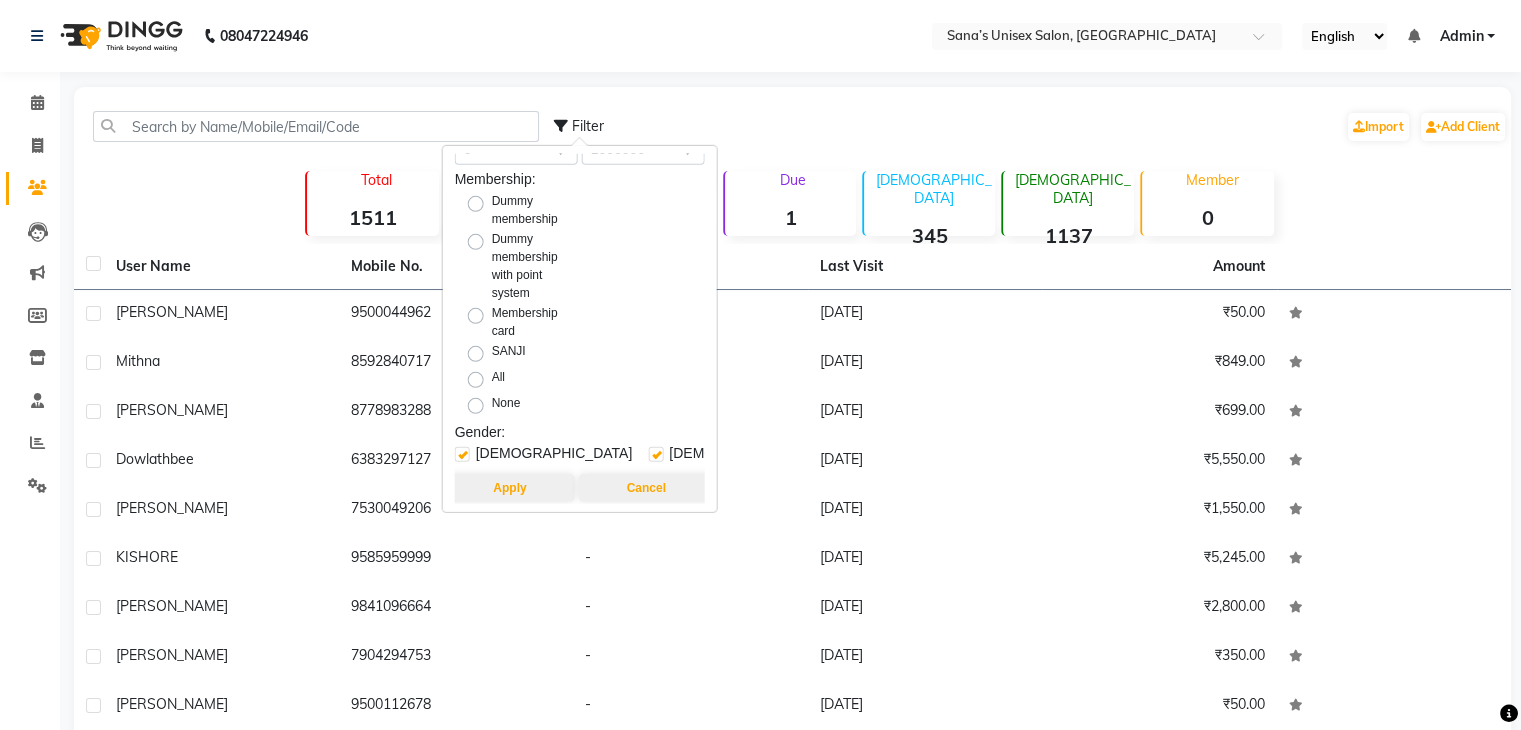 scroll, scrollTop: 0, scrollLeft: 0, axis: both 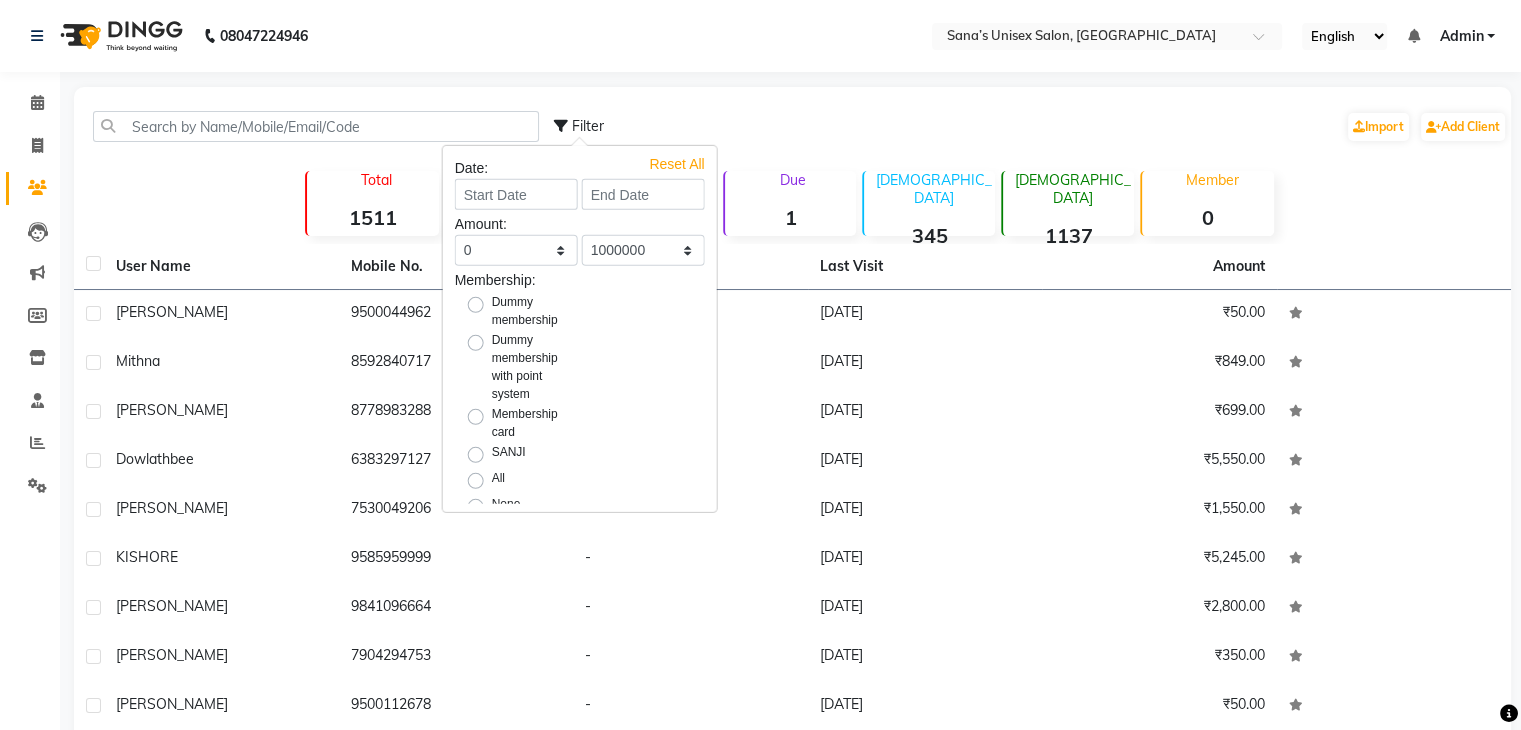 click on "Filter  Import   Add Client" 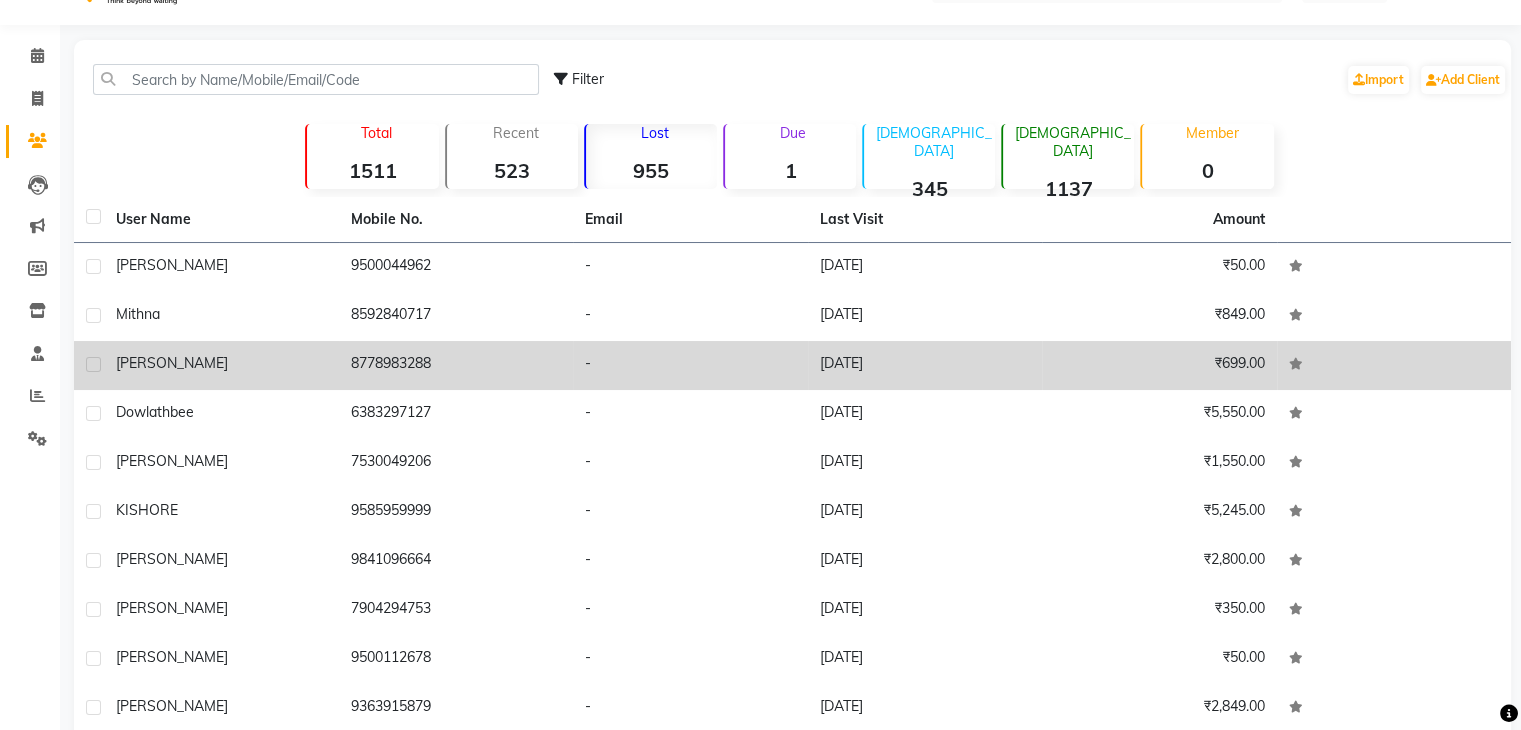 scroll, scrollTop: 0, scrollLeft: 0, axis: both 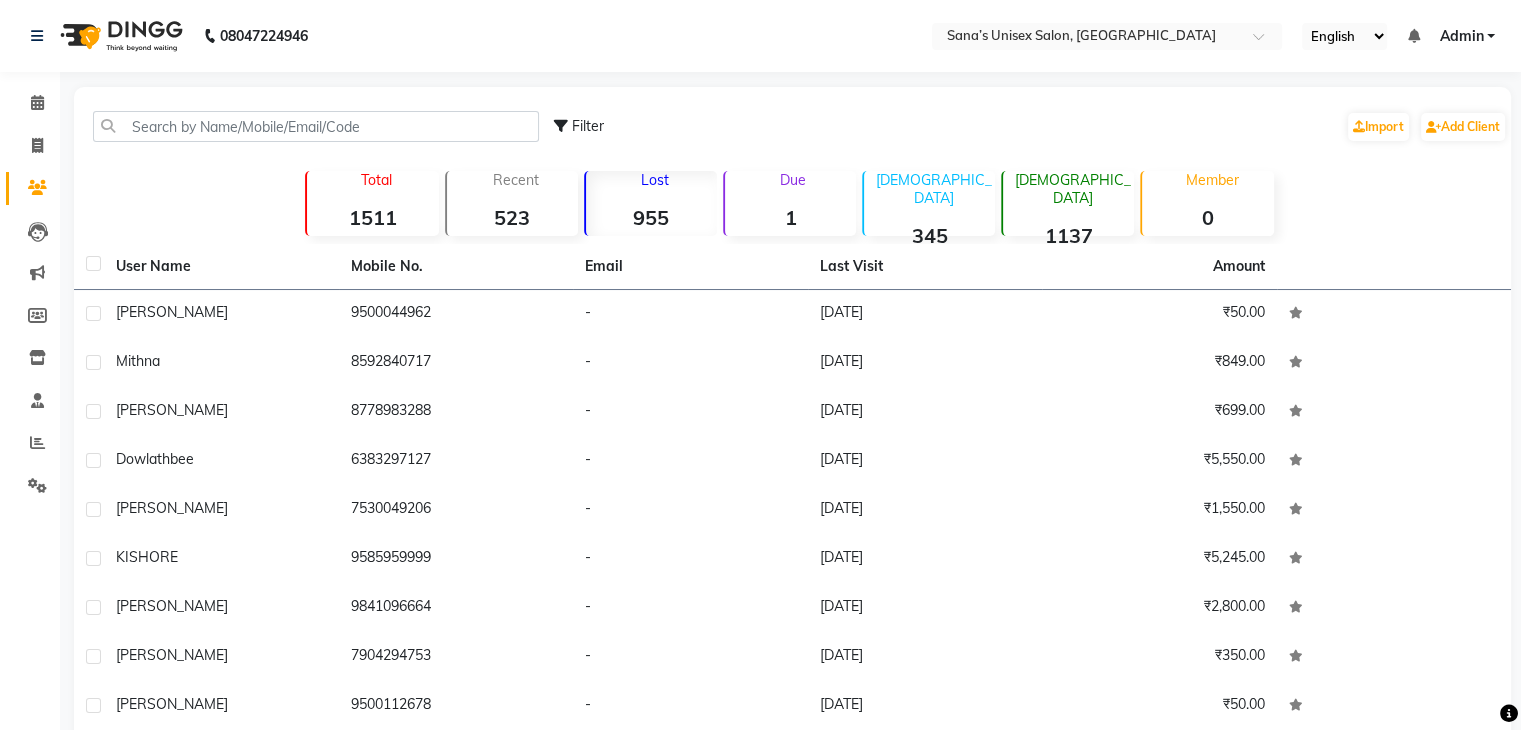 drag, startPoint x: 635, startPoint y: 176, endPoint x: 696, endPoint y: 178, distance: 61.03278 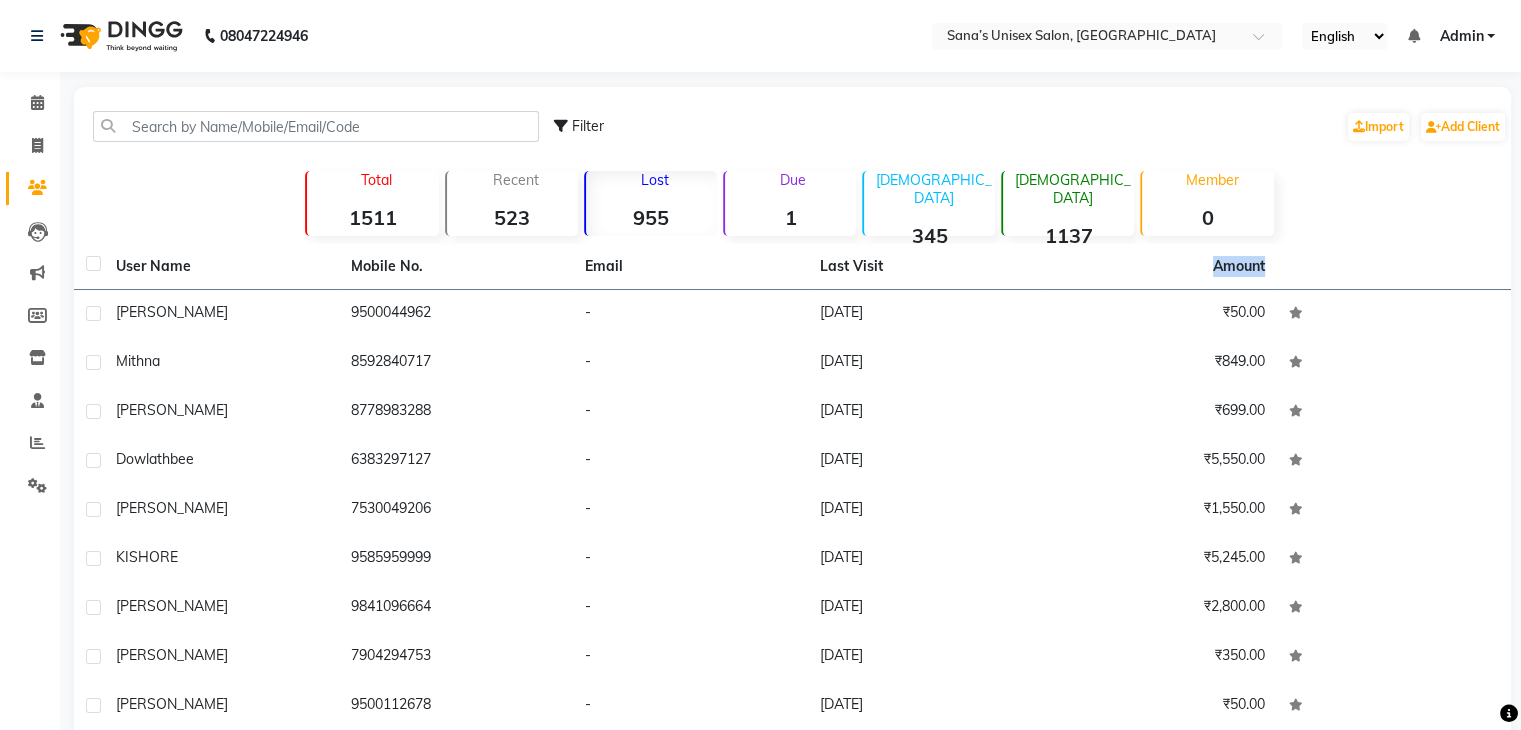 click on "Amount" 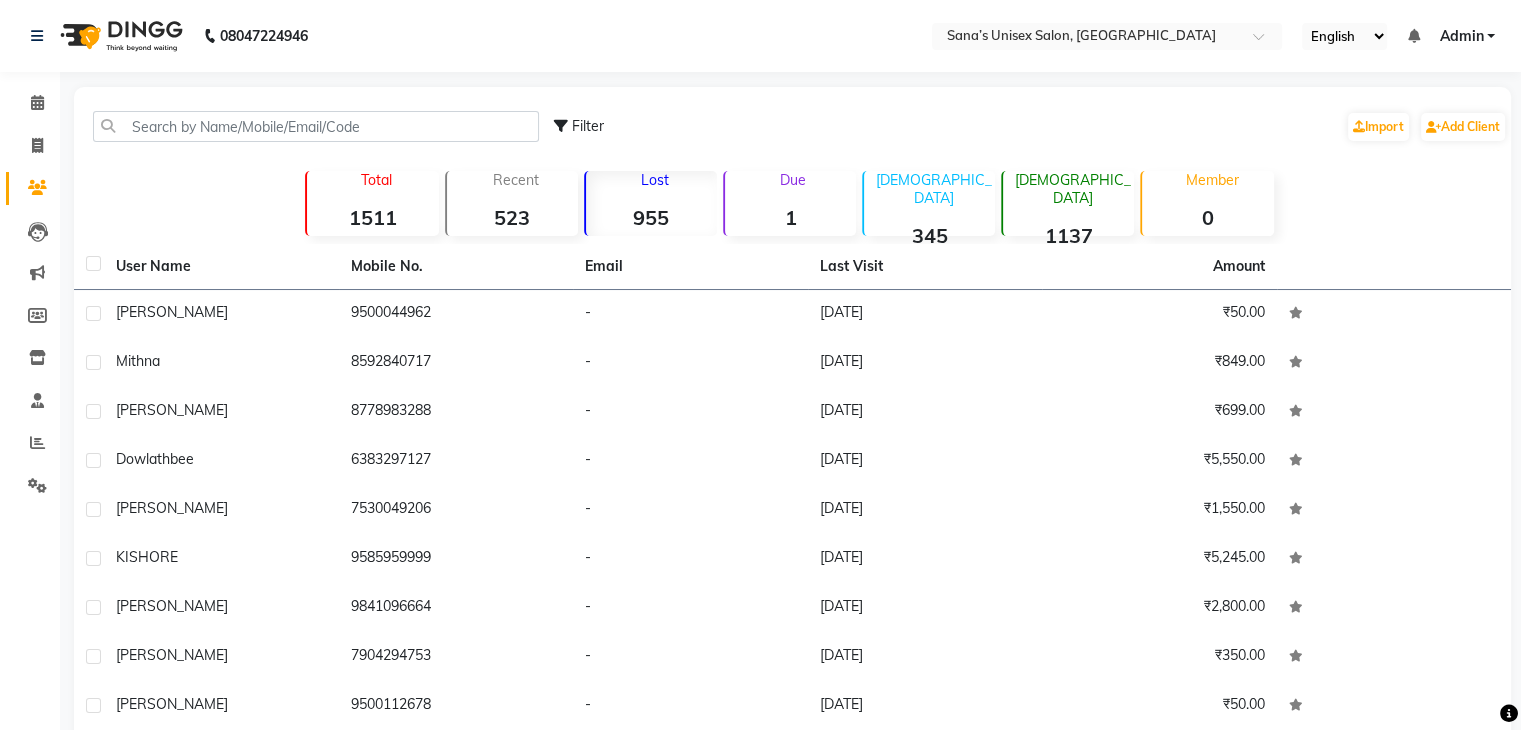 click on "Amount" 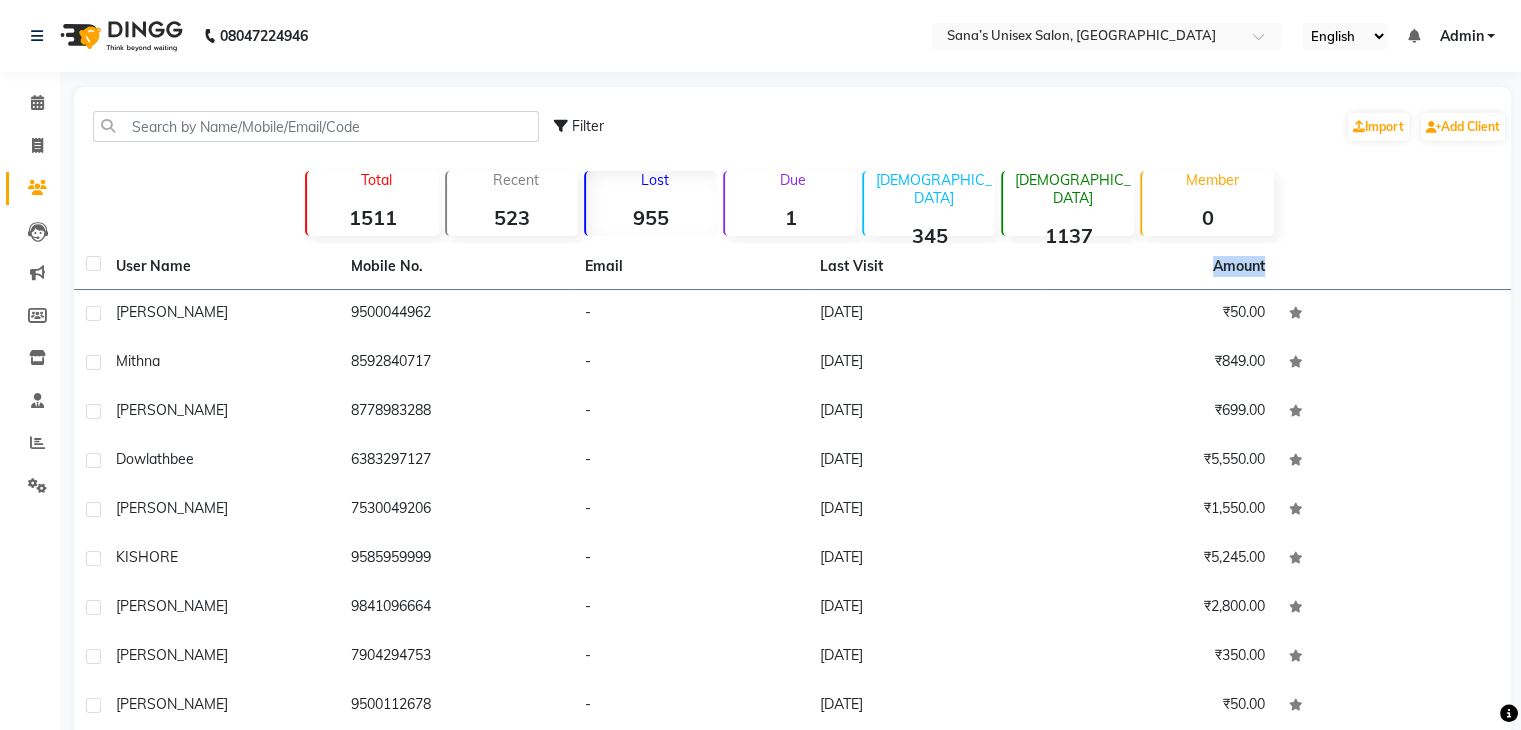 click on "Amount" 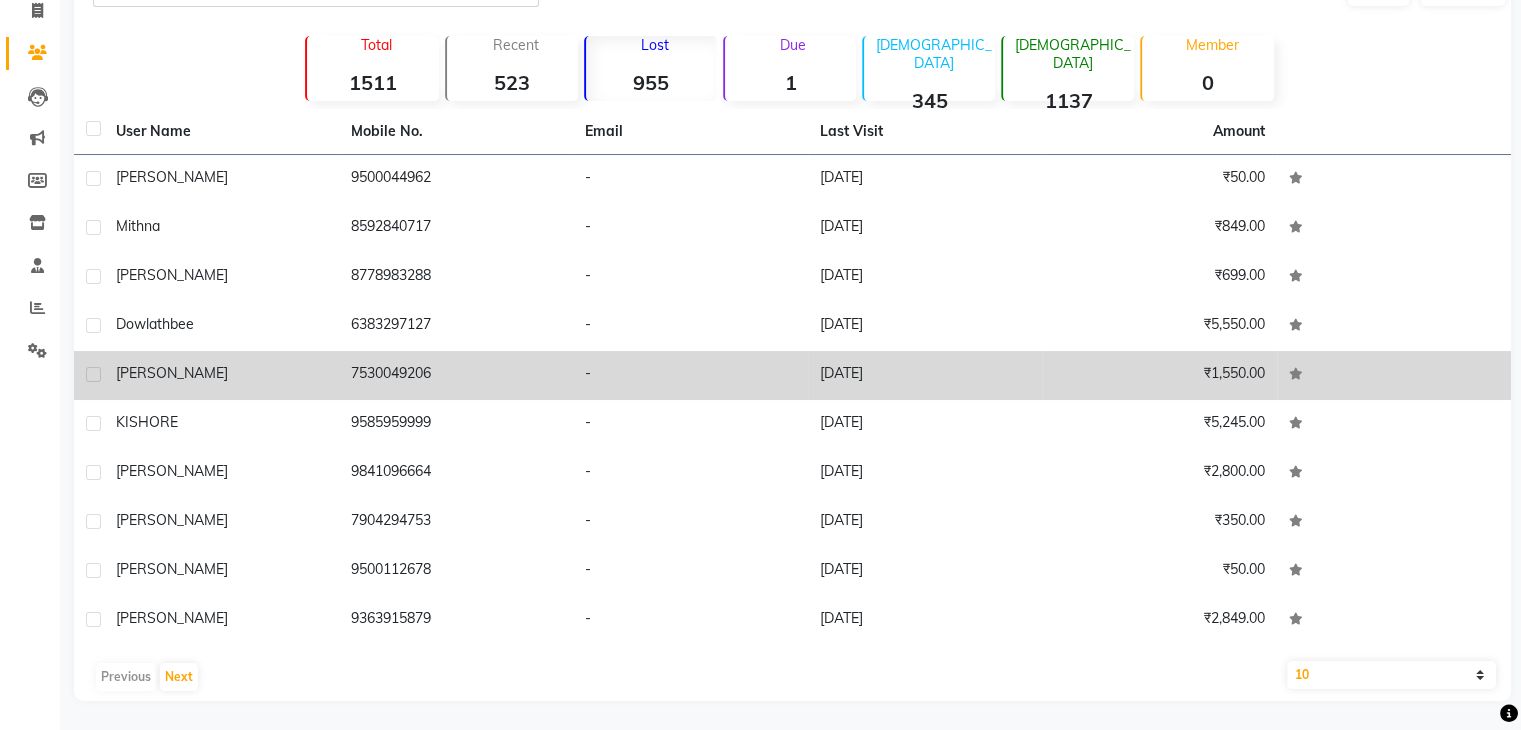 scroll, scrollTop: 136, scrollLeft: 0, axis: vertical 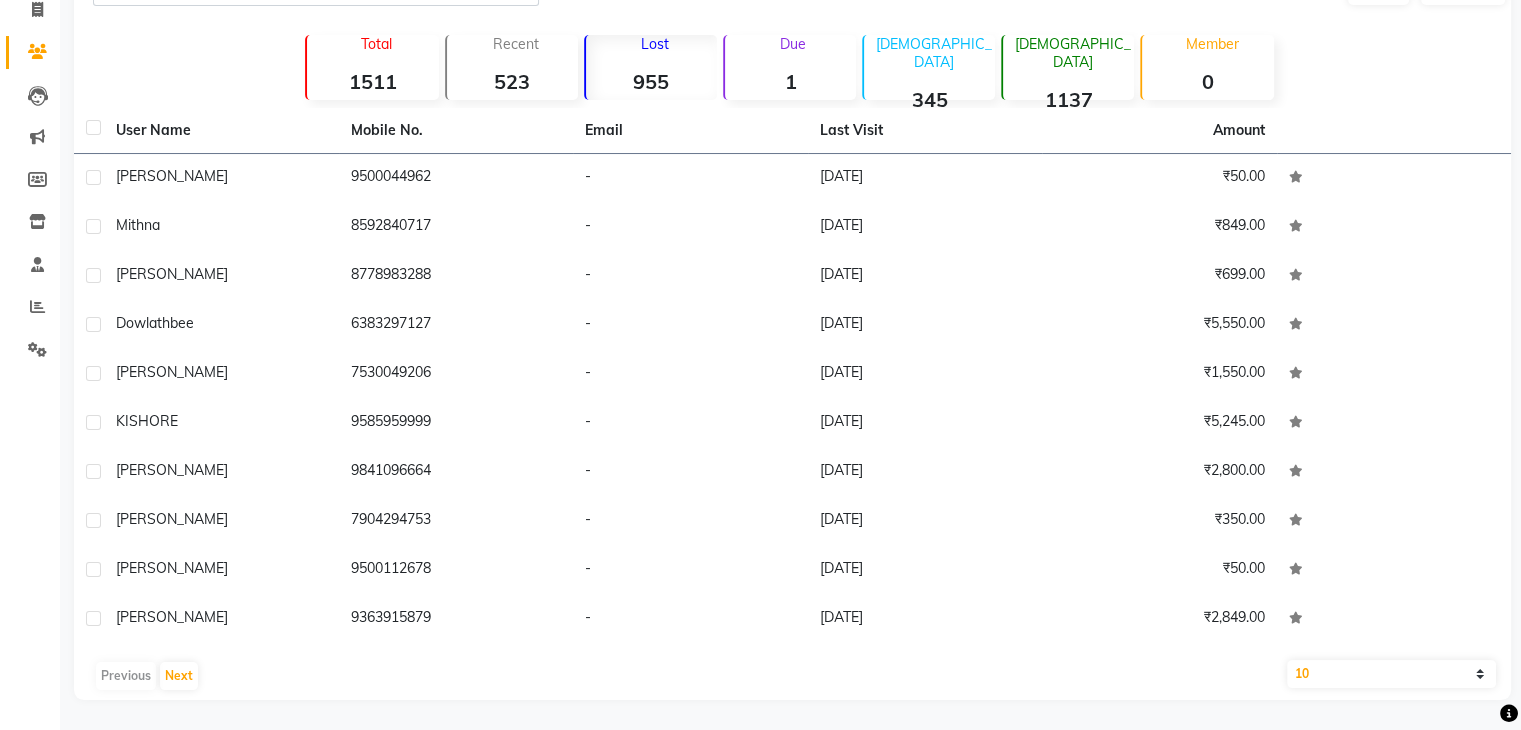 click on "10   50   100" 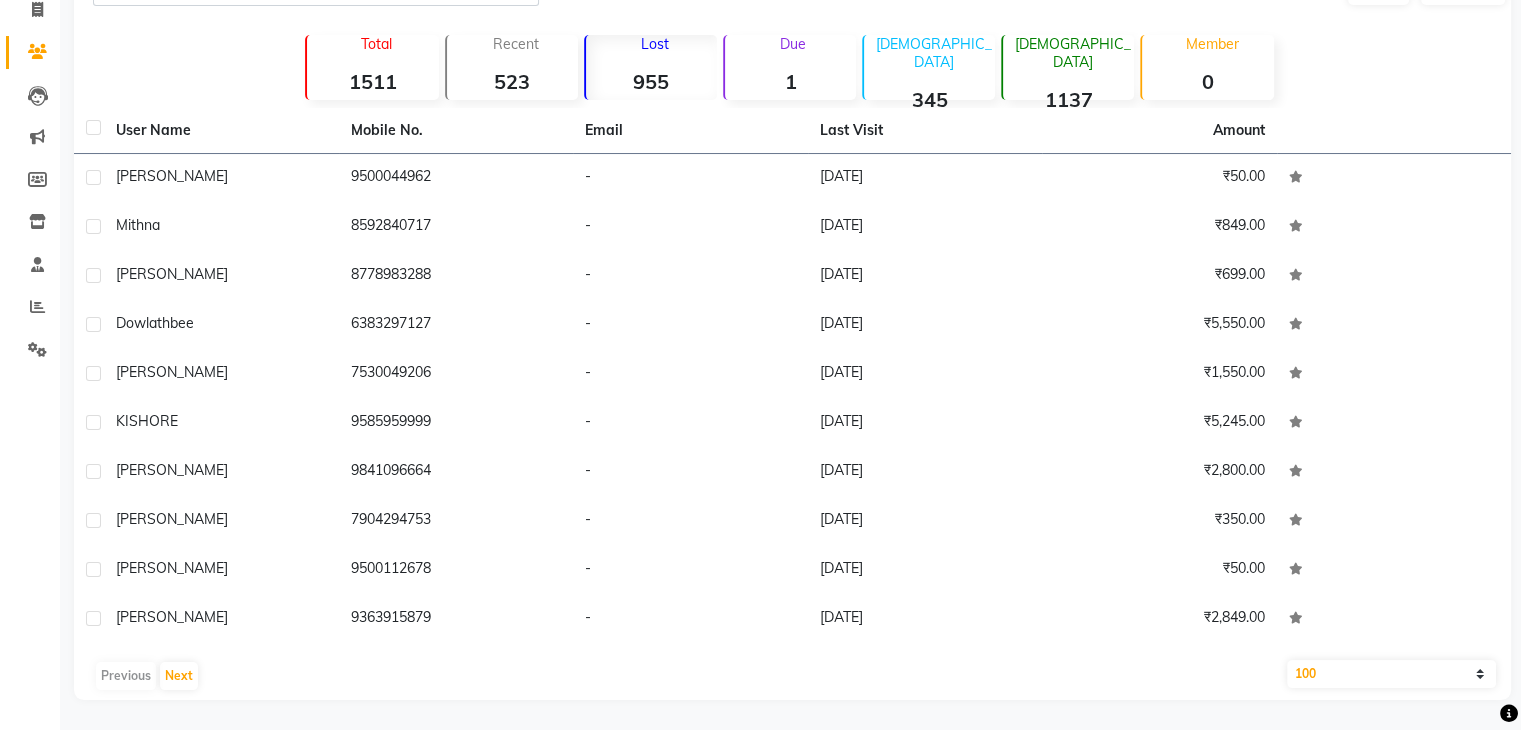 click on "10   50   100" 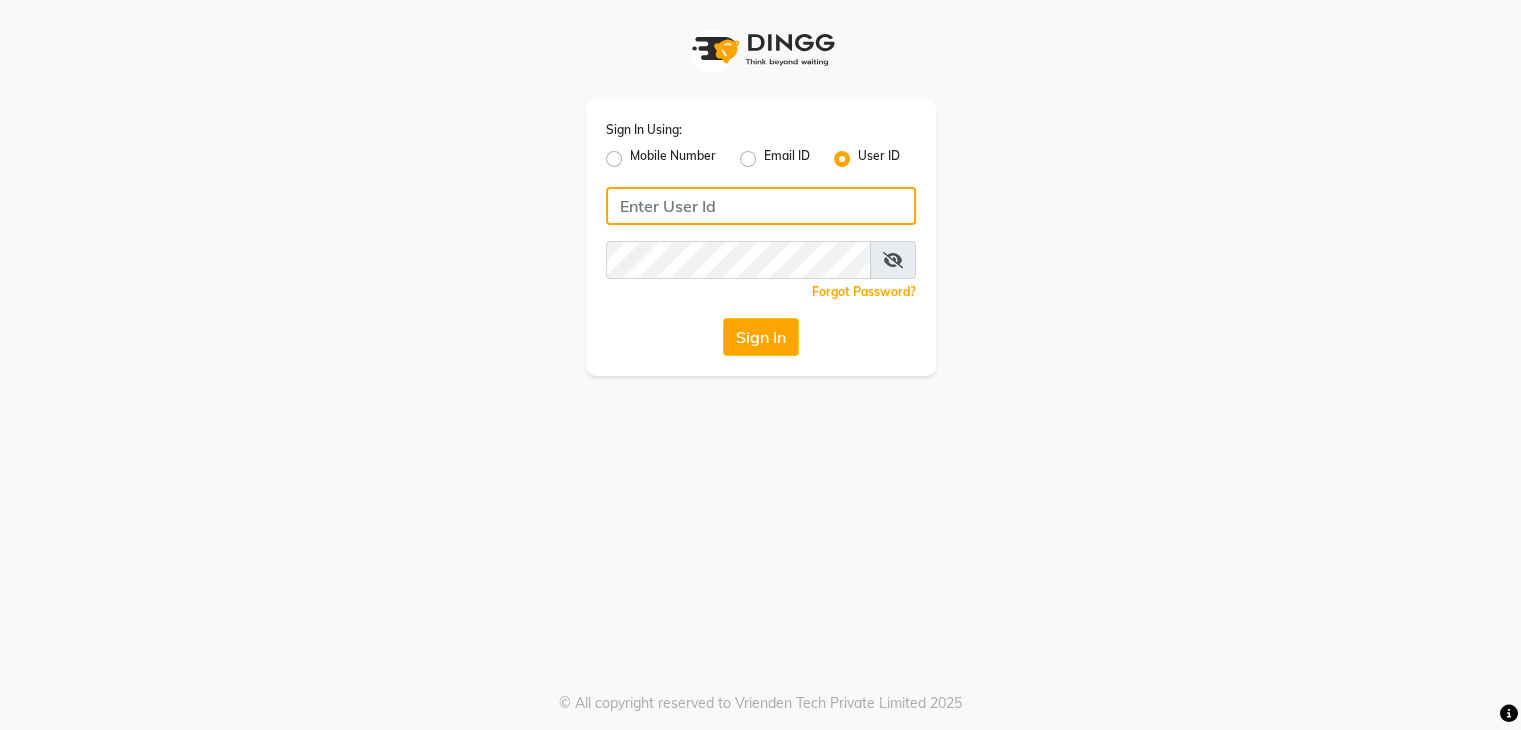 type on "sana" 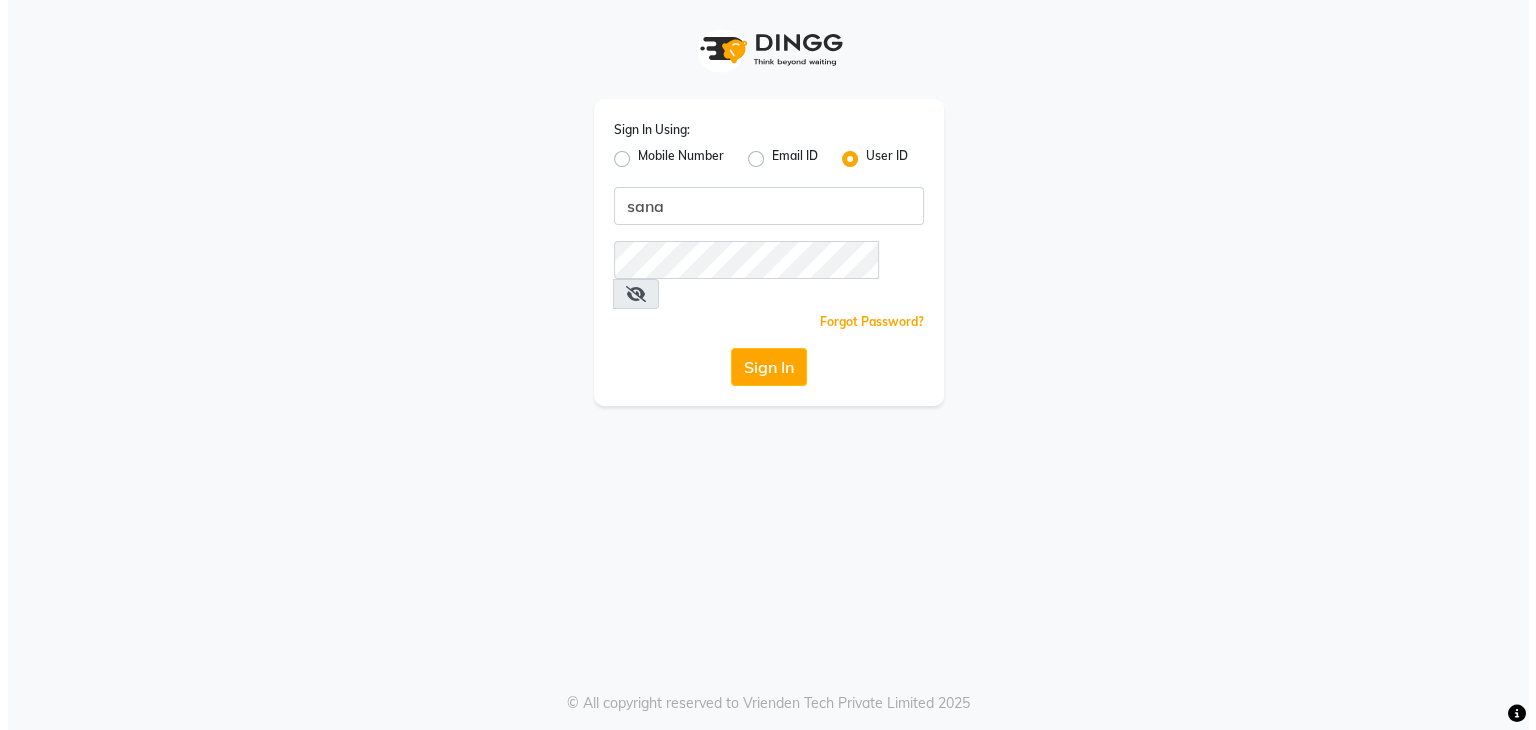 scroll, scrollTop: 0, scrollLeft: 0, axis: both 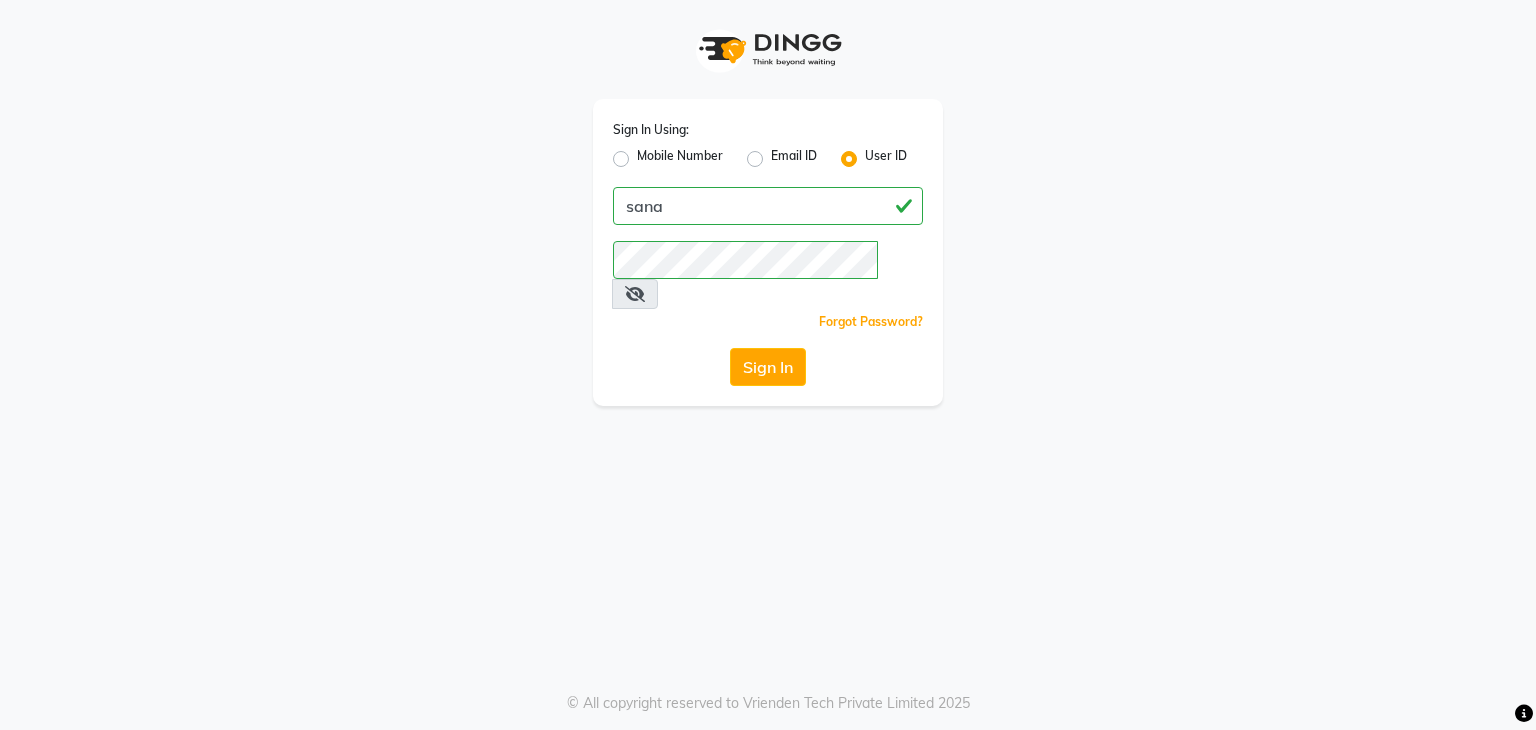 click on "Sign In" 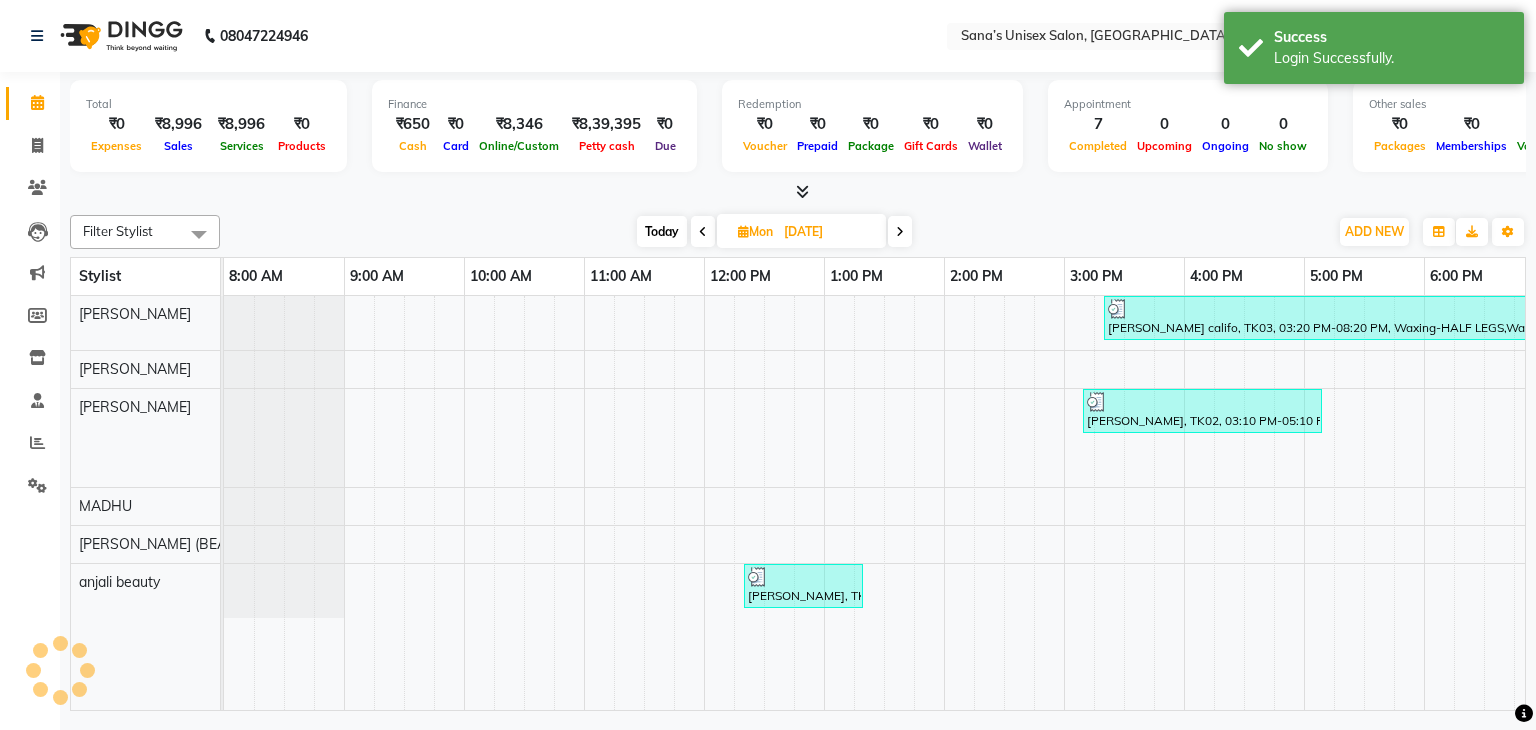 scroll, scrollTop: 0, scrollLeft: 0, axis: both 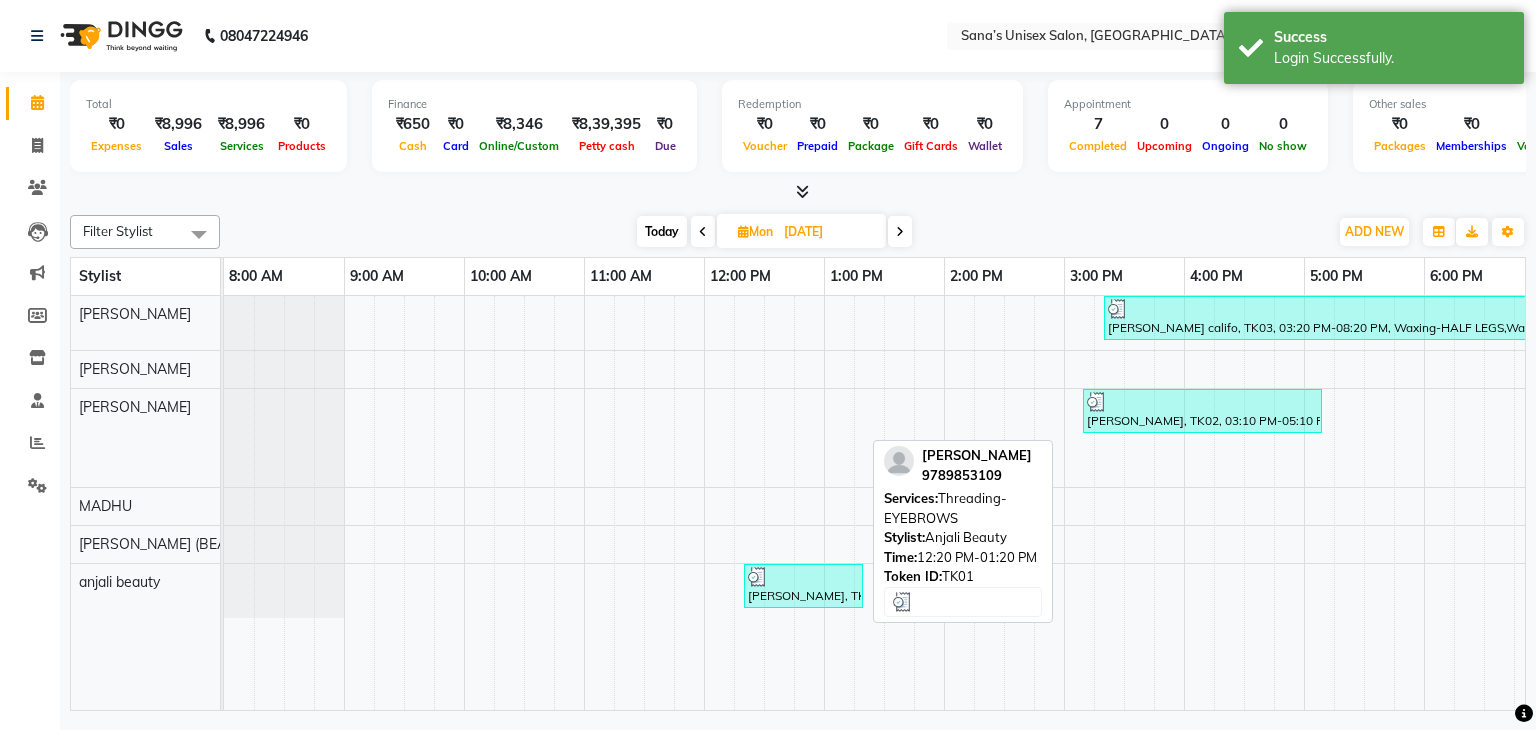 click at bounding box center (803, 577) 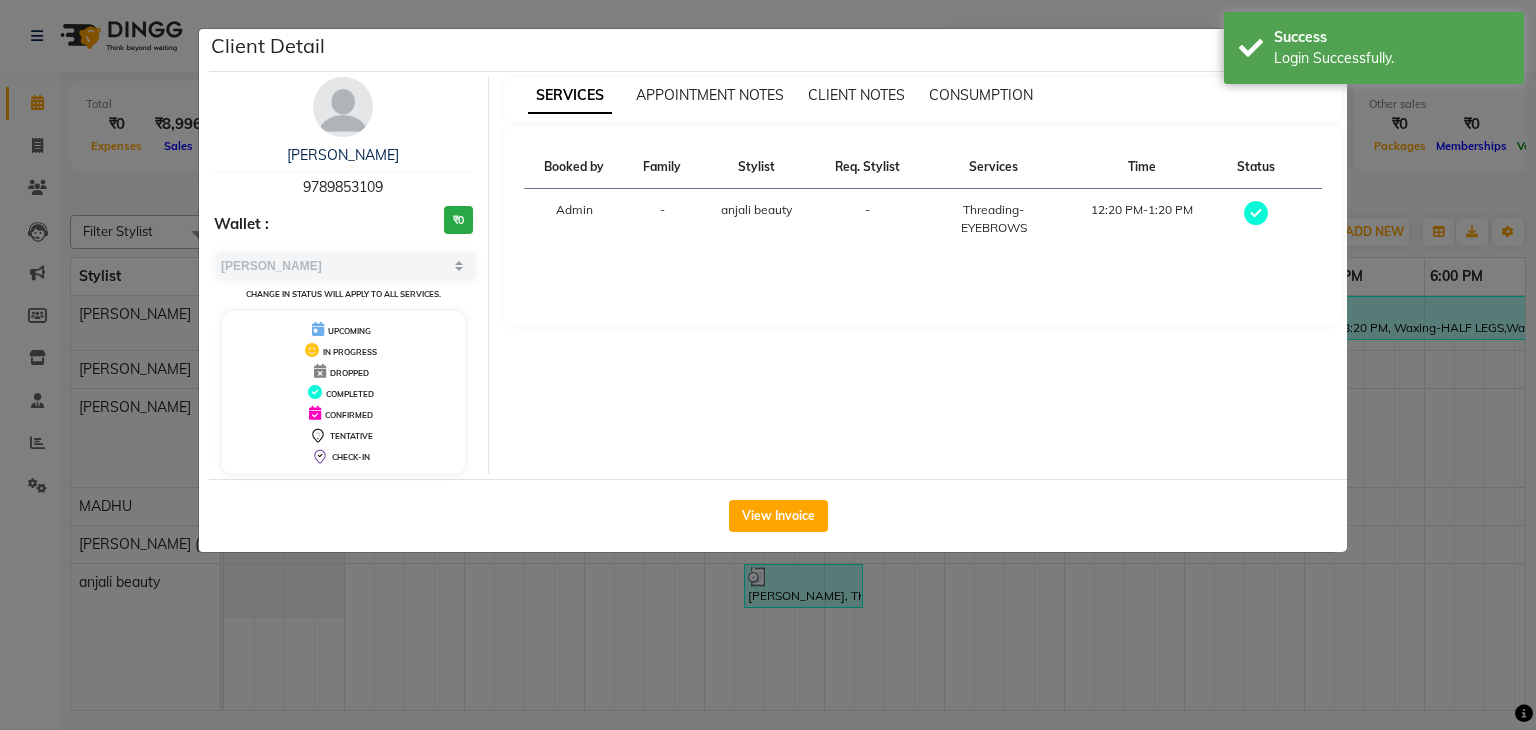 click on "Client Detail  [PERSON_NAME]    9789853109 Wallet : ₹0 Select MARK DONE UPCOMING Change in status will apply to all services. UPCOMING IN PROGRESS DROPPED COMPLETED CONFIRMED TENTATIVE CHECK-IN SERVICES APPOINTMENT NOTES CLIENT NOTES CONSUMPTION Booked by Family Stylist Req. Stylist Services Time Status  Admin  - anjali beauty -  Threading-EYEBROWS   12:20 PM-1:20 PM   View Invoice" 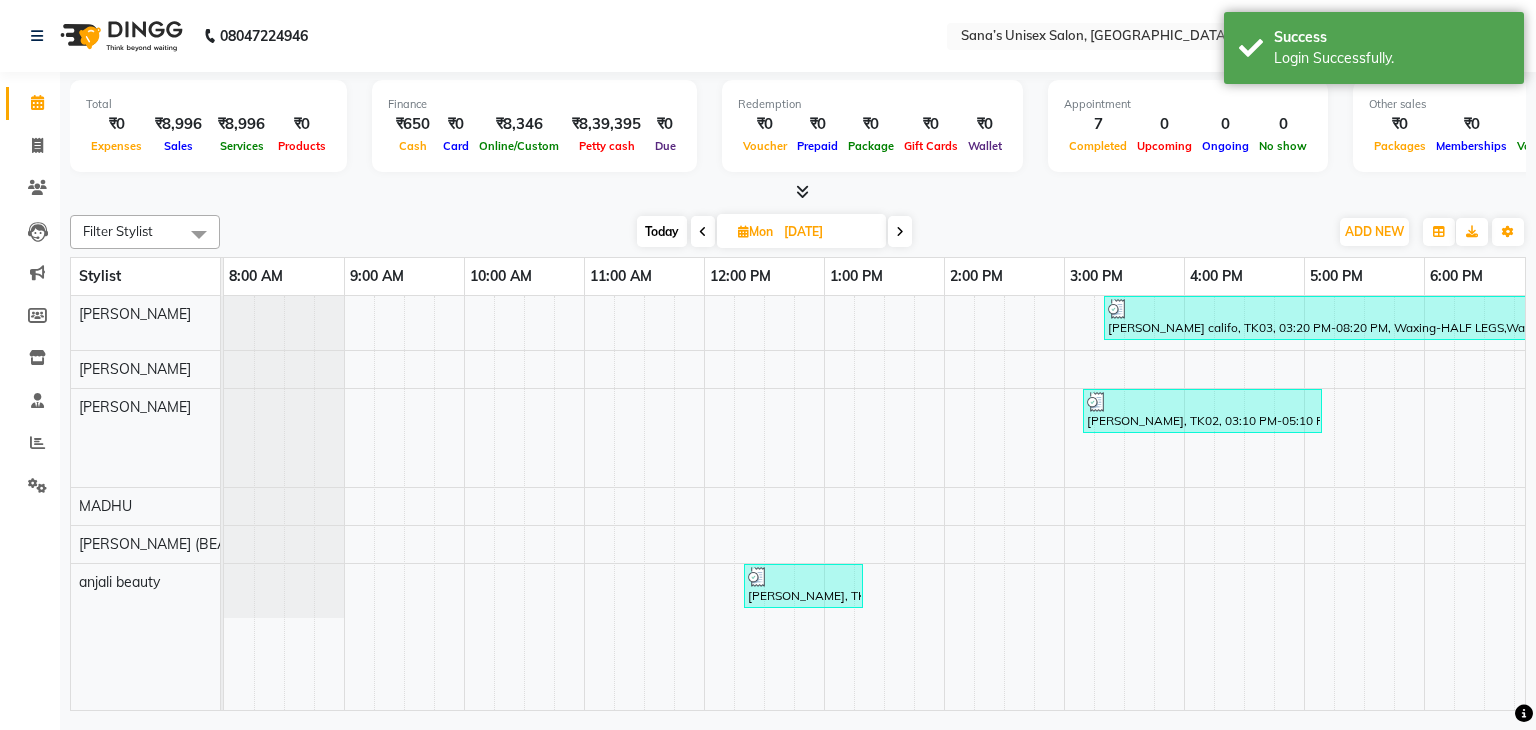 click at bounding box center [802, 191] 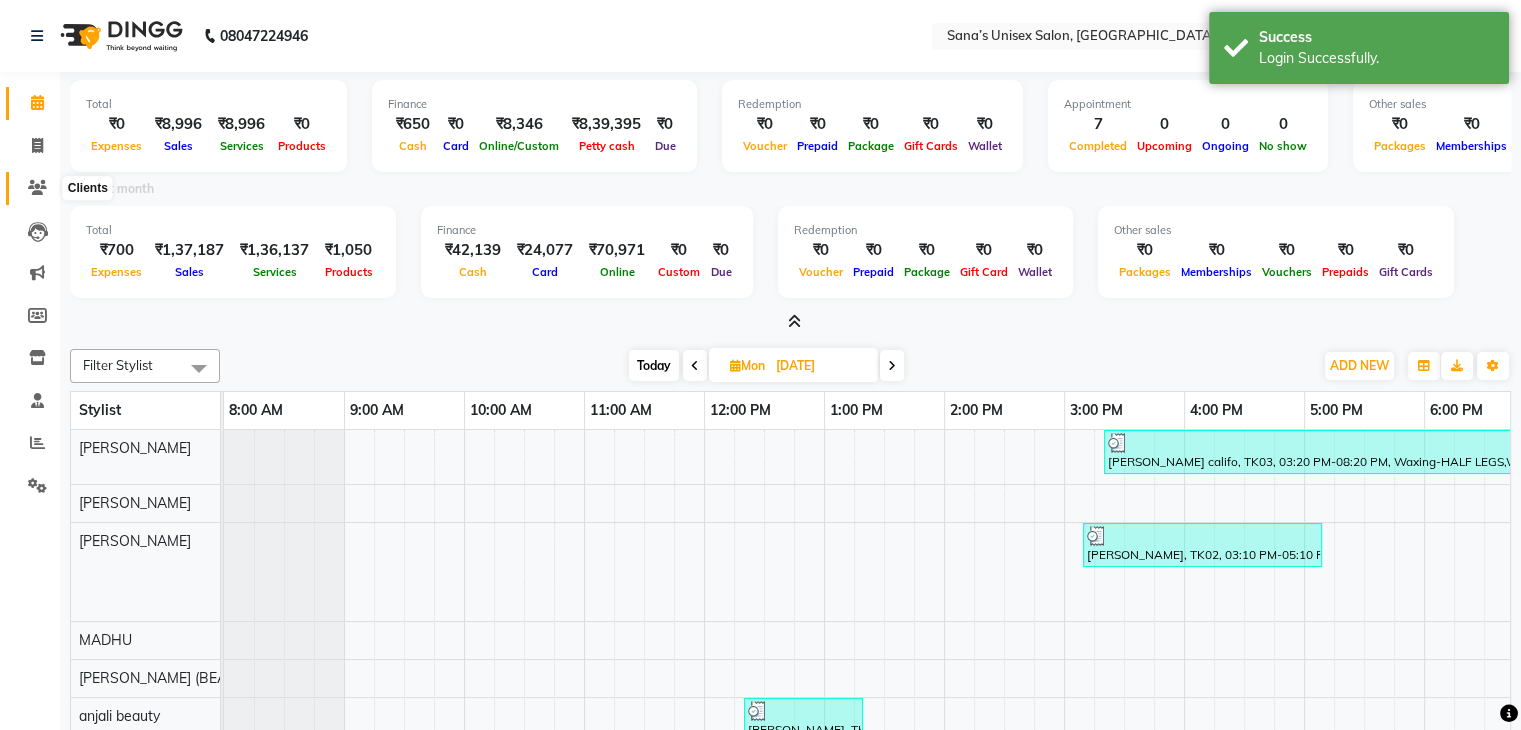 click 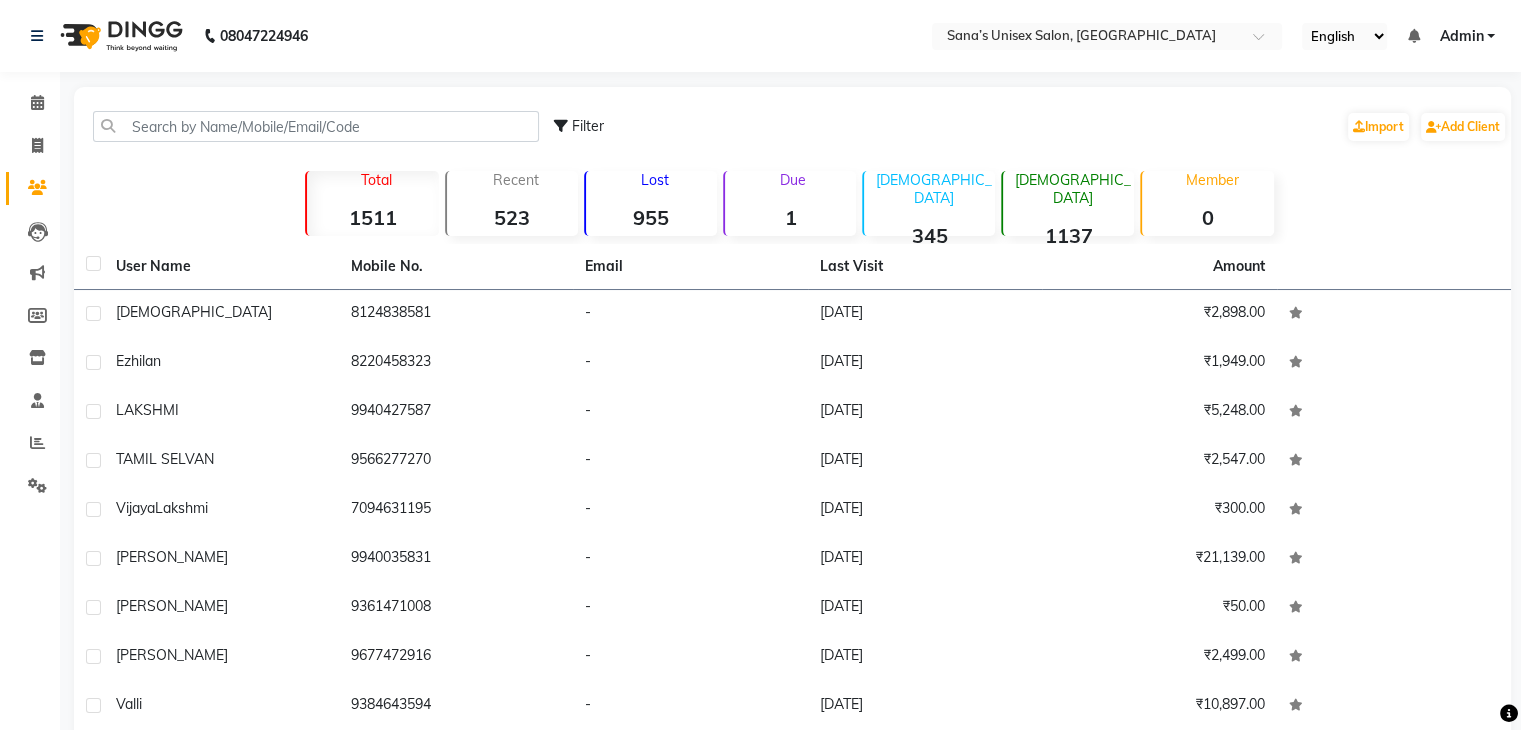 click on "Filter" 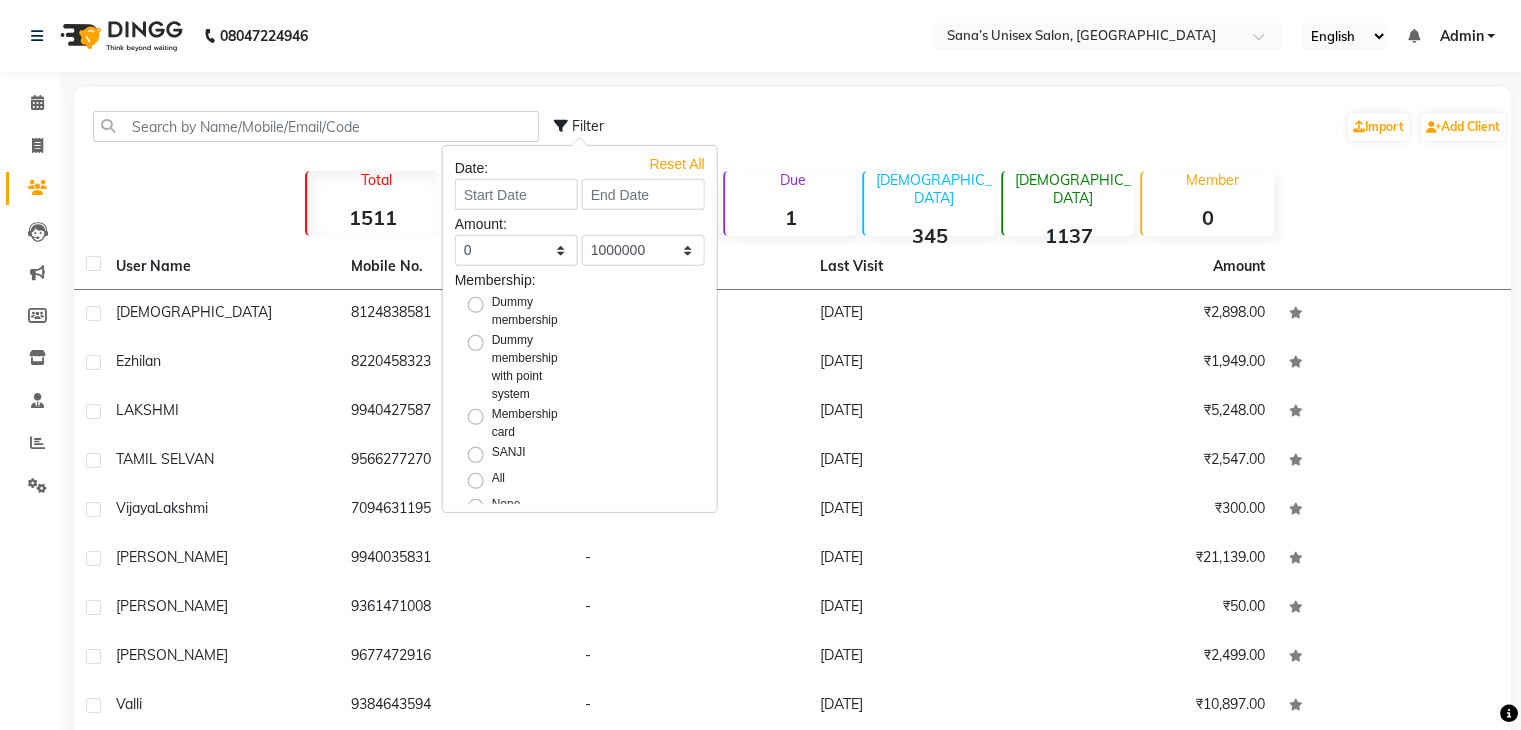 click on "Filter  Import   Add Client" 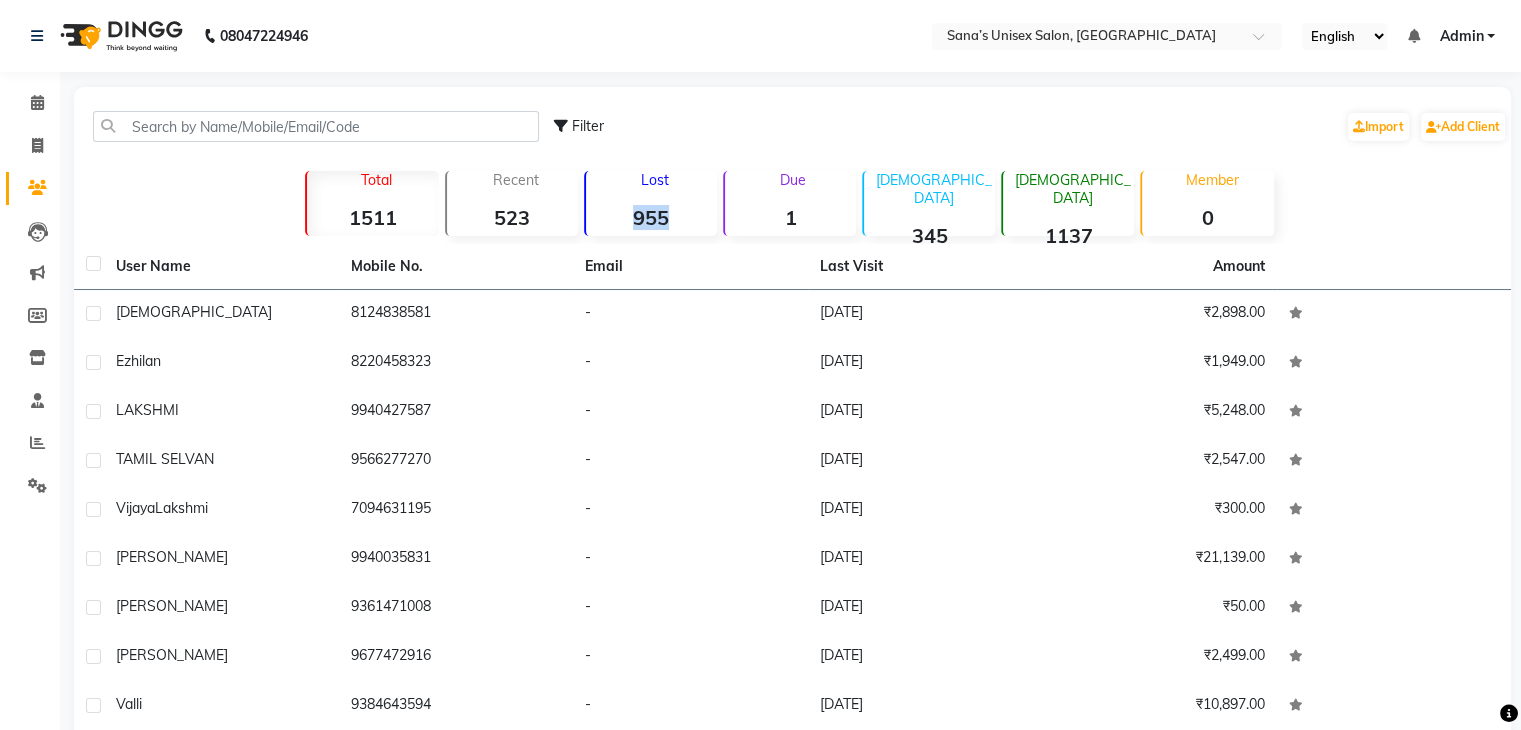 drag, startPoint x: 628, startPoint y: 217, endPoint x: 684, endPoint y: 220, distance: 56.0803 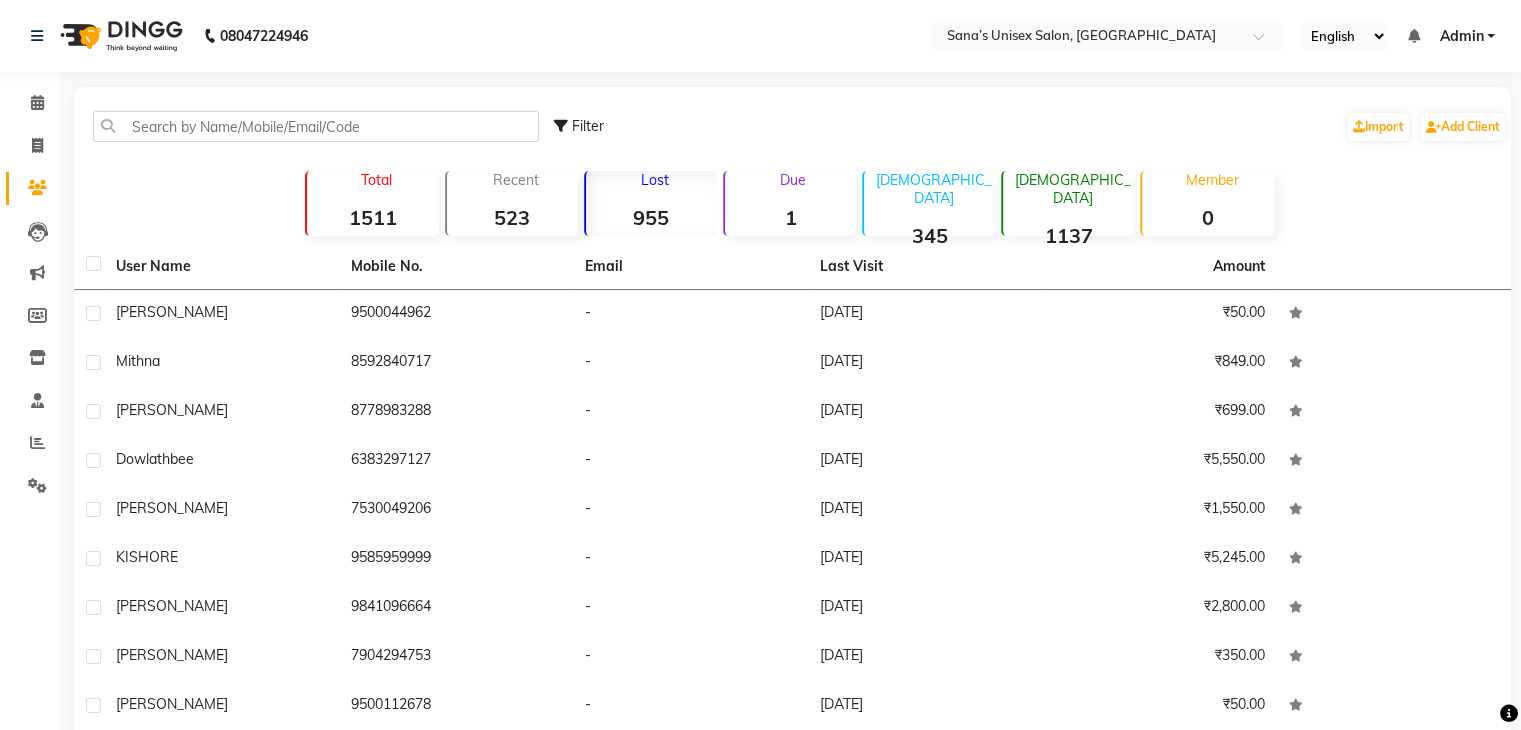 click on "Filter  Import   Add Client" 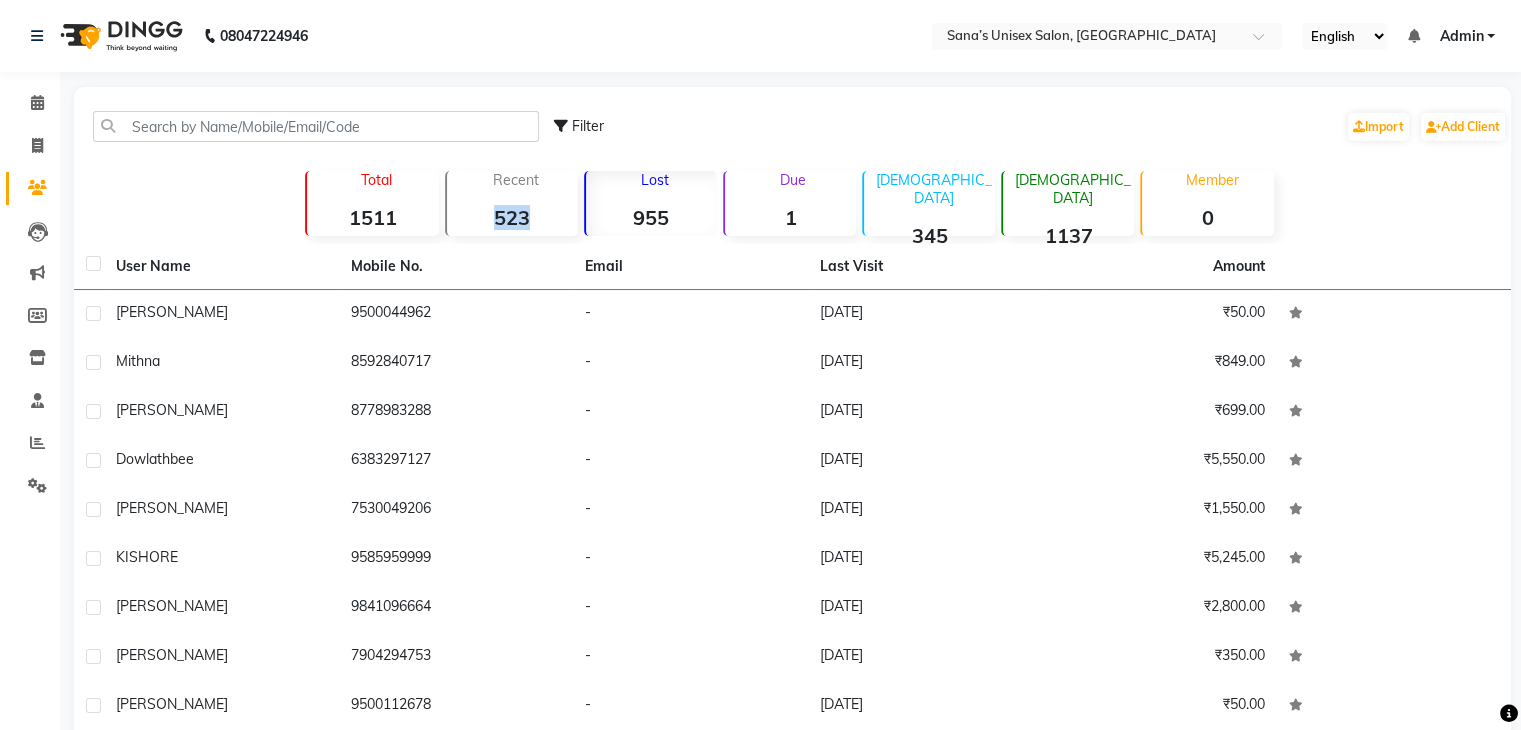 drag, startPoint x: 487, startPoint y: 214, endPoint x: 544, endPoint y: 221, distance: 57.428215 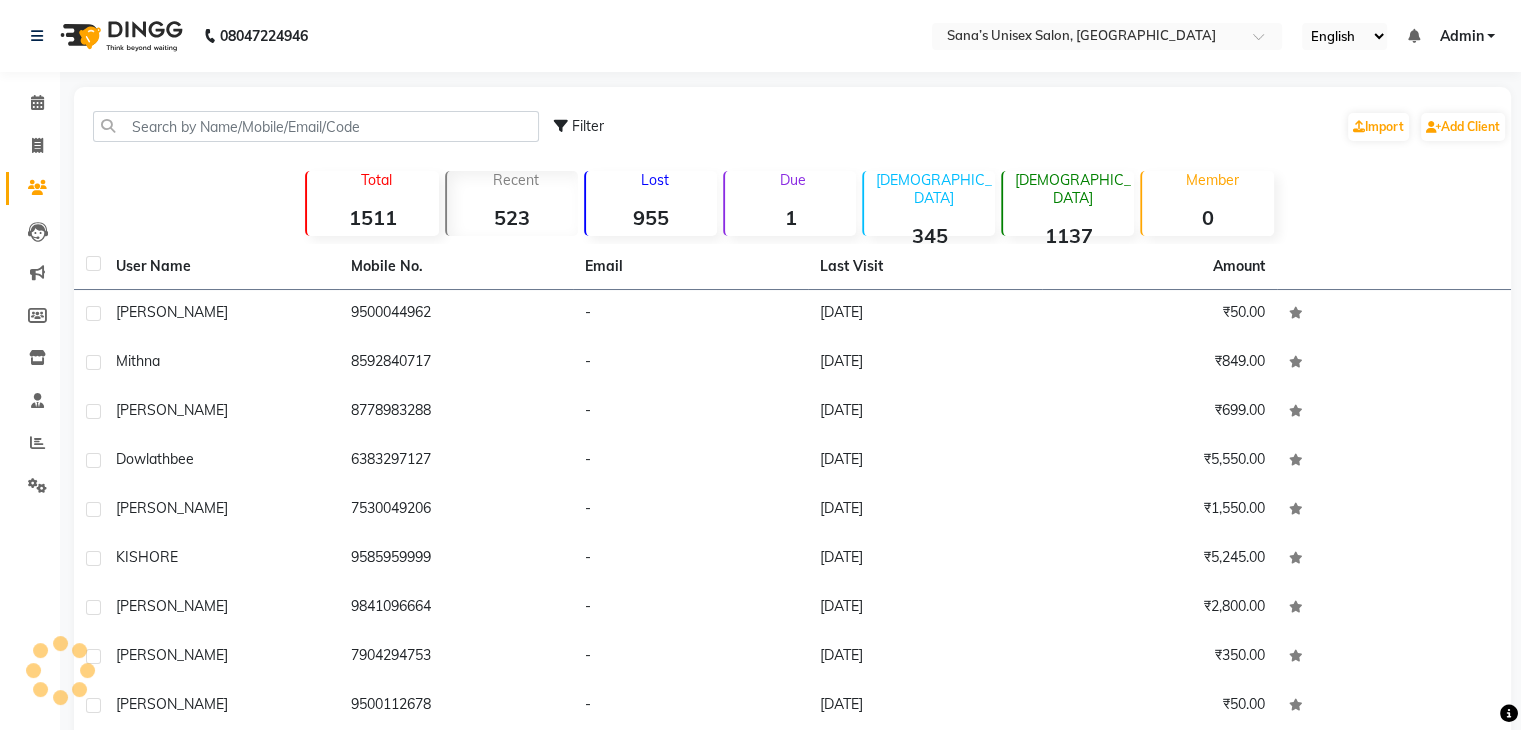 click on "Filter  Import   Add Client   Total  1511  Recent  523  Lost  955  Due  1  [DEMOGRAPHIC_DATA]  345  [DEMOGRAPHIC_DATA]  1137  Member  0 User Name Mobile No. Email Last Visit Amount [PERSON_NAME]     9500044962   -   [DATE]   ₹50.00  mithna     8592840717   -   [DATE]   ₹849.00  [PERSON_NAME]     8778983288   -   [DATE]   ₹699.00  Dowlathbee     6383297127   -   [DATE]   ₹5,550.00  [PERSON_NAME]     7530049206   -   [DATE]   ₹1,550.00  KISHORE     9585959999   -   [DATE]   ₹5,245.00  [PERSON_NAME]     9841096664   -   [DATE]   ₹2,800.00  [PERSON_NAME]     7904294753   -   [DATE]   ₹350.00  [PERSON_NAME]     9500112678   -   [DATE]   ₹50.00  jai nandhini     9363915879   -   [DATE]   ₹2,849.00   Previous   Next   10   50   100" 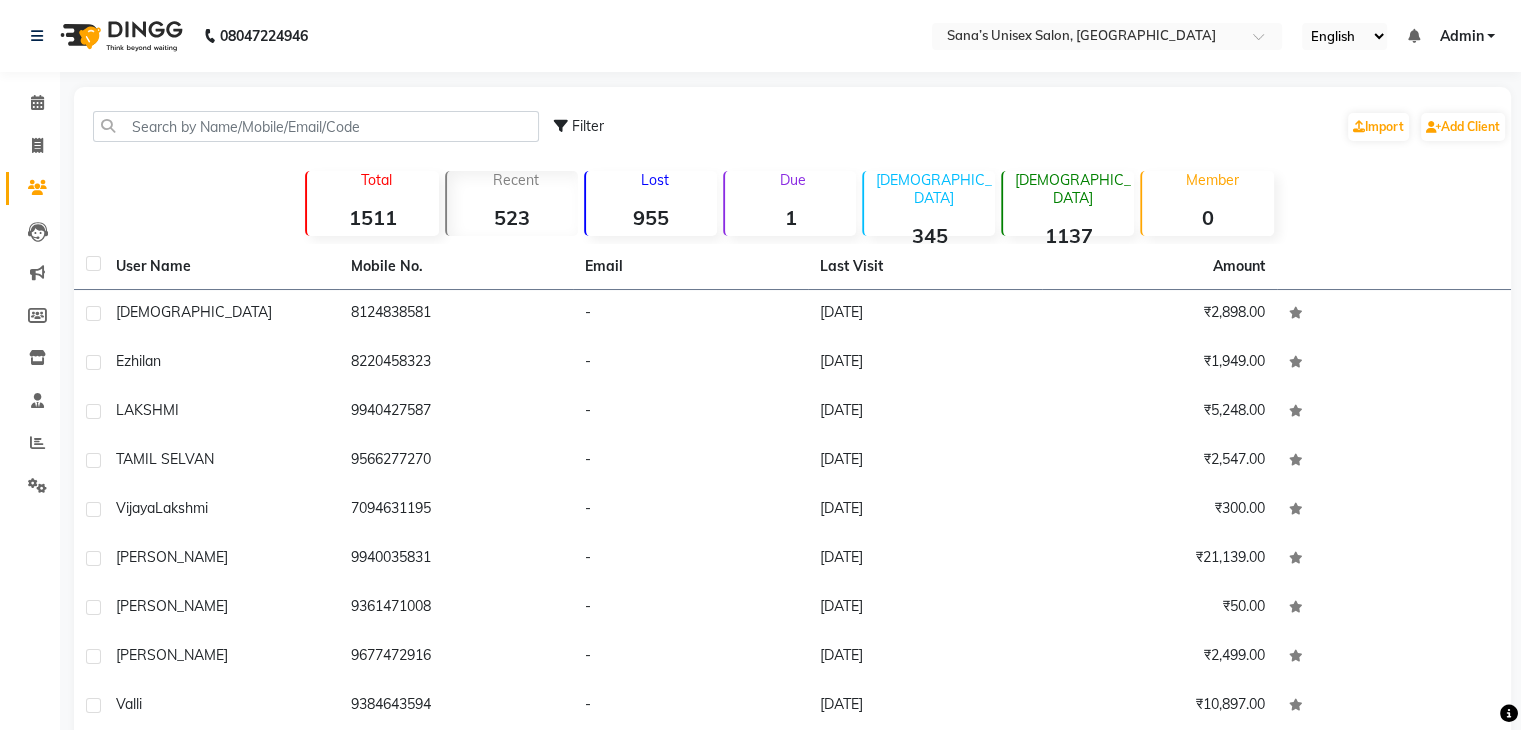 click on "Recent" 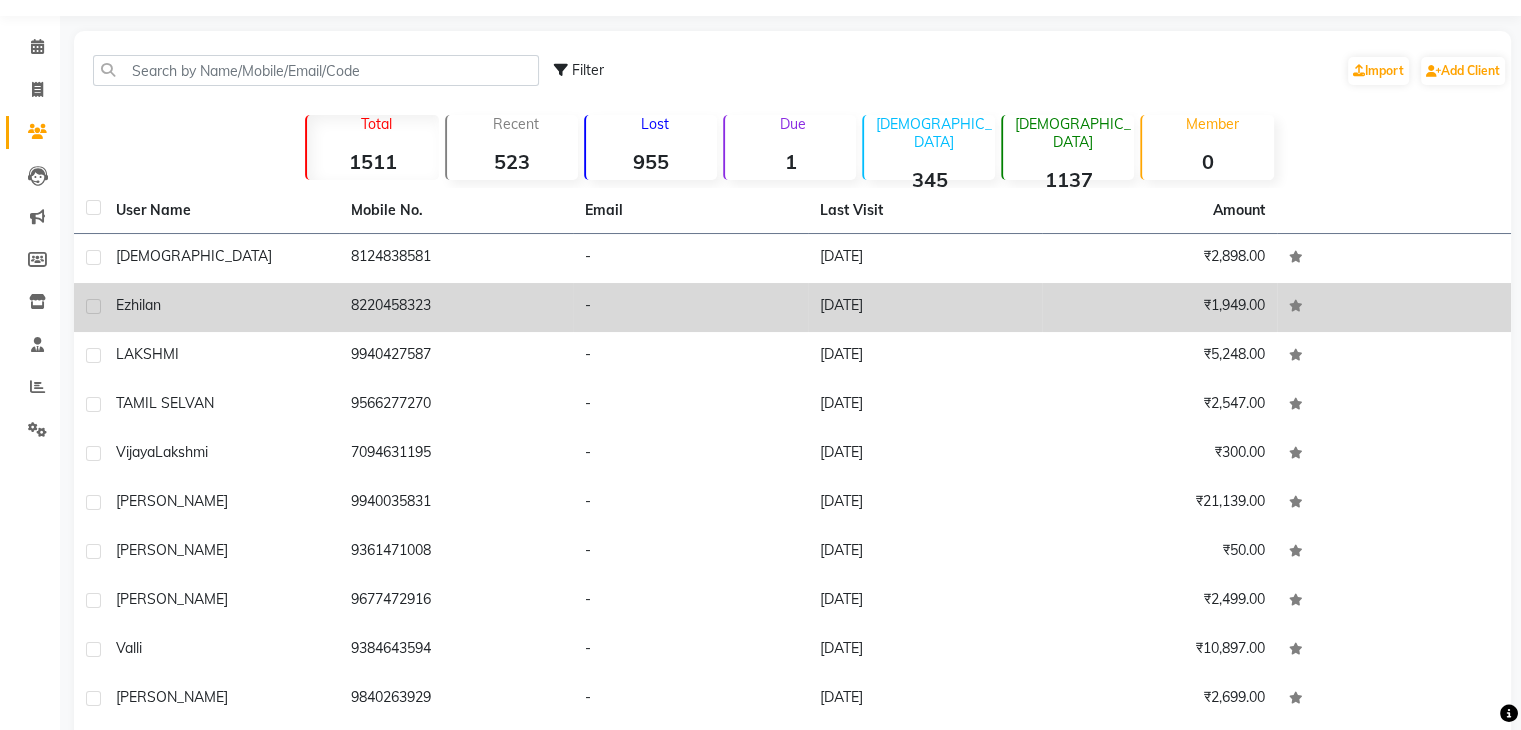 scroll, scrollTop: 0, scrollLeft: 0, axis: both 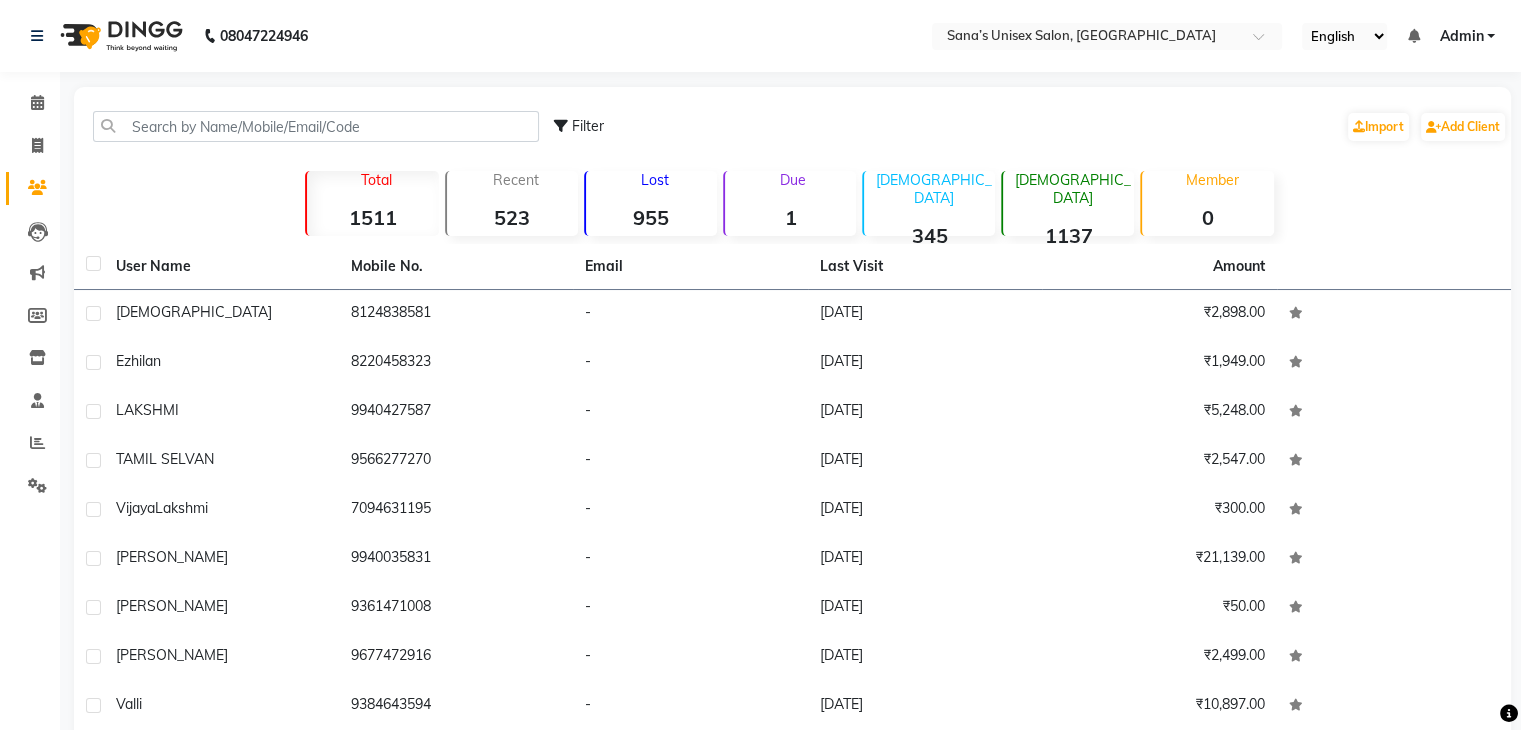click 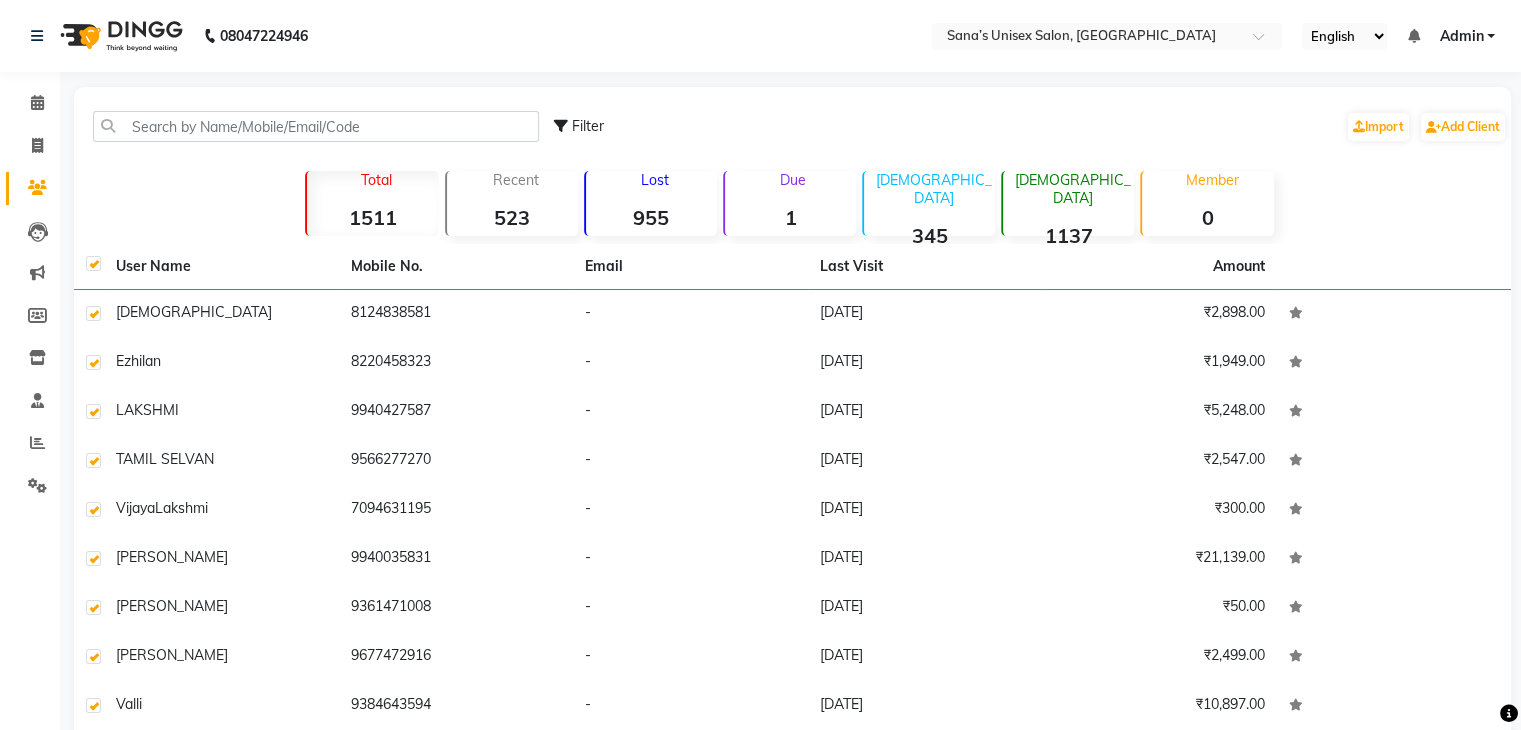 checkbox on "true" 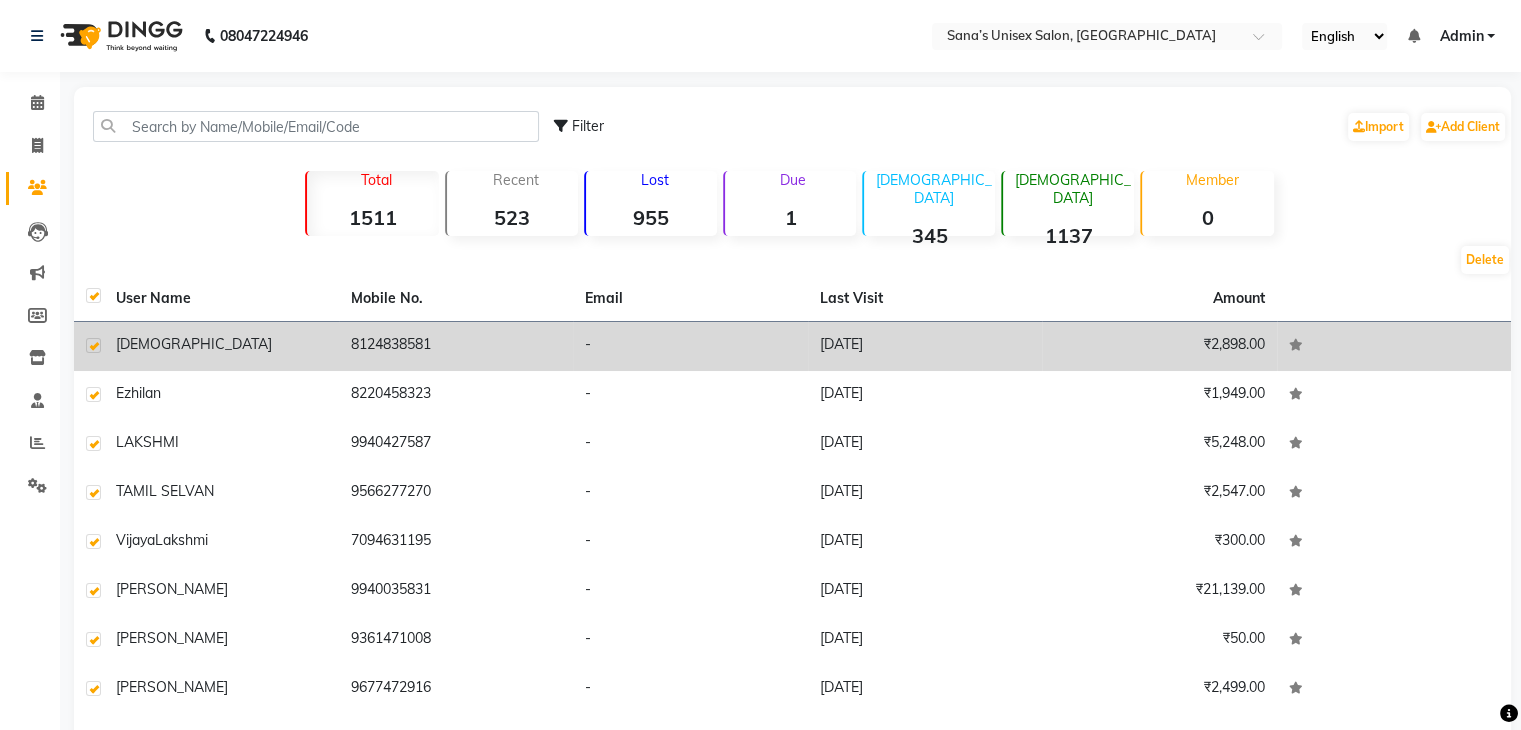 click 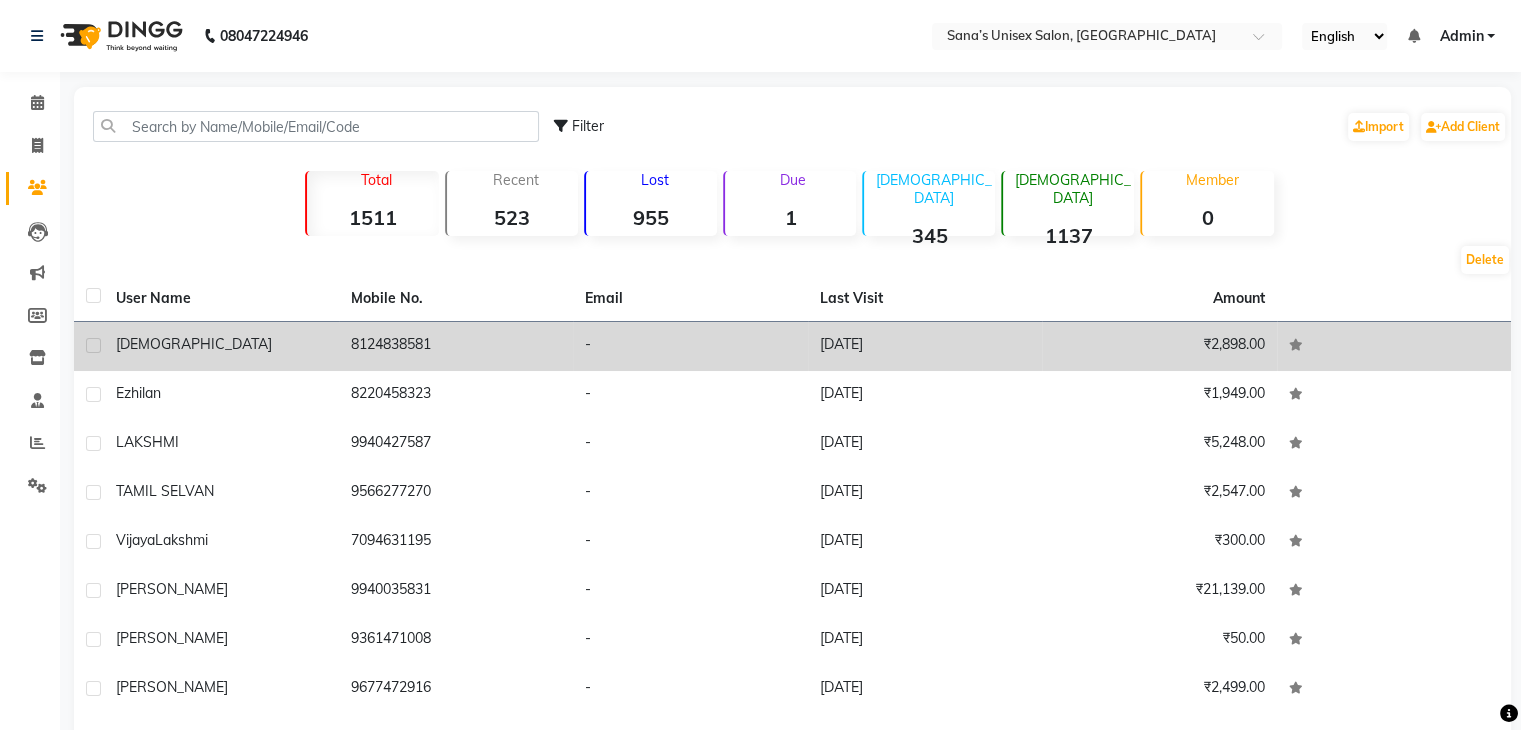 checkbox on "false" 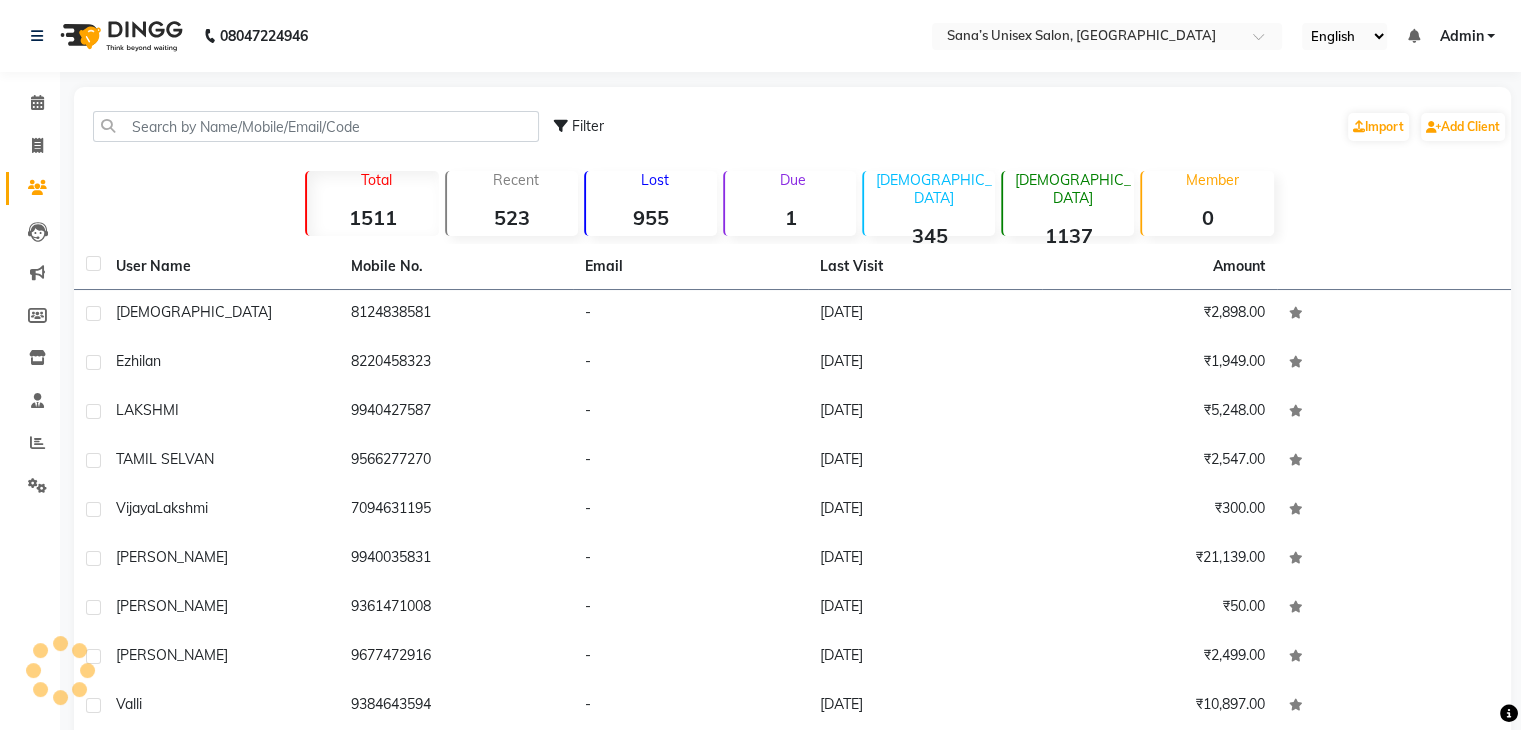 click on "08047224946" 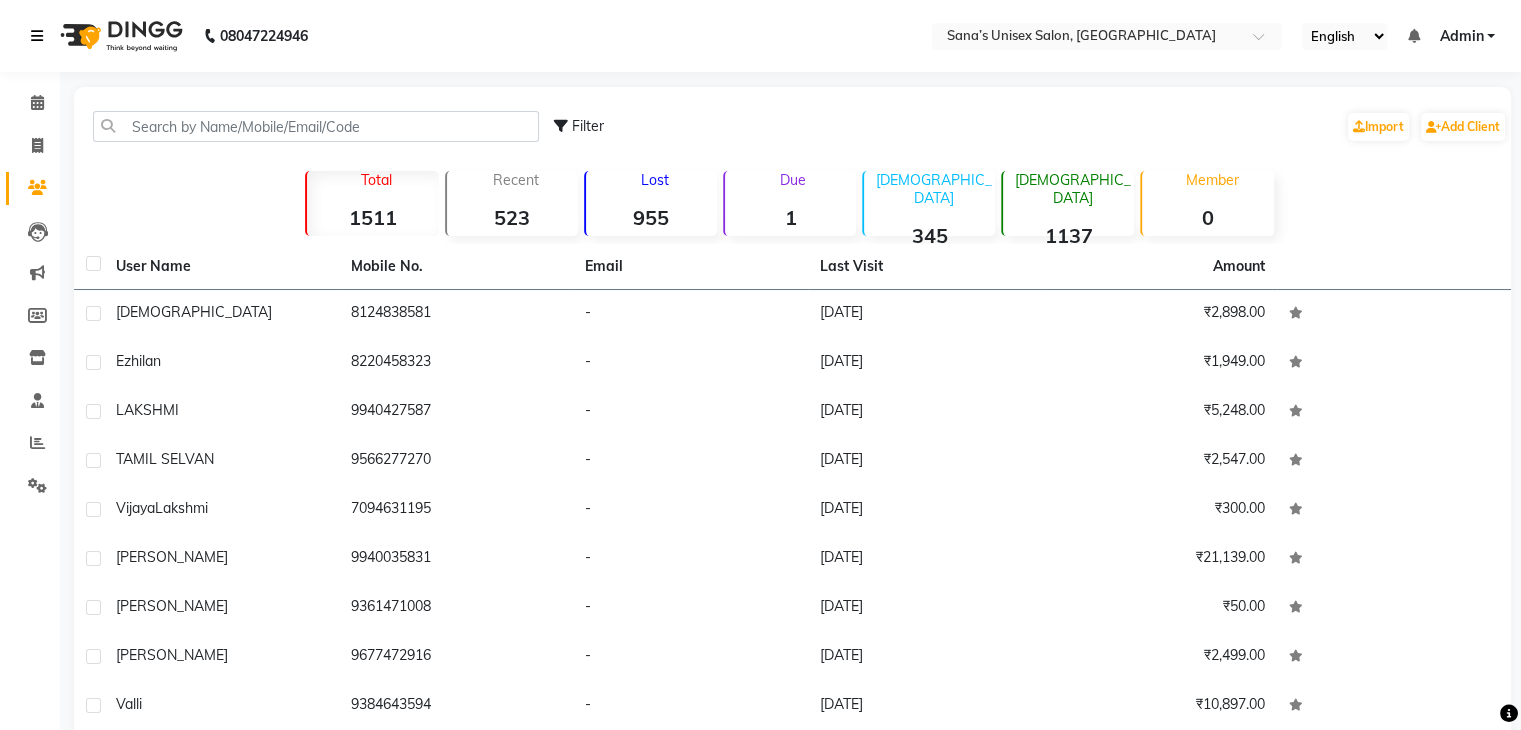 click at bounding box center [37, 36] 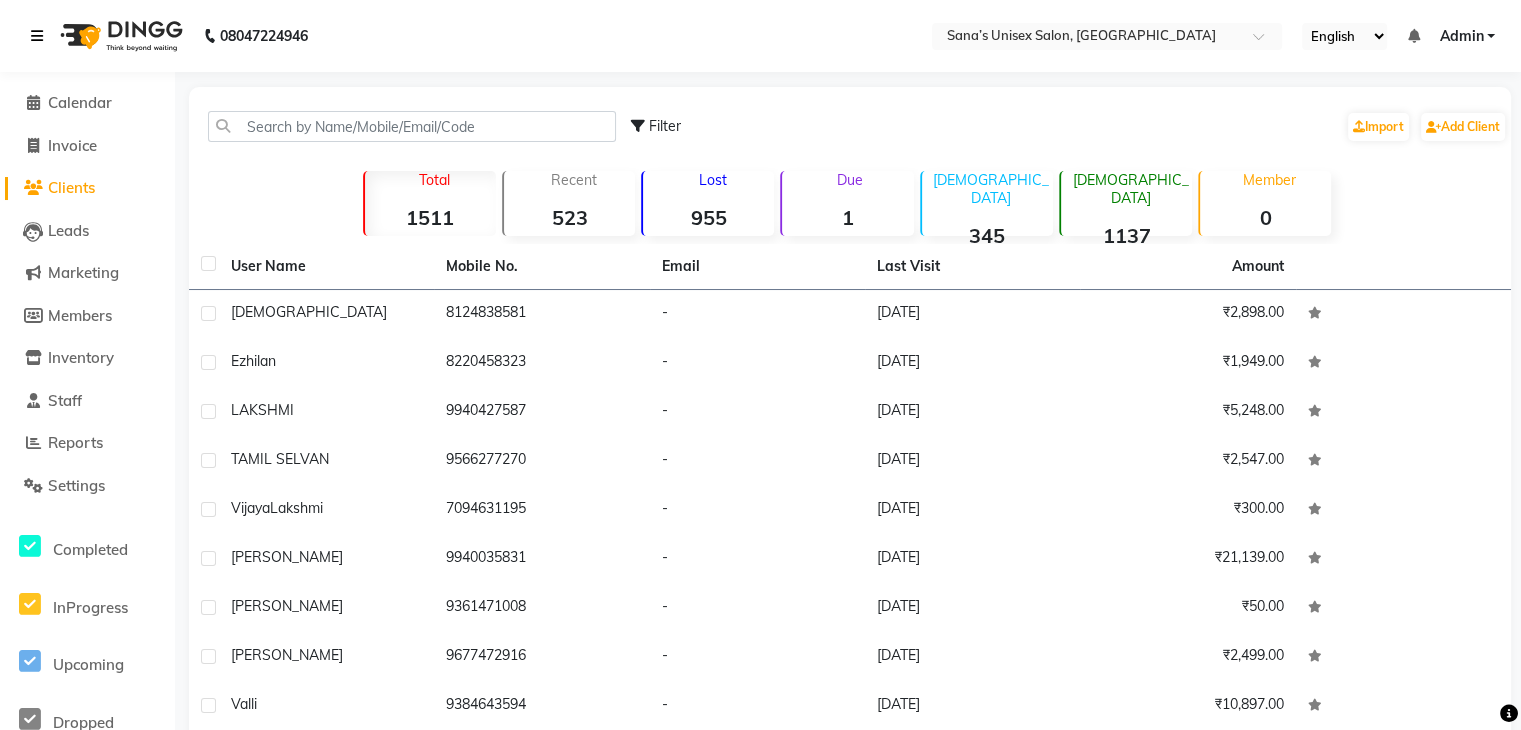 click at bounding box center [37, 36] 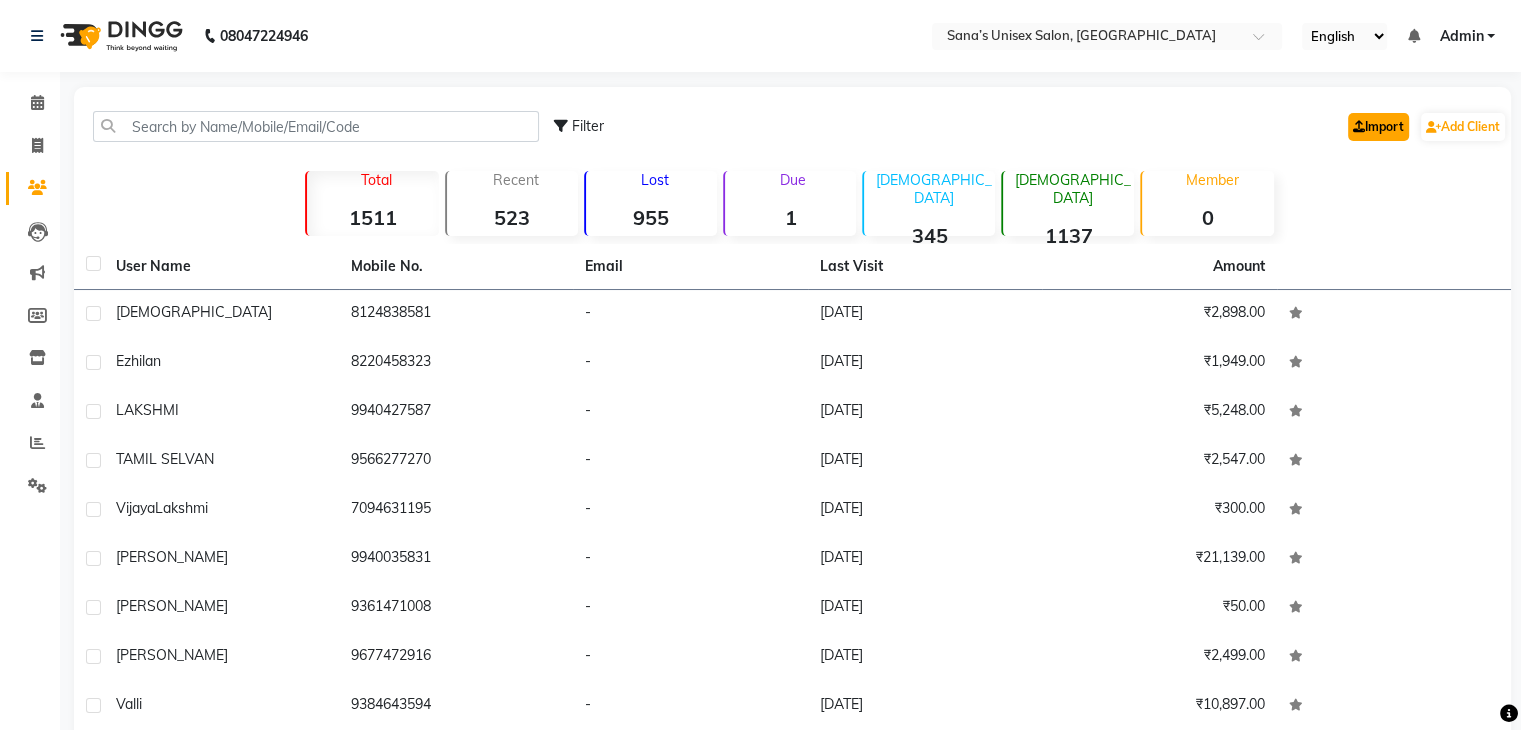 click on "Import" 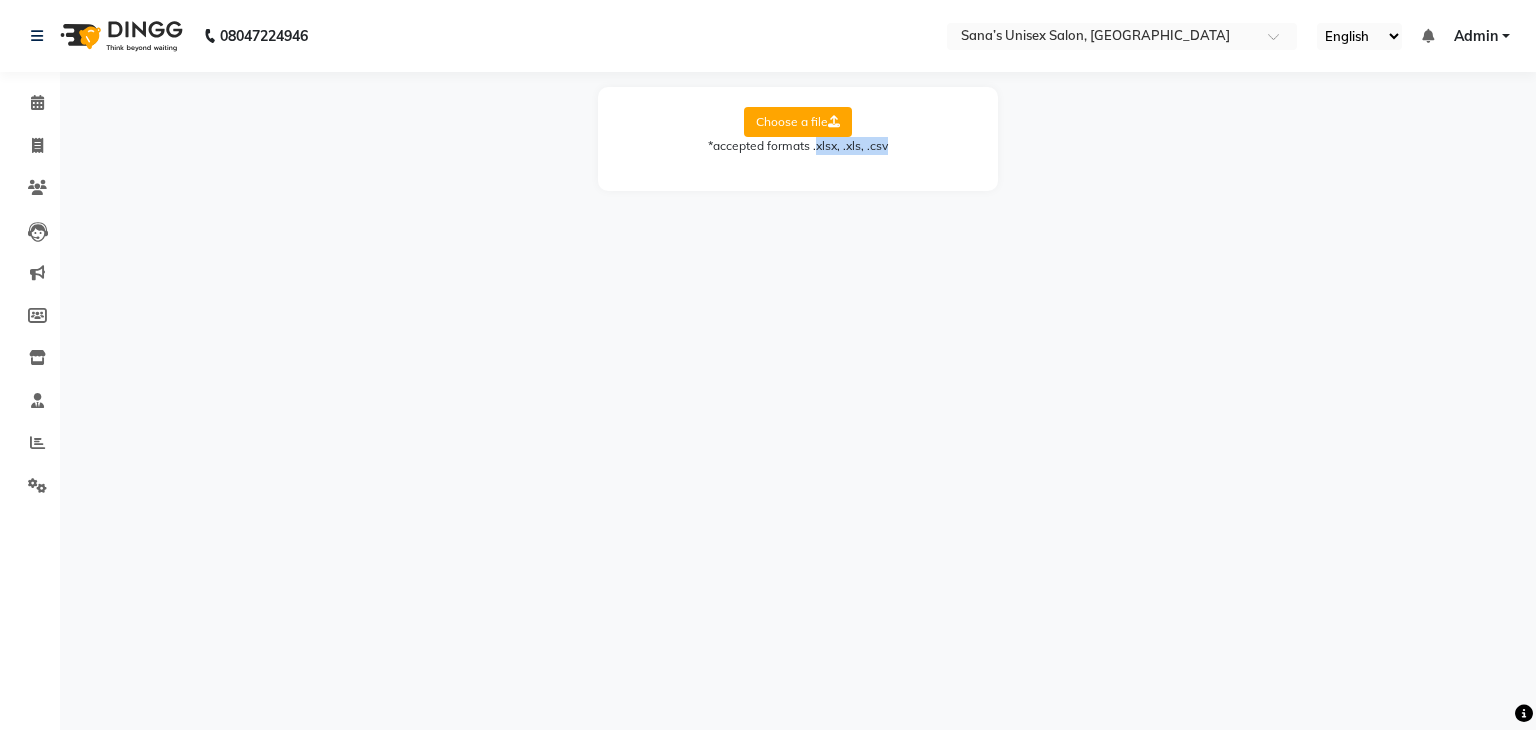 drag, startPoint x: 815, startPoint y: 144, endPoint x: 904, endPoint y: 137, distance: 89.27486 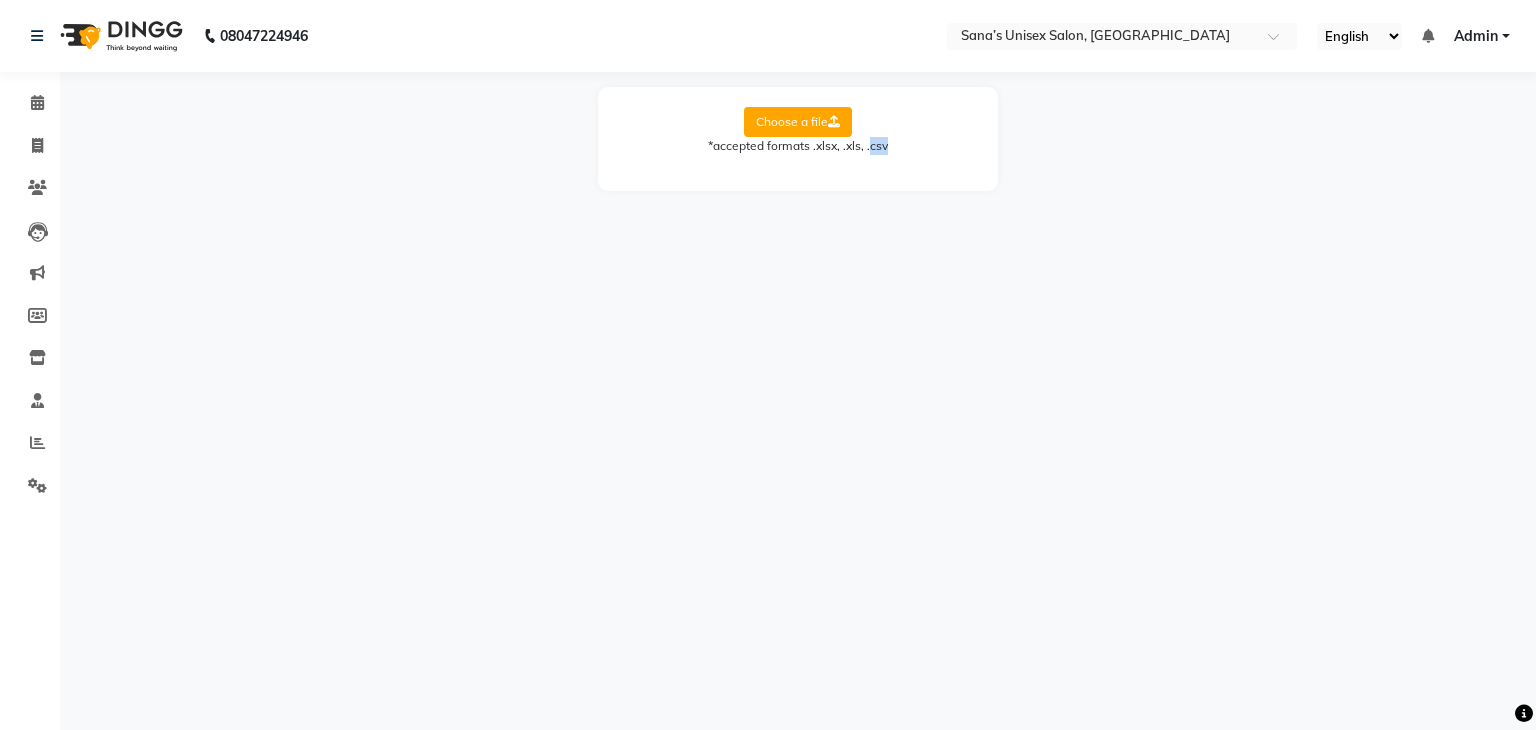 click on "*accepted formats .xlsx, .xls, .csv" 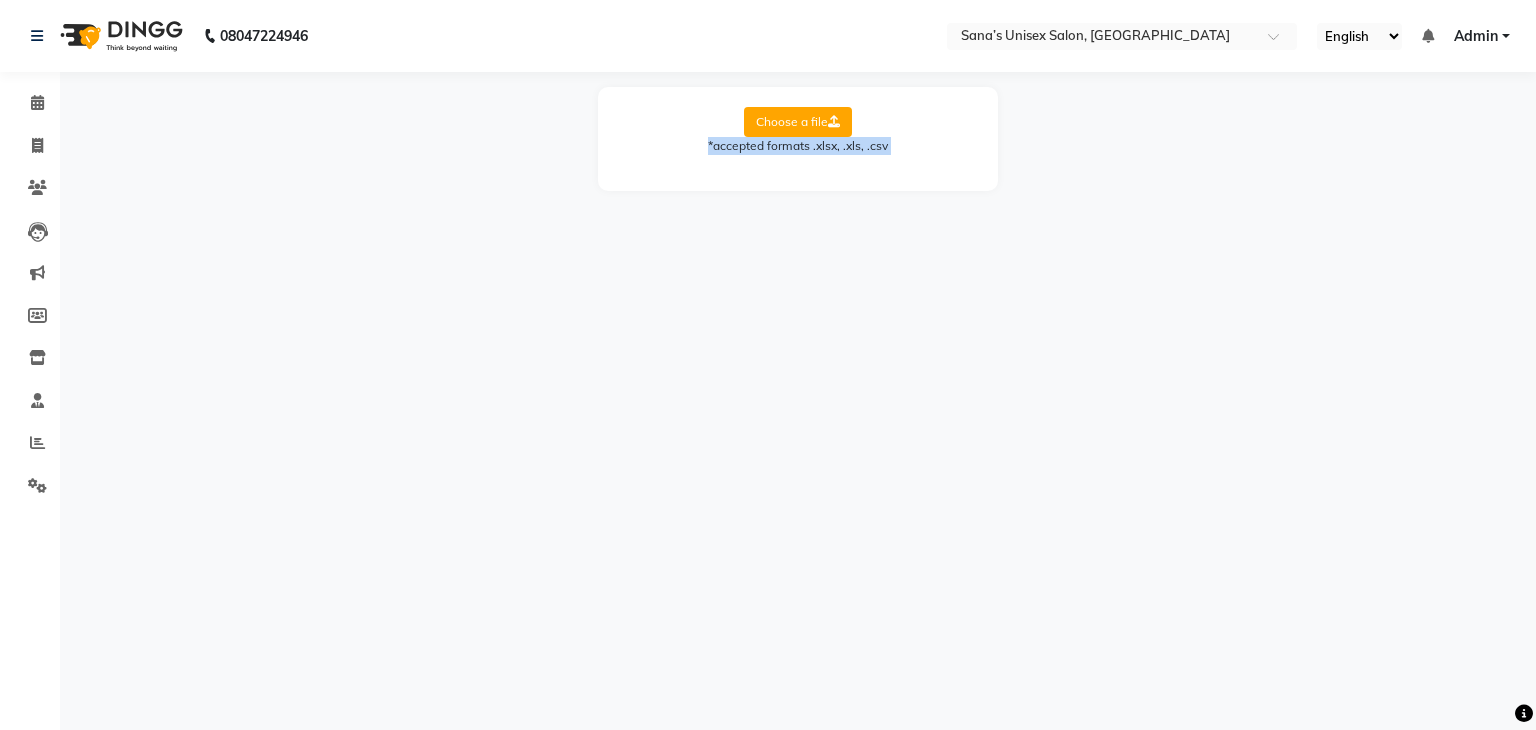 click on "*accepted formats .xlsx, .xls, .csv" 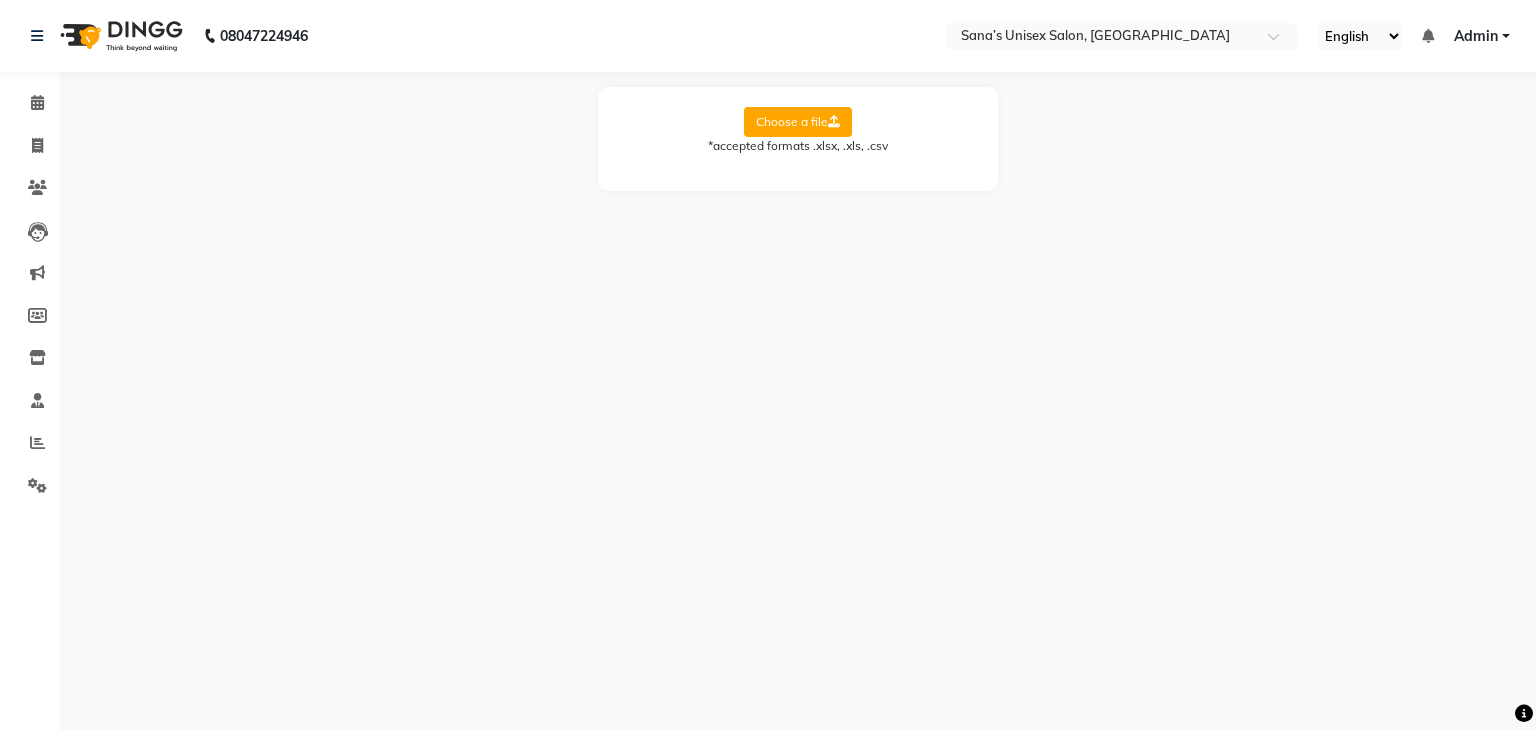 click on "*accepted formats .xlsx, .xls, .csv" 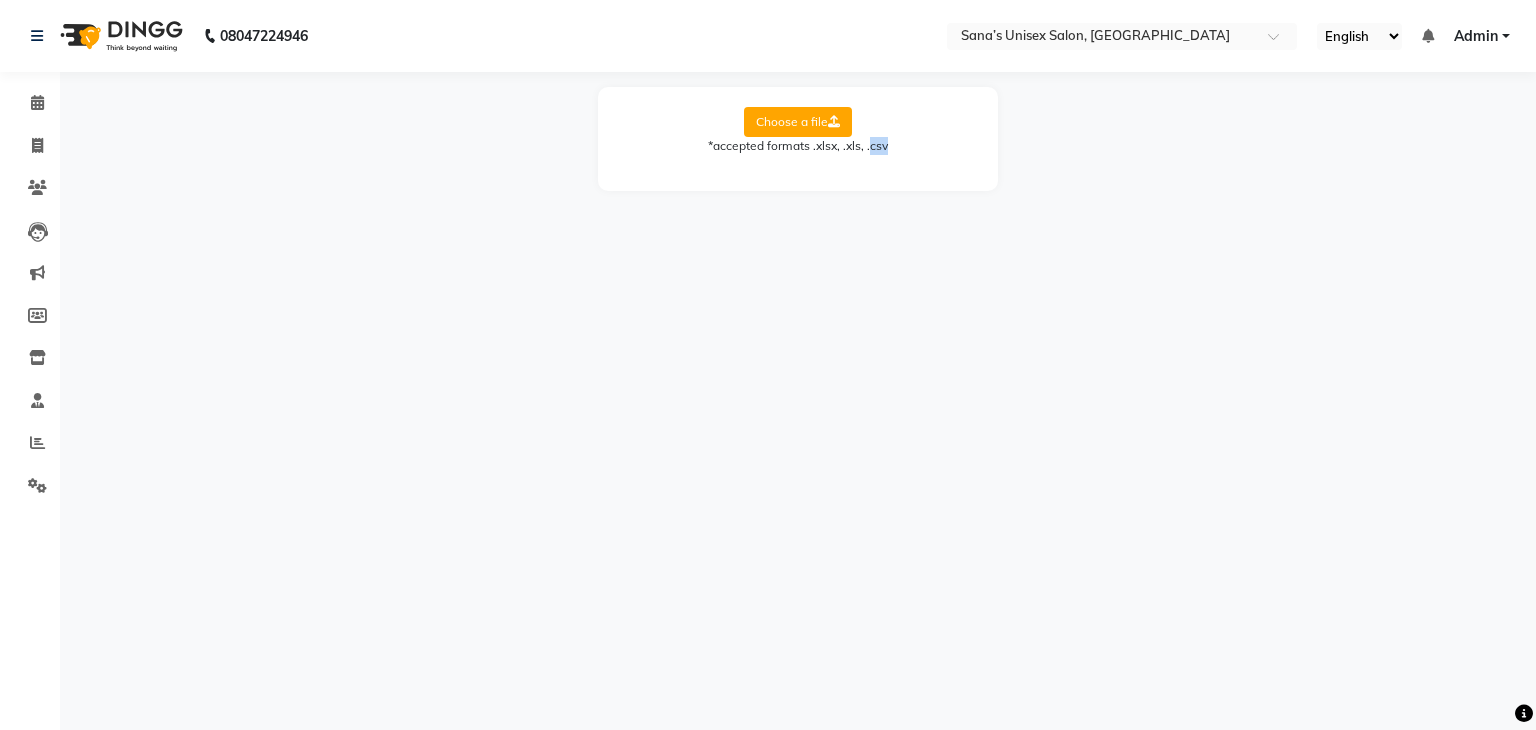 click on "*accepted formats .xlsx, .xls, .csv" 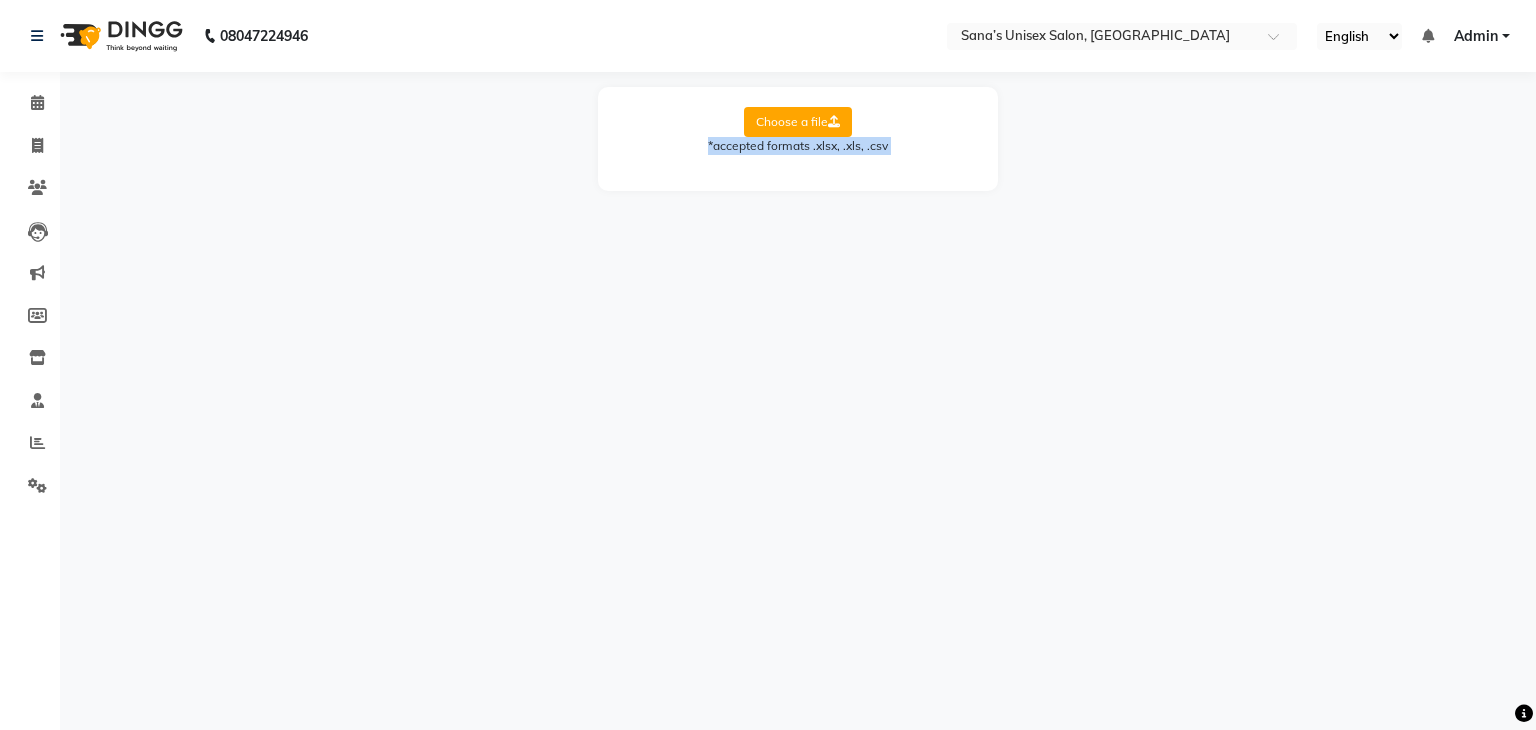 click on "*accepted formats .xlsx, .xls, .csv" 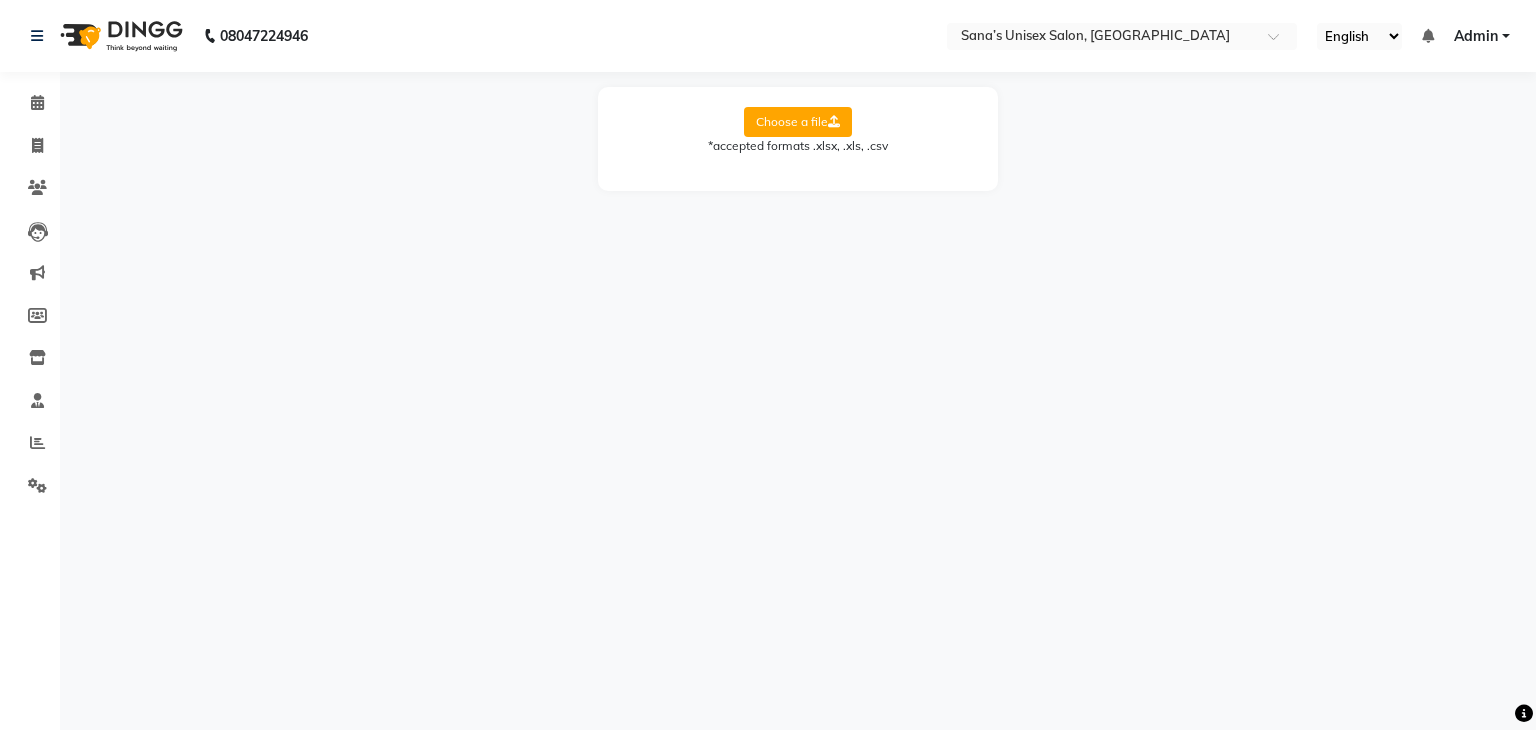 click on "Choose a file" 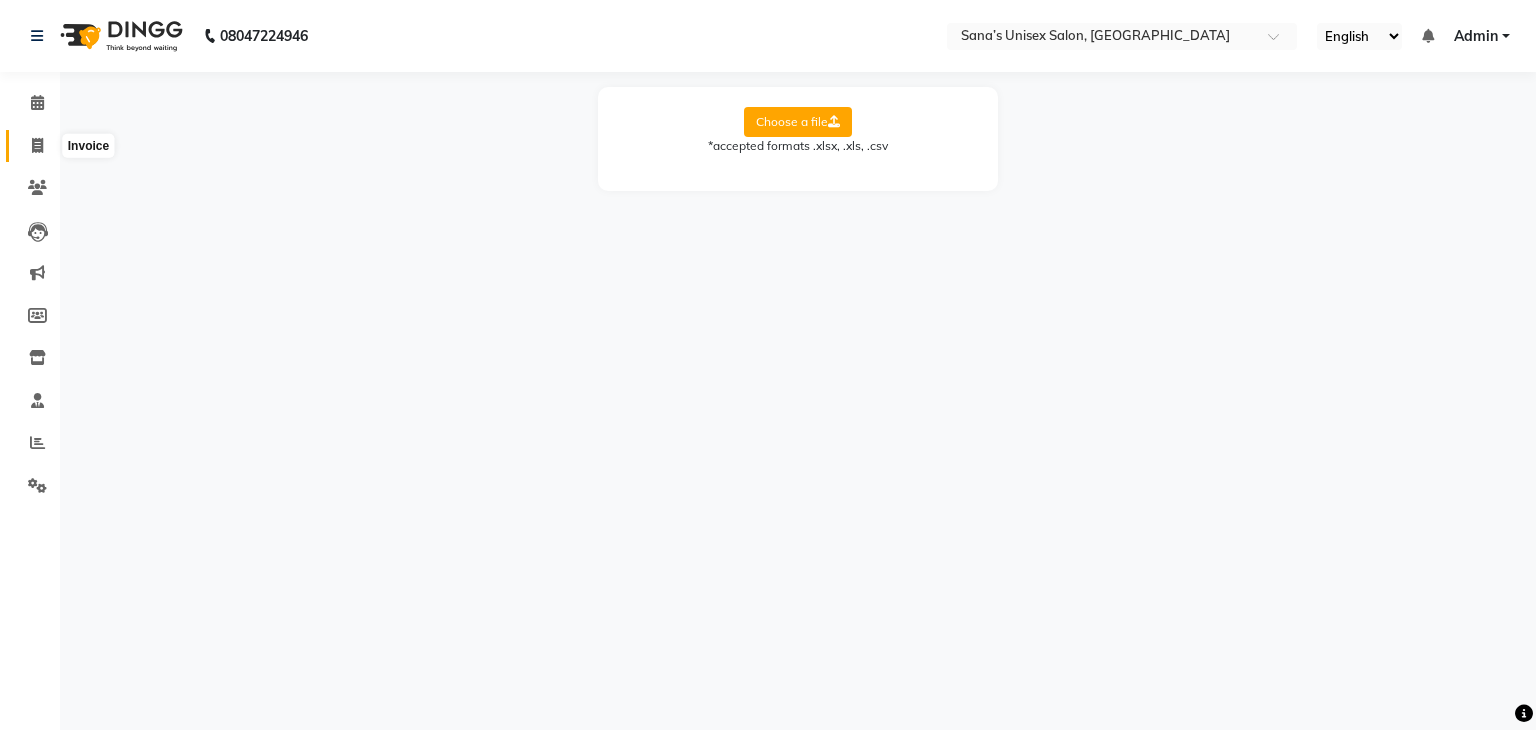 click 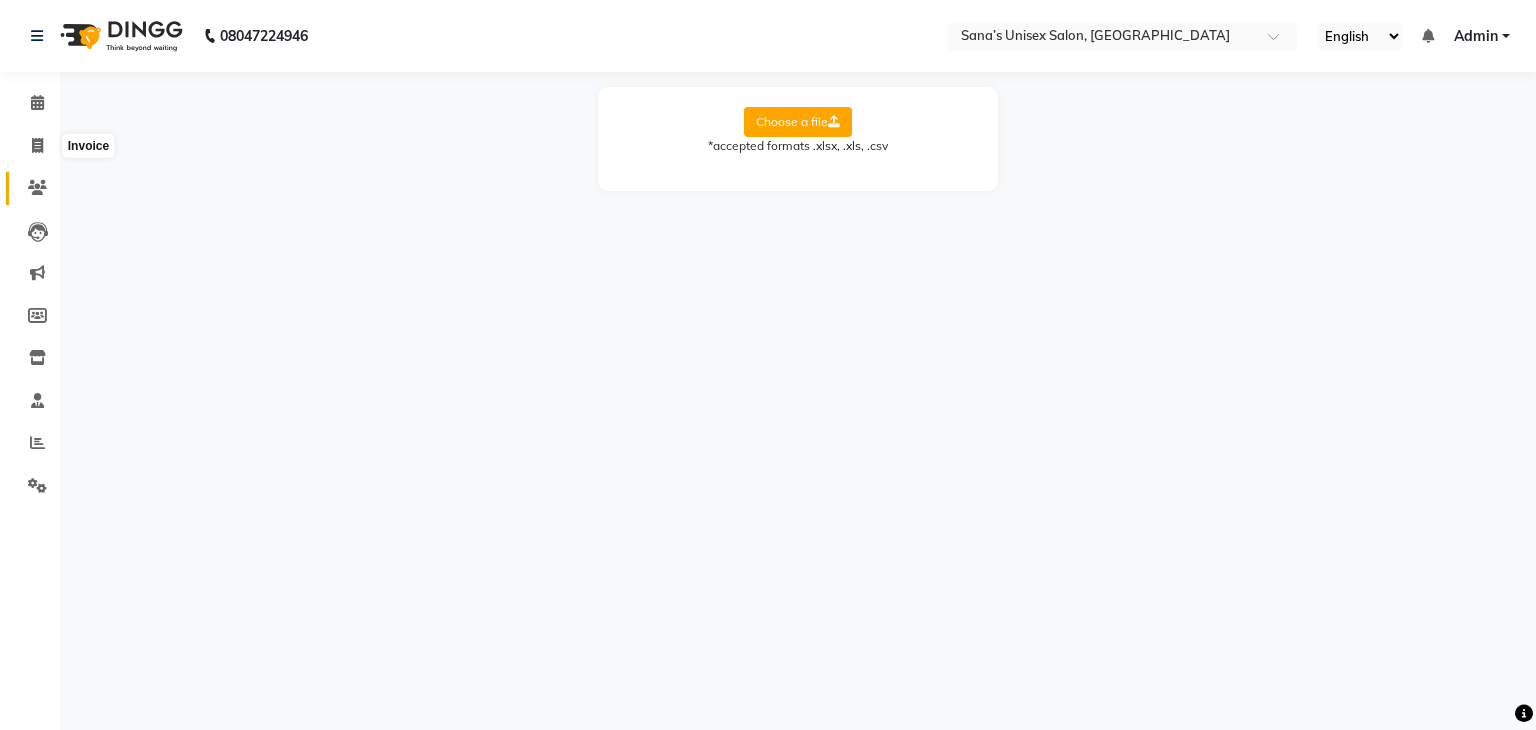 select on "service" 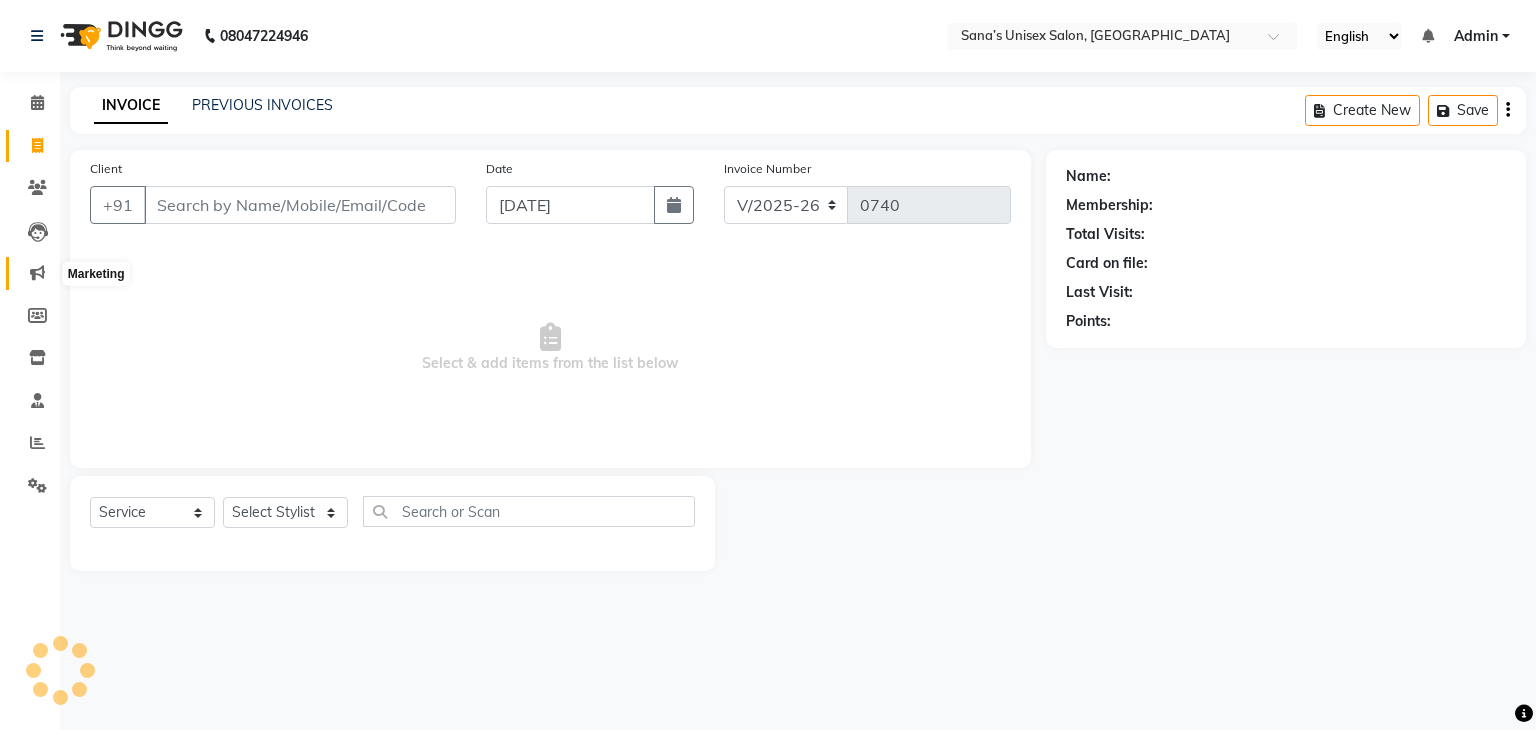 click 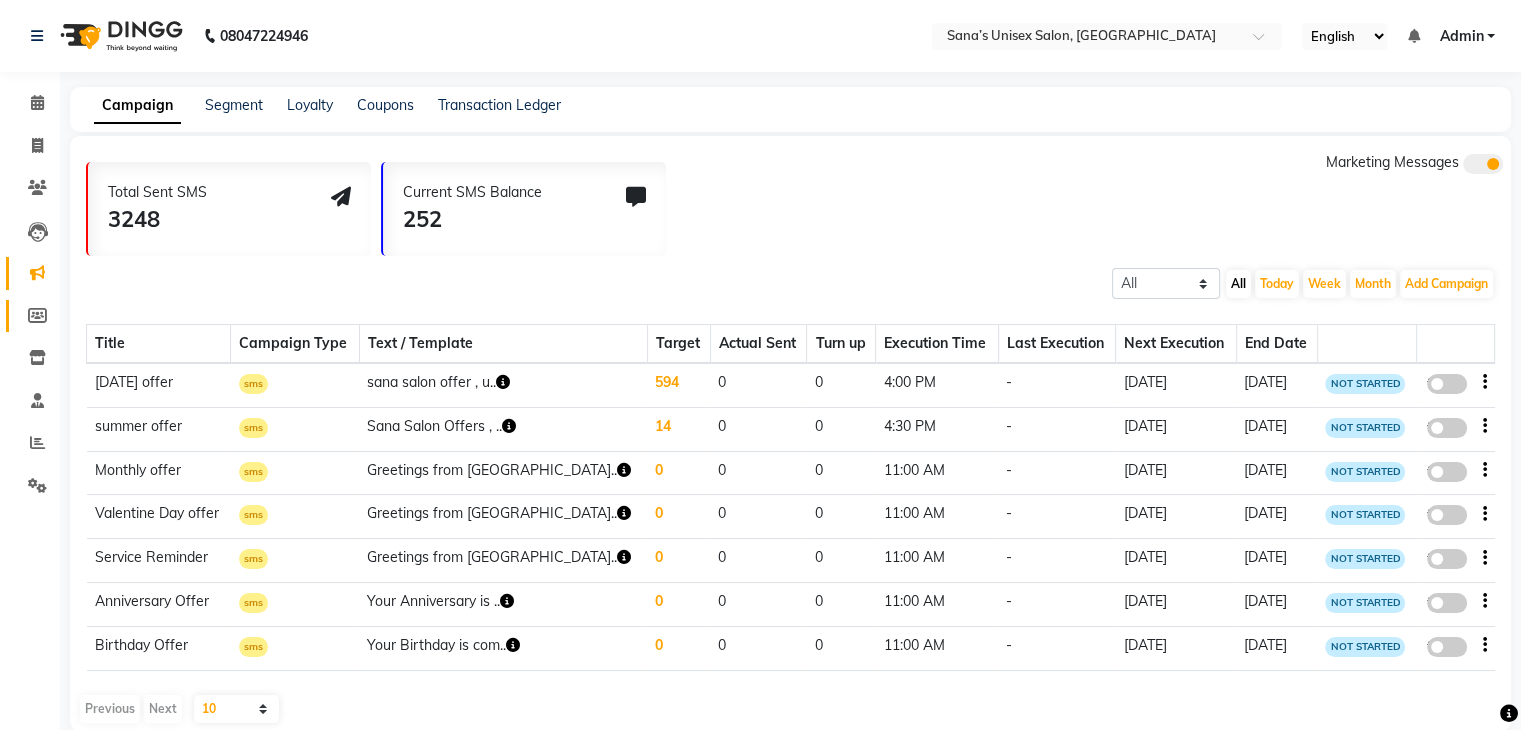 click 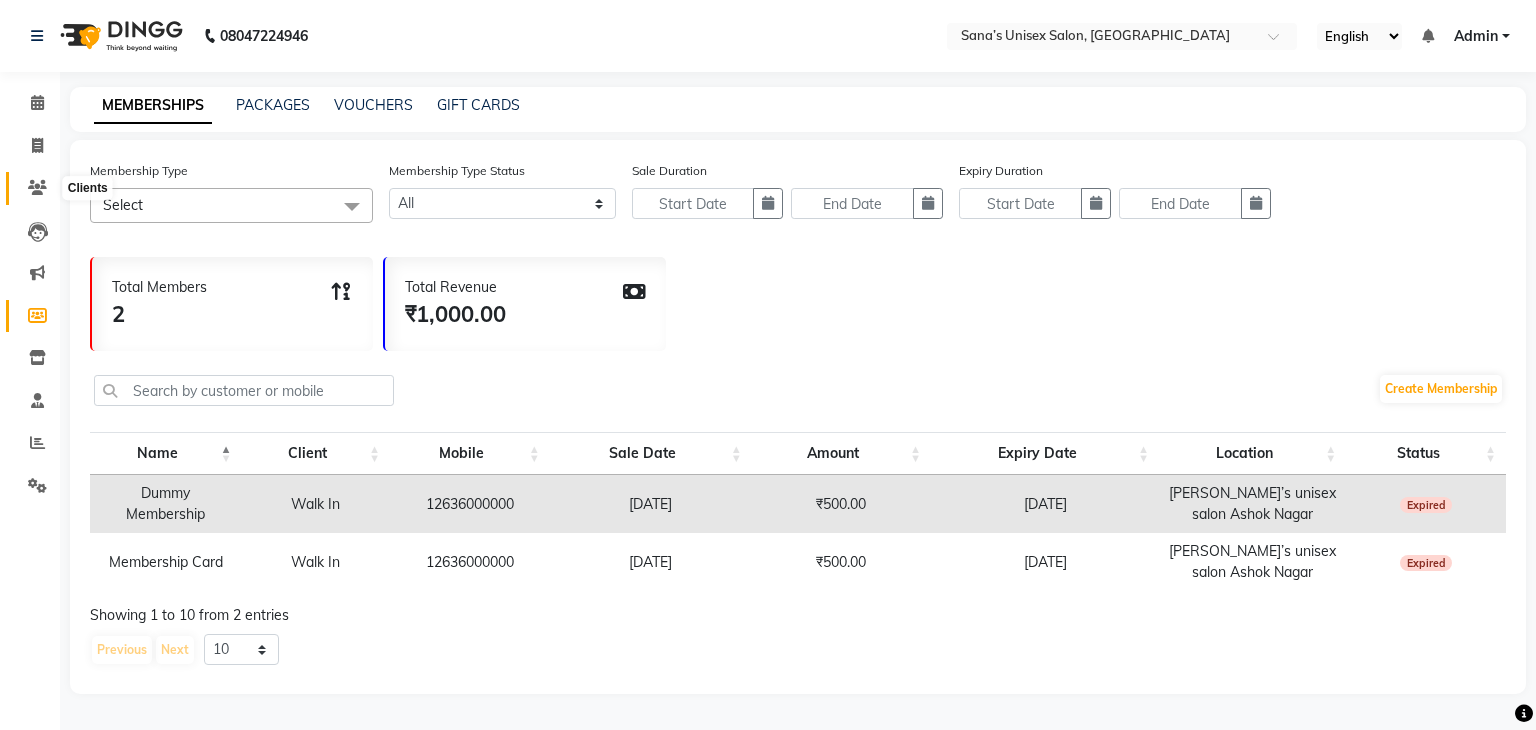 click 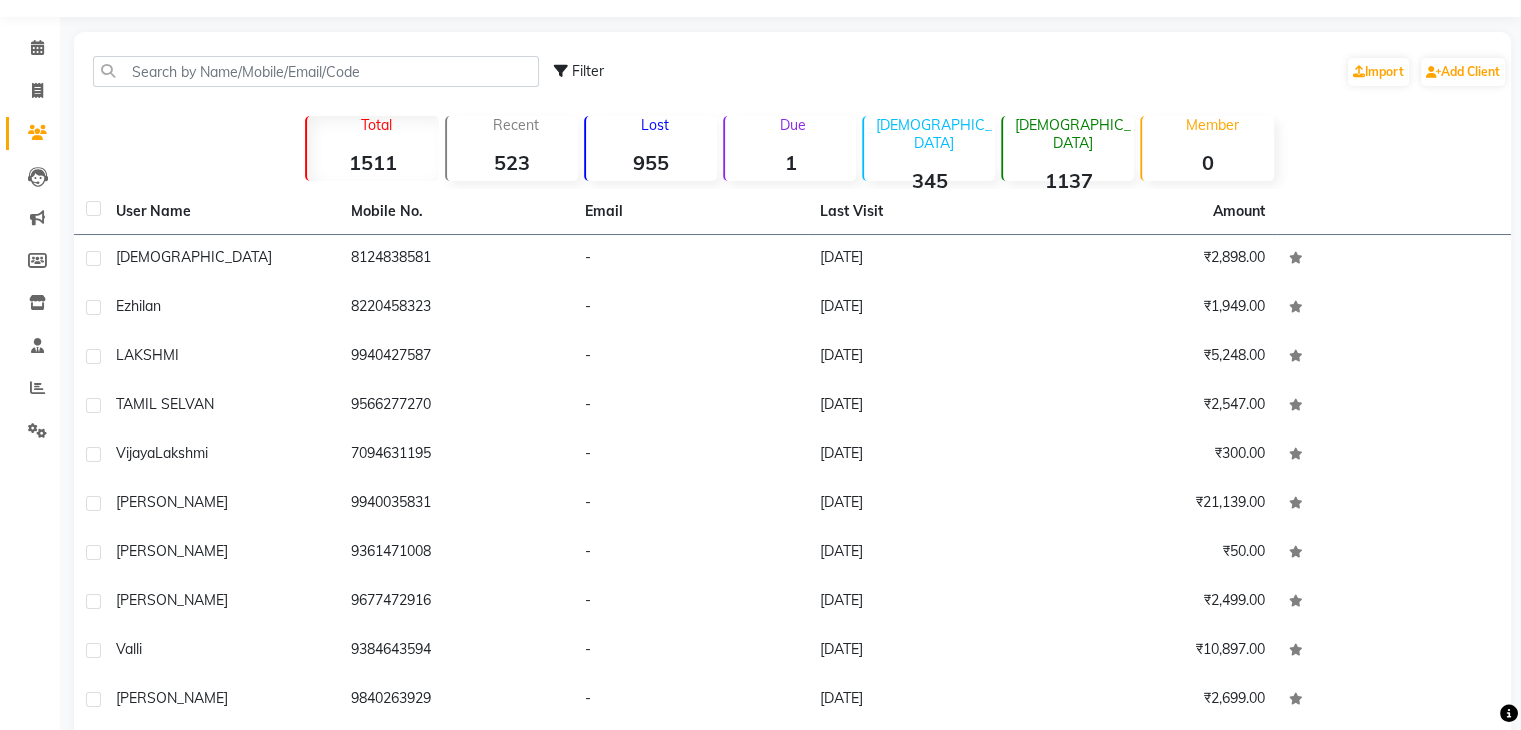 scroll, scrollTop: 0, scrollLeft: 0, axis: both 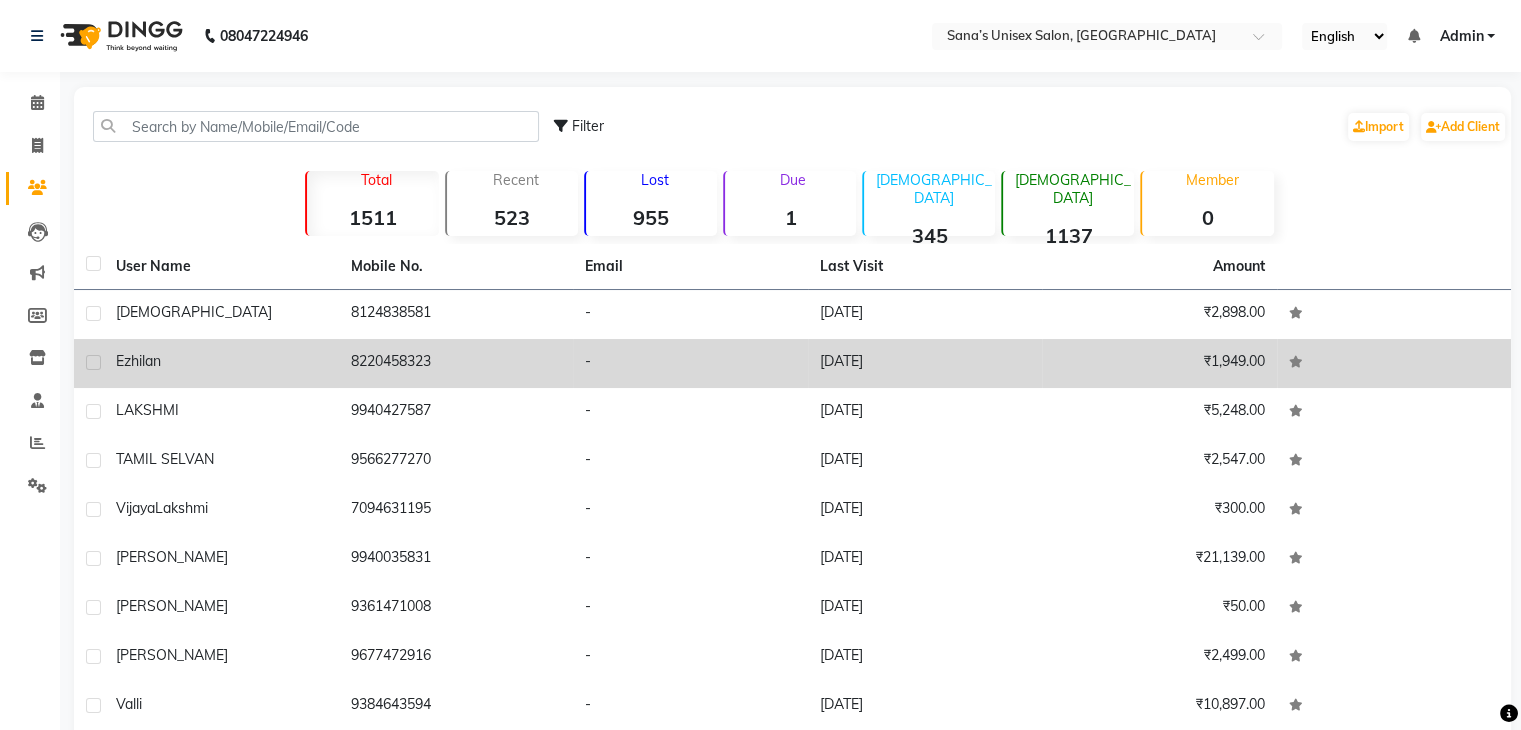 click on "8220458323" 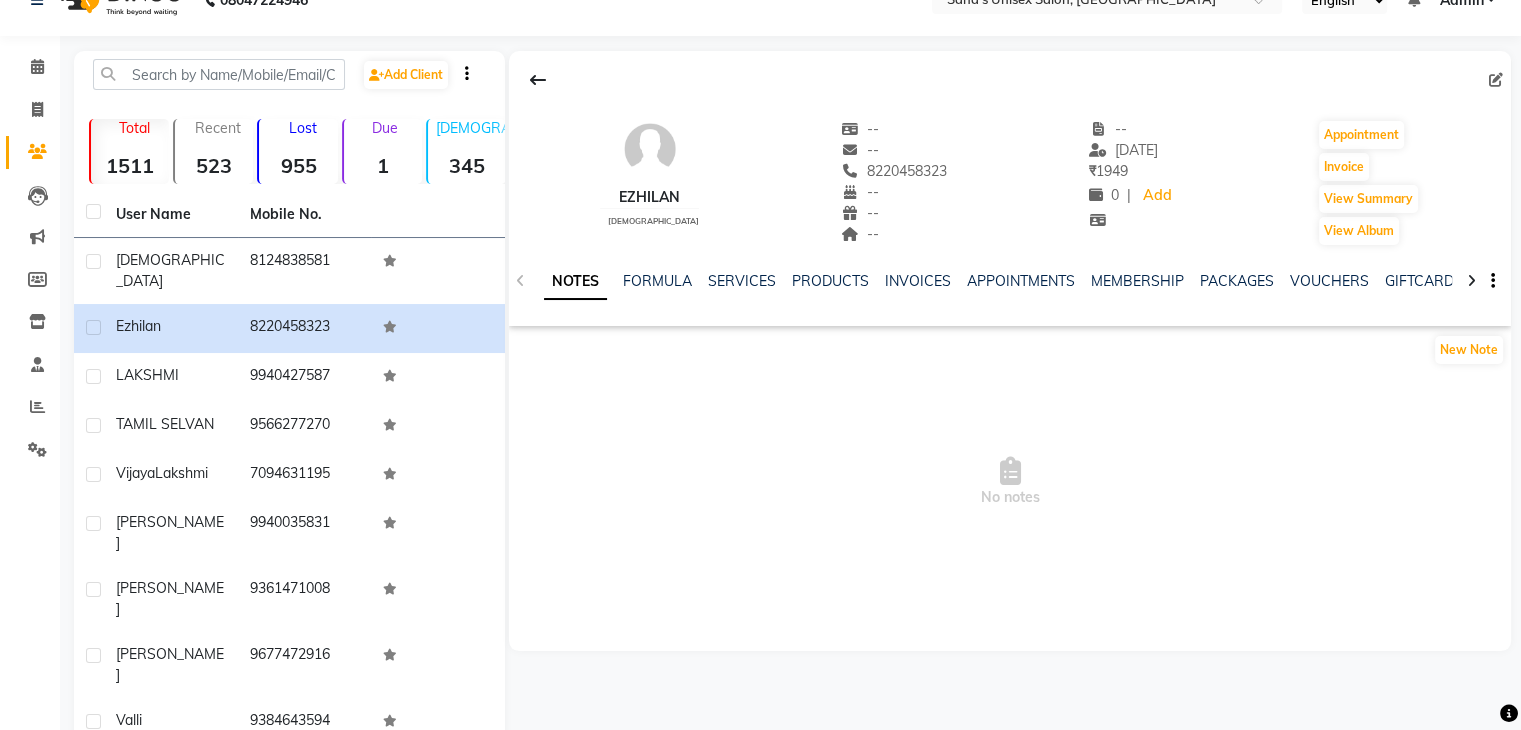 scroll, scrollTop: 0, scrollLeft: 0, axis: both 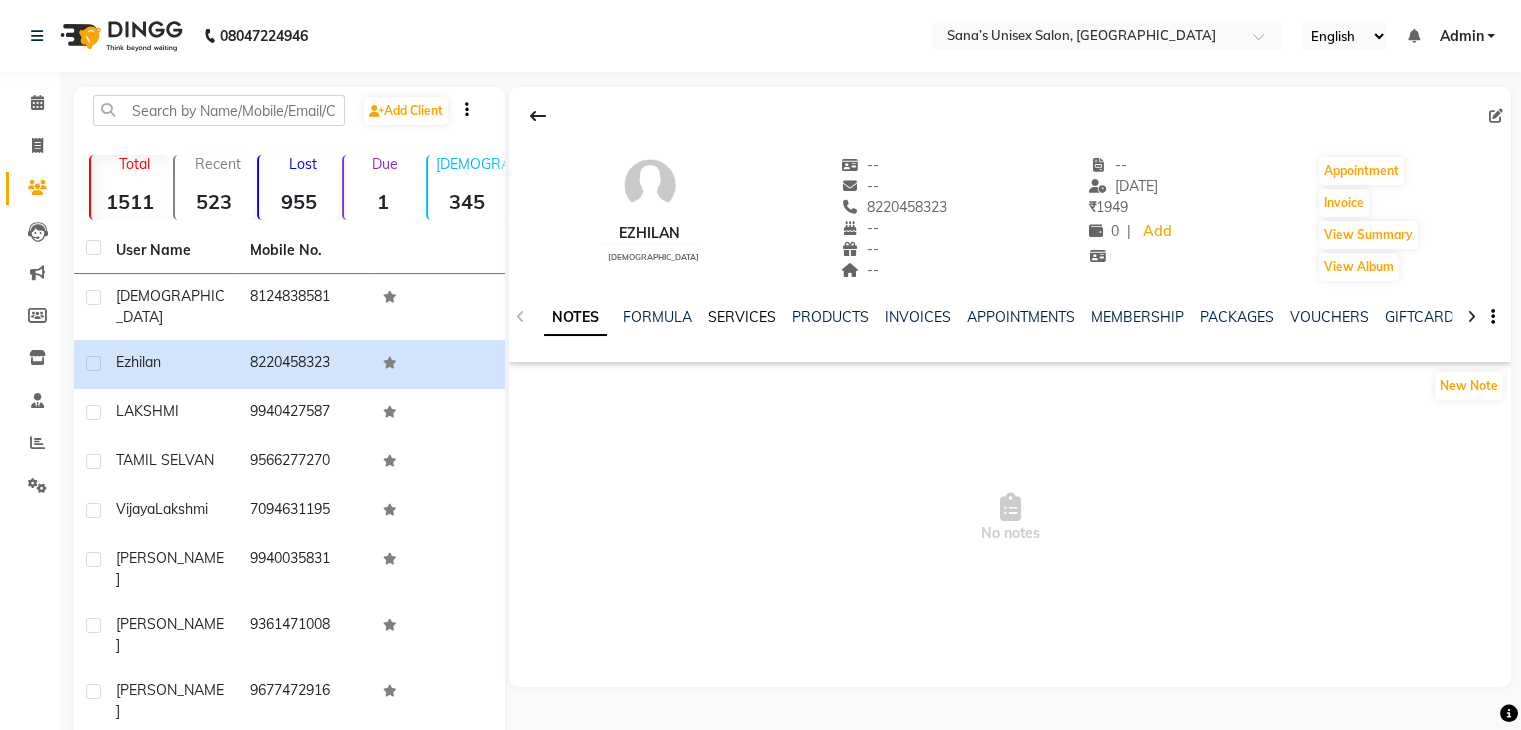 click on "SERVICES" 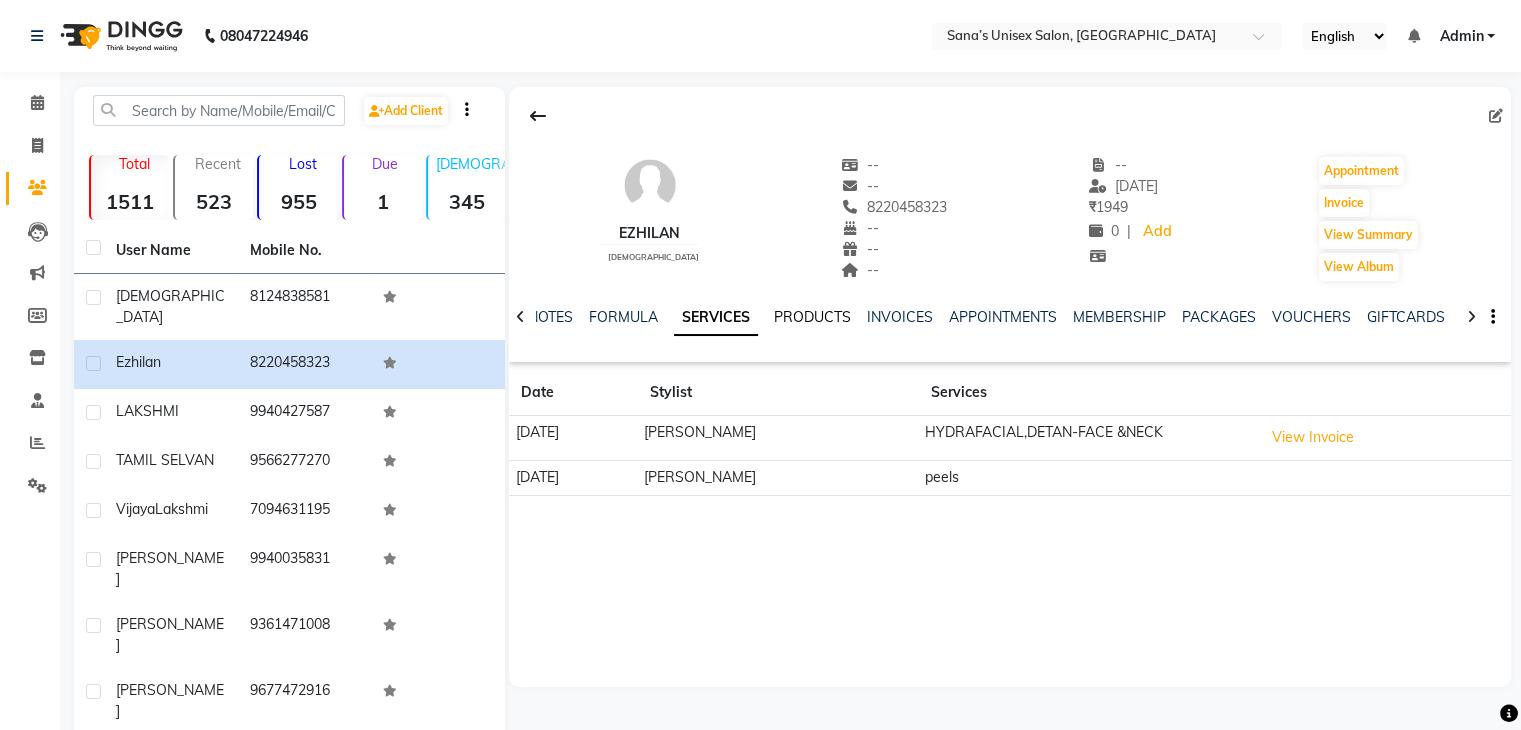 click on "PRODUCTS" 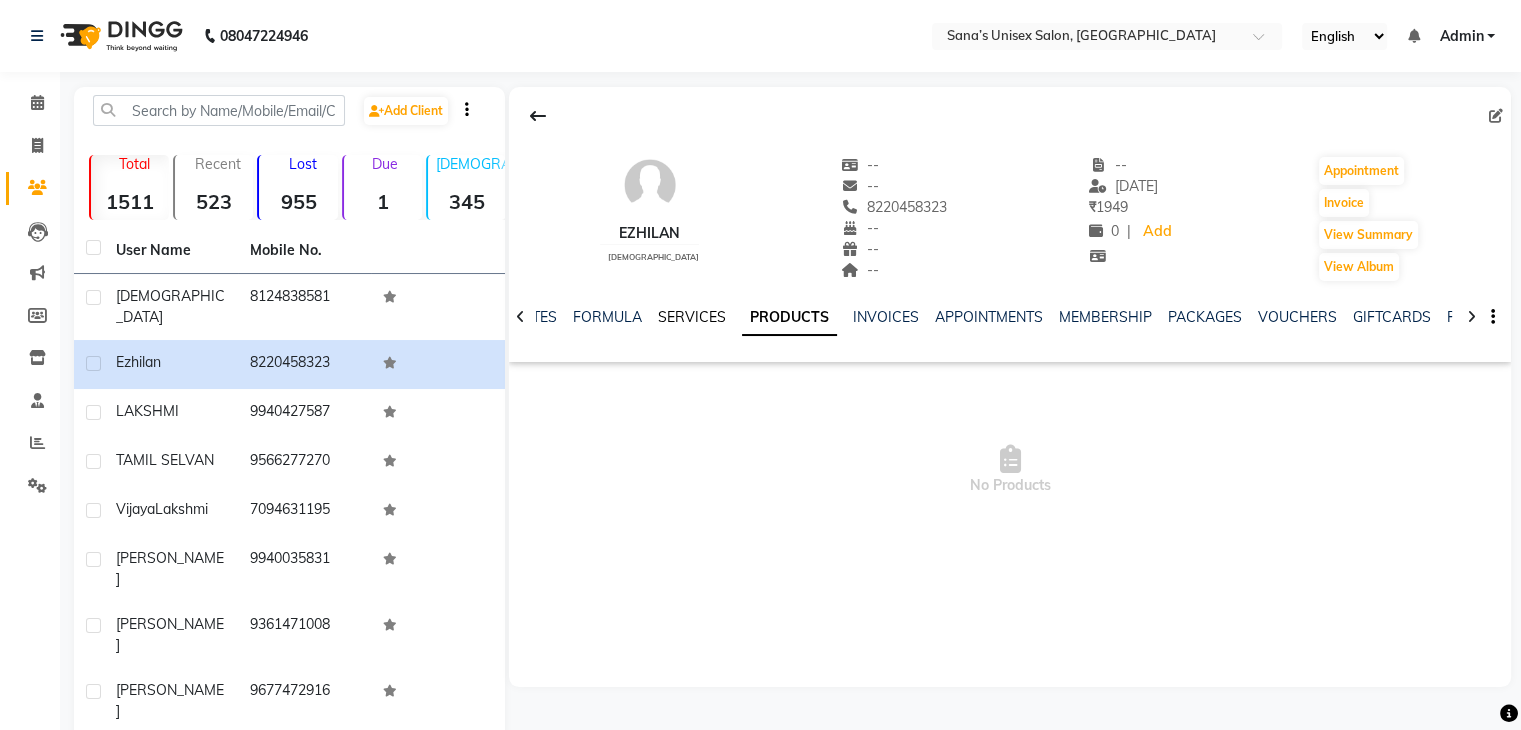 click on "SERVICES" 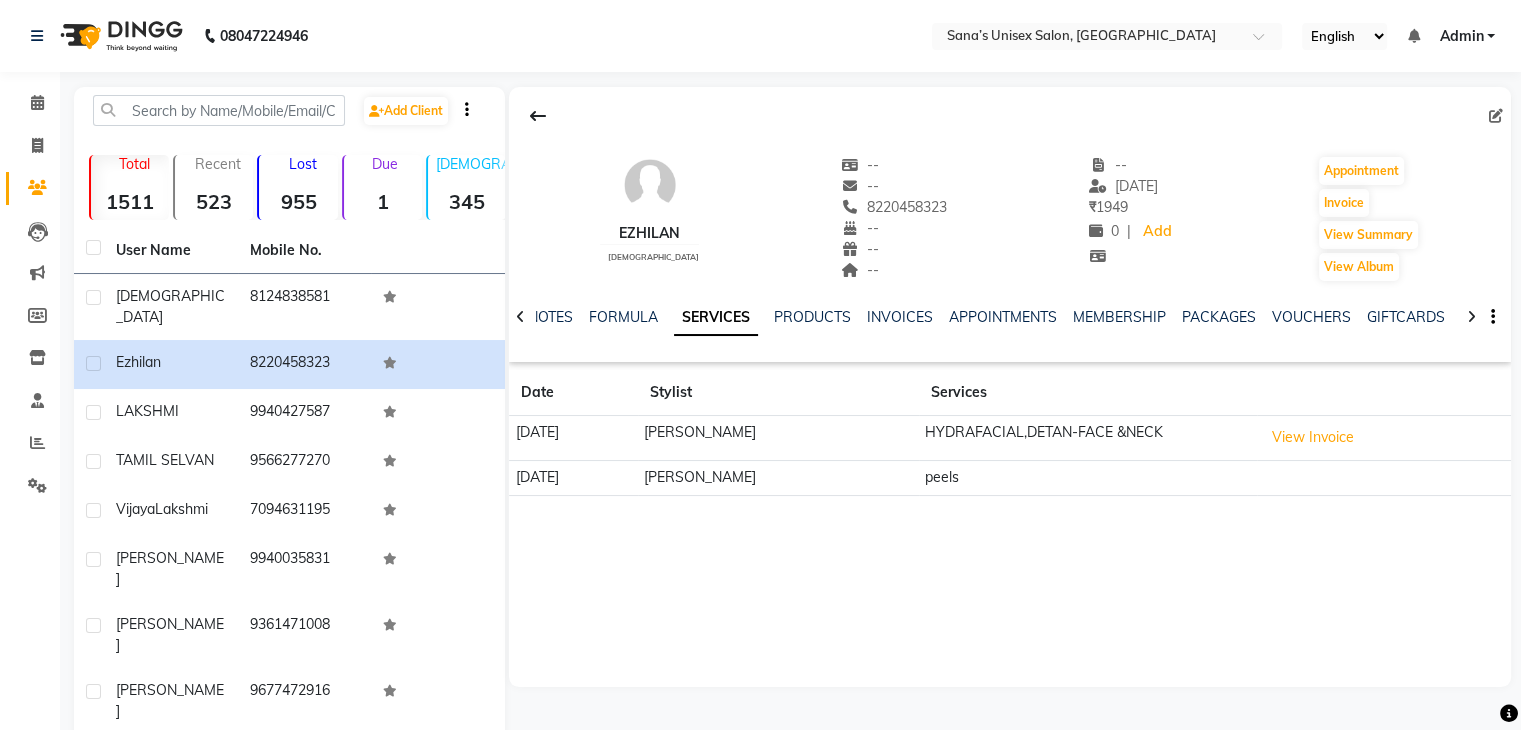 click on "[DATE]" 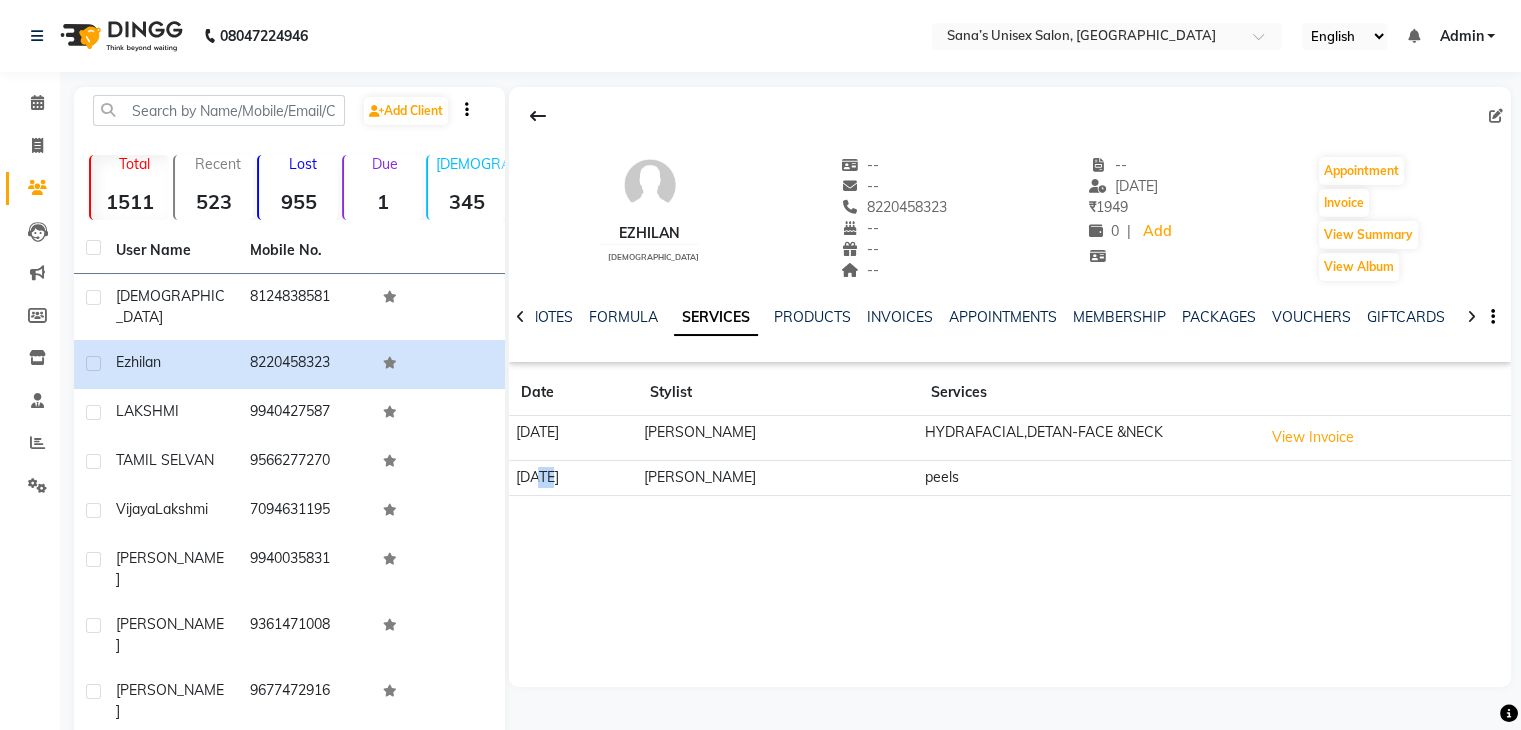 click on "[DATE]" 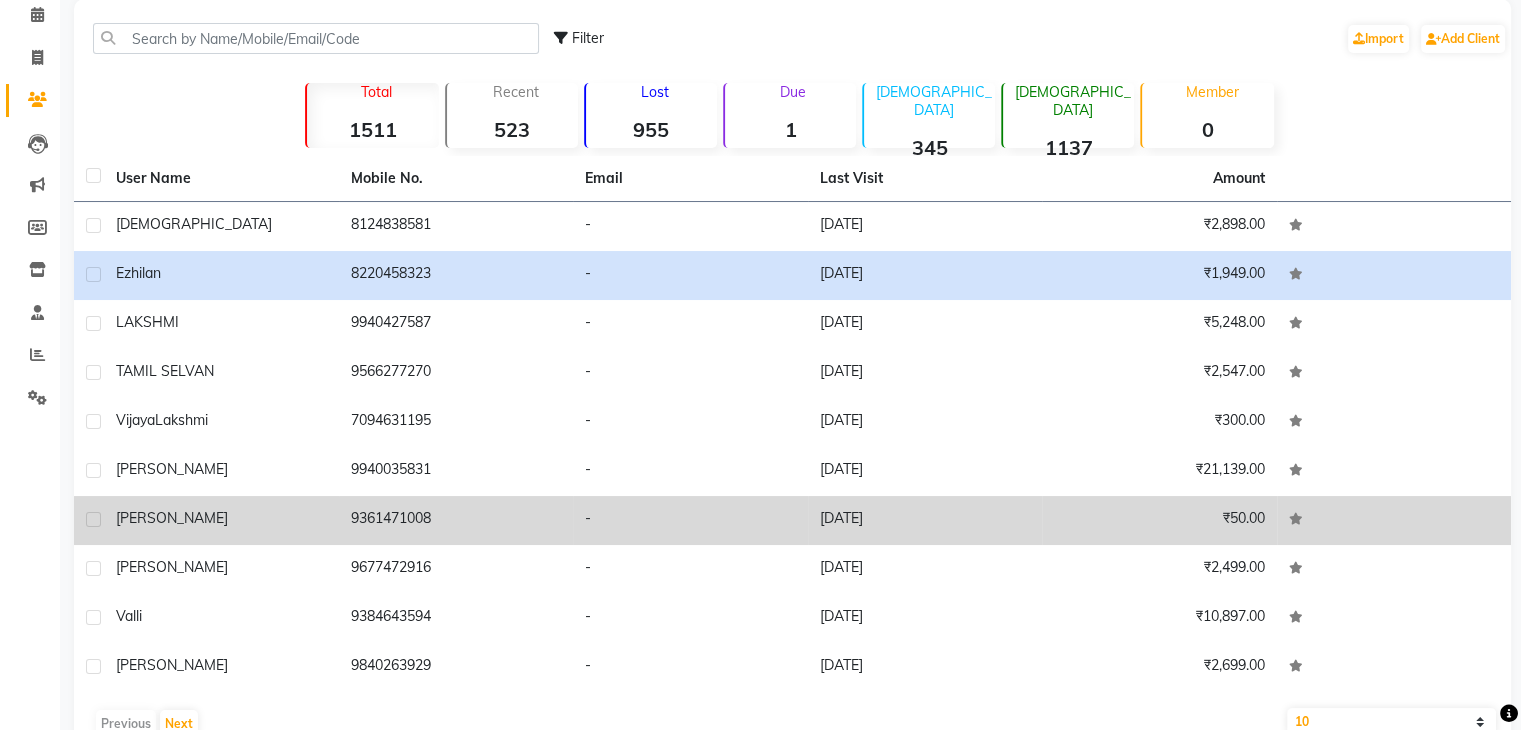 scroll, scrollTop: 136, scrollLeft: 0, axis: vertical 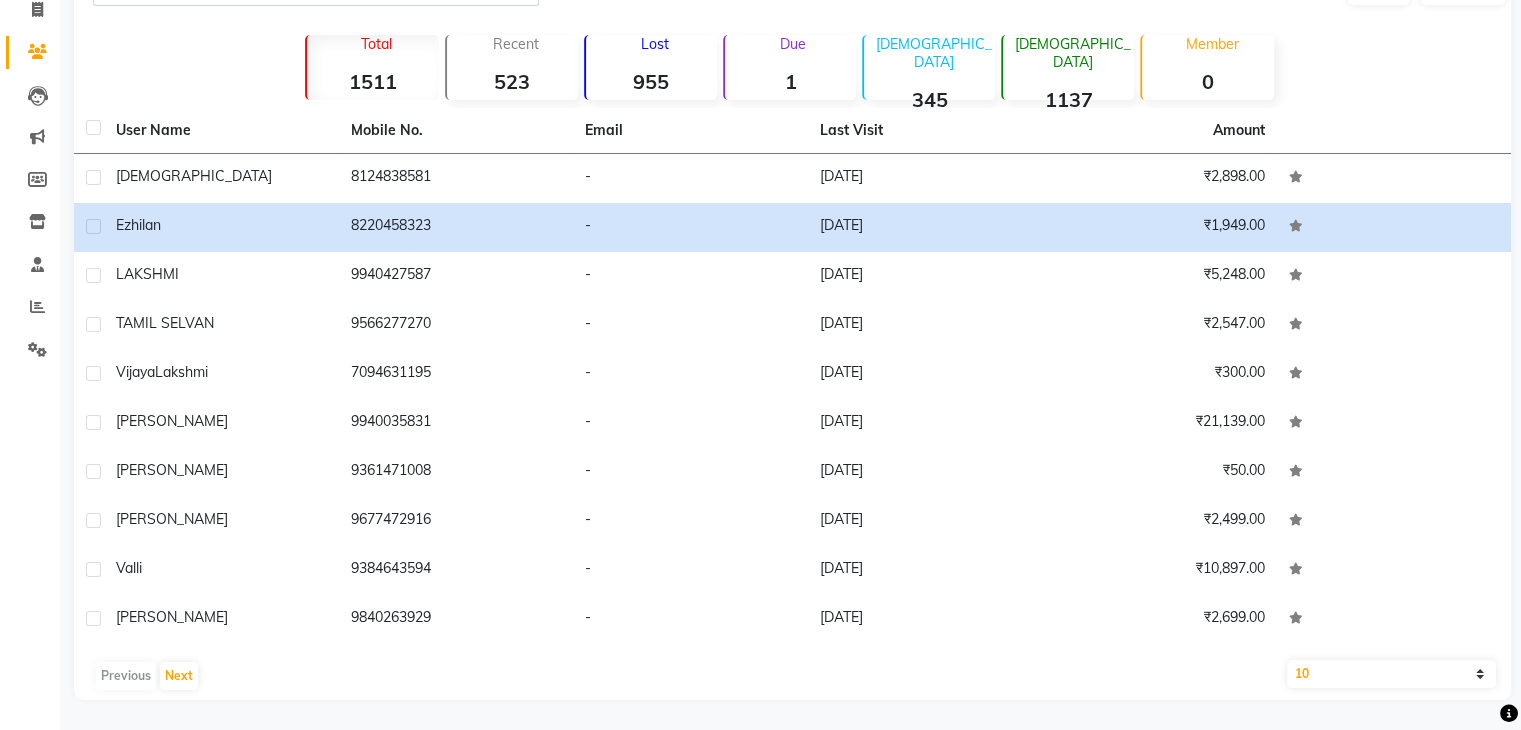 click on "10   50   100" 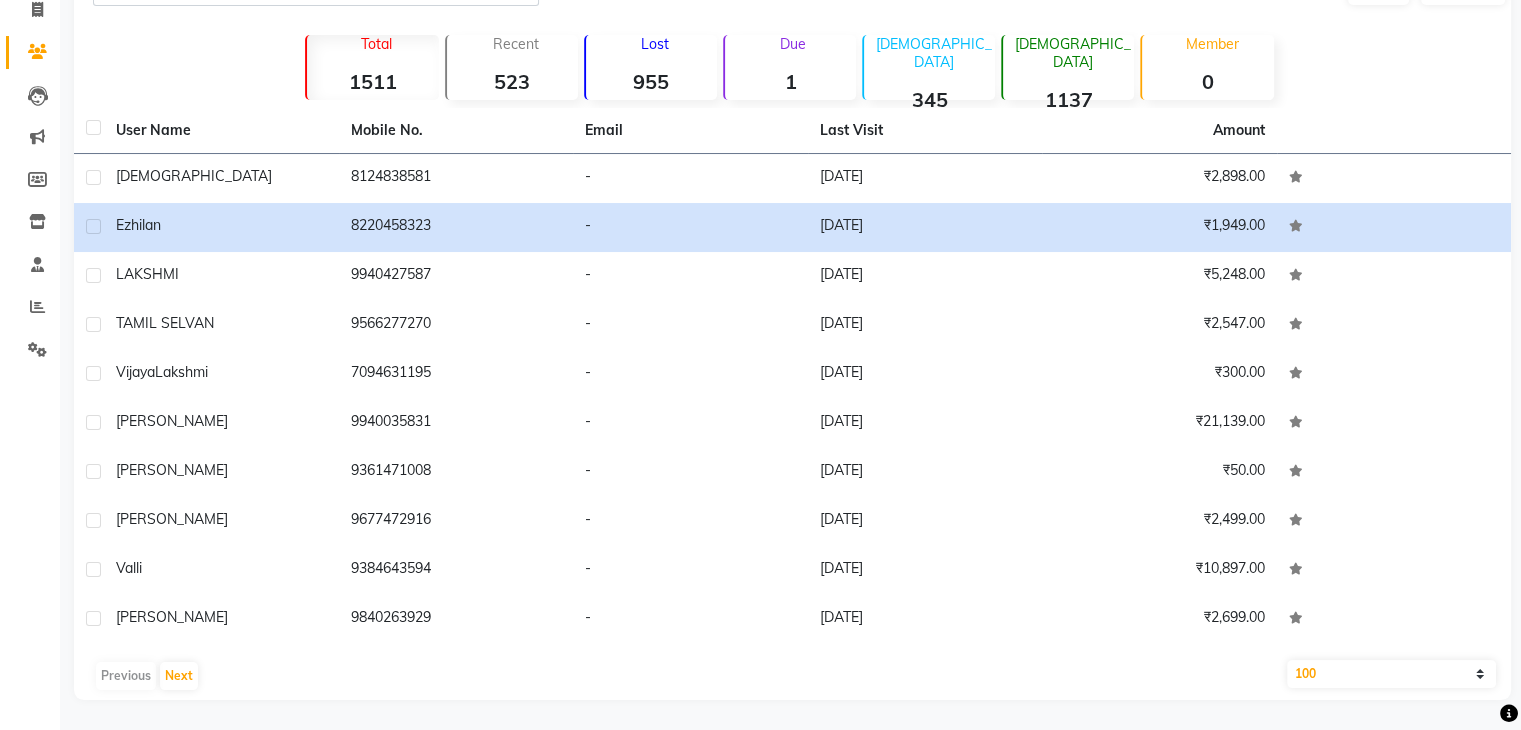 click on "10   50   100" 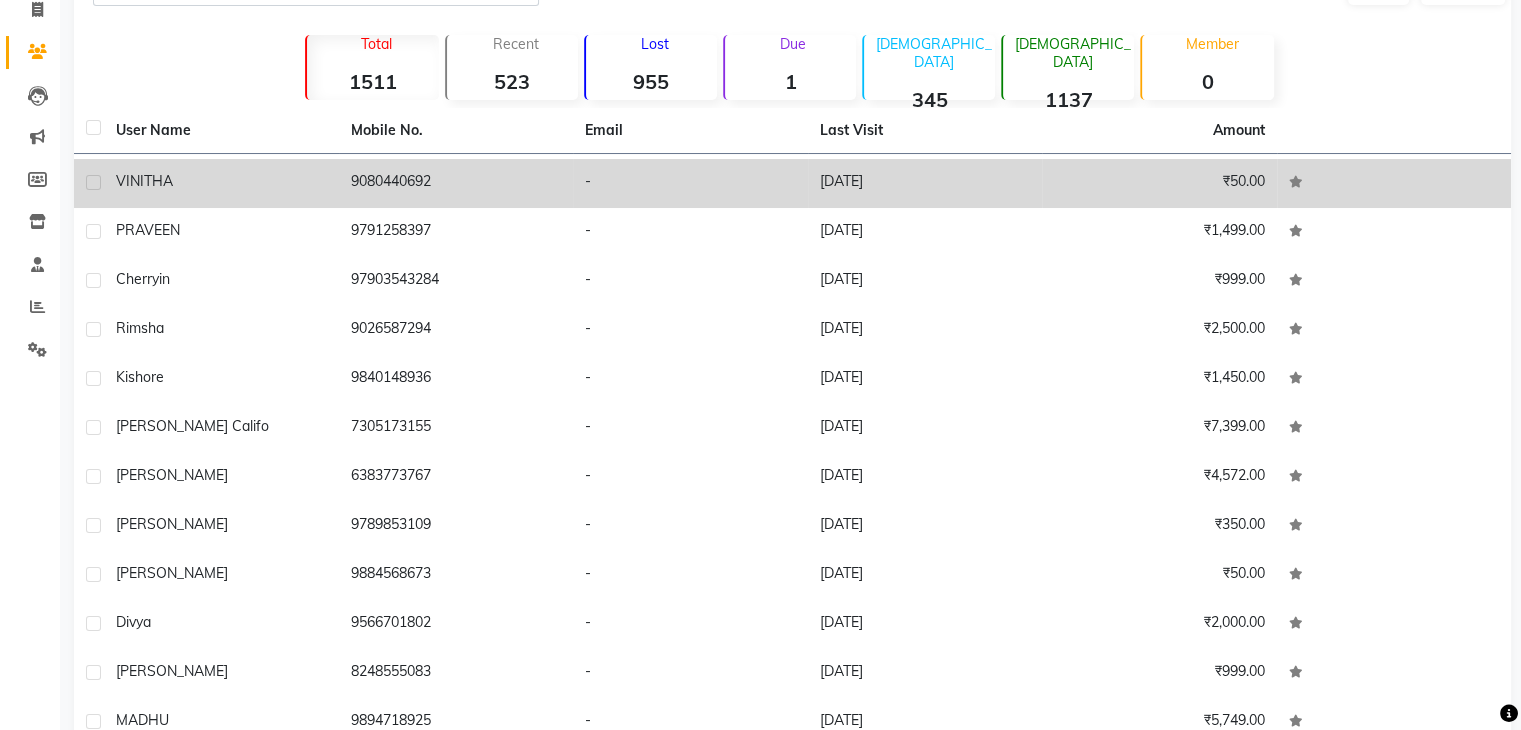 scroll, scrollTop: 0, scrollLeft: 0, axis: both 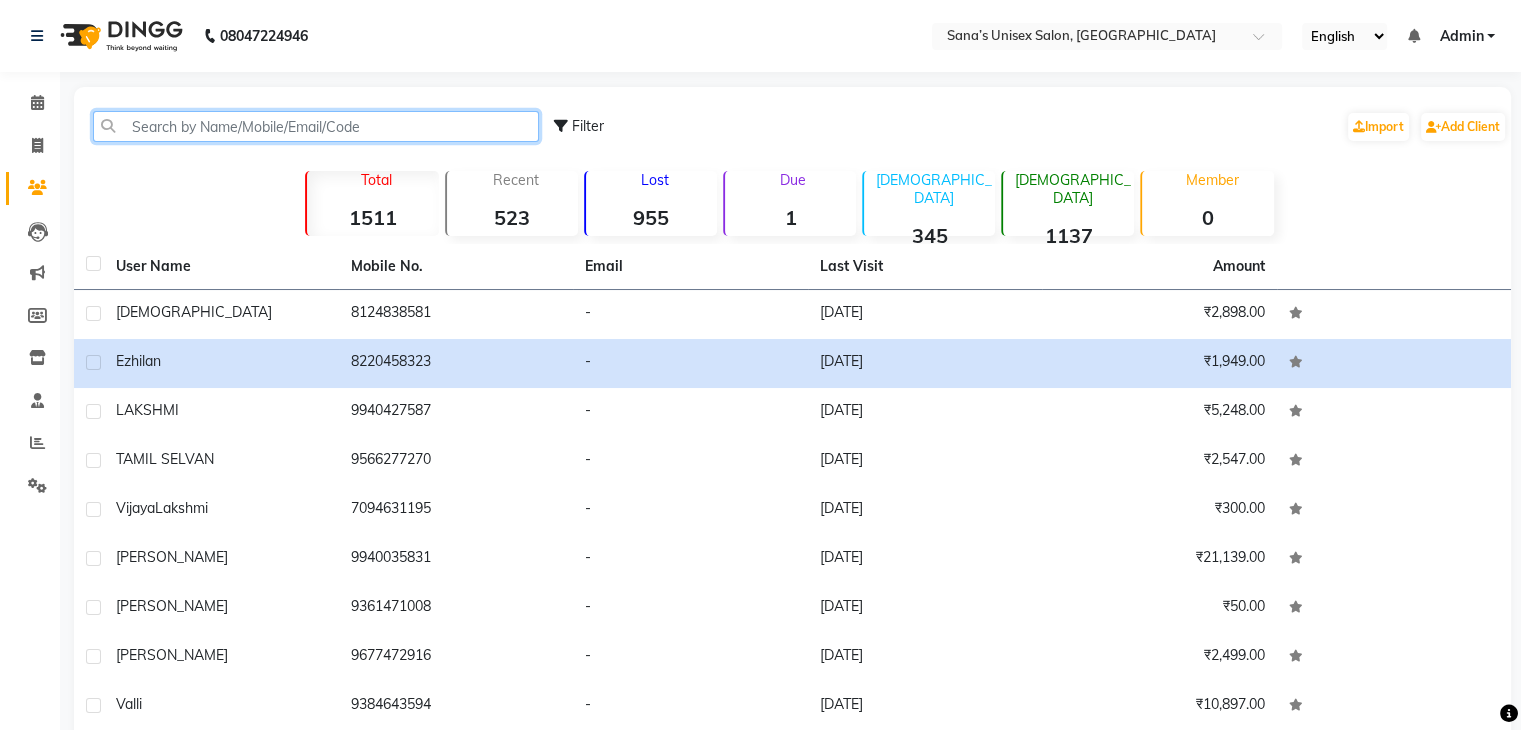 click 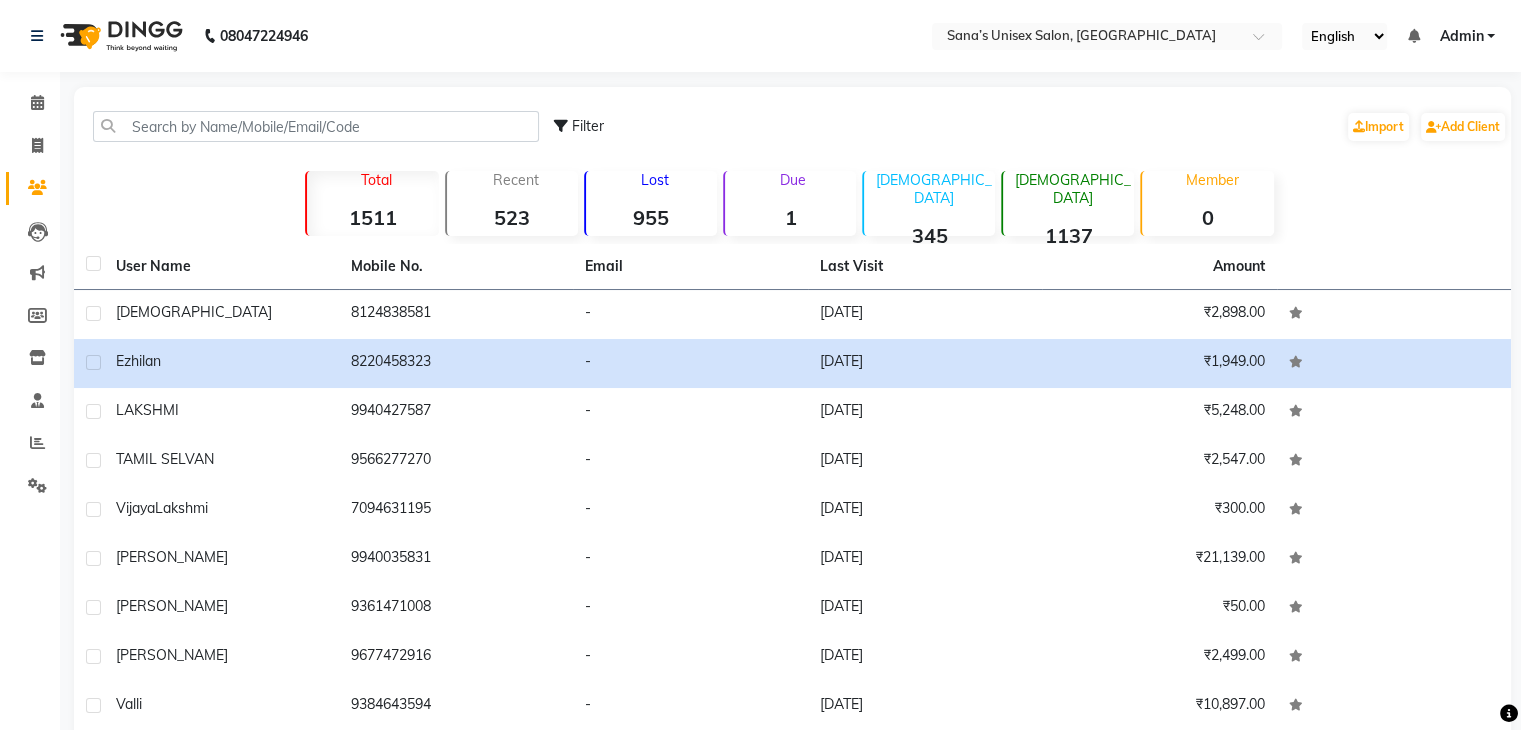click on "Filter" 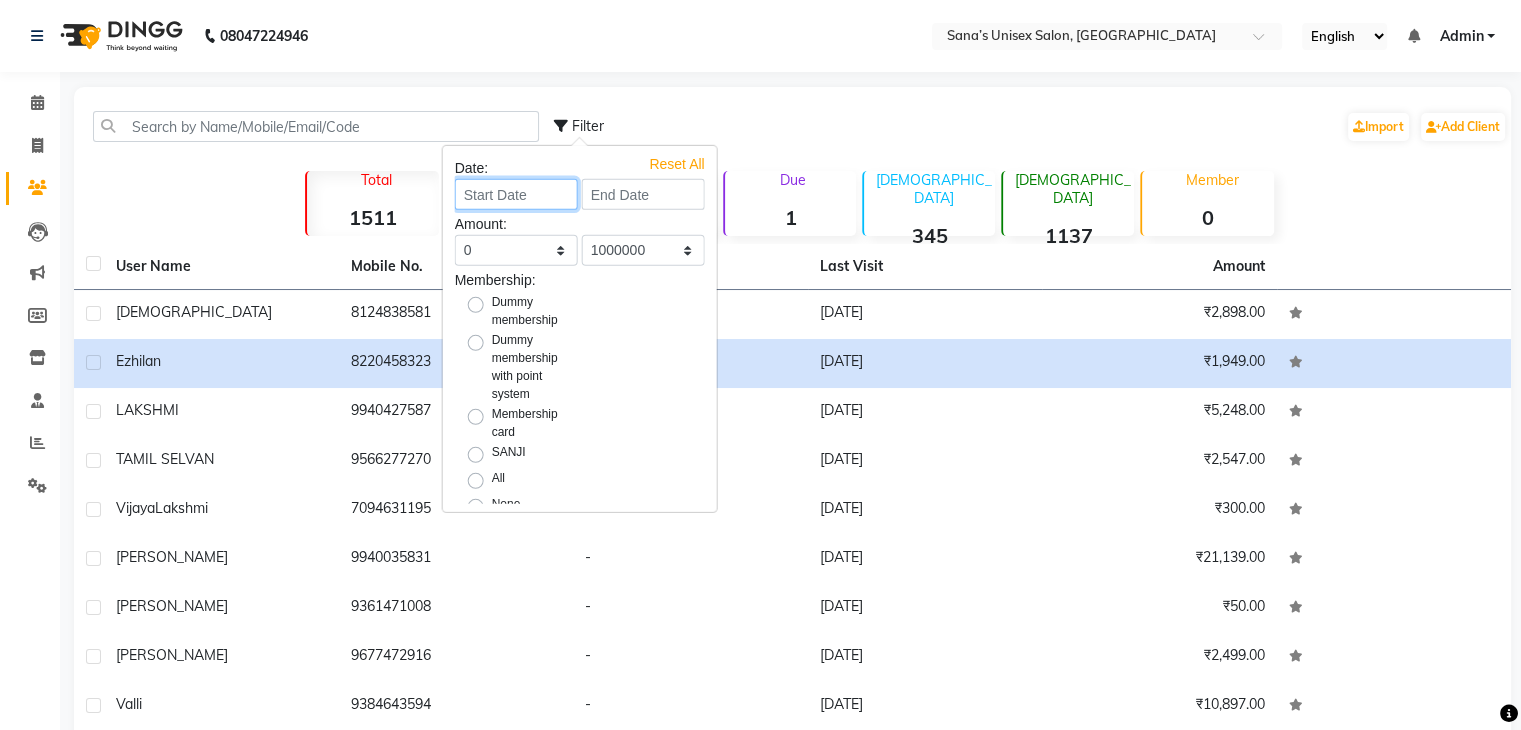 click at bounding box center [516, 194] 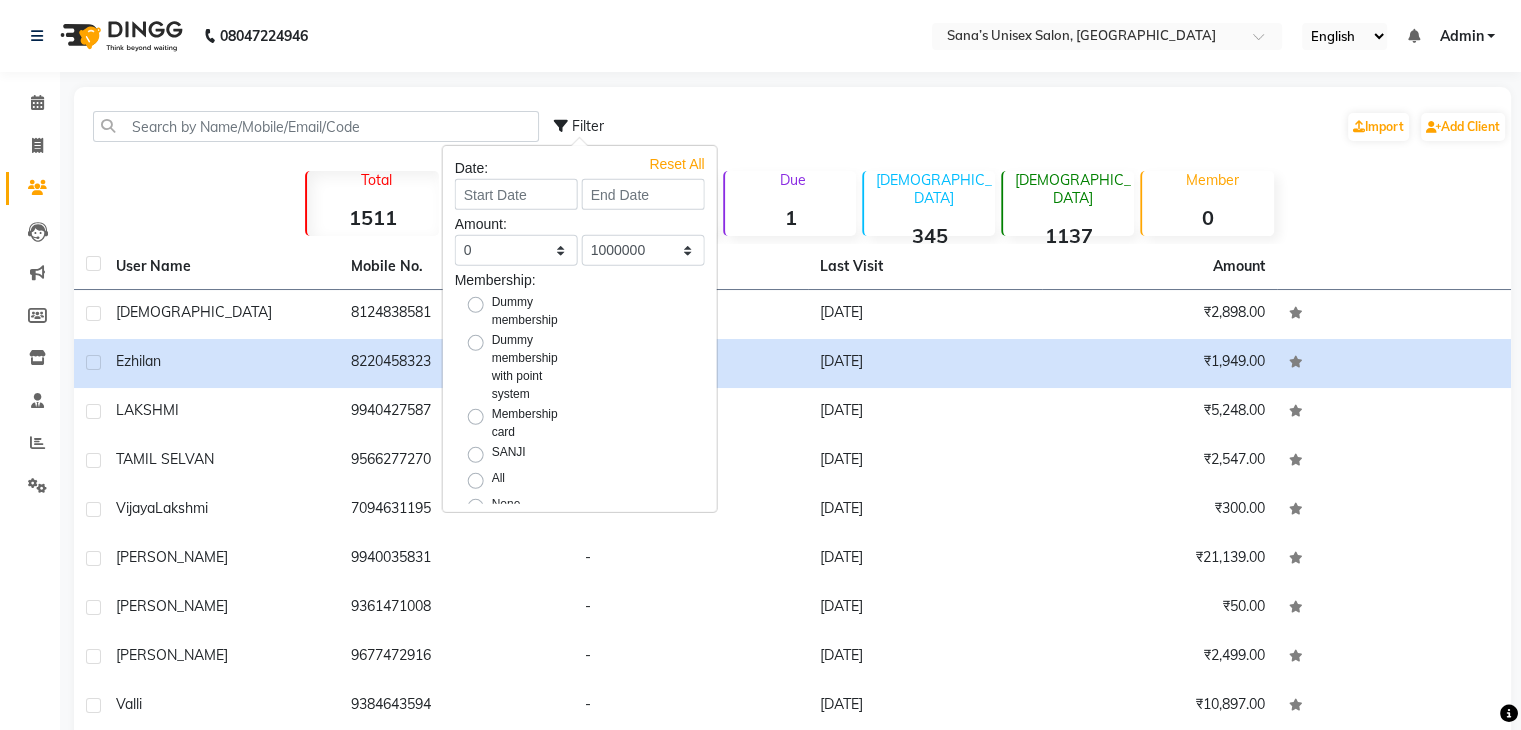 select on "7" 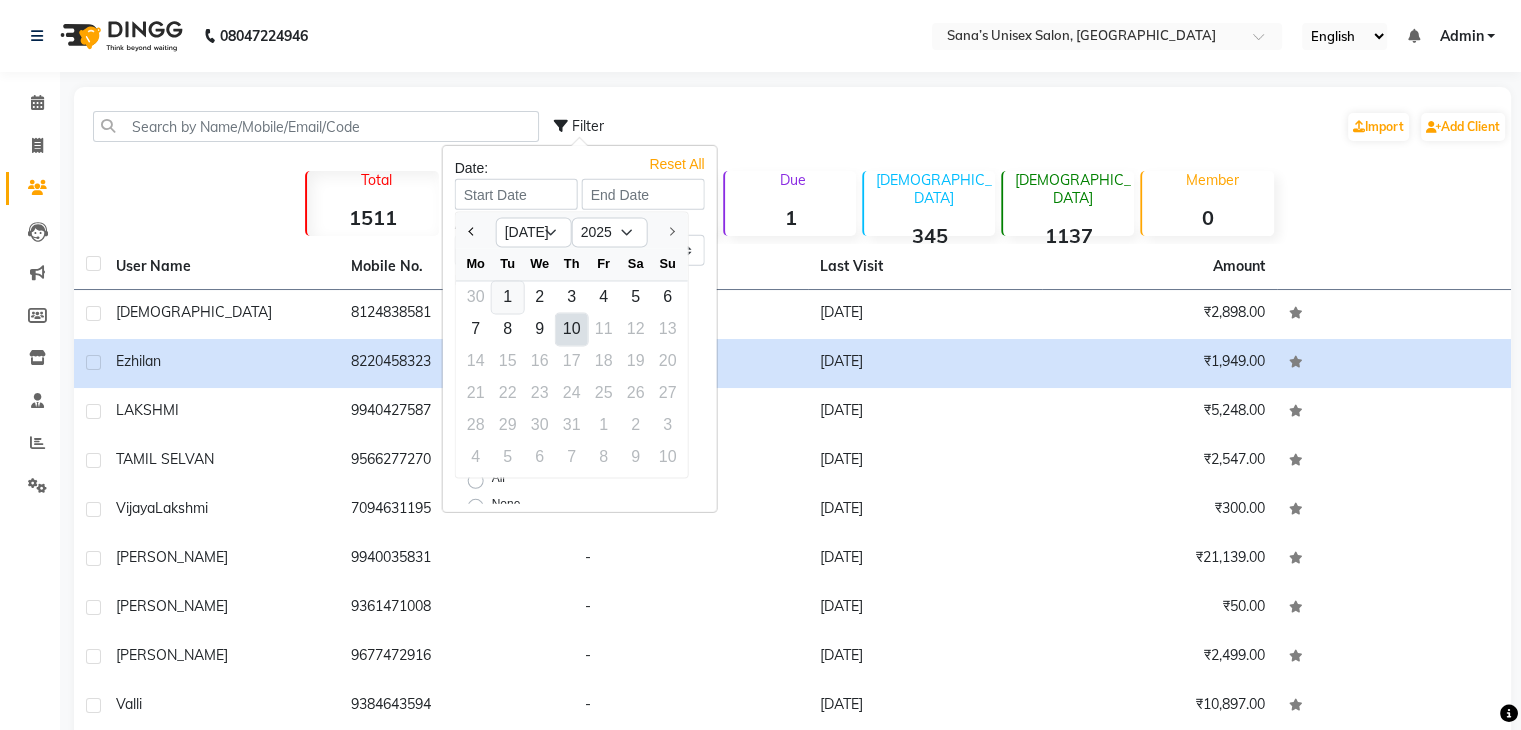 click on "1" at bounding box center (508, 297) 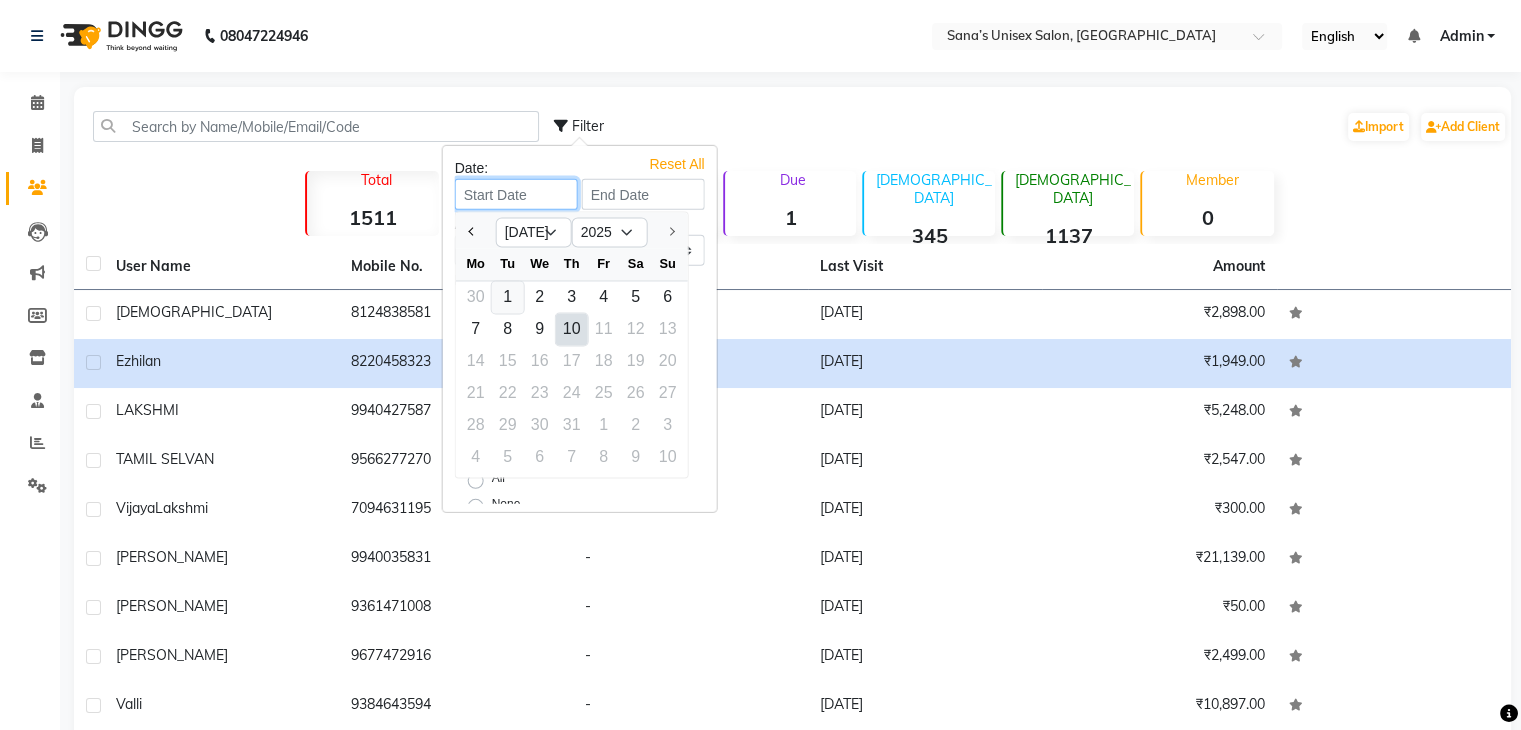 type on "01-07-2025" 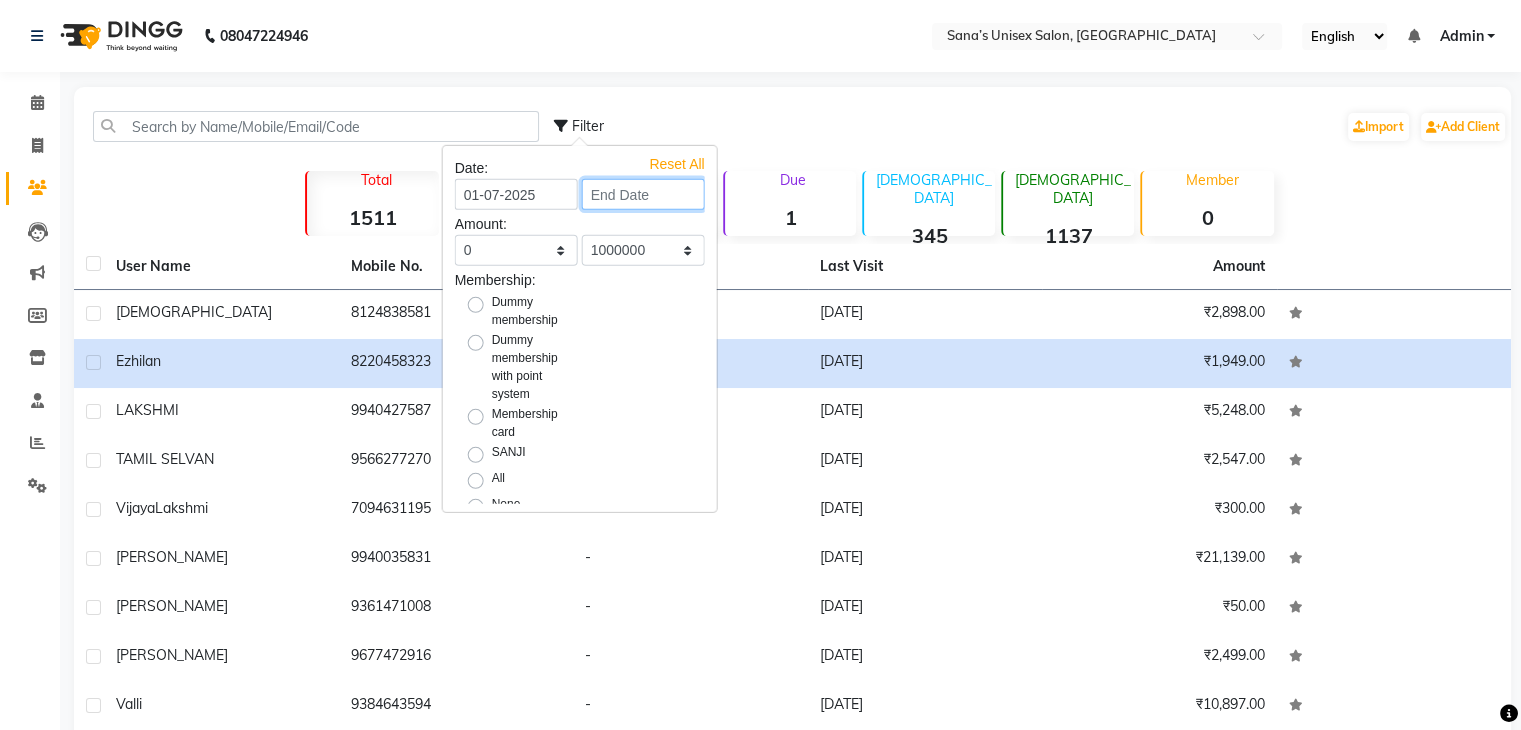 click at bounding box center [643, 194] 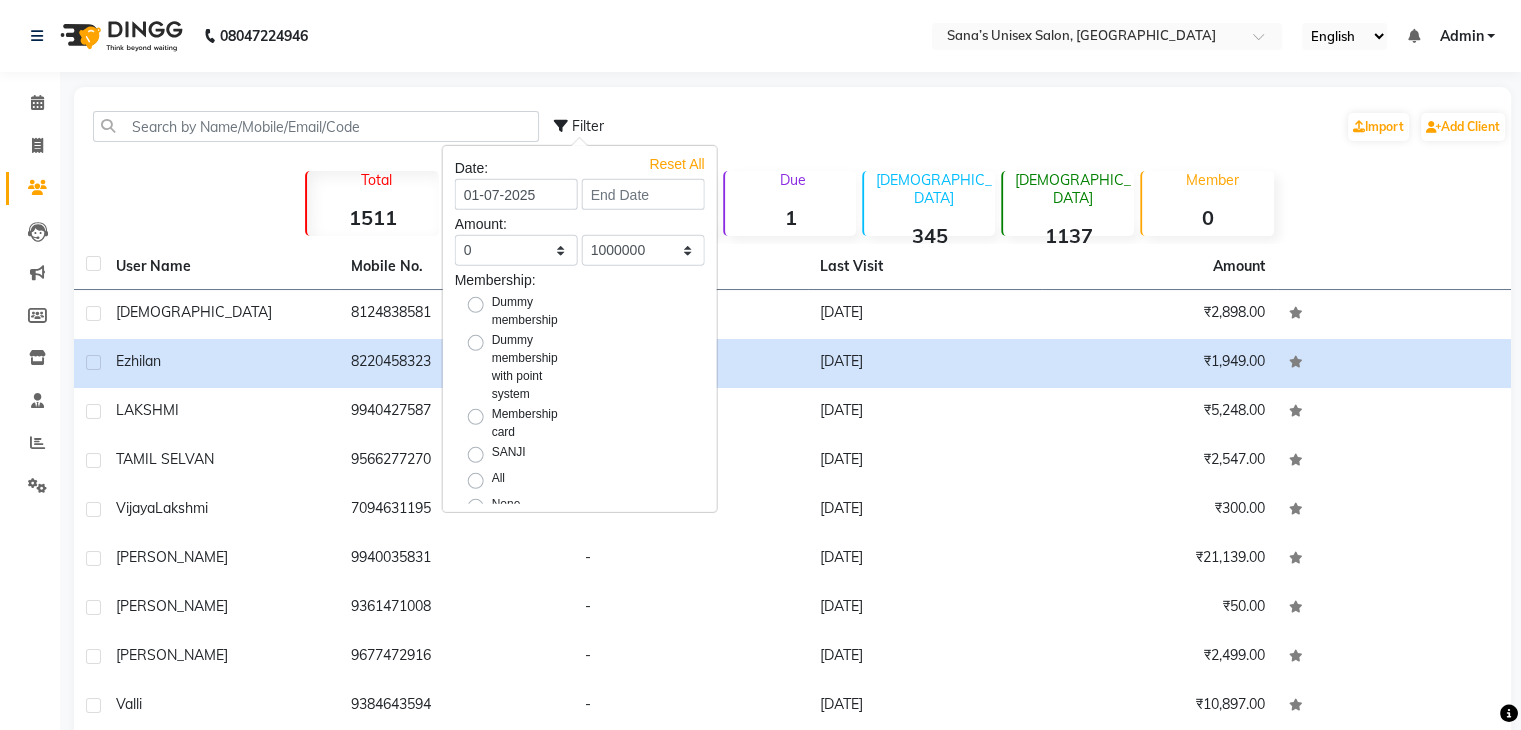 select on "7" 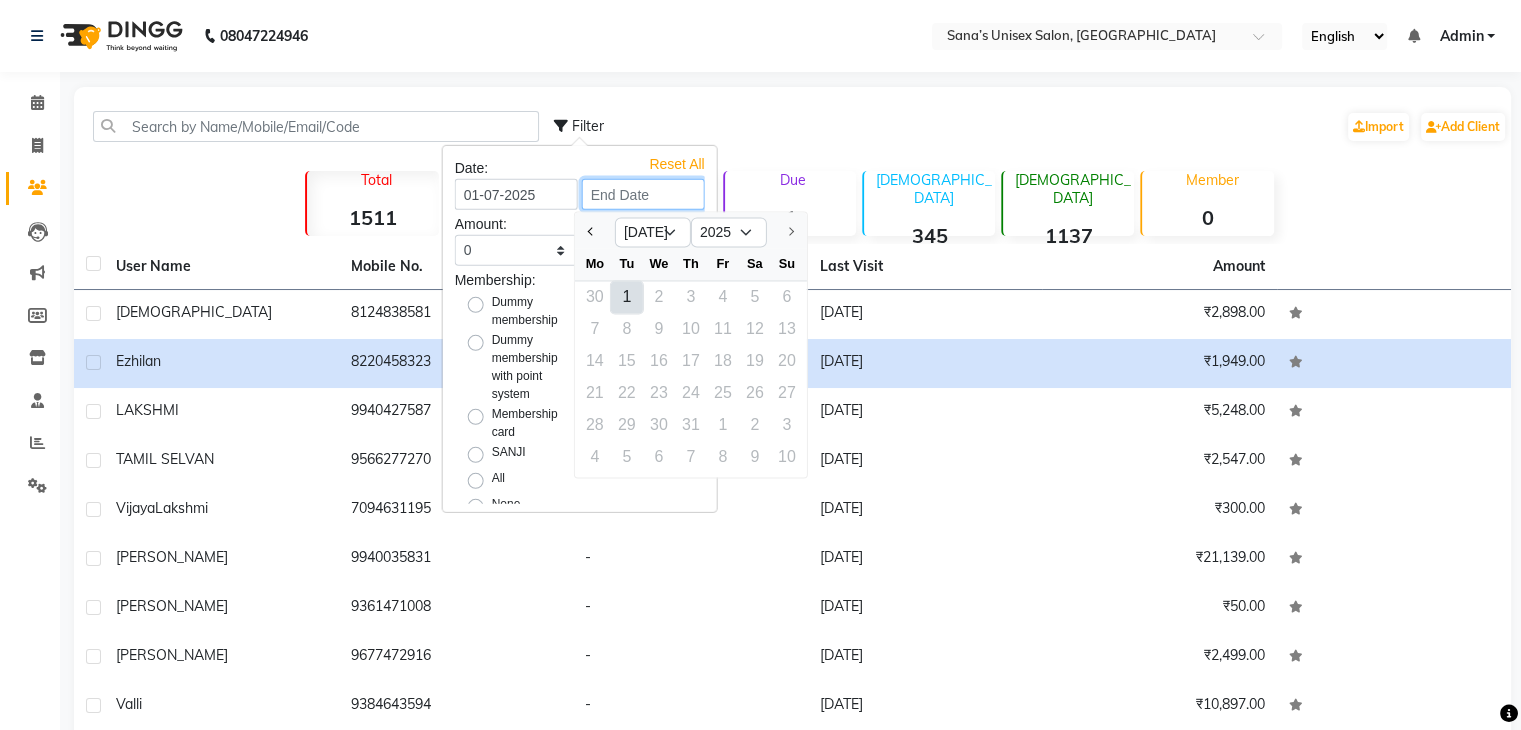 click at bounding box center (643, 194) 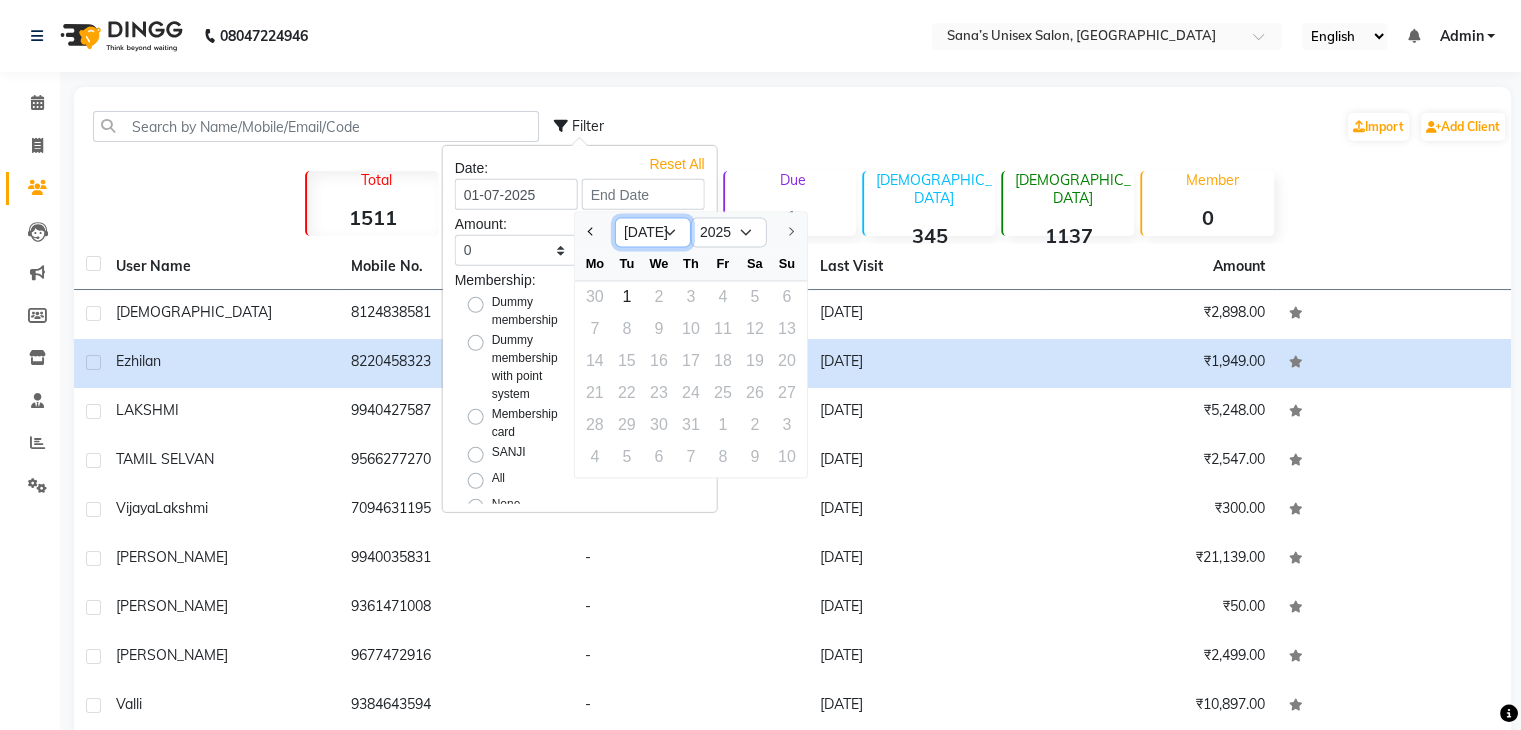 click on "Jun [DATE]" at bounding box center [653, 233] 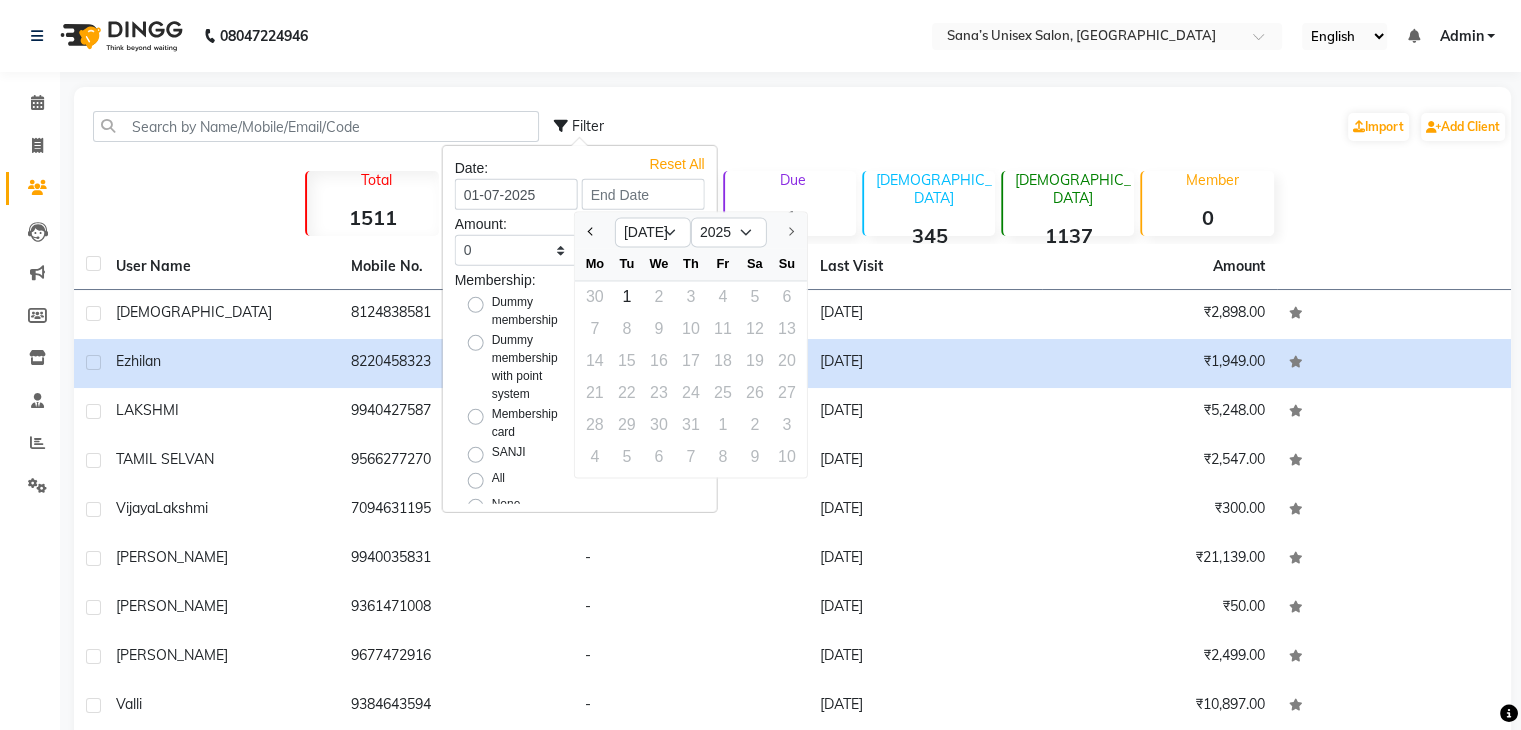 click on "7 8 9 10 11 12 13" at bounding box center [691, 329] 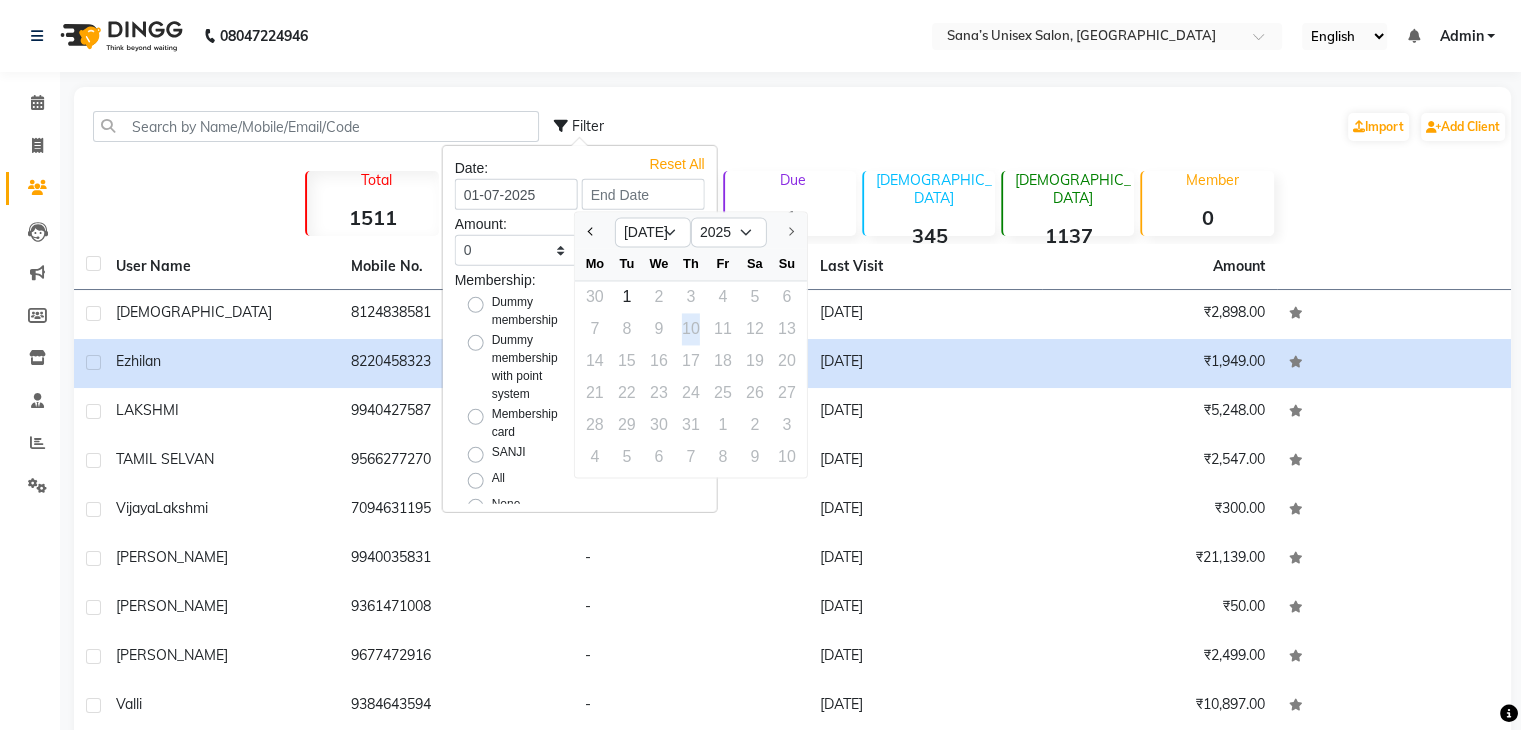click on "7 8 9 10 11 12 13" at bounding box center (691, 329) 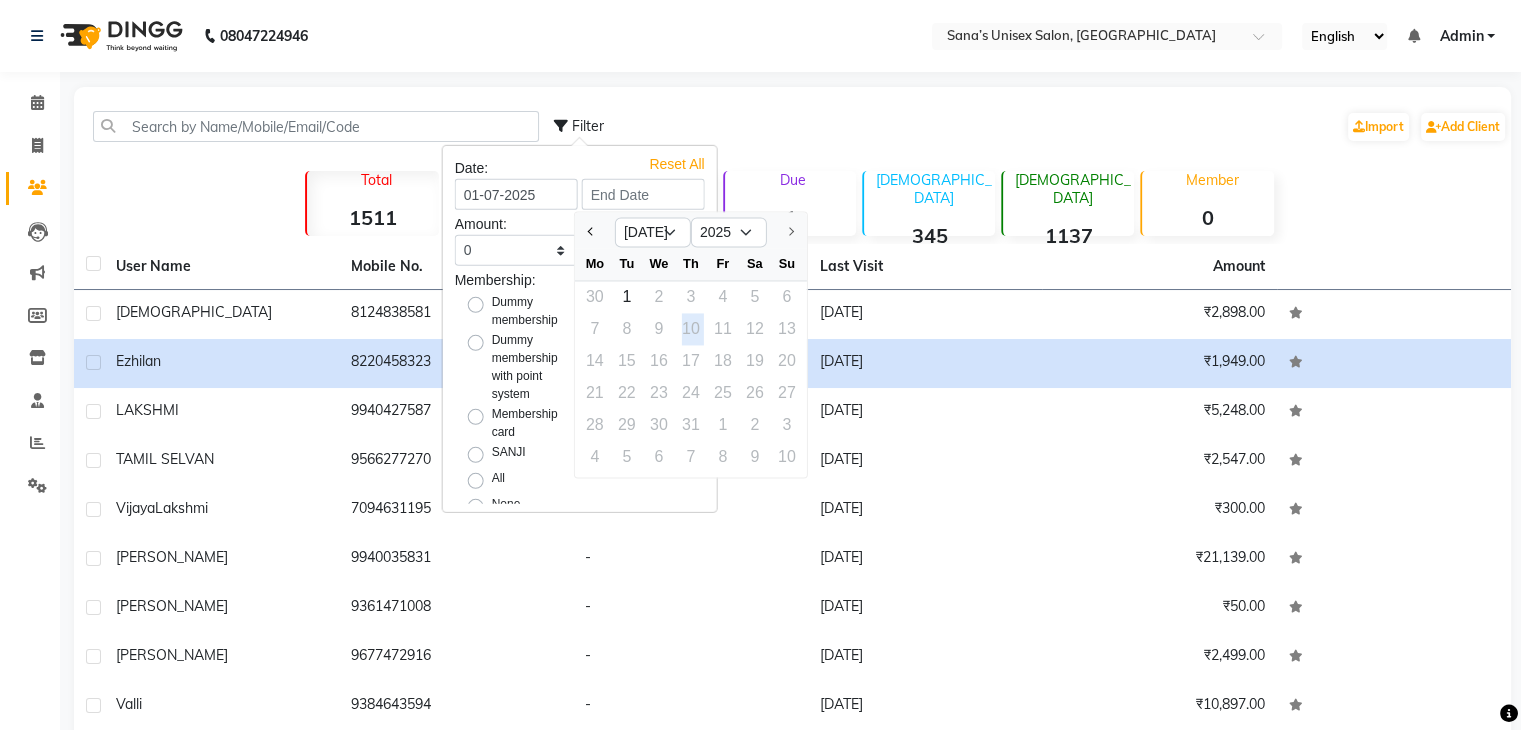 click on "7 8 9 10 11 12 13" at bounding box center [691, 329] 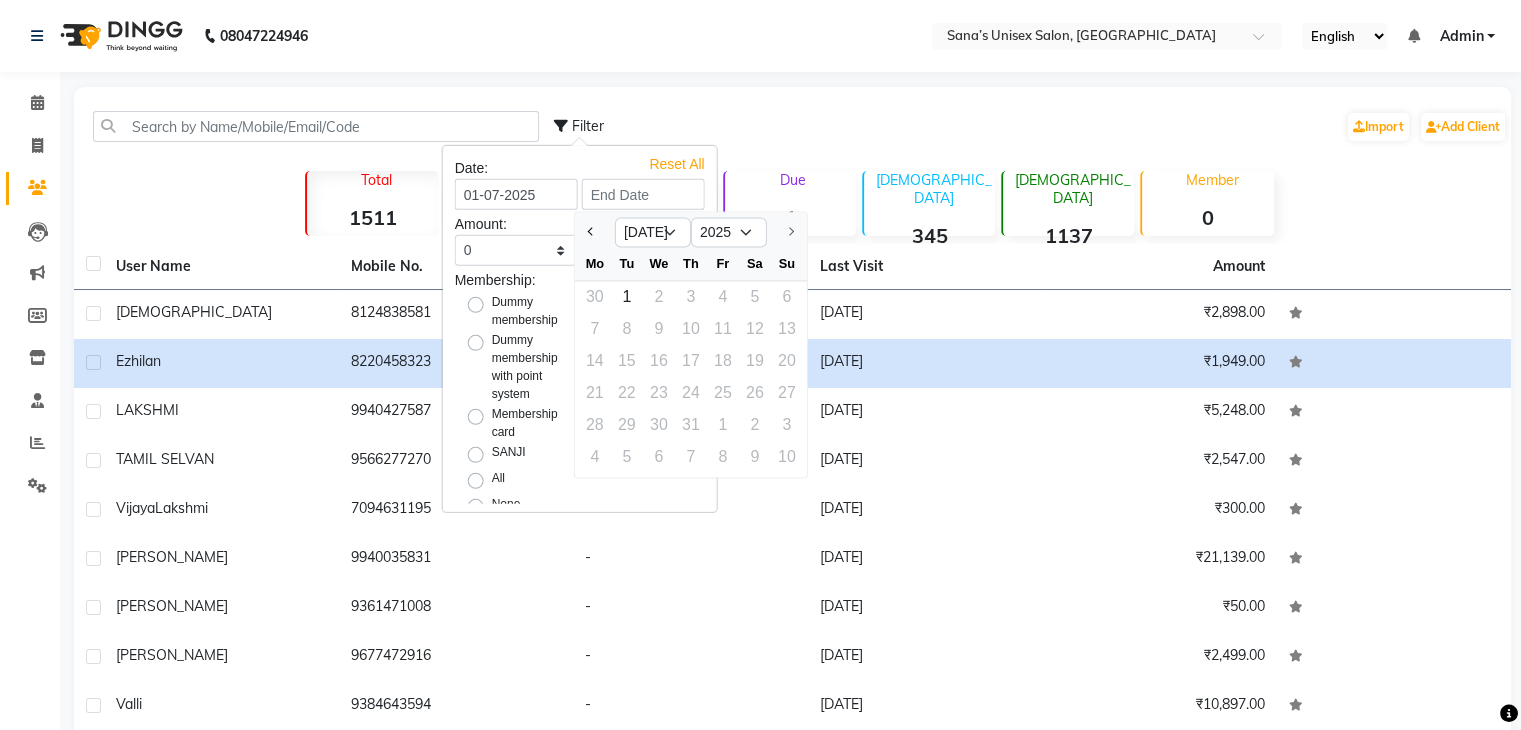 click on "Date:" at bounding box center (580, 168) 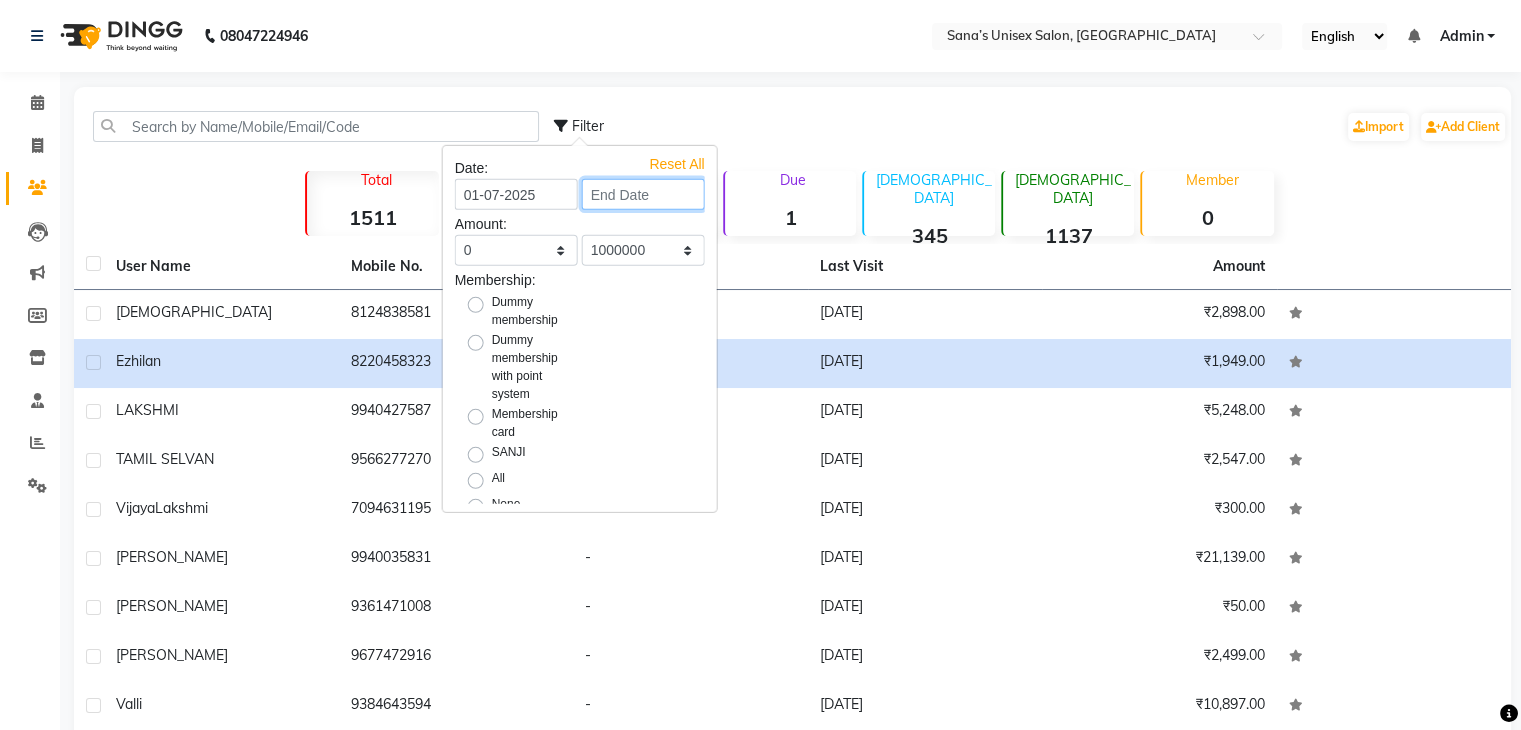 drag, startPoint x: 633, startPoint y: 201, endPoint x: 520, endPoint y: 208, distance: 113.216606 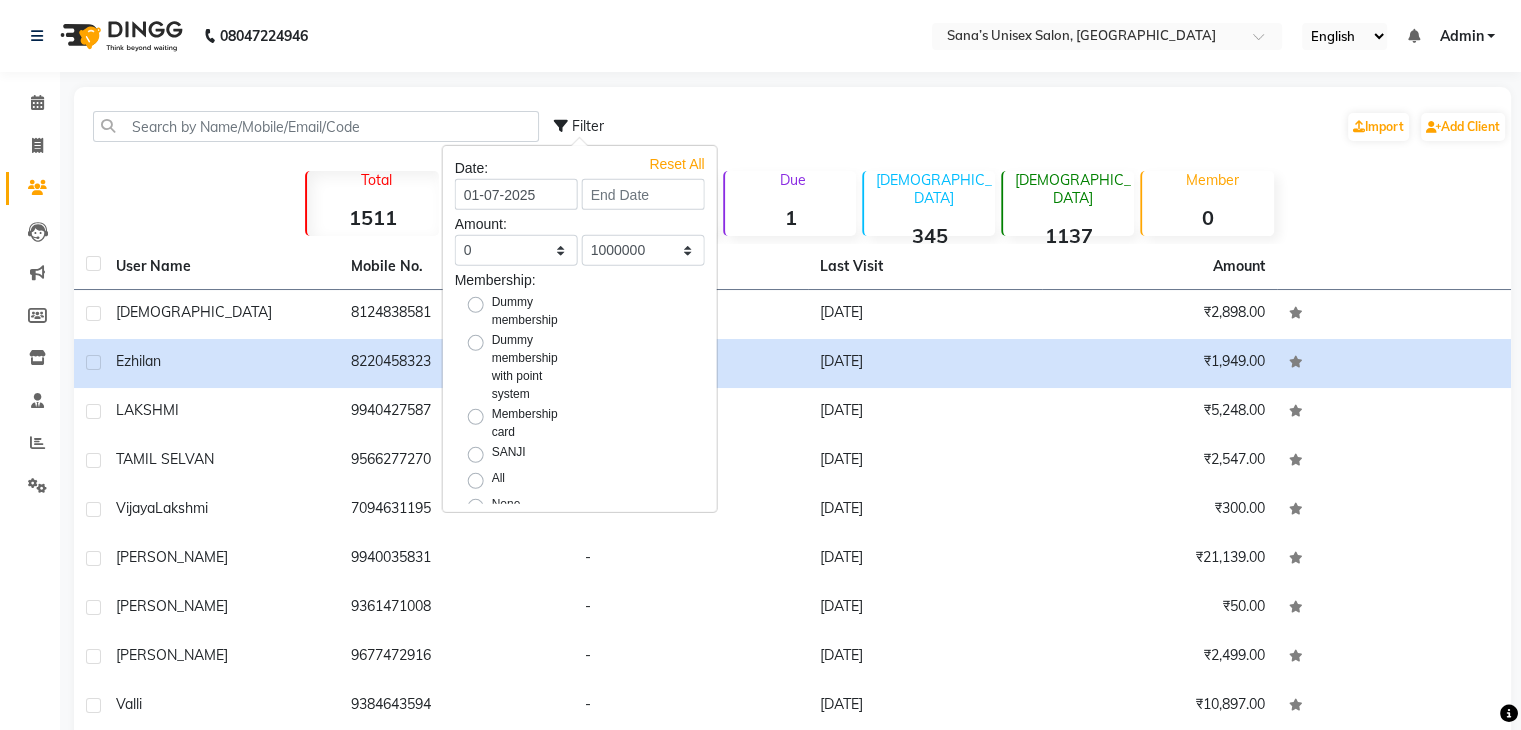 select on "7" 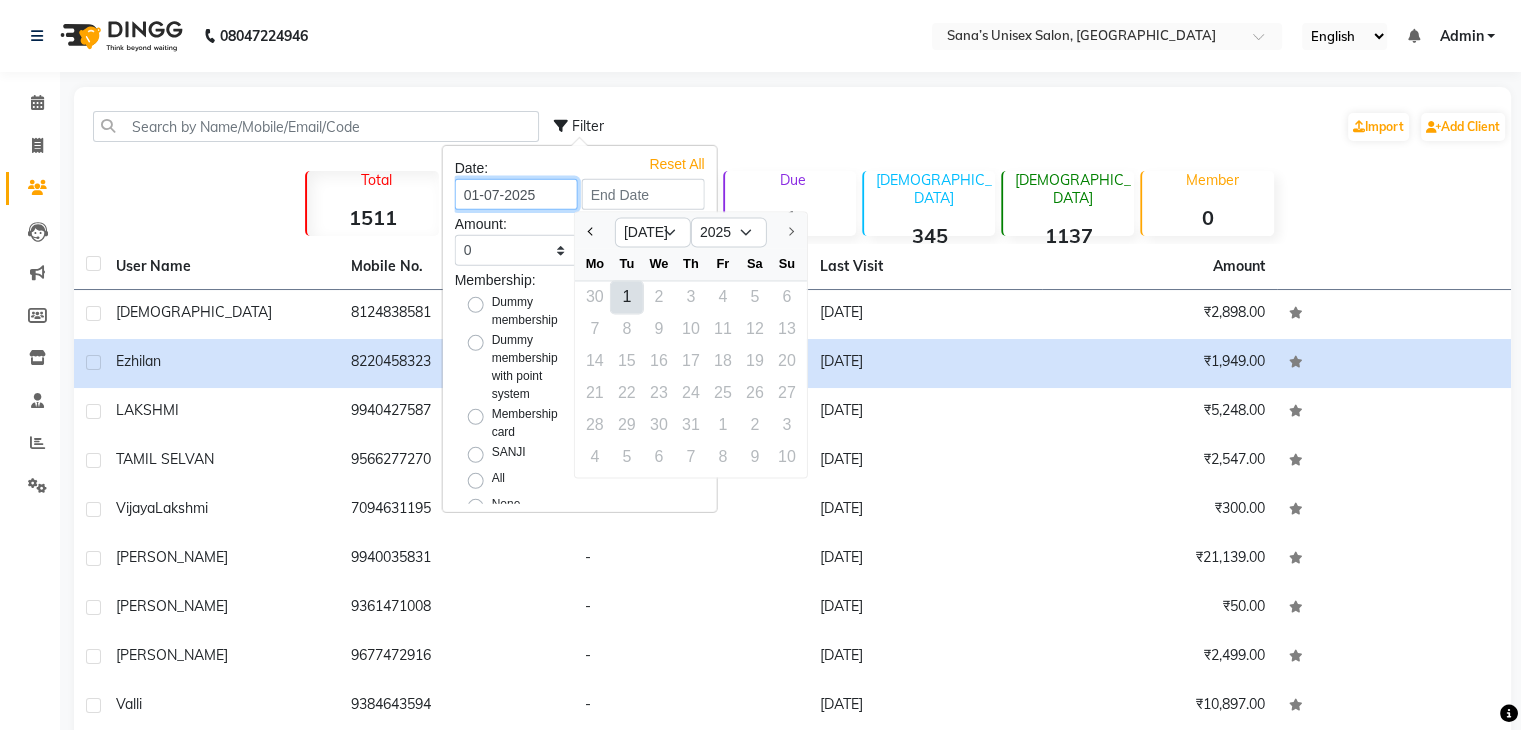 click on "01-07-2025" at bounding box center [516, 194] 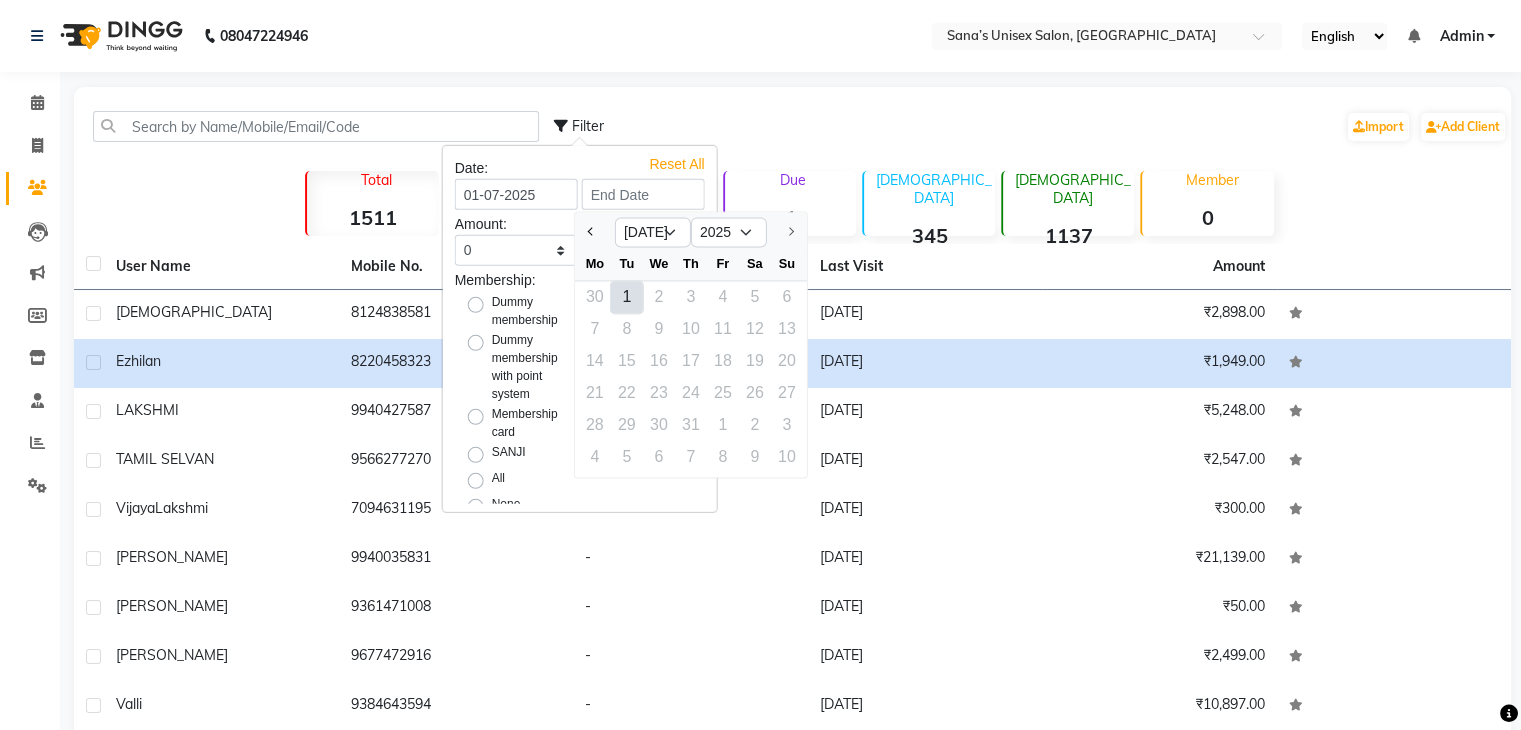 select on "7" 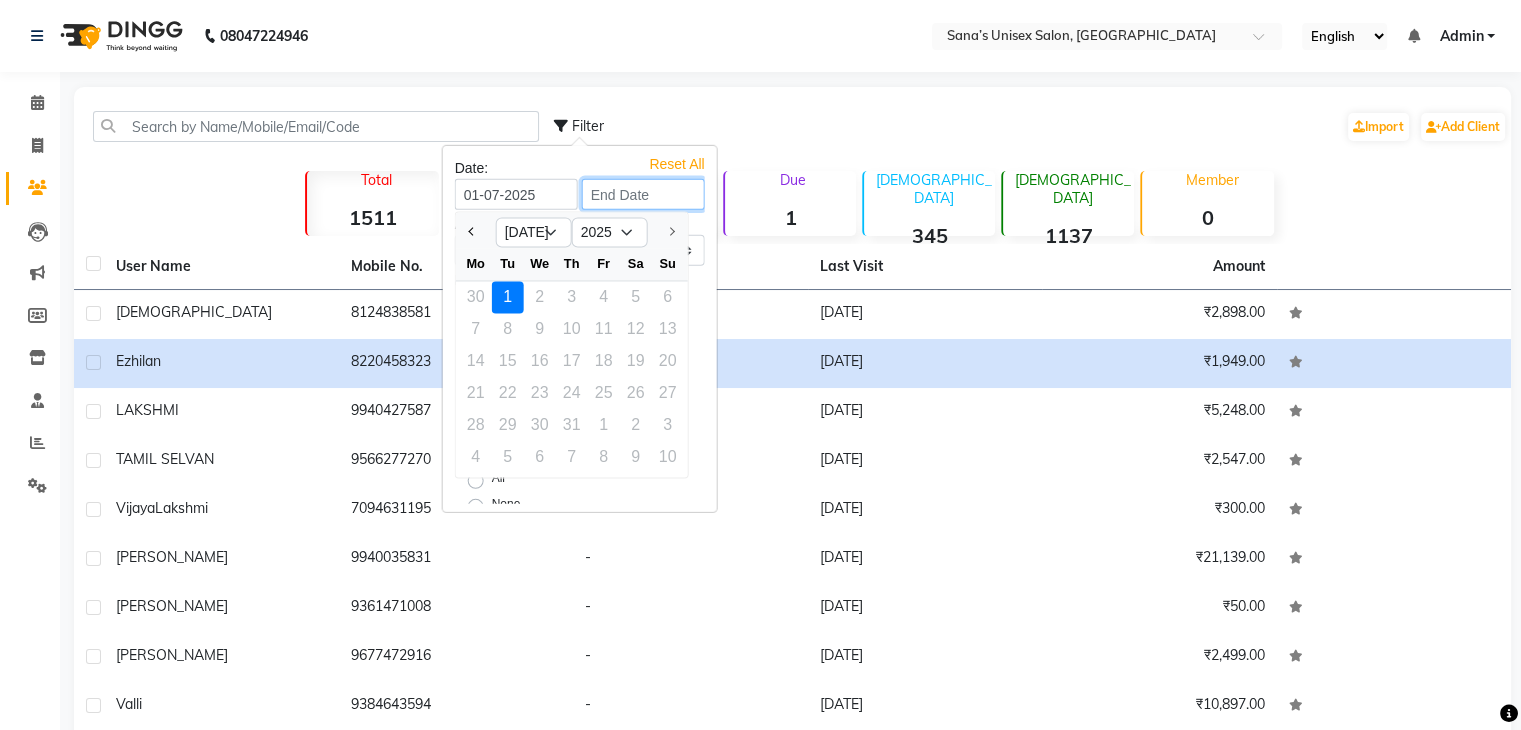 click at bounding box center [643, 194] 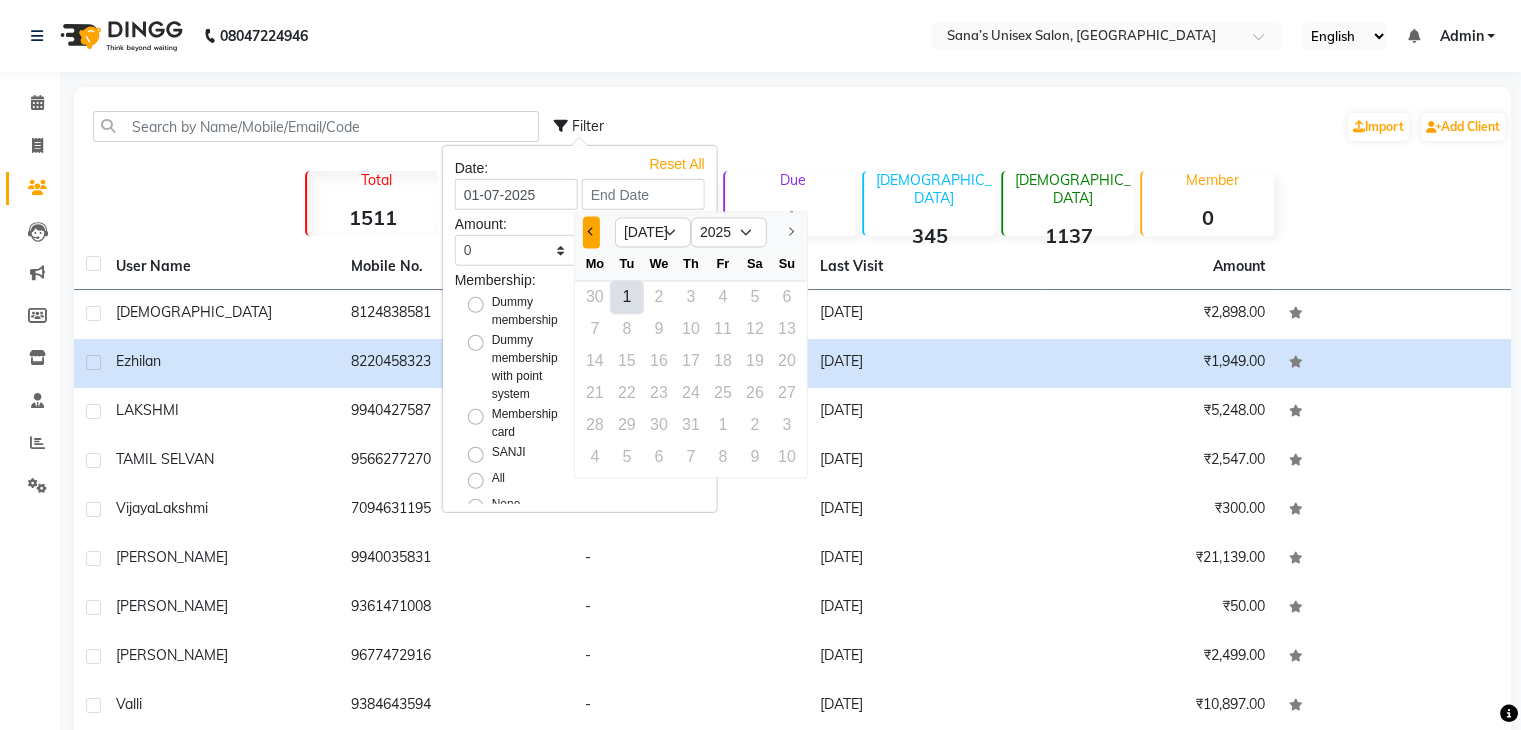click at bounding box center [591, 232] 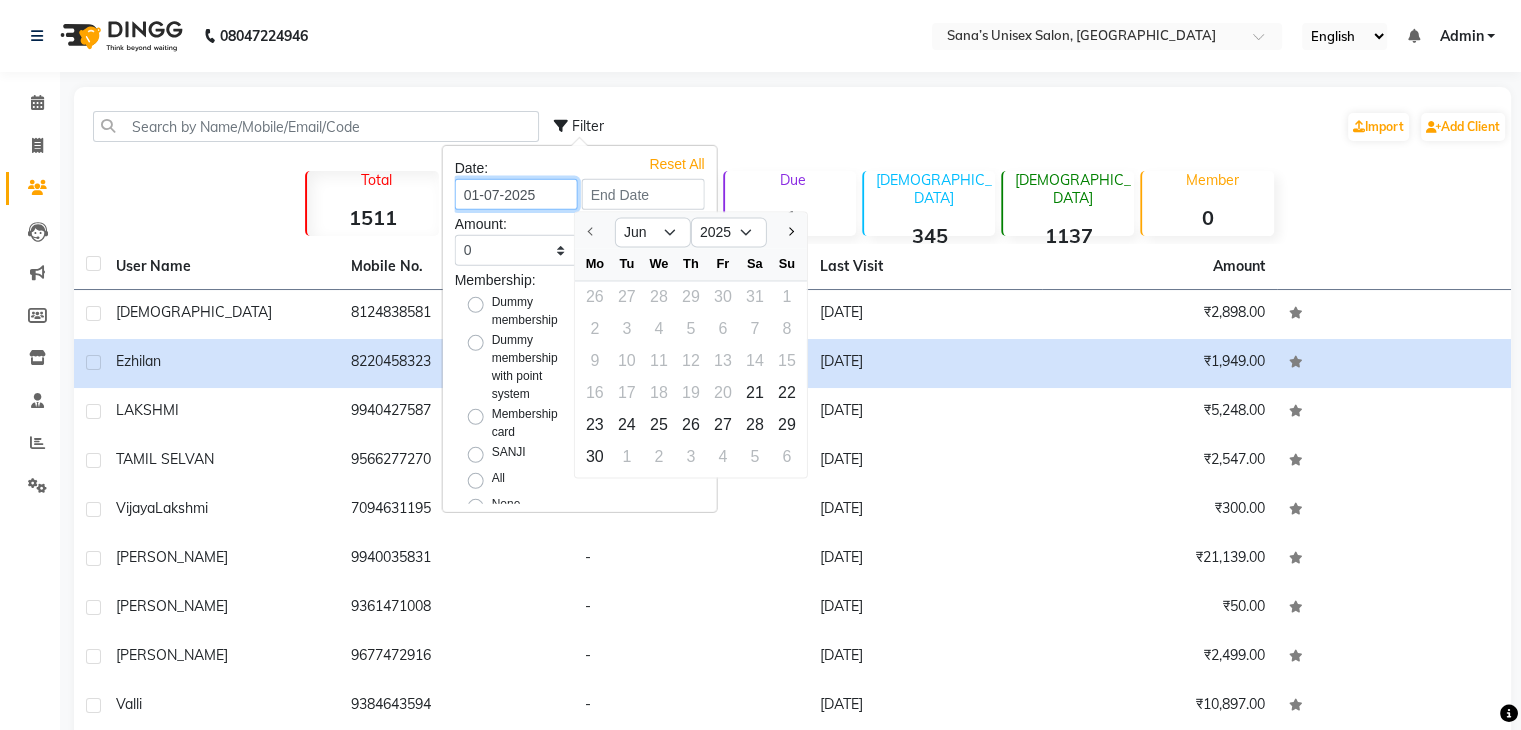 click on "01-07-2025" at bounding box center (516, 194) 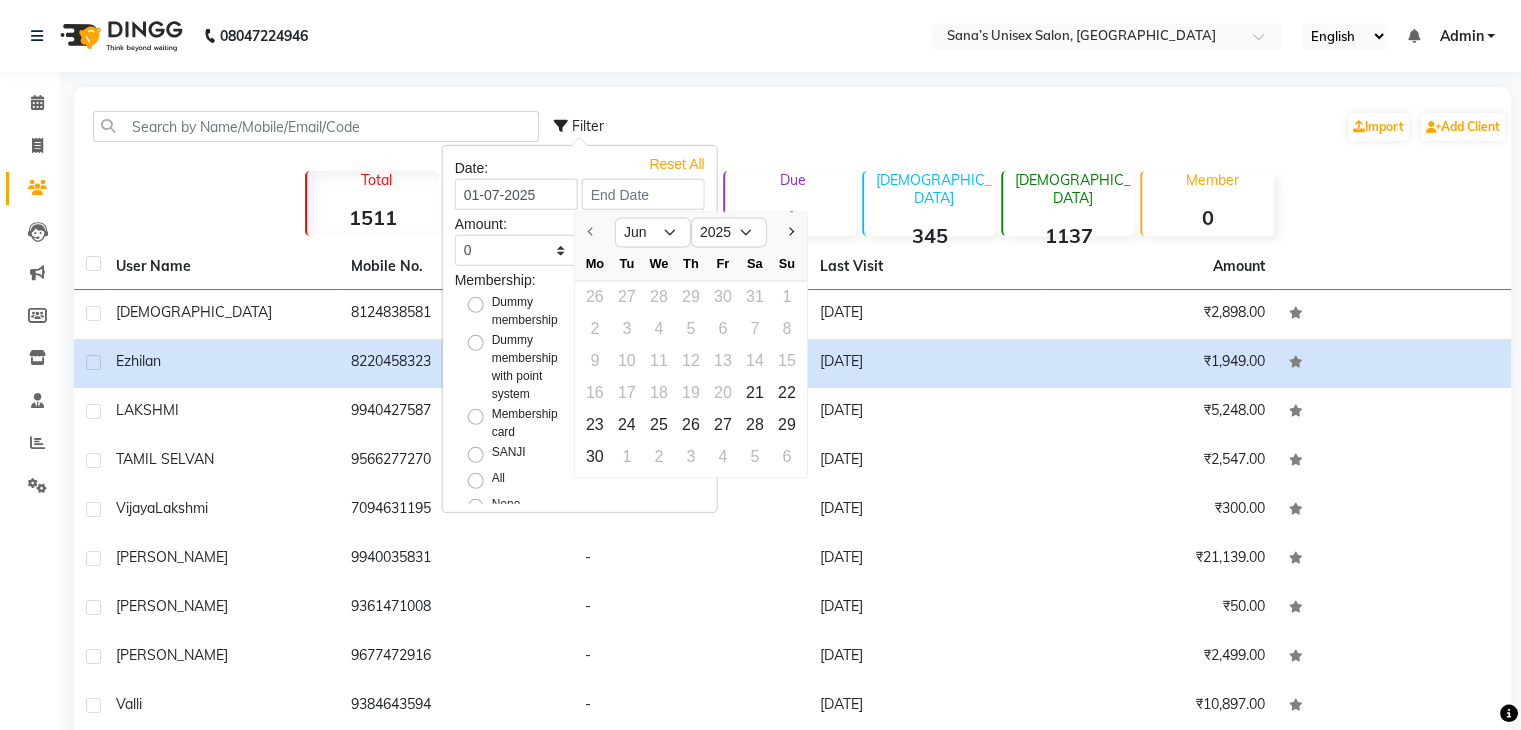 select on "7" 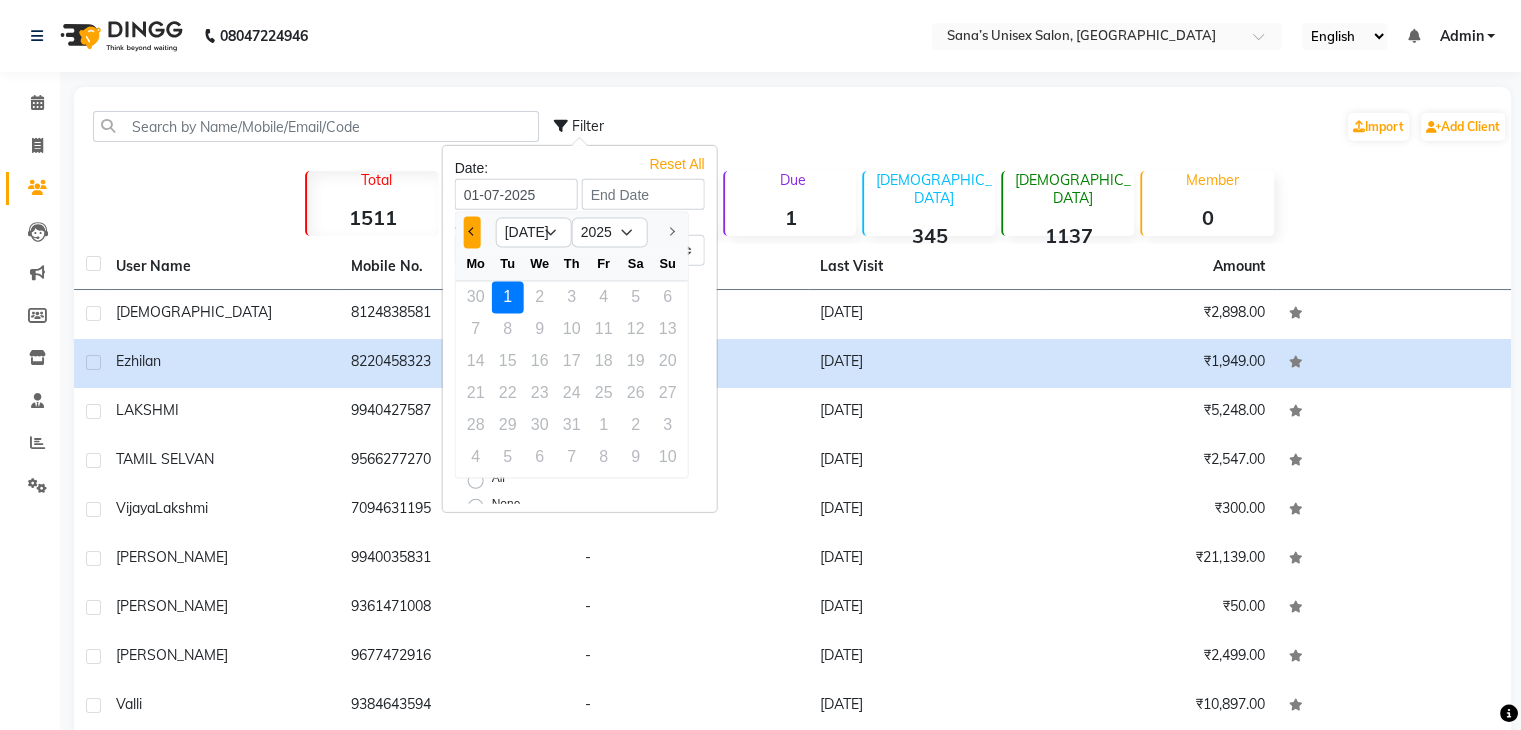 click at bounding box center (472, 232) 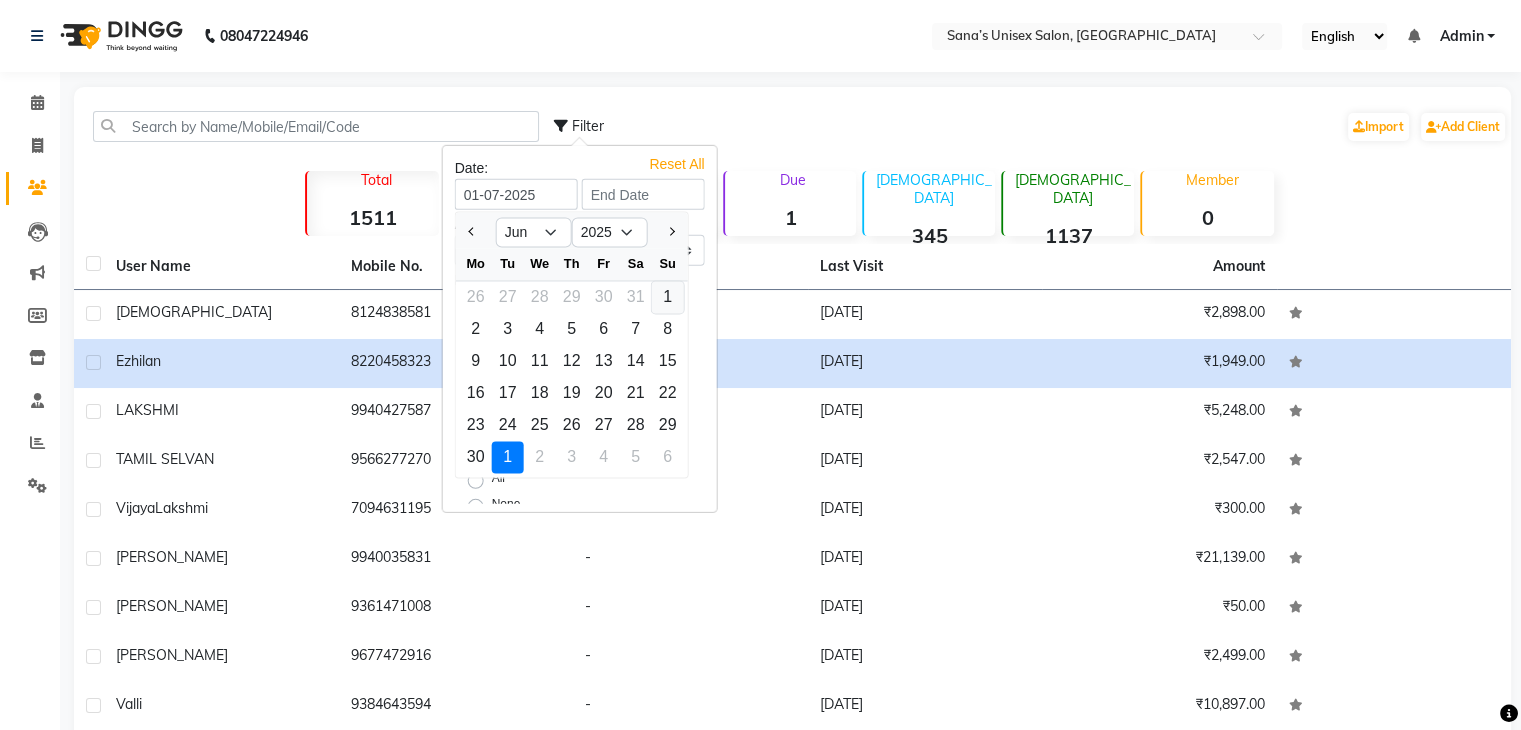 click on "1" at bounding box center (668, 297) 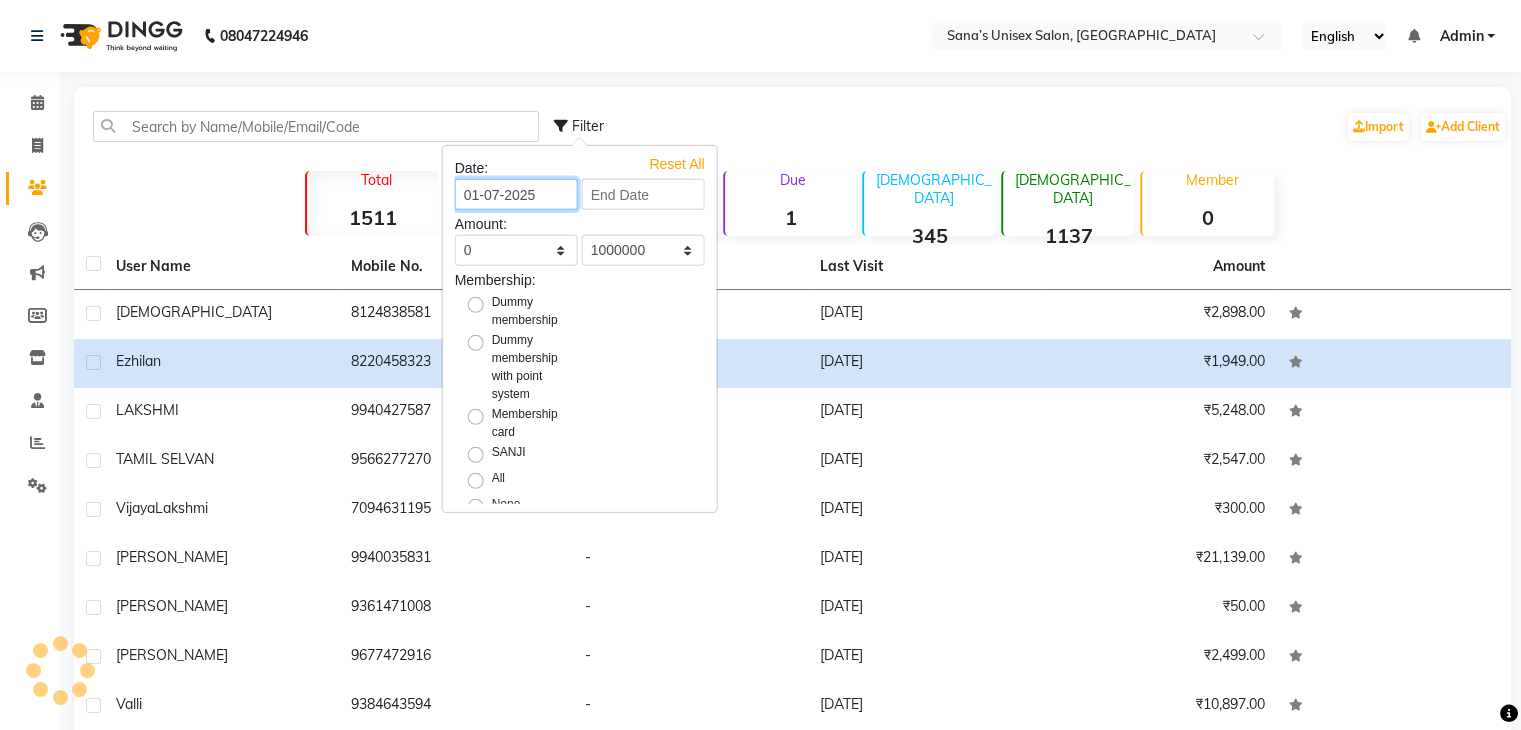 type on "[DATE]" 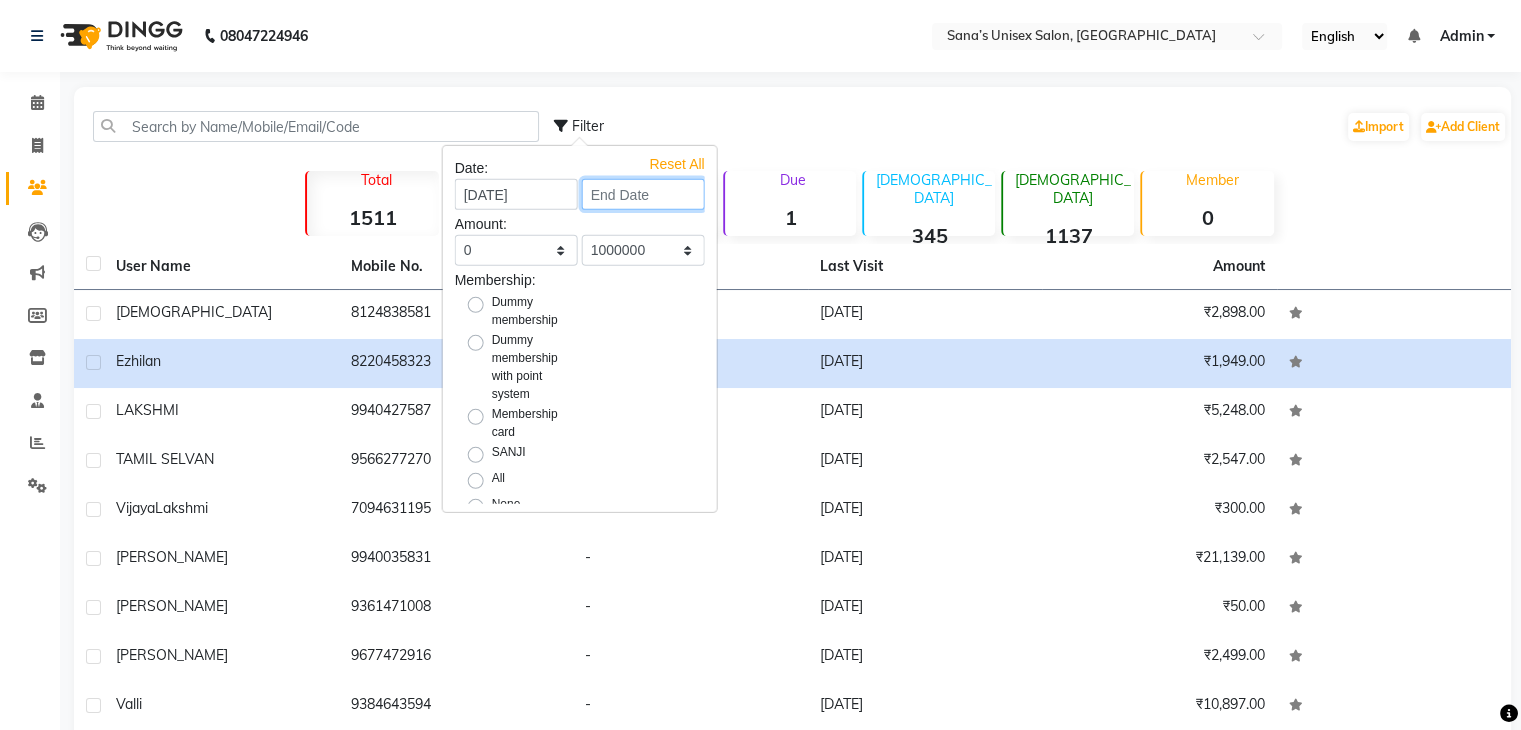 click at bounding box center (643, 194) 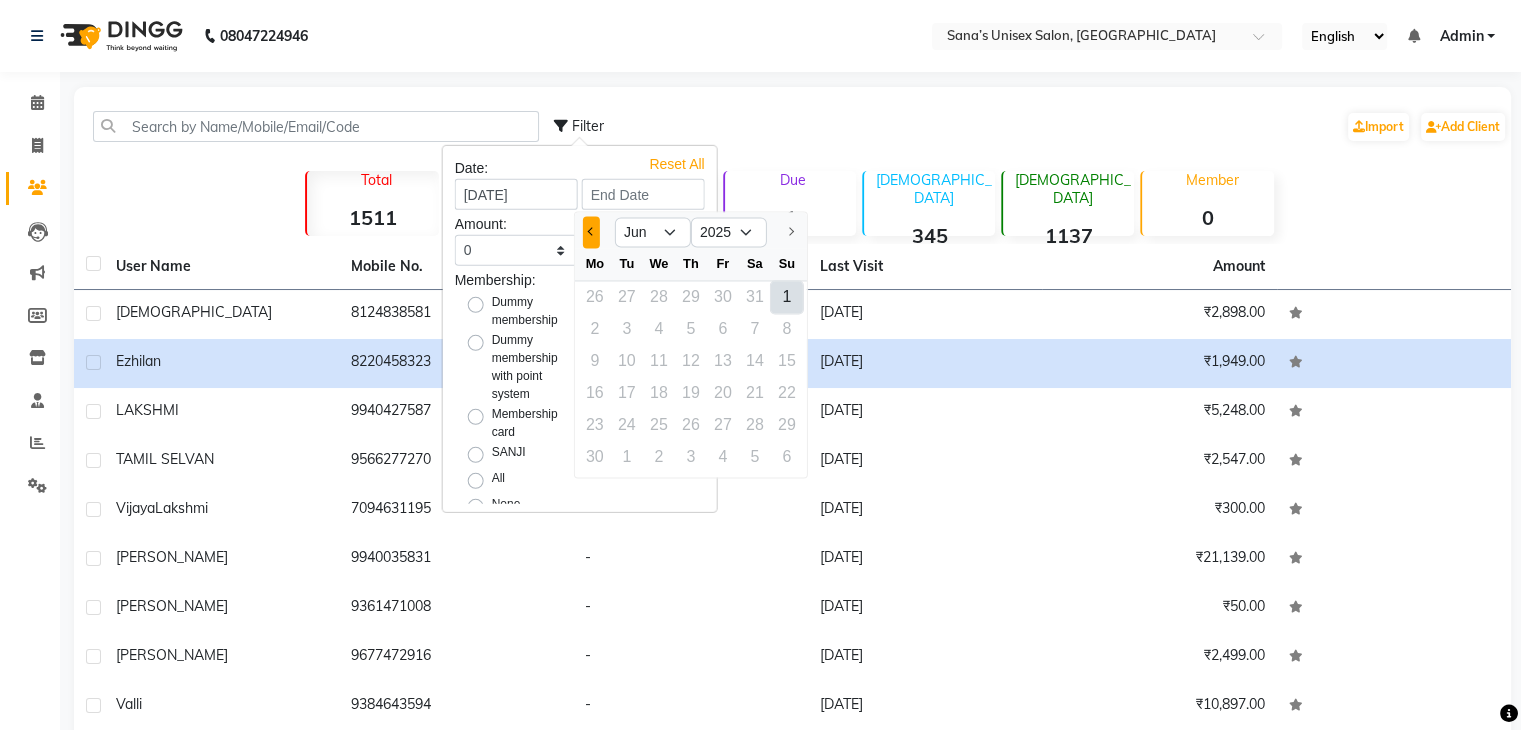 click at bounding box center [591, 232] 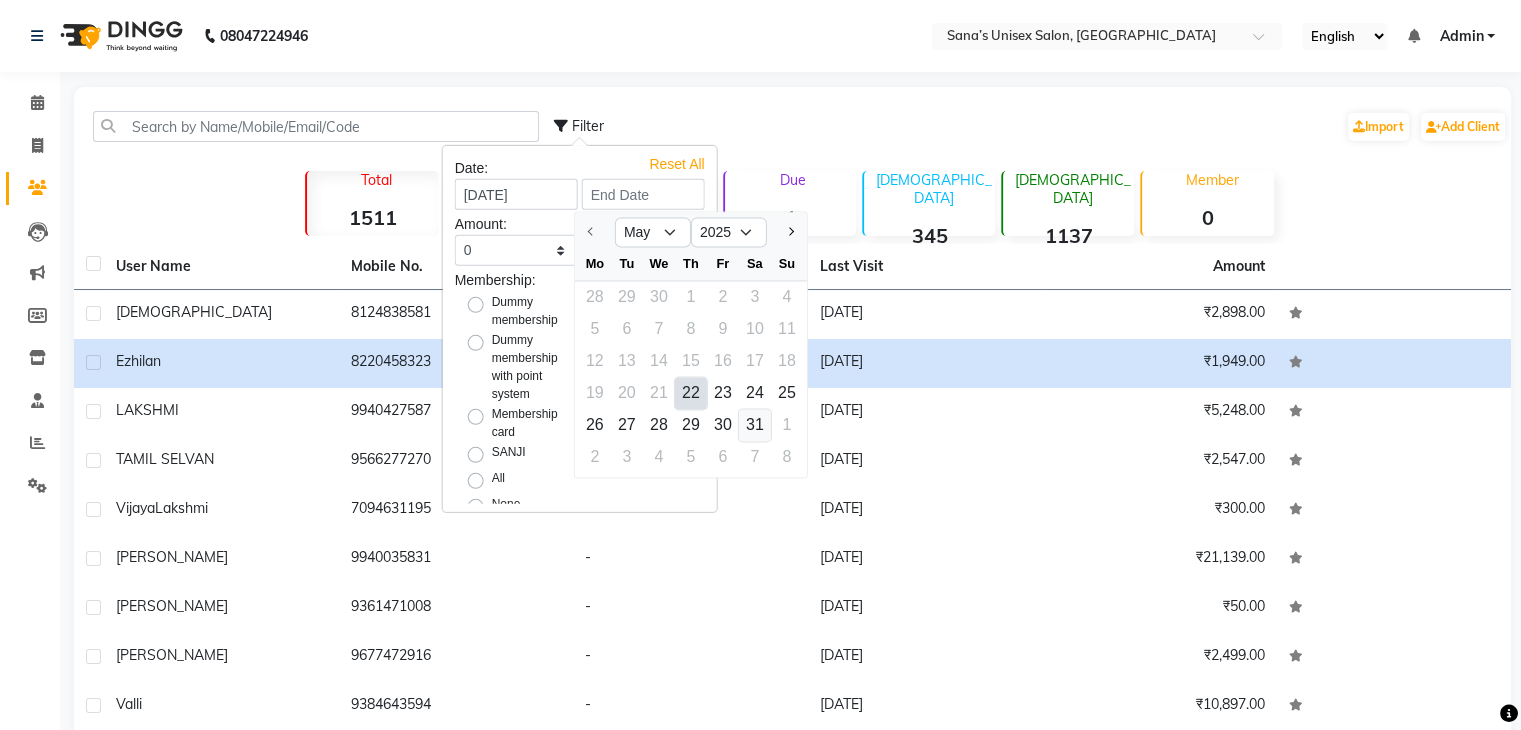 click on "31" at bounding box center (755, 425) 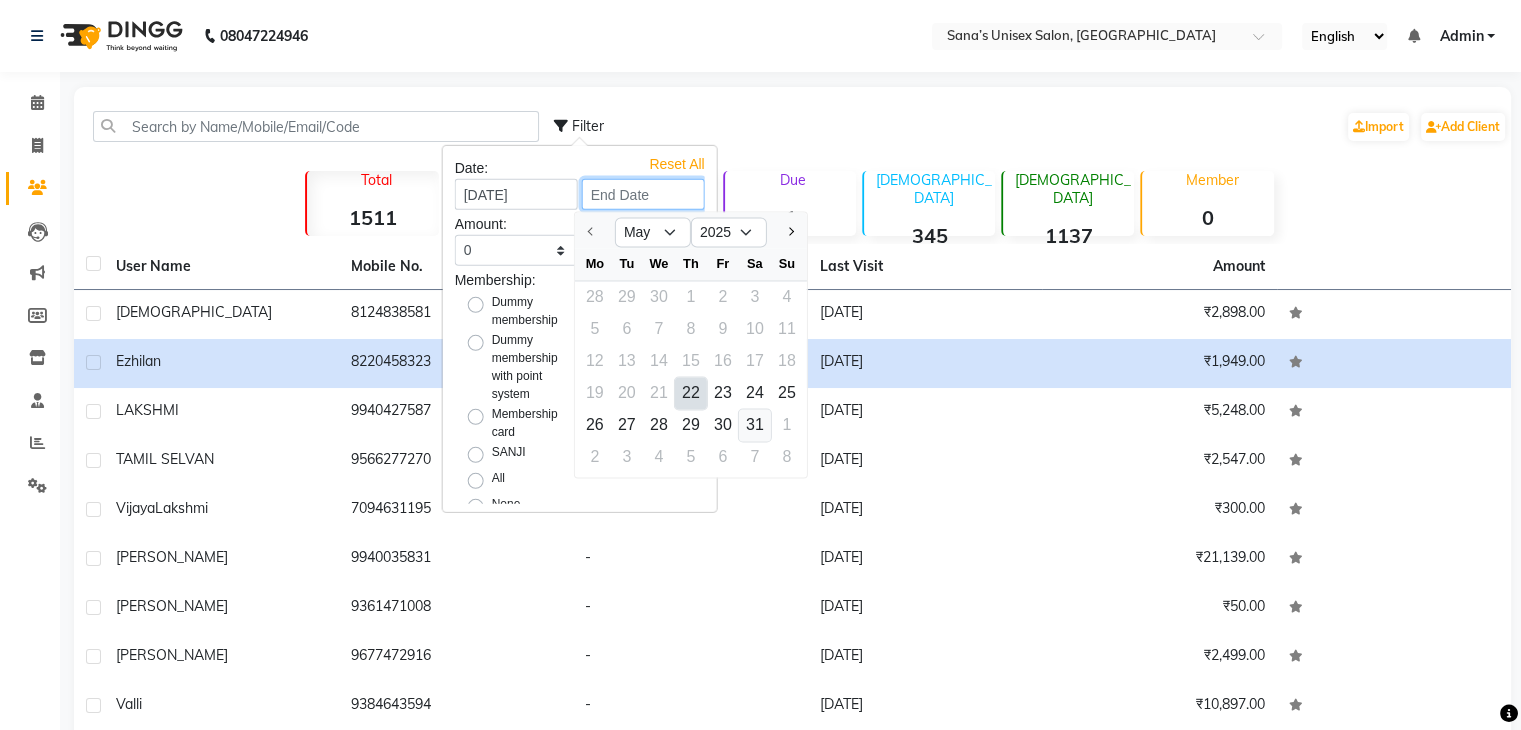 type on "31-05-2025" 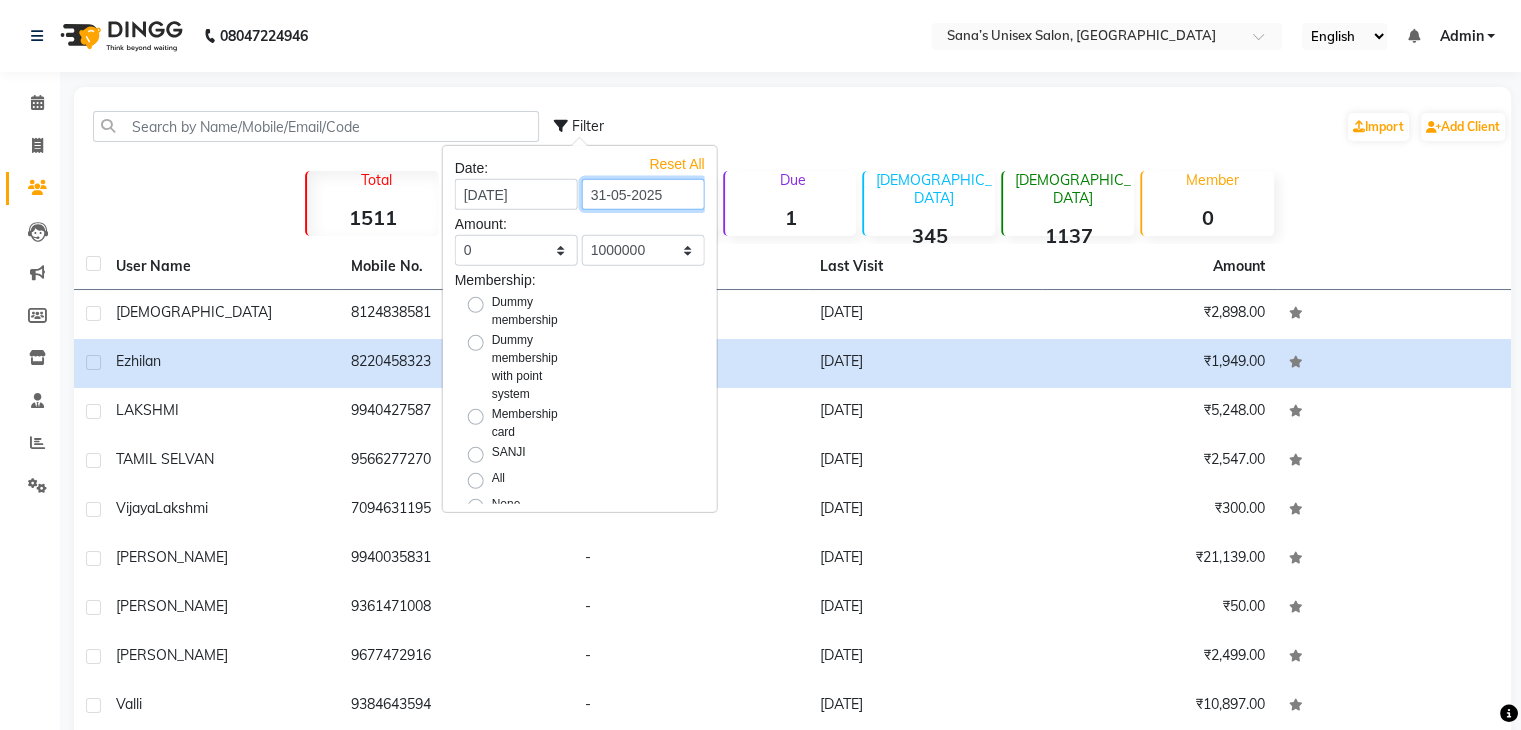 scroll, scrollTop: 118, scrollLeft: 0, axis: vertical 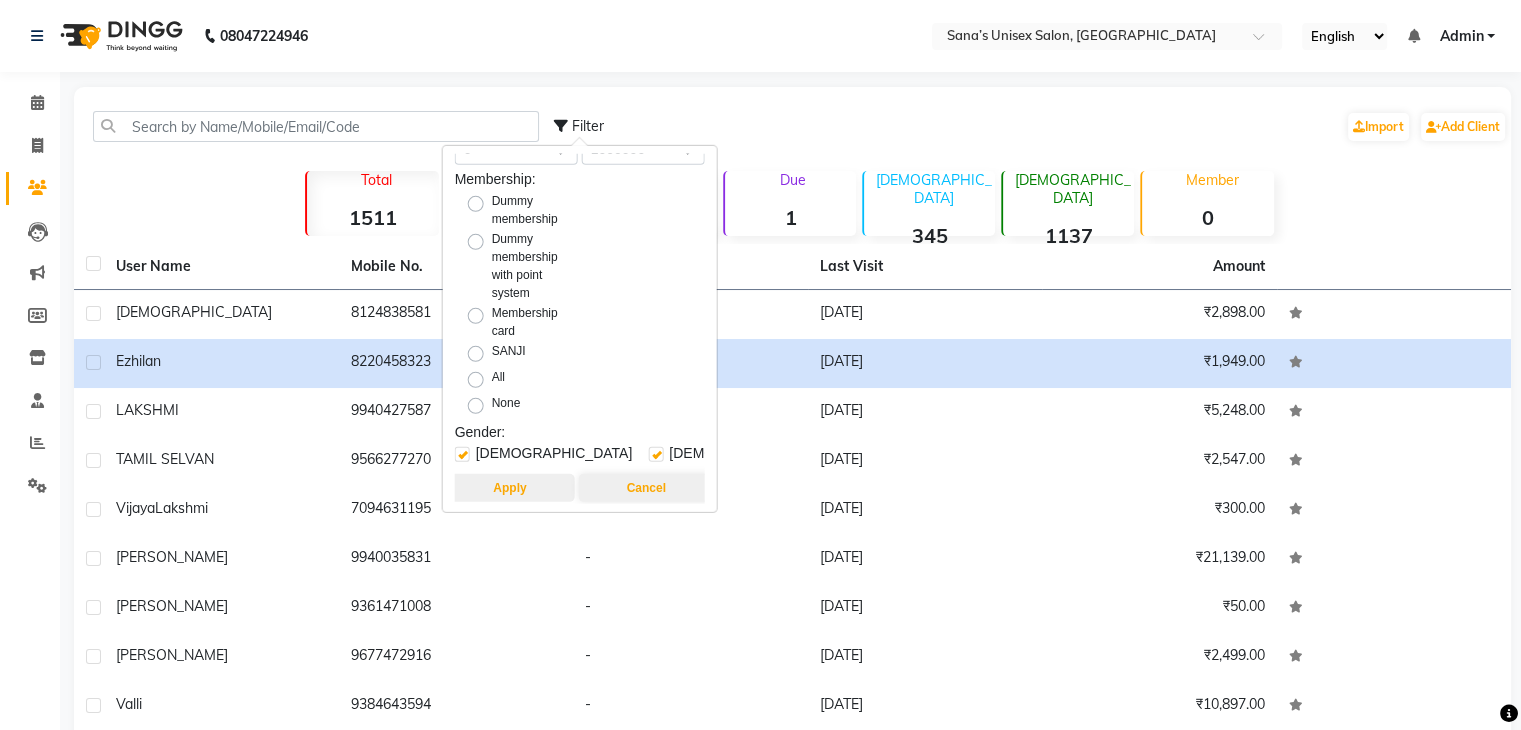 click on "Apply" at bounding box center (509, 488) 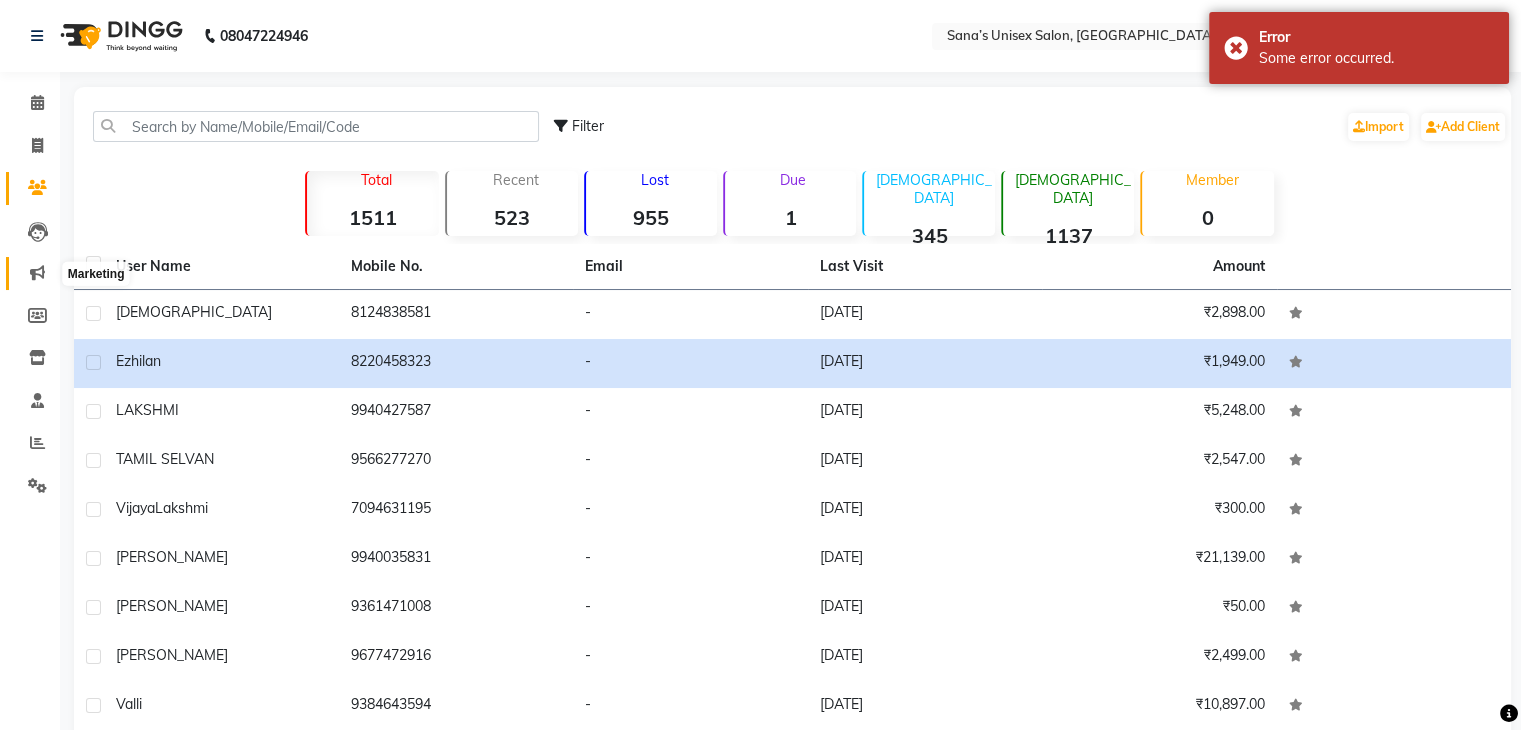 click 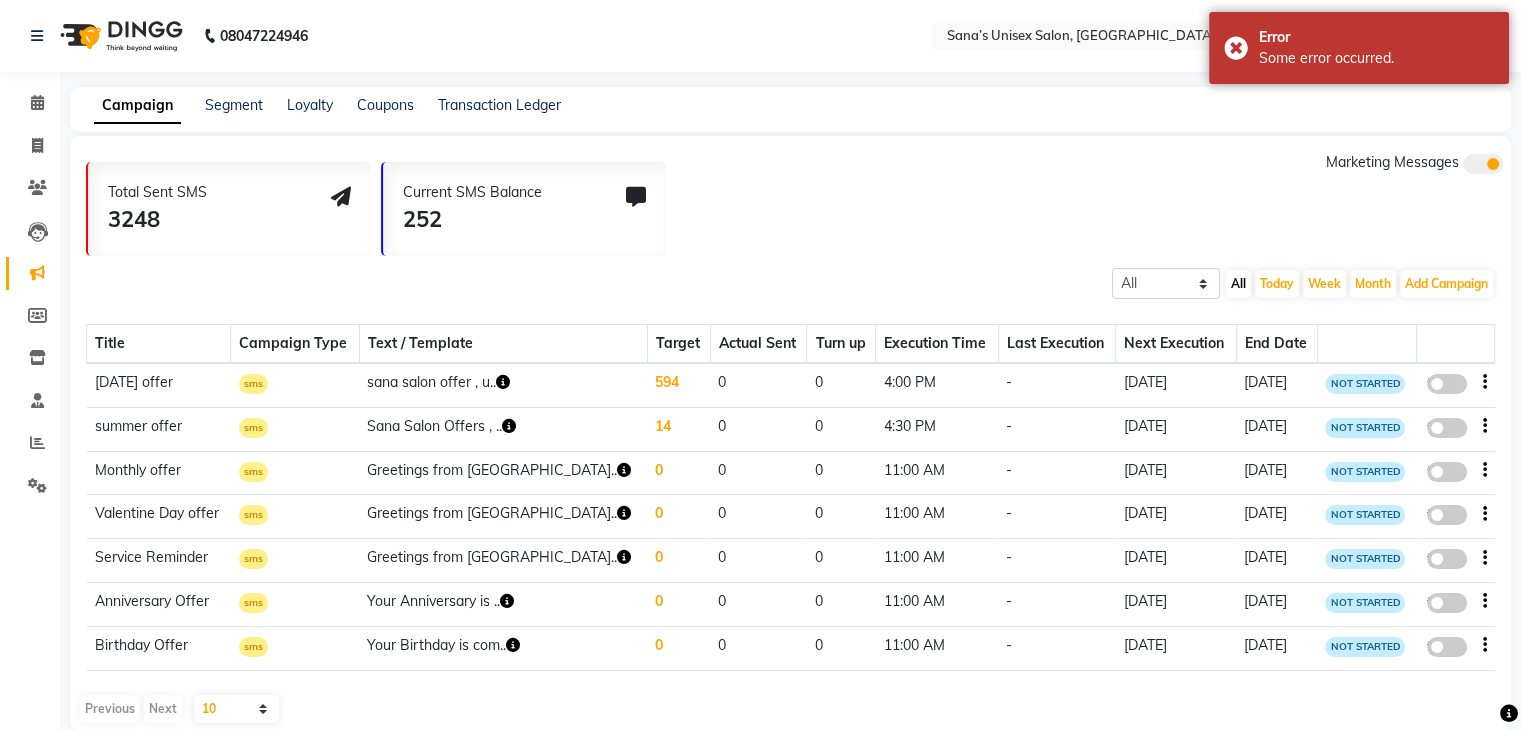 click on "Total Sent SMS 3248 Current SMS Balance 252 Marketing Messages All Scheduled Completed All [DATE] Week Month  Add Campaign  SMS Campaign Email Campaign WhatsApp (Direct) Title Campaign Type Text / Template Target Actual Sent Turn up Execution Time Last Execution Next Execution End Date [DATE] offer sms  sana salon offer , u..  594 0 0 4:00 PM -  [DATE]  [DATE] NOT STARTED  false  summer offer  sms  Sana Salon Offers , ..  14 0 0 4:30 PM -  [DATE]  [DATE] NOT STARTED  false  Monthly offer sms  Greetings from [GEOGRAPHIC_DATA]’..  0 0 0 11:00 AM -  [DATE]  [DATE] NOT STARTED  false  Valentine Day offer sms  Greetings from [GEOGRAPHIC_DATA]’..  0 0 0 11:00 AM -  [DATE]  [DATE] NOT STARTED  false  Service Reminder sms  Greetings from [GEOGRAPHIC_DATA]’..  0 0 0 11:00 AM -  [DATE]  [DATE] NOT STARTED  false  Anniversary Offer sms  Your Anniversary is ..  0 0 0 11:00 AM -  [DATE]  [DATE] NOT STARTED  false  Birthday Offer sms  Your Birthday is com..  0 0 0 11:00 AM -  [DATE]  [DATE]  false  10" 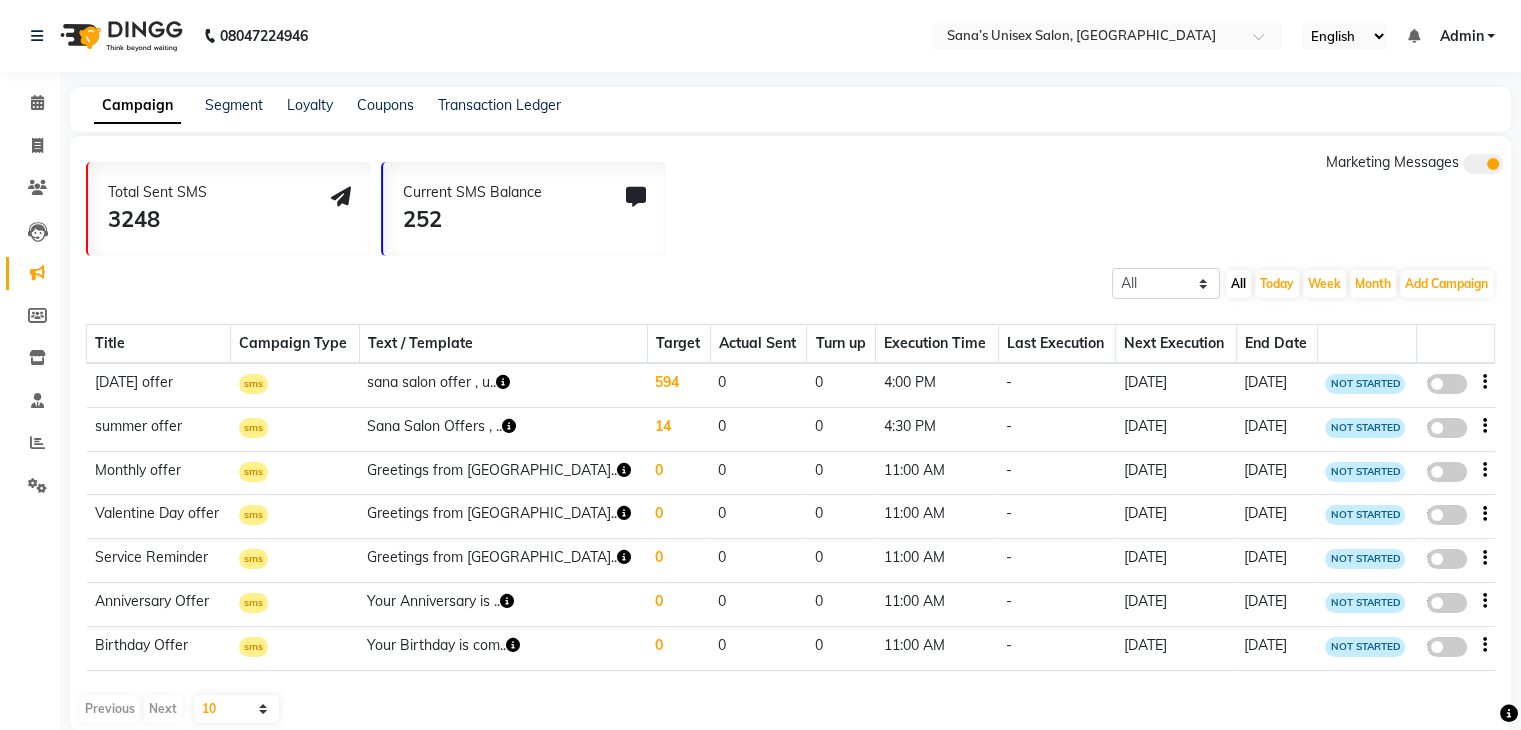 click on "Current SMS Balance" 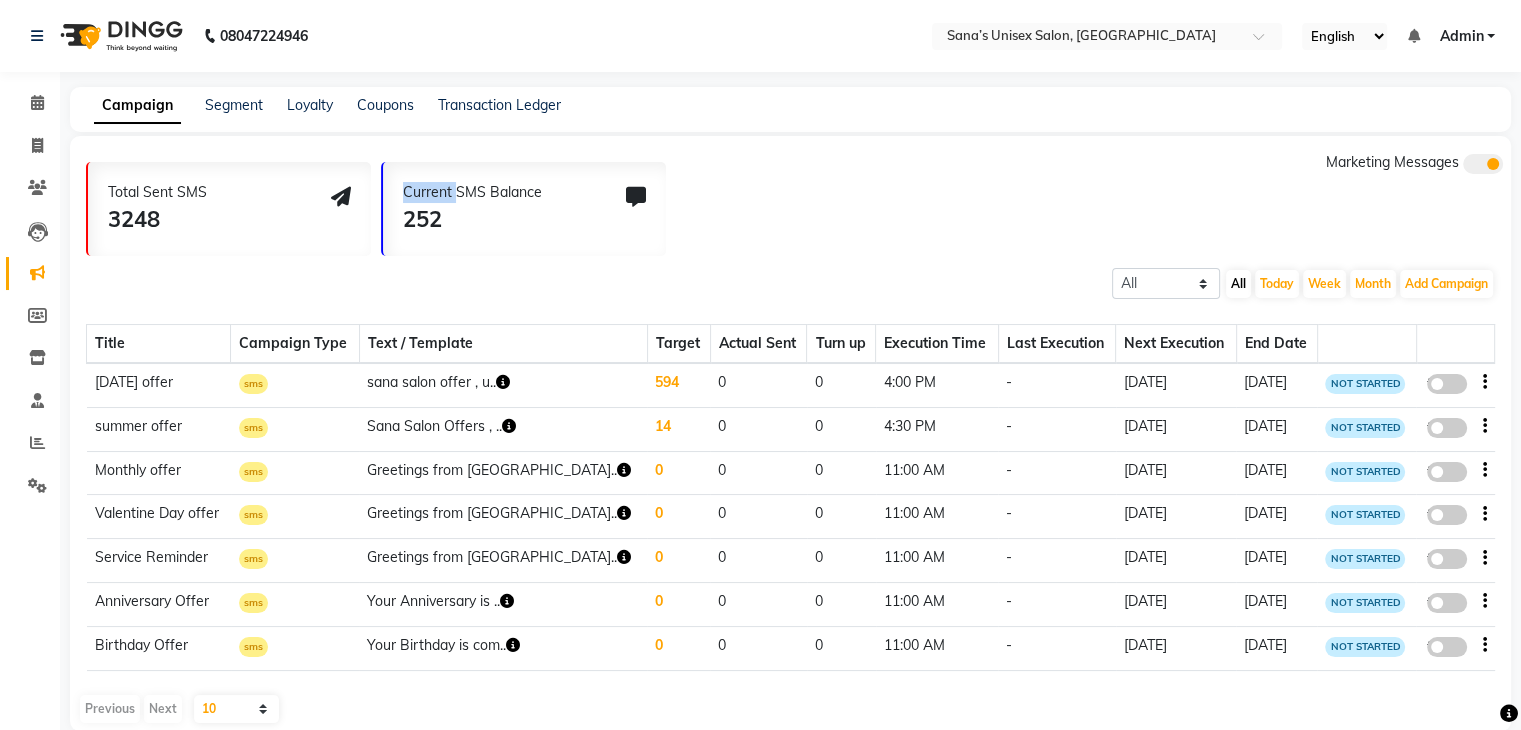 click on "Current SMS Balance" 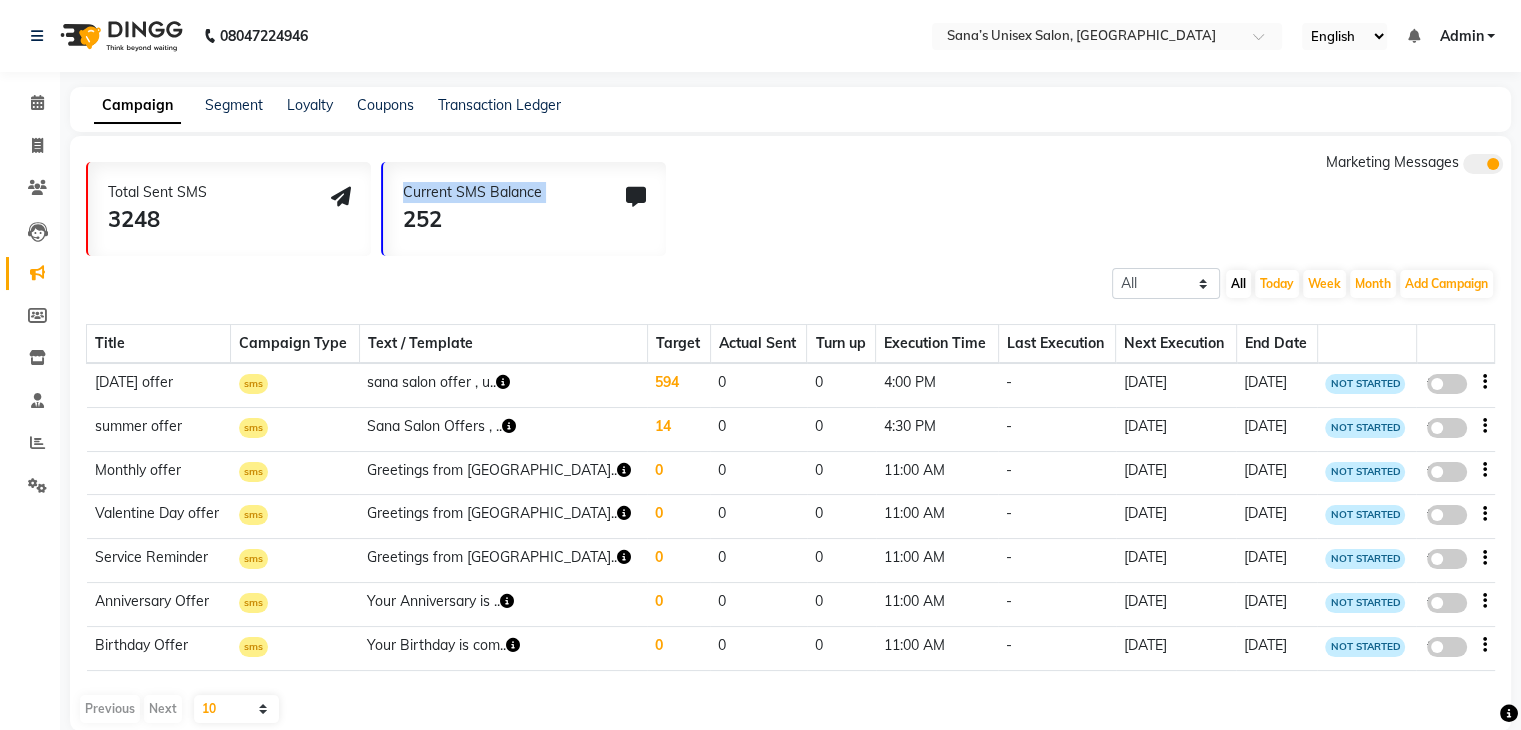 click on "Current SMS Balance" 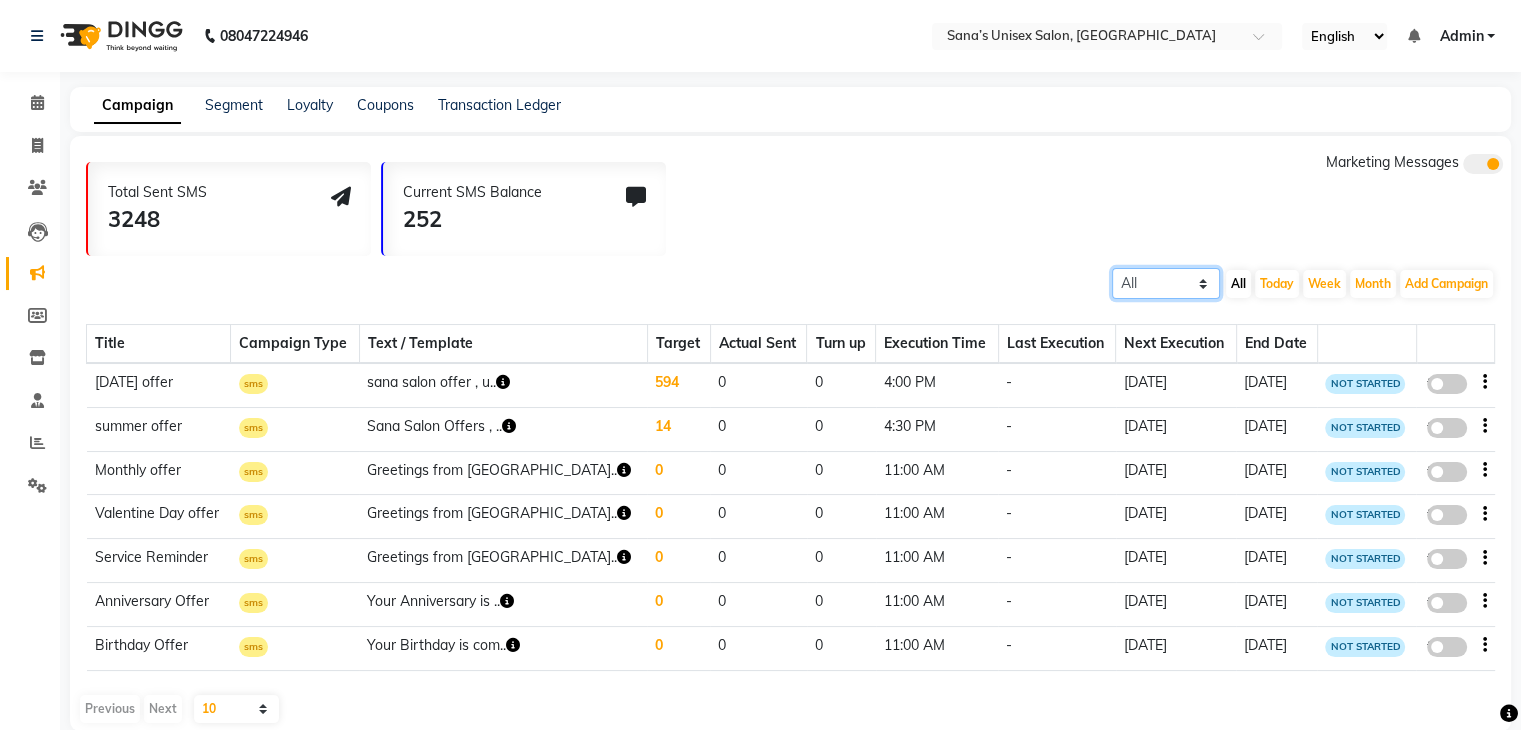 click on "All Scheduled Completed" 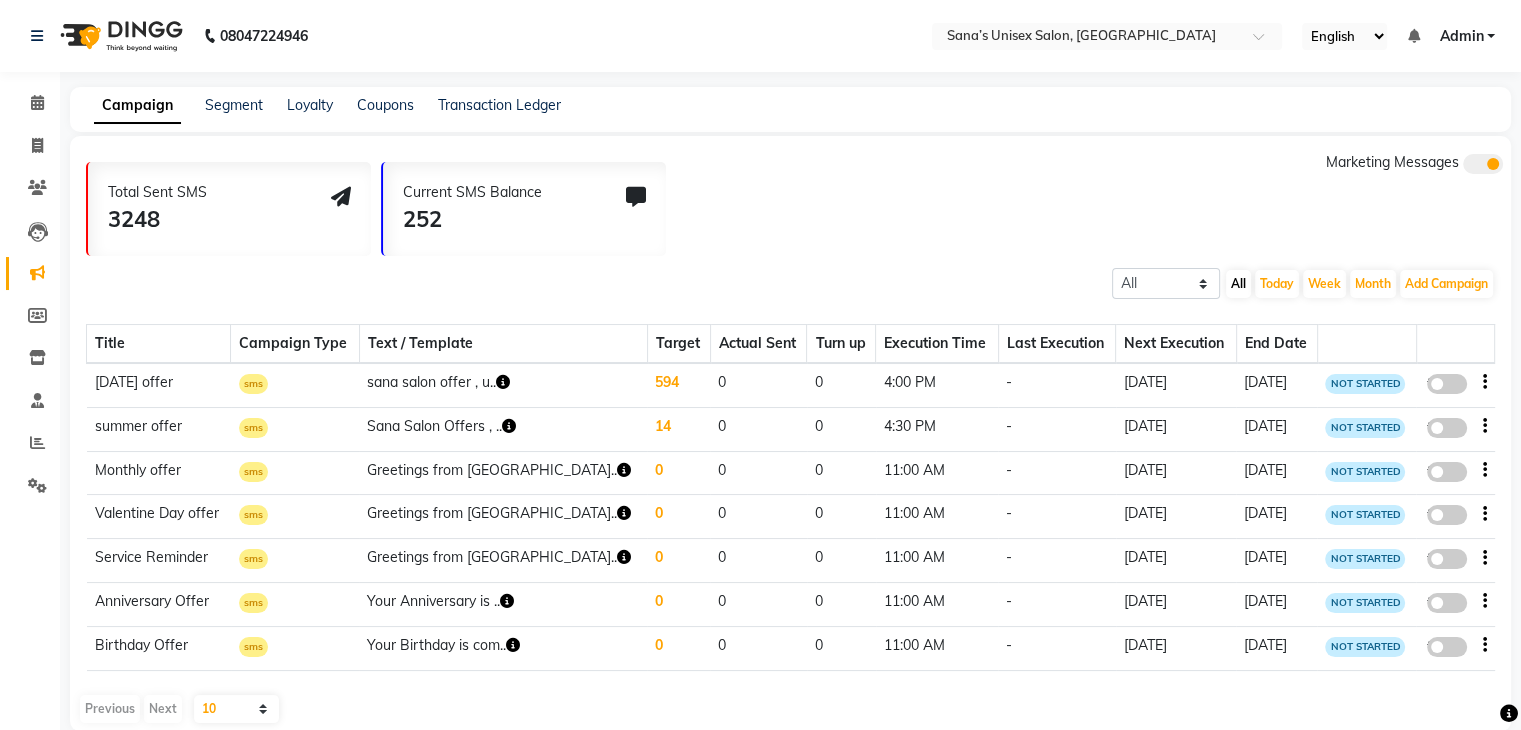 click on "Total Sent SMS 3248 Current SMS Balance 252 Marketing Messages" 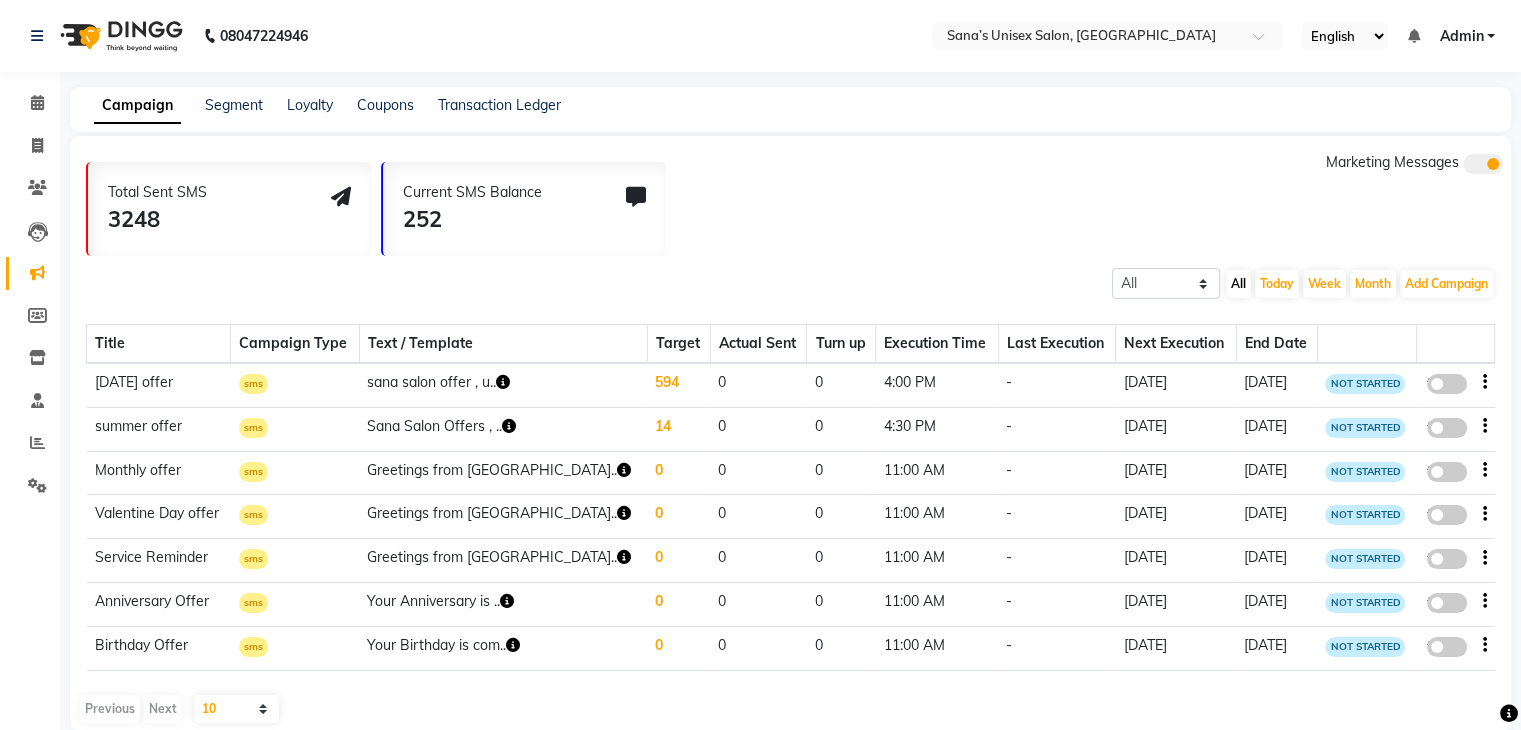 click on "Total Sent SMS 3248" 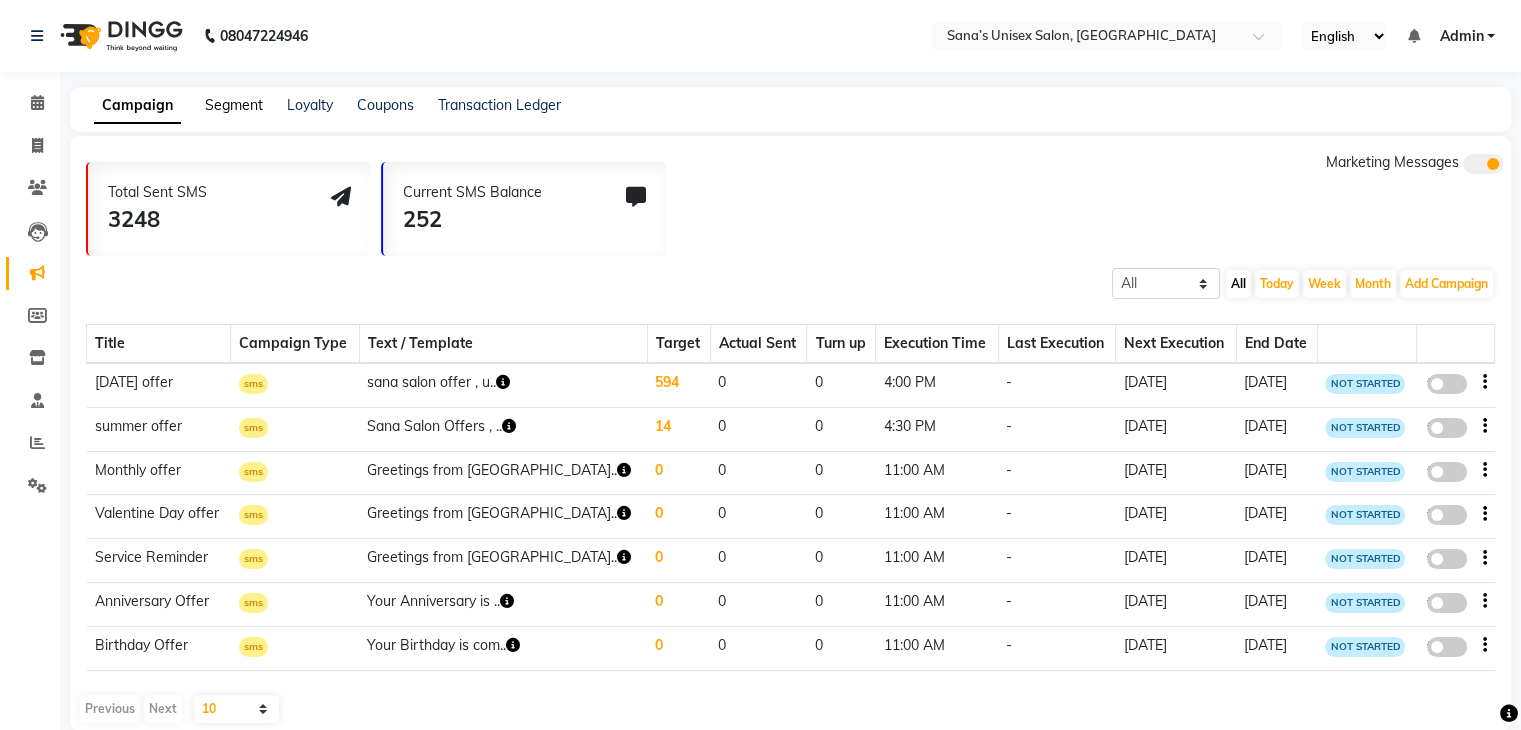 click on "Segment" 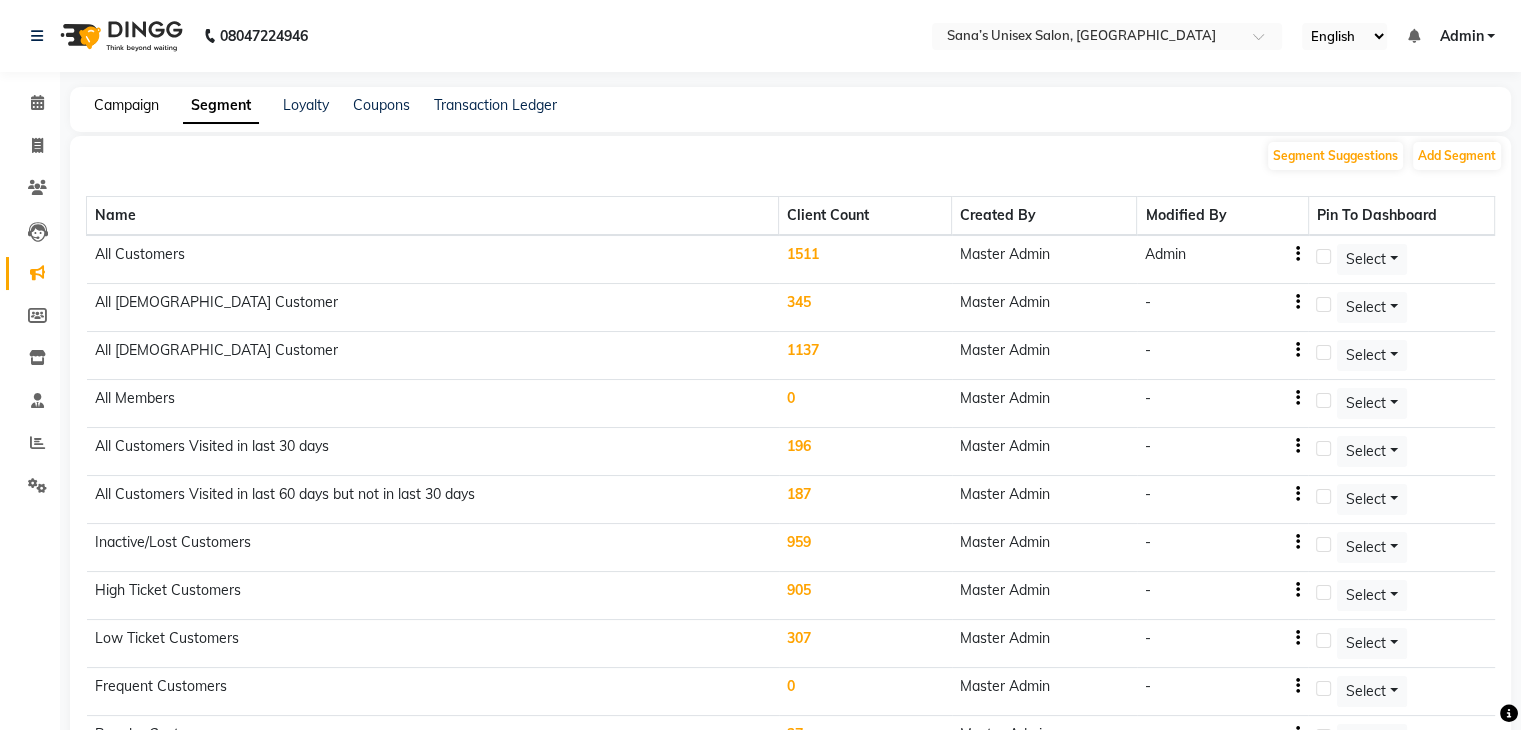 click on "Campaign" 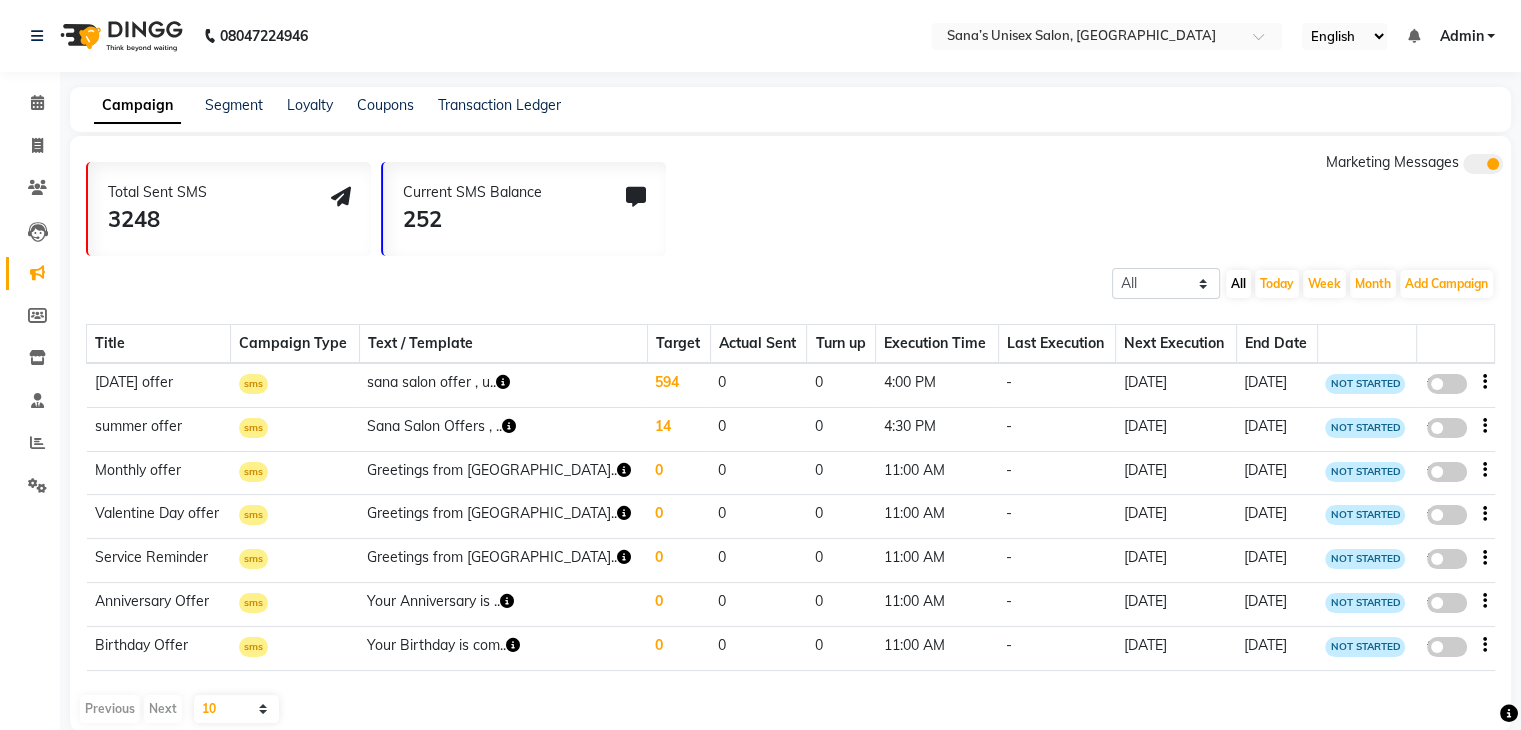 click 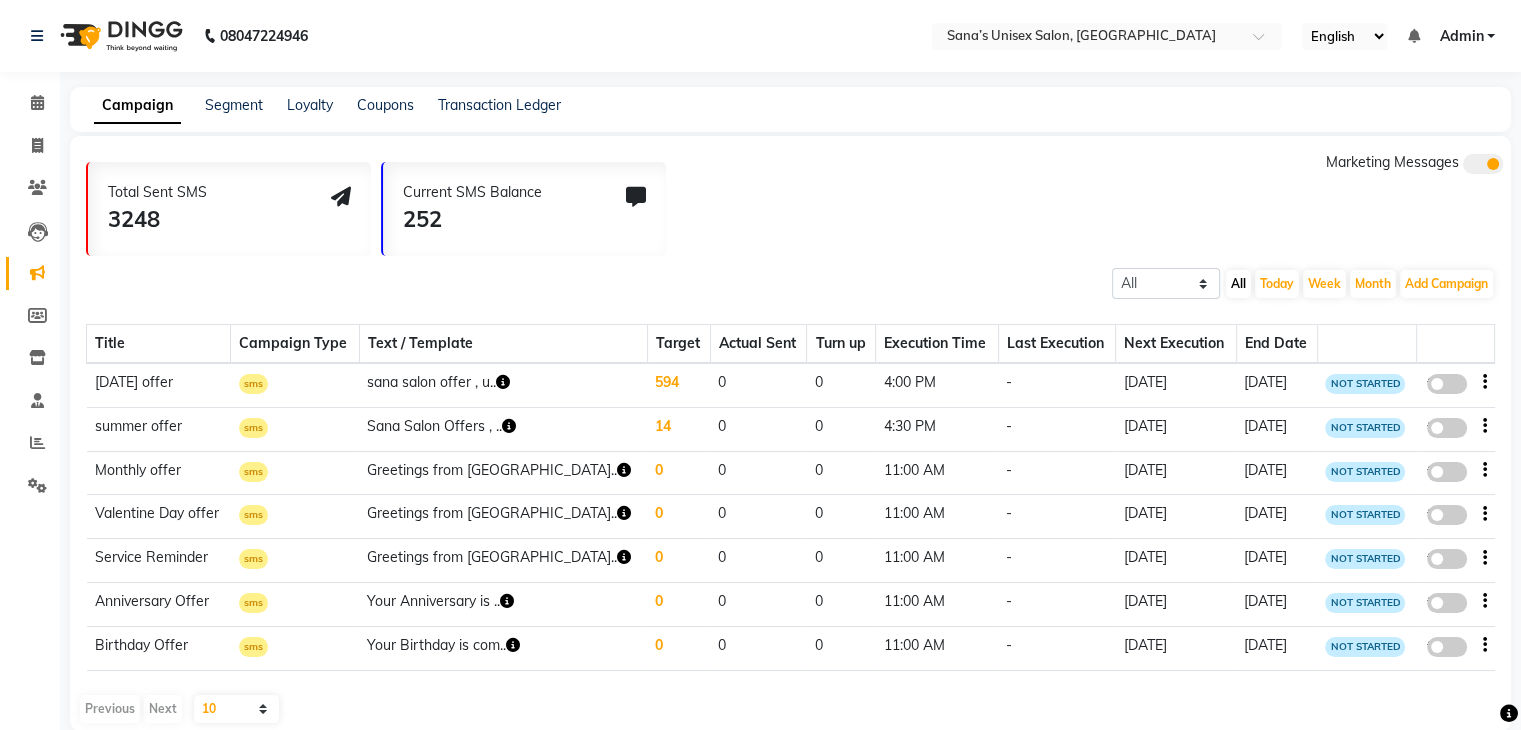 click 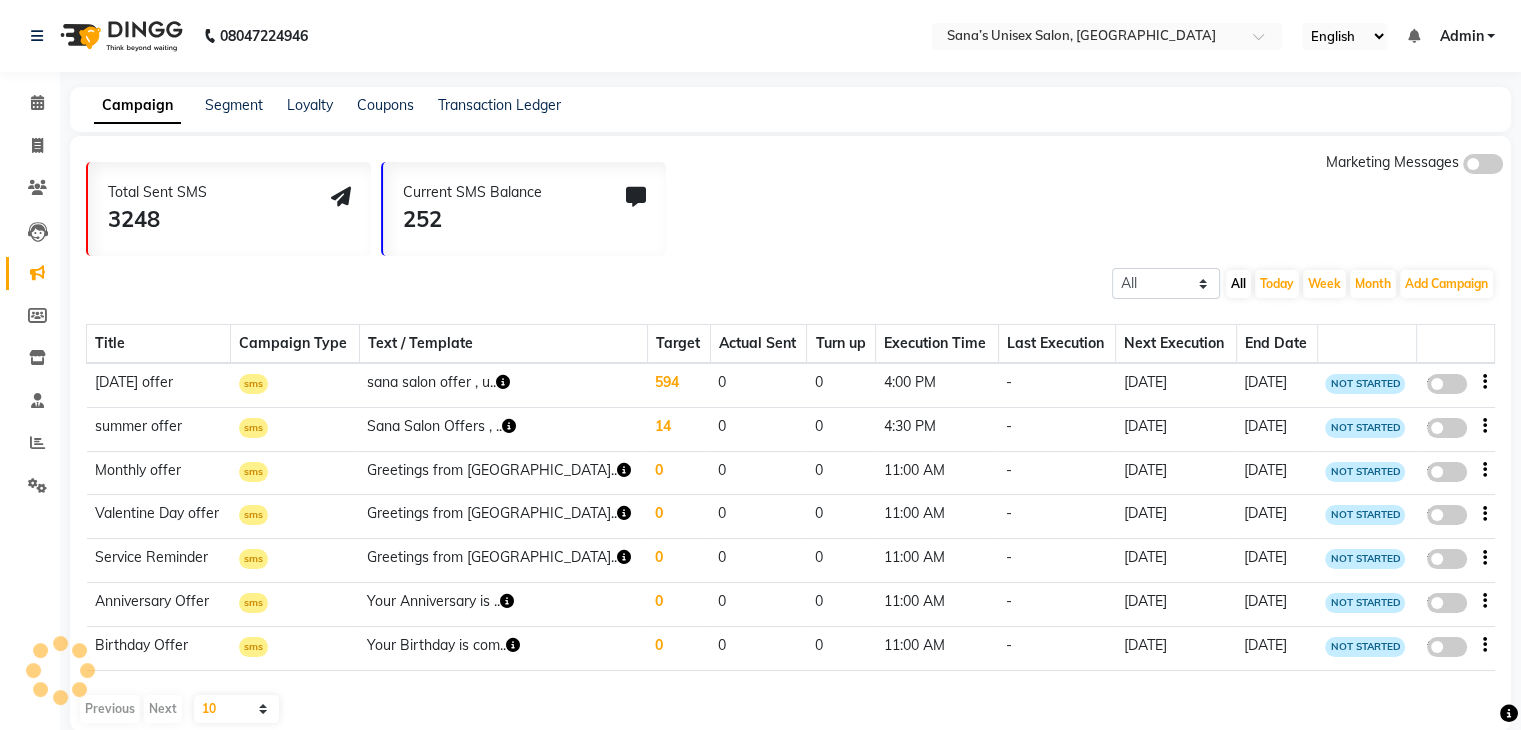 click 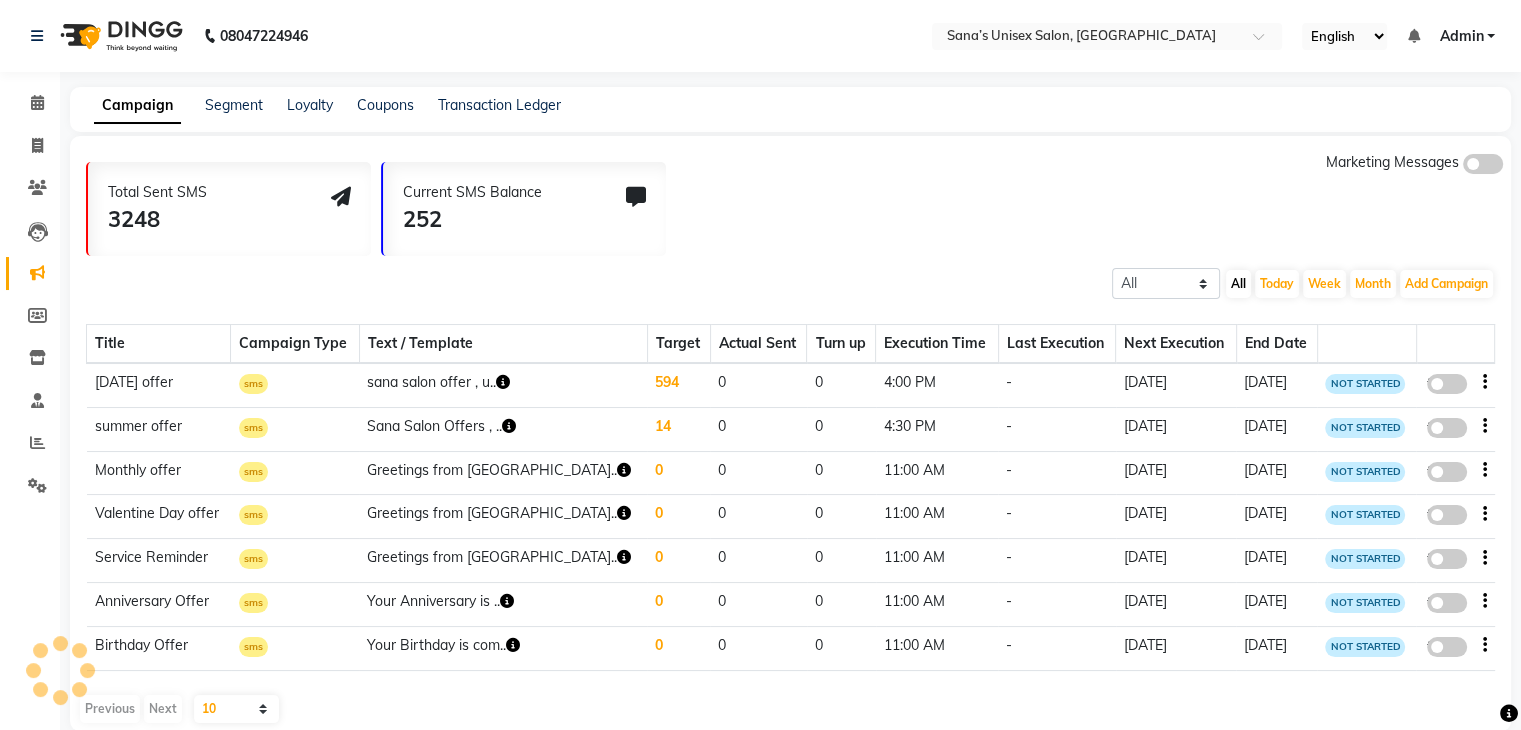 click 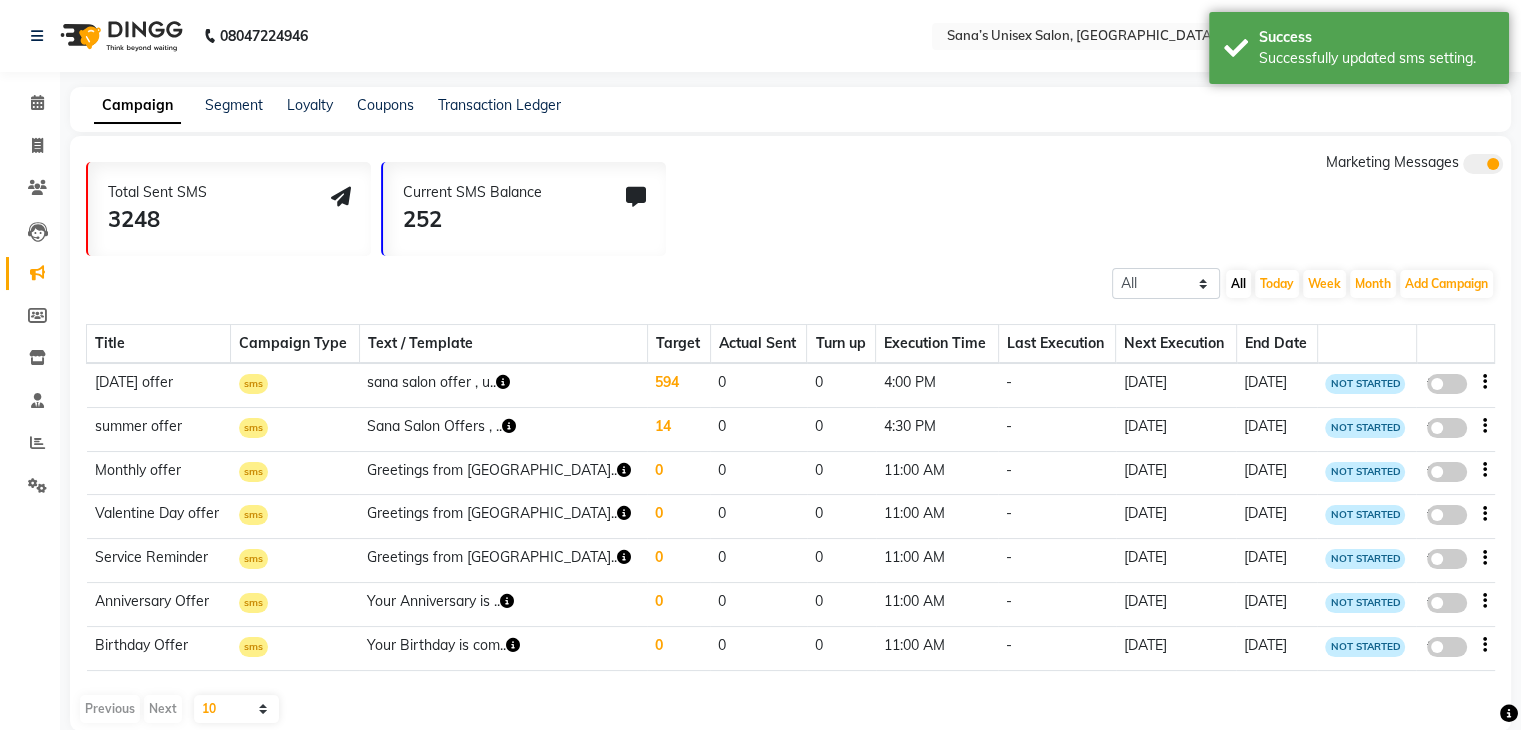 click on "08047224946 Select Location × [GEOGRAPHIC_DATA] Salon, Ashok Nagar English ENGLISH Español العربية मराठी हिंदी ગુજરાતી தமிழ் 中文 Notifications nothing to show Admin Manage Profile Change Password Sign out  Version:3.15.4" 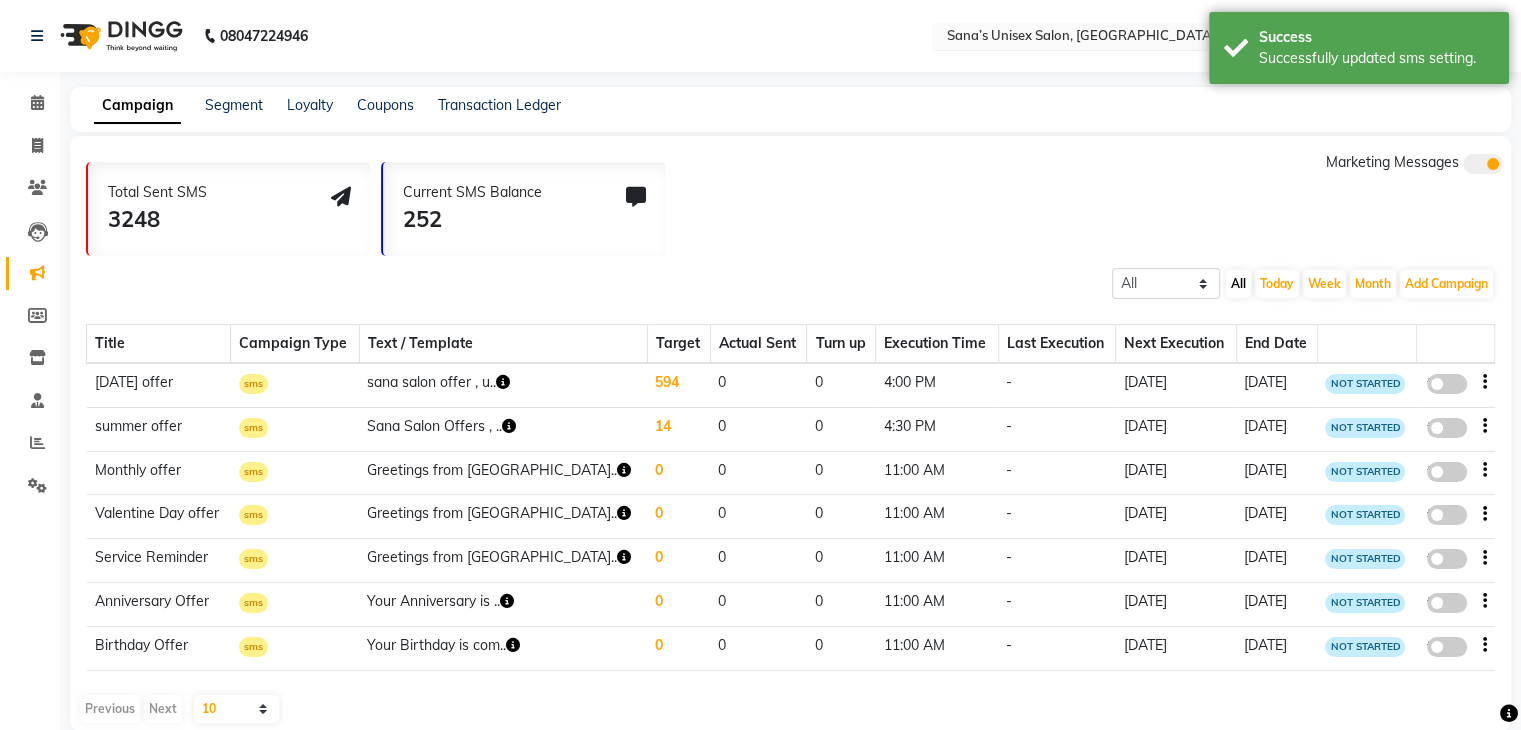 click at bounding box center (1087, 38) 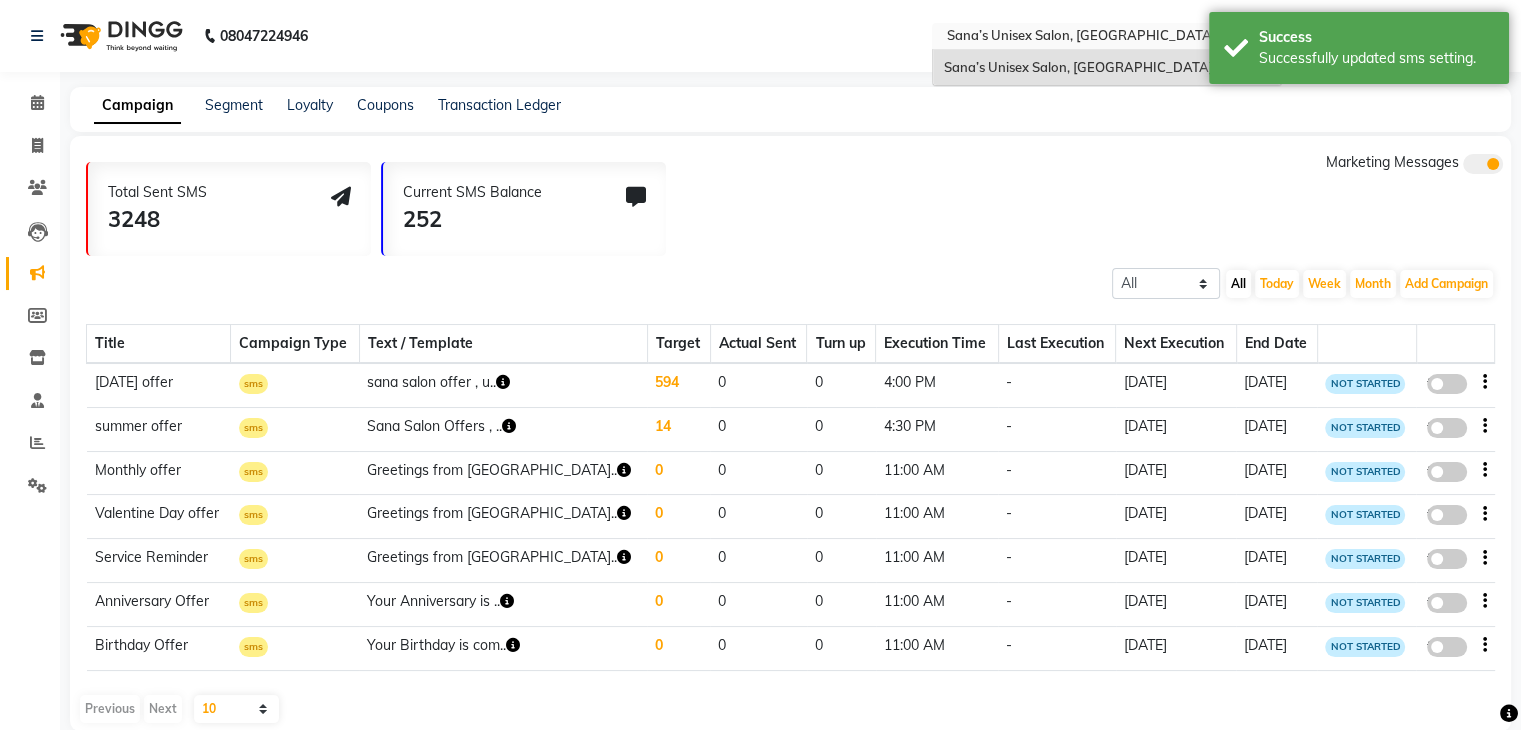 click on "08047224946 Select Location × [GEOGRAPHIC_DATA], Ashok Nagar Sana’s Unisex Salon, Ashok Nagar English ENGLISH Español العربية मराठी हिंदी ગુજરાતી தமிழ் 中文 Notifications nothing to show Admin Manage Profile Change Password Sign out  Version:3.15.4" 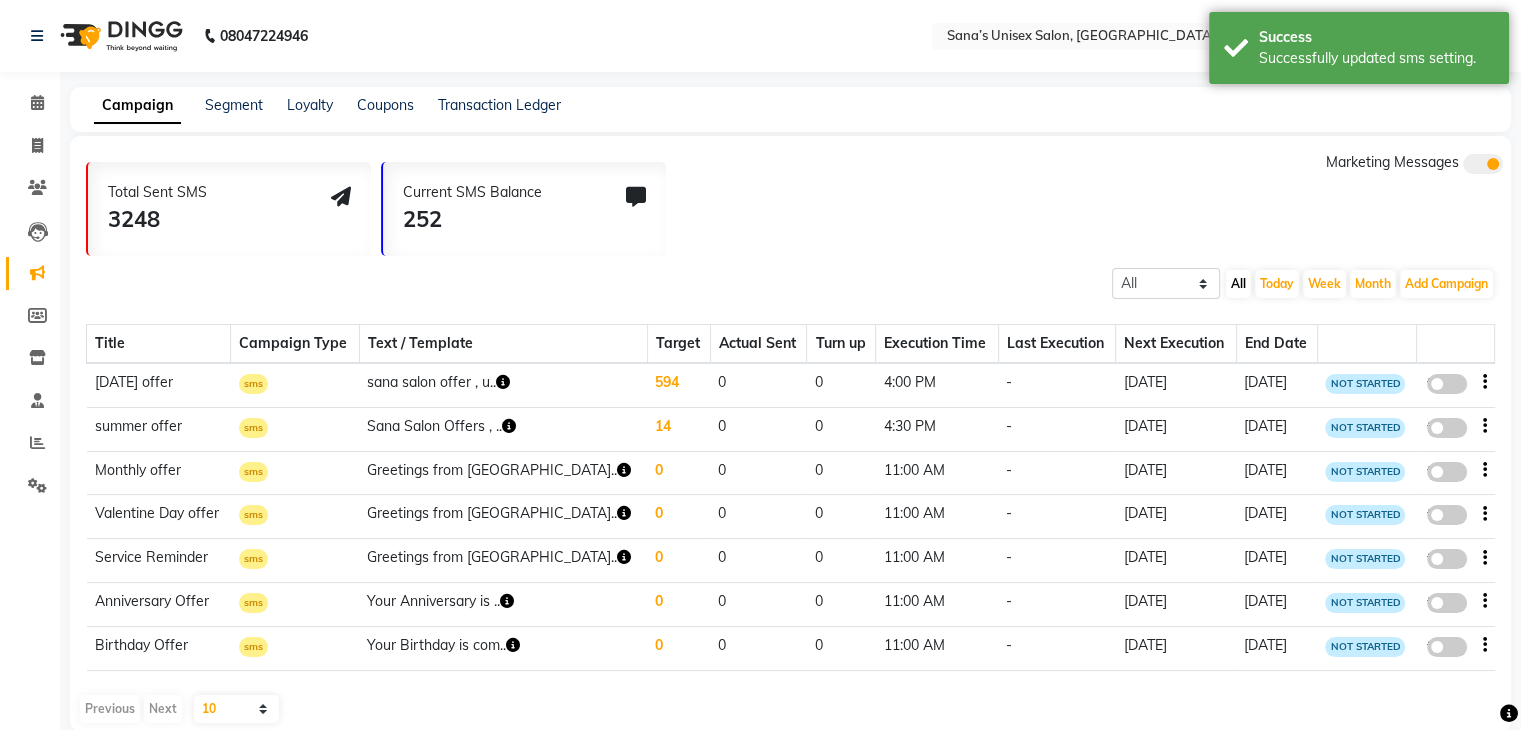click on "08047224946 Select Location × [GEOGRAPHIC_DATA] Salon, Ashok Nagar English ENGLISH Español العربية मराठी हिंदी ગુજરાતી தமிழ் 中文 Notifications nothing to show Admin Manage Profile Change Password Sign out  Version:3.15.4" 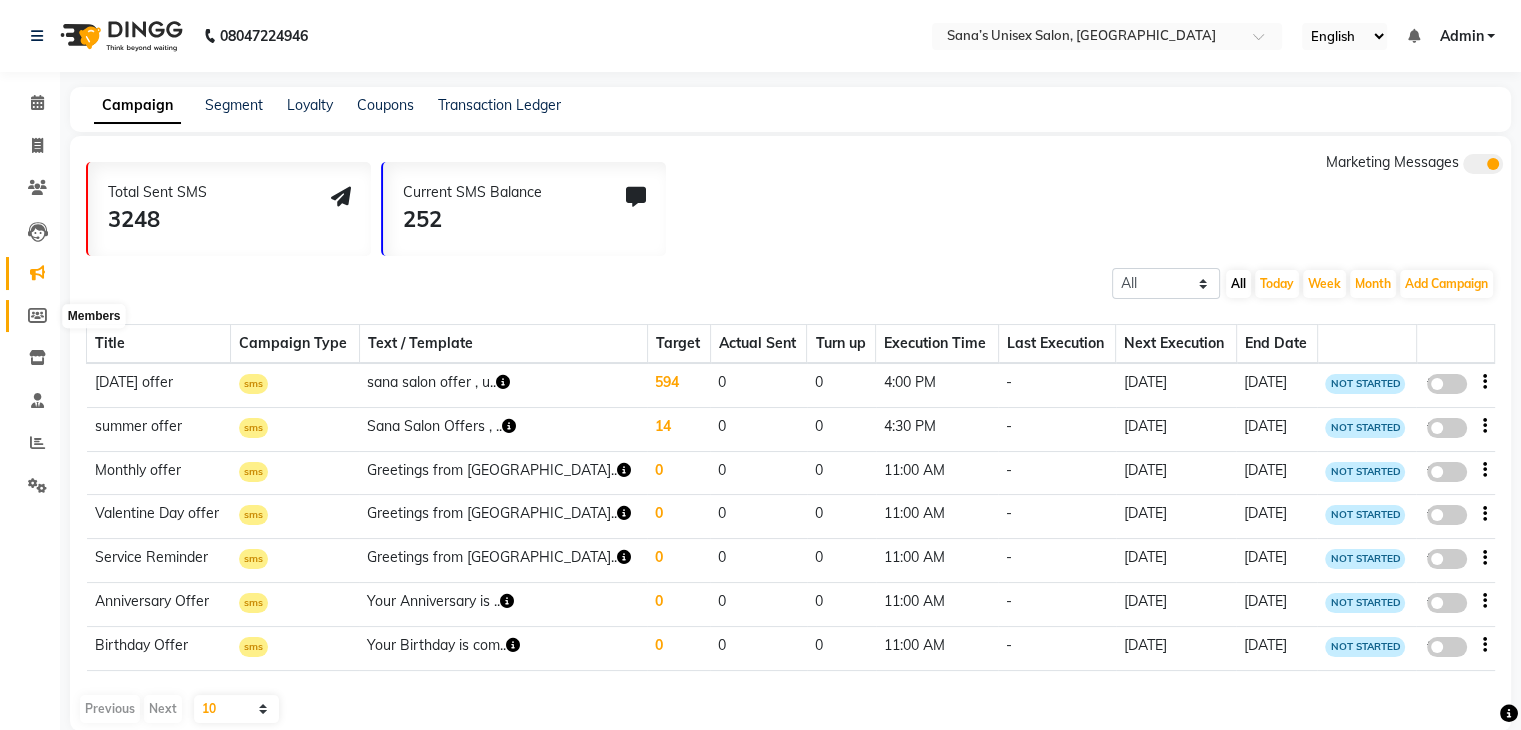 click 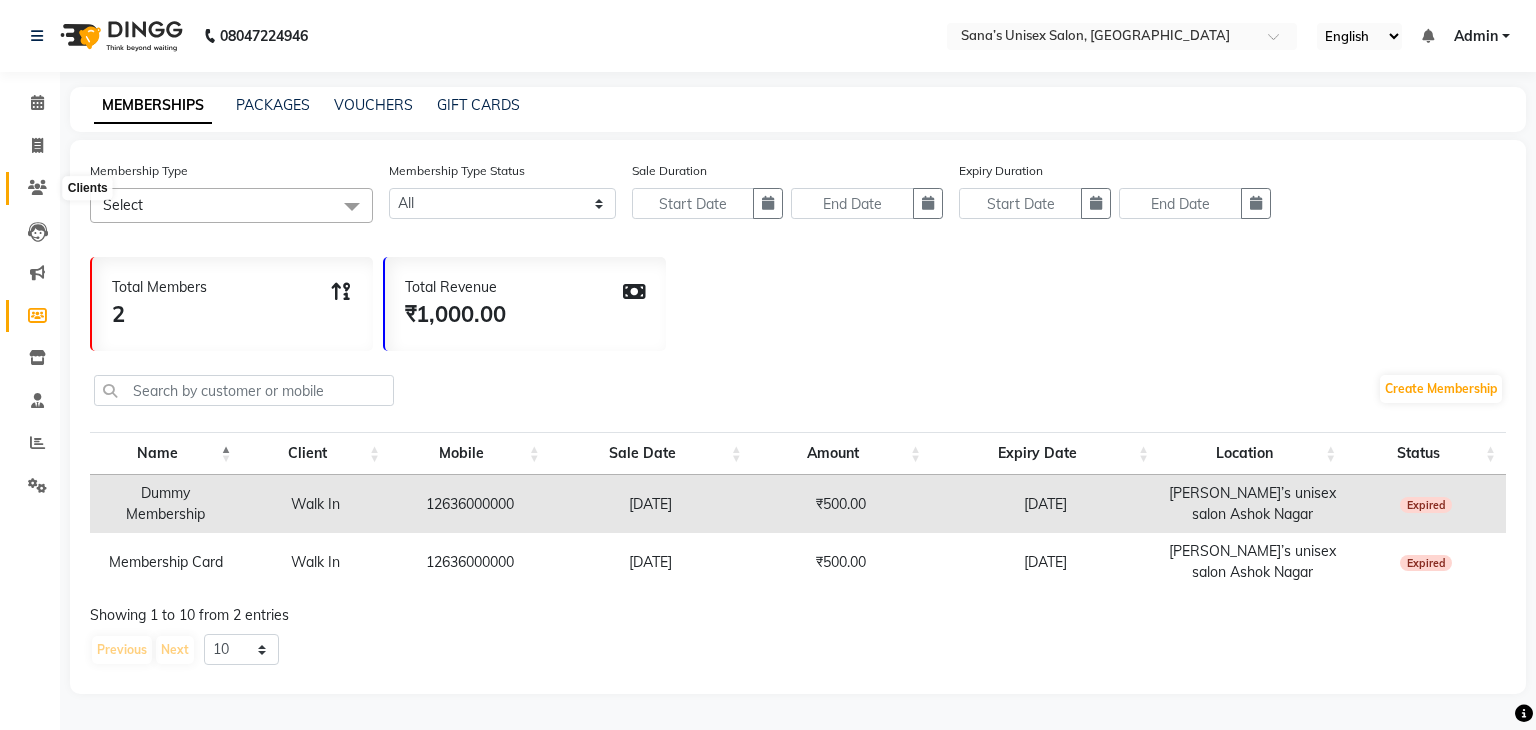 click 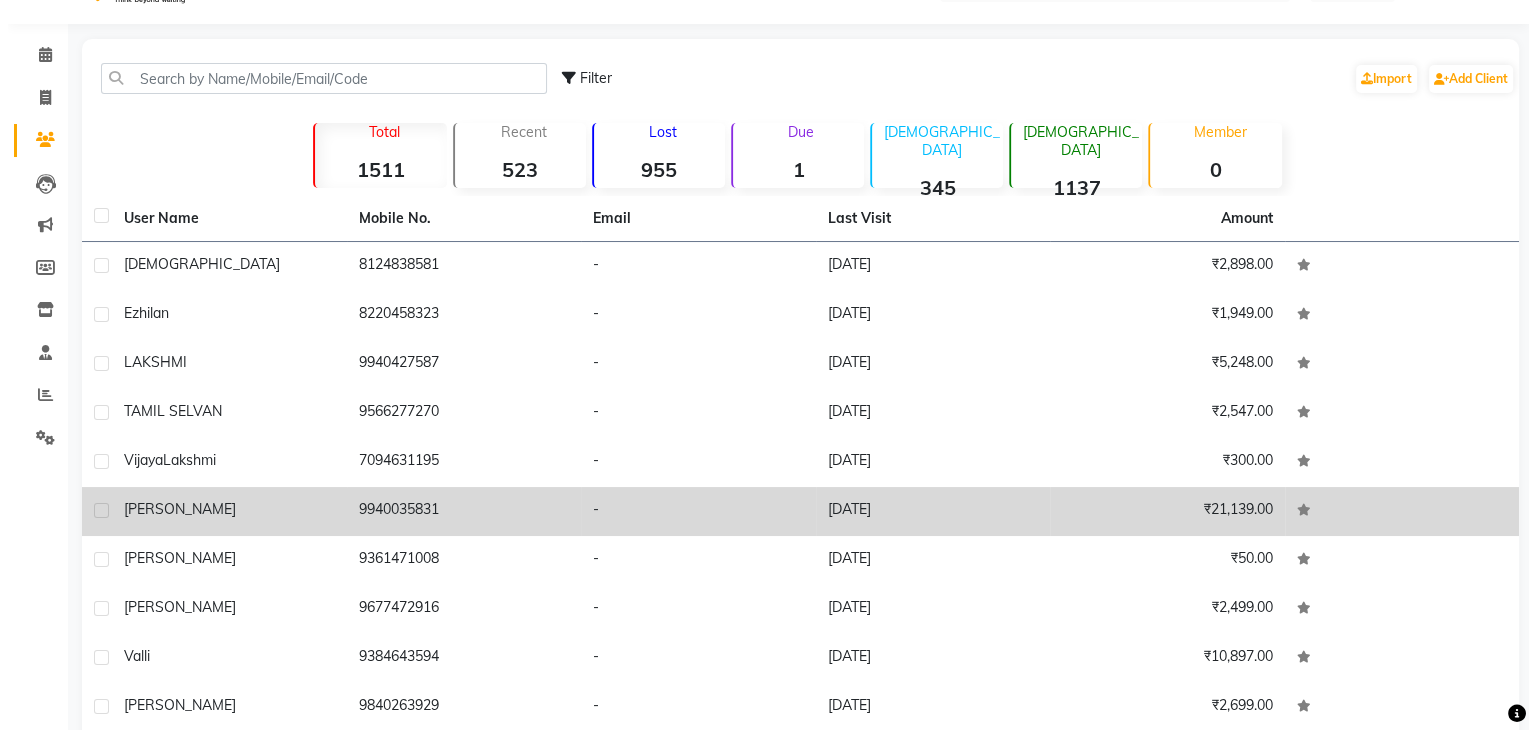 scroll, scrollTop: 0, scrollLeft: 0, axis: both 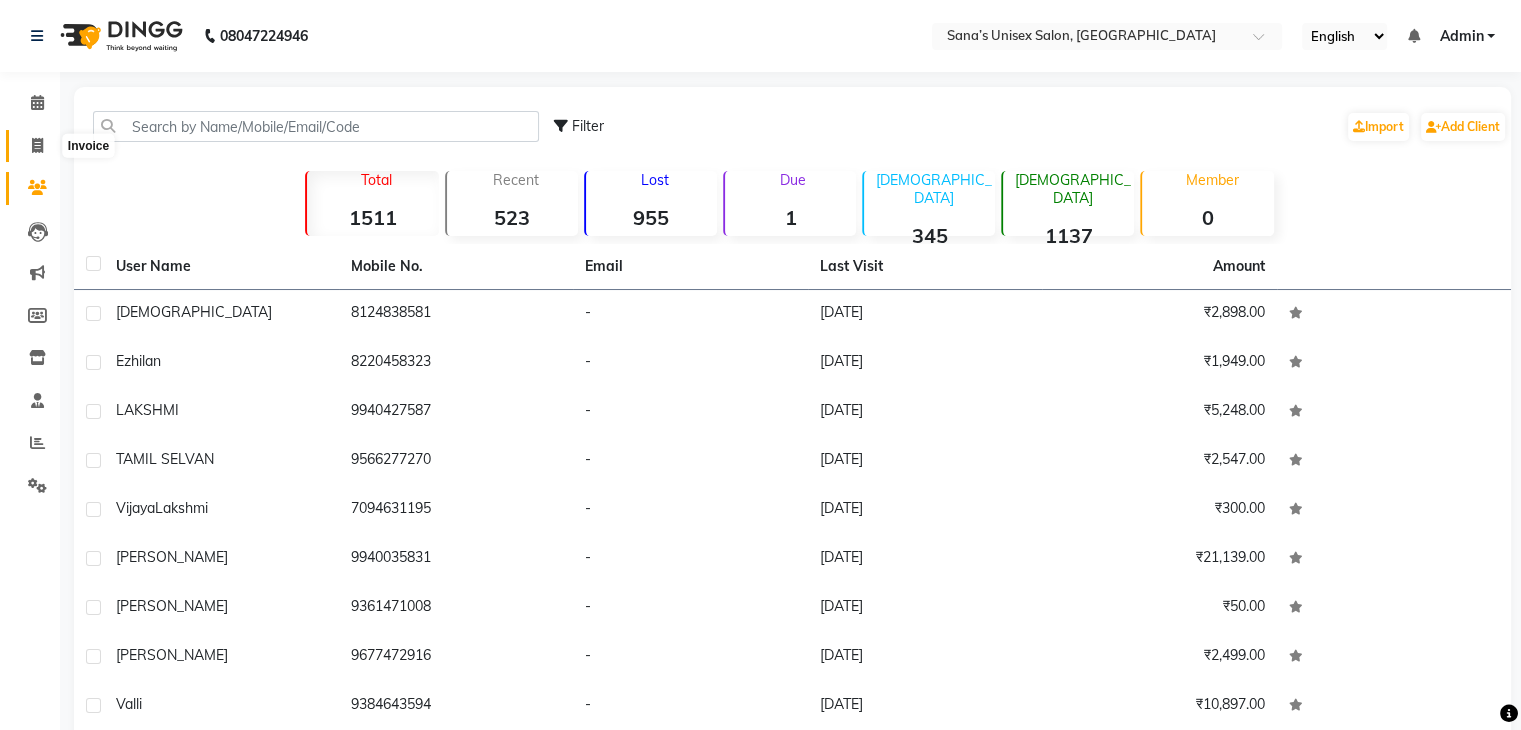 click 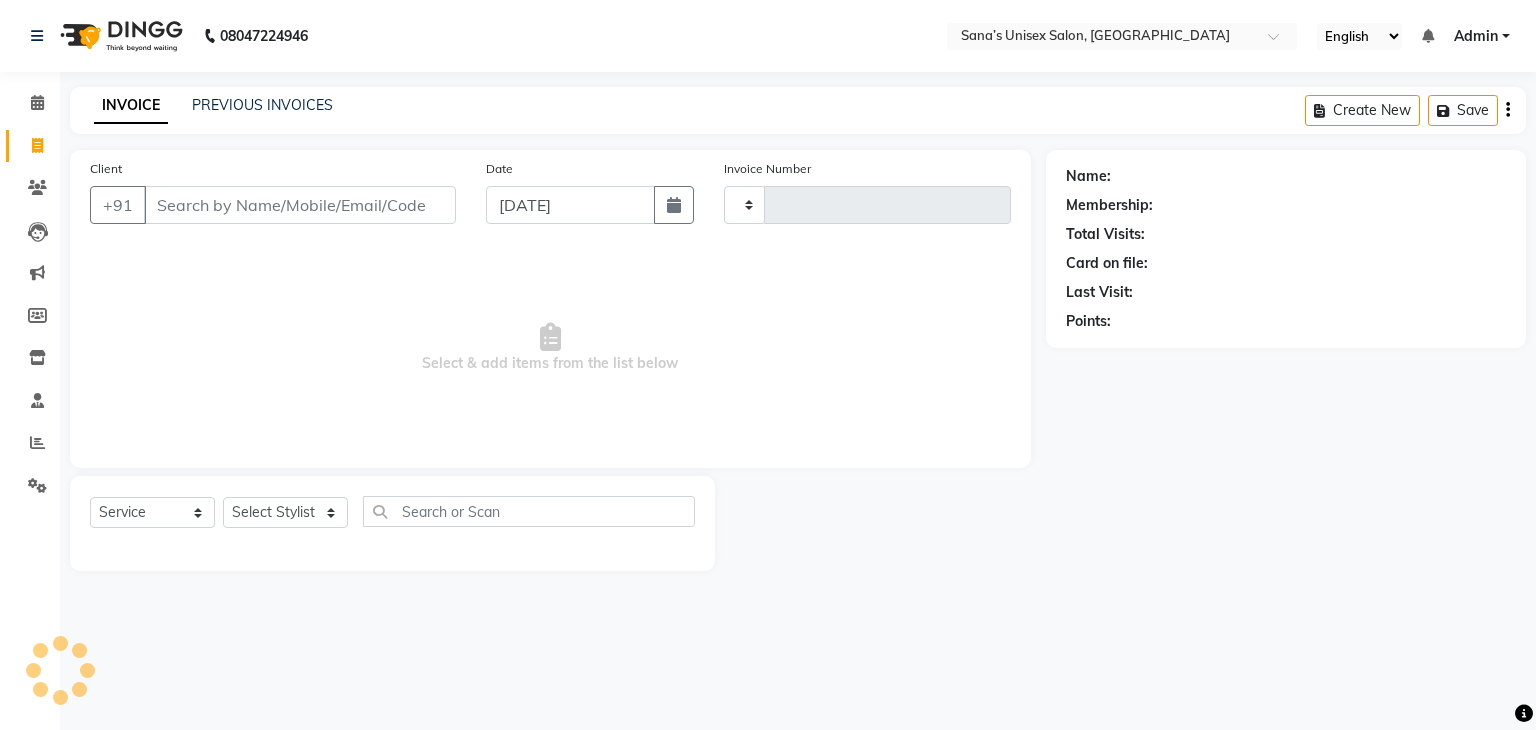 type on "0740" 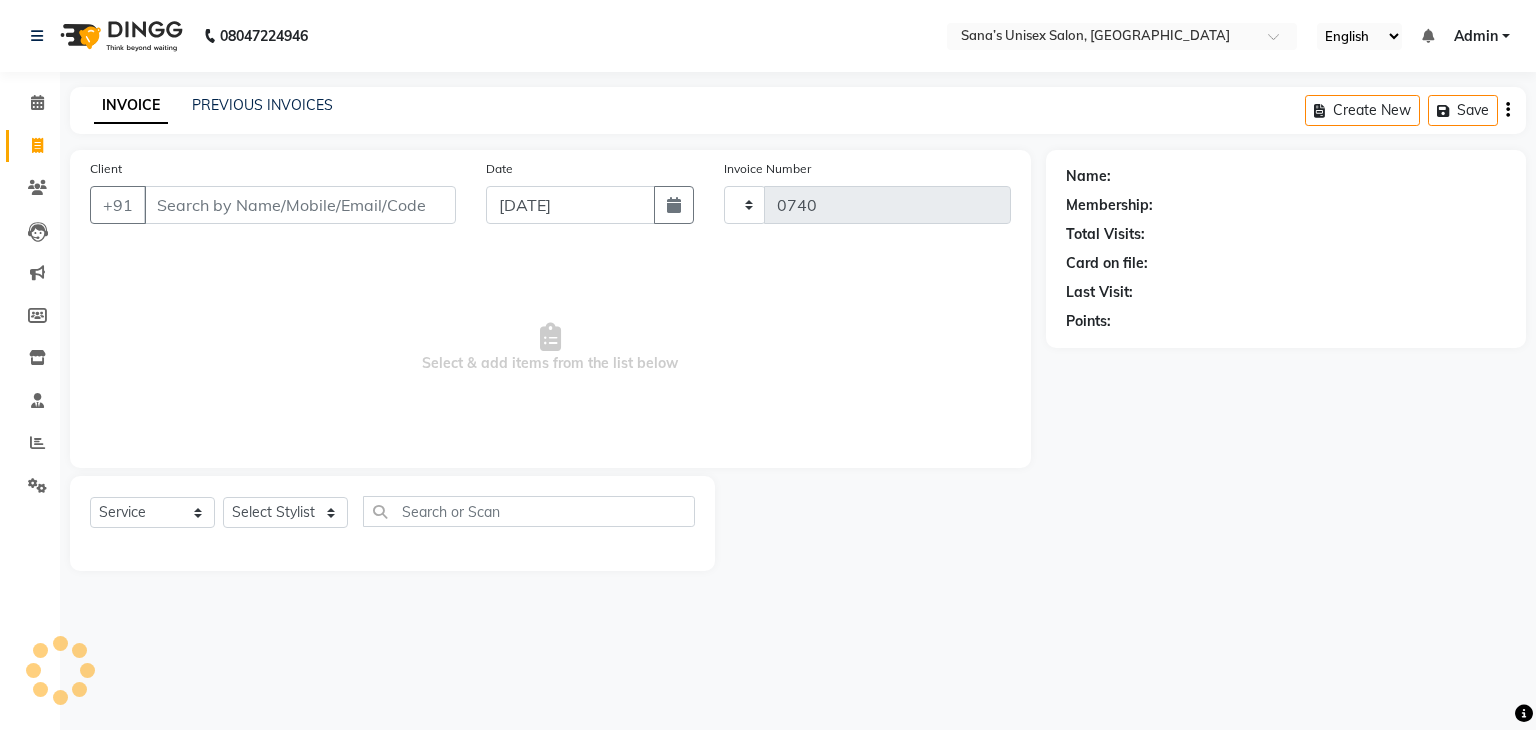 select on "6091" 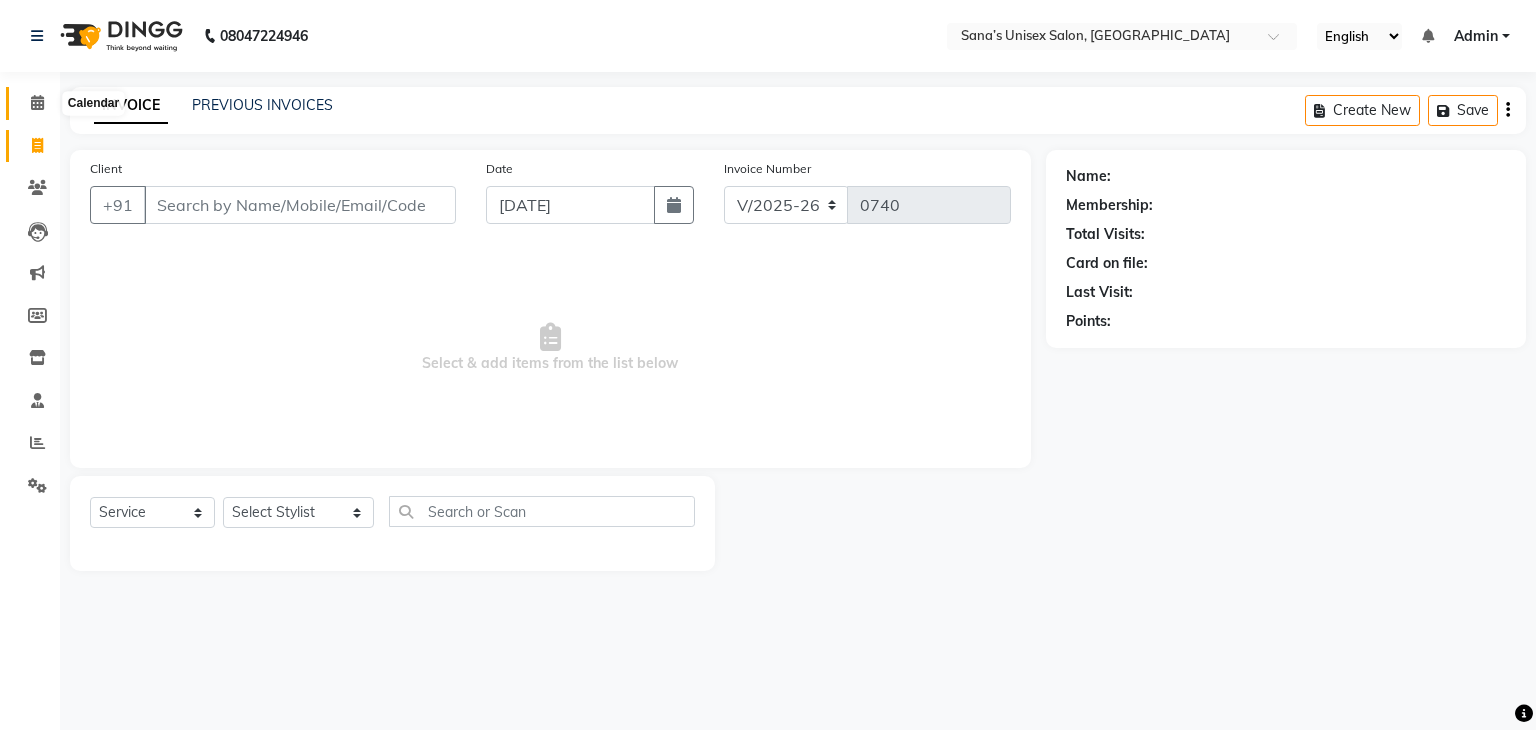 click 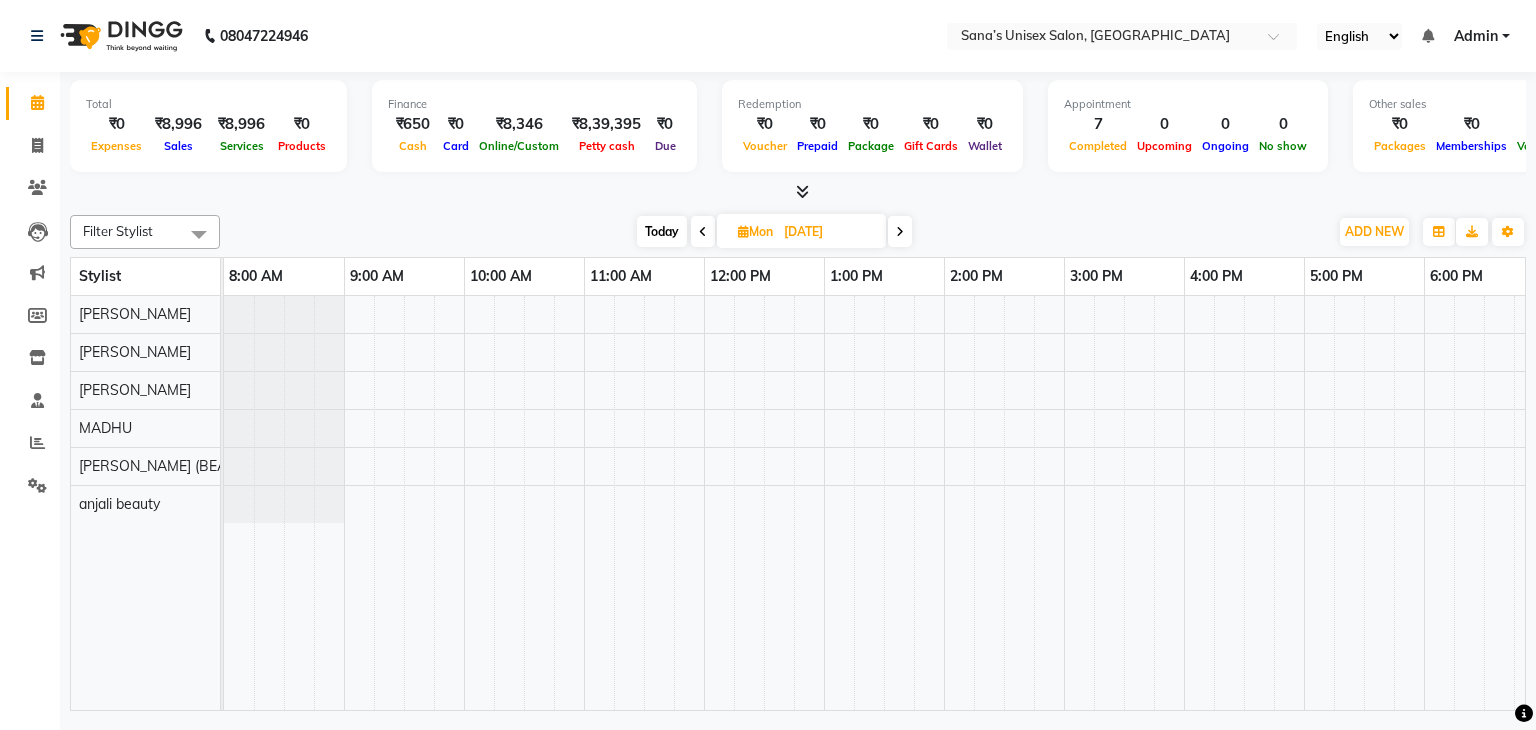 scroll, scrollTop: 0, scrollLeft: 0, axis: both 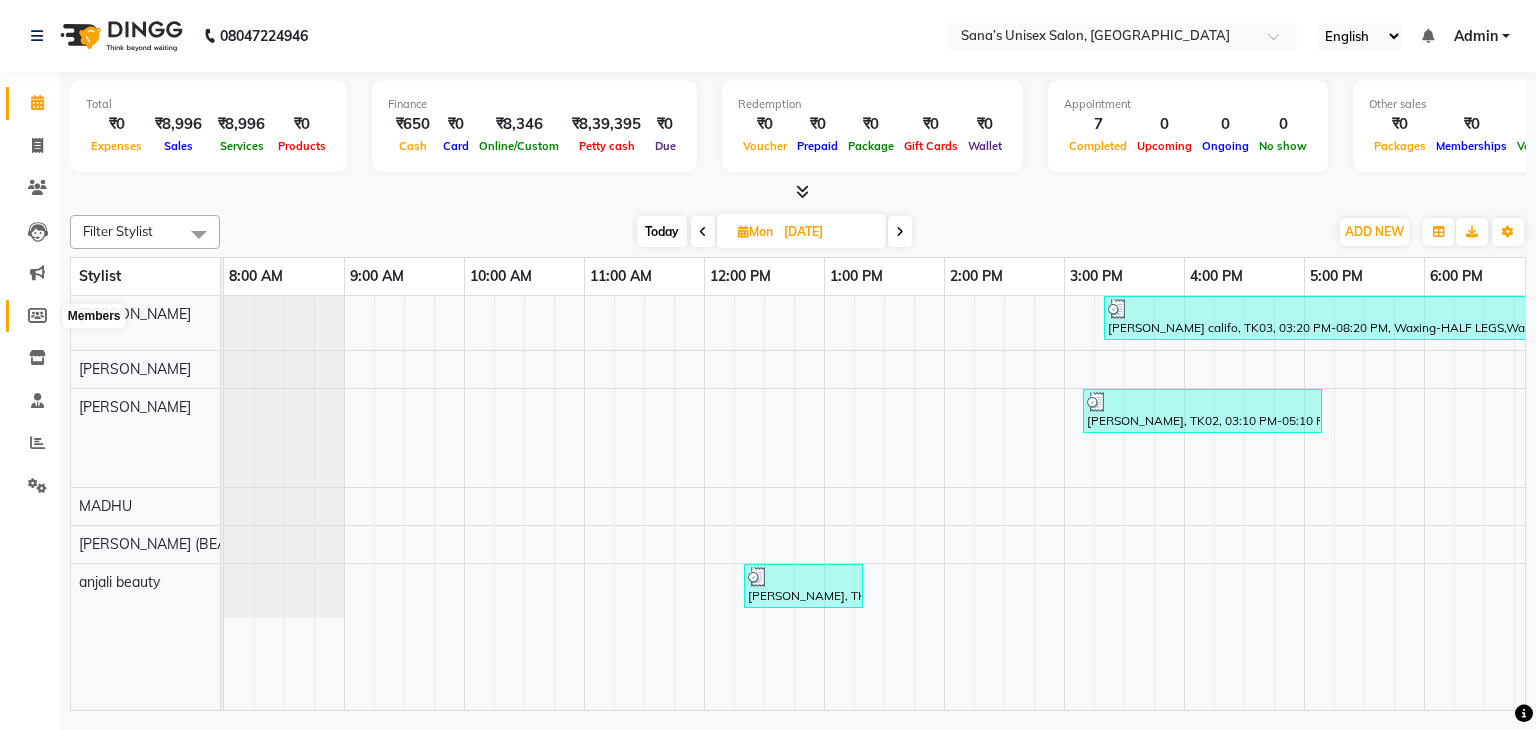 click 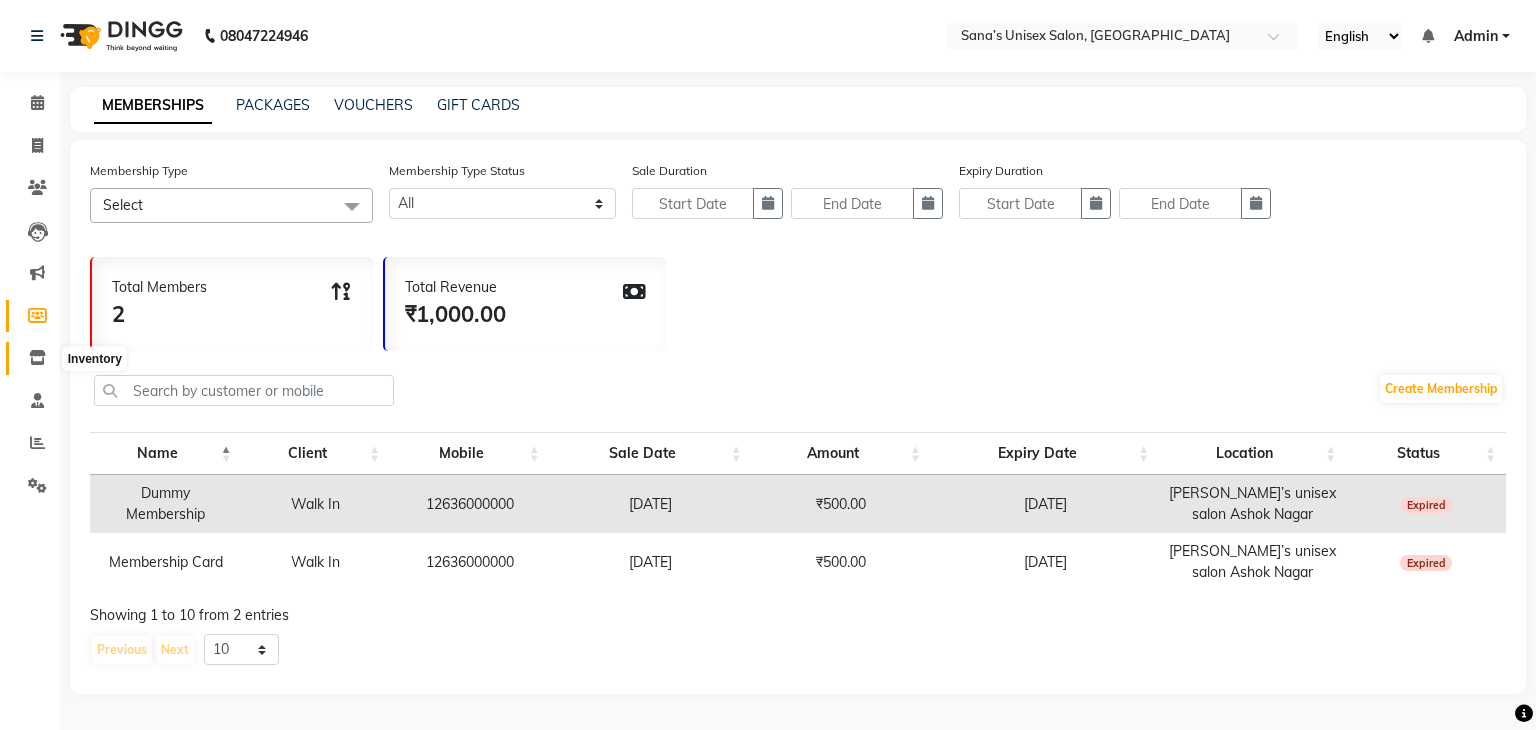 click 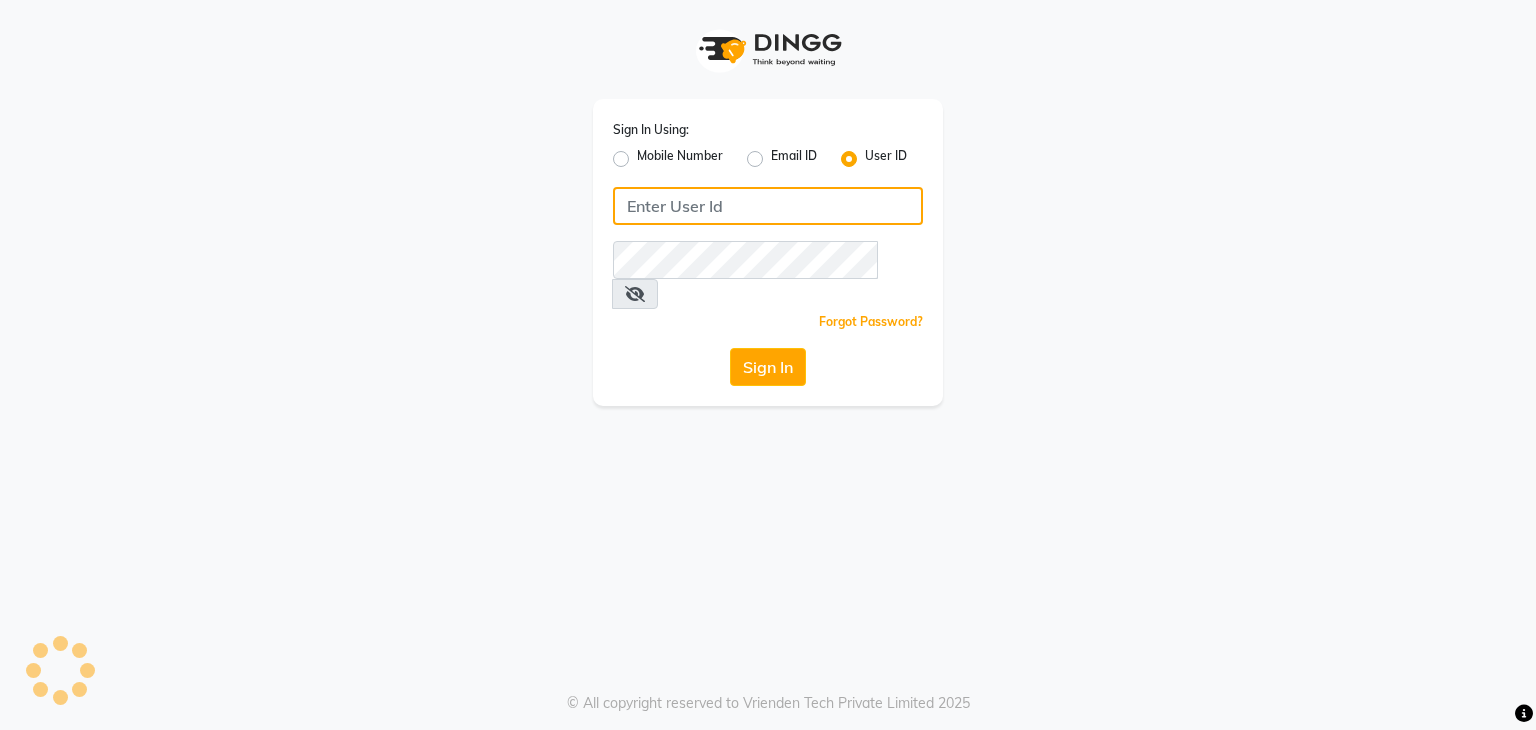 type on "sana" 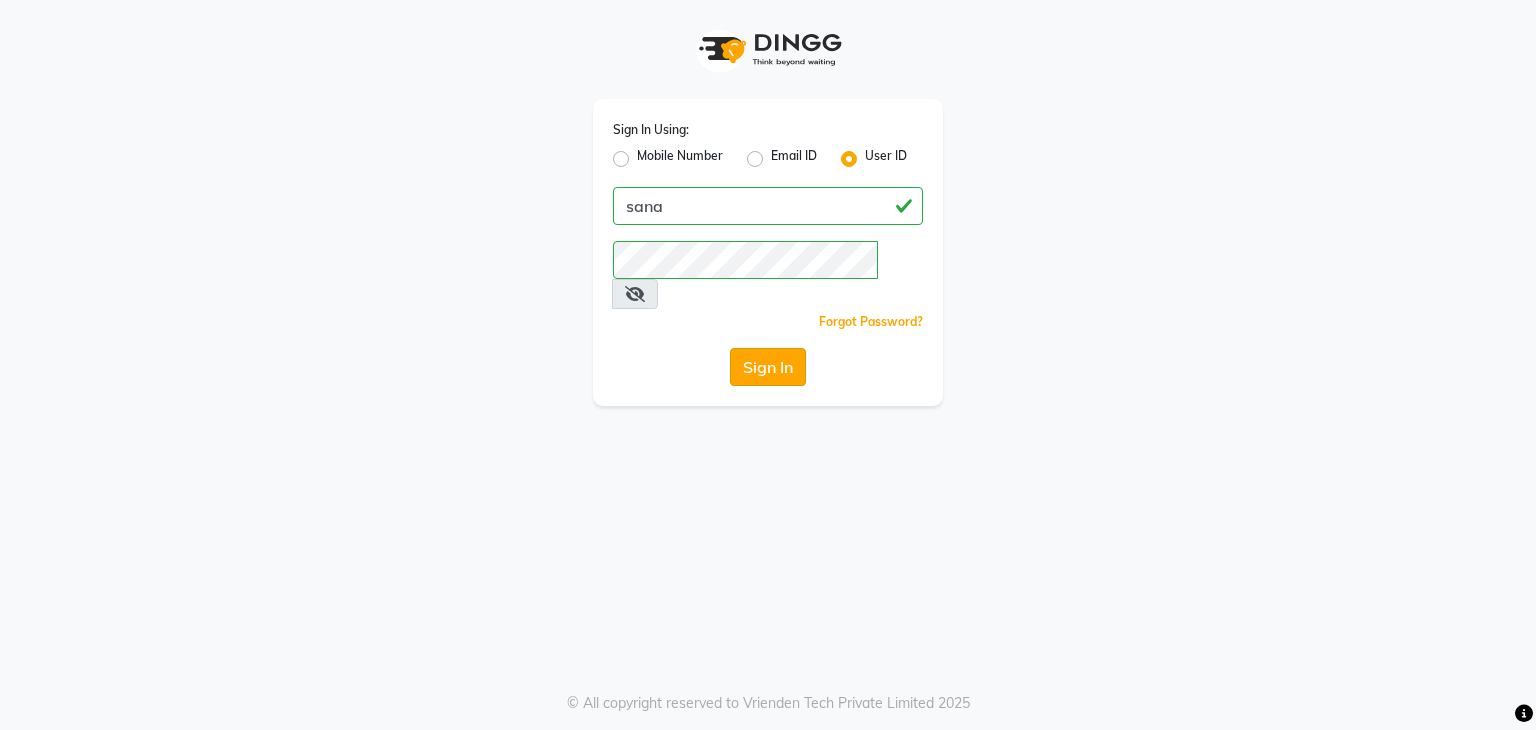 click on "Sign In" 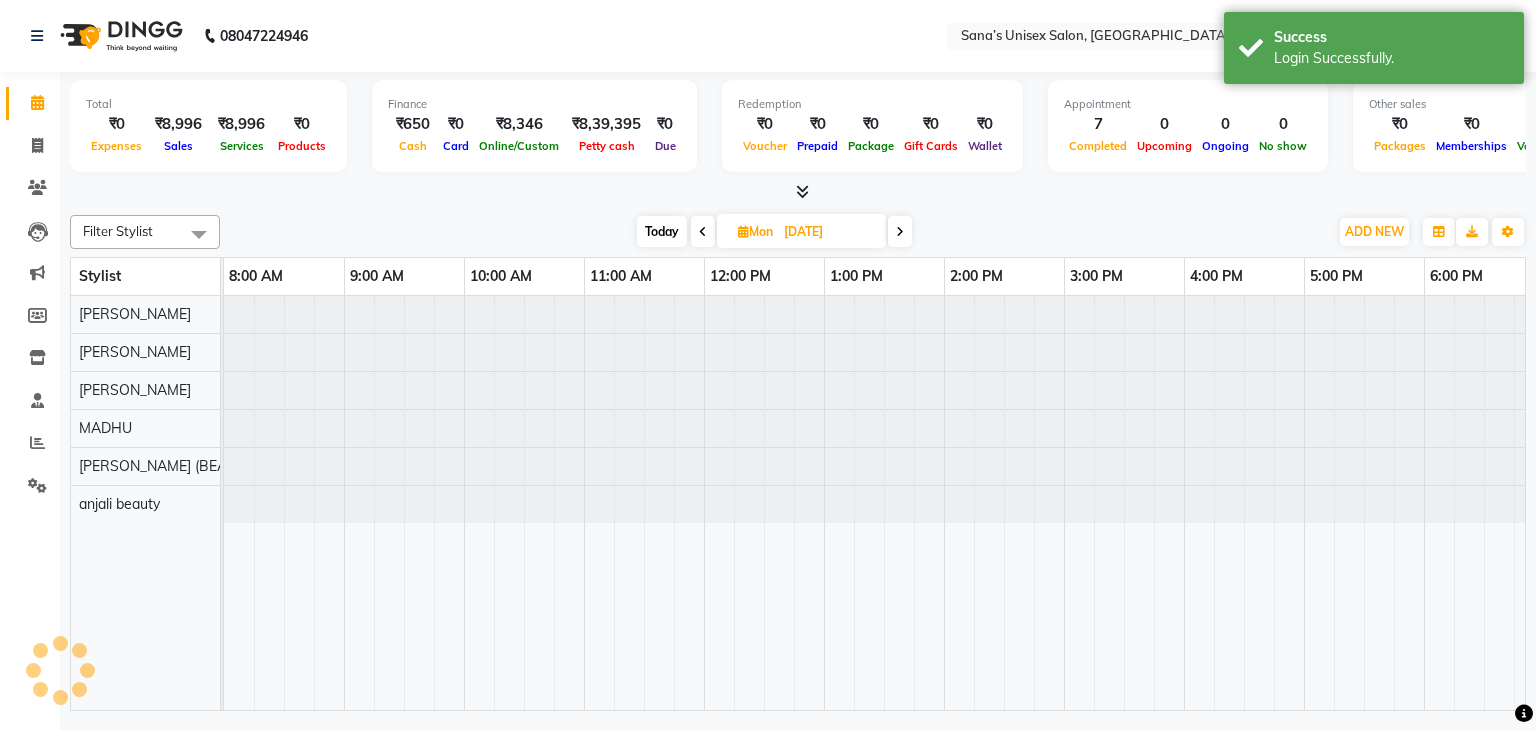 select on "en" 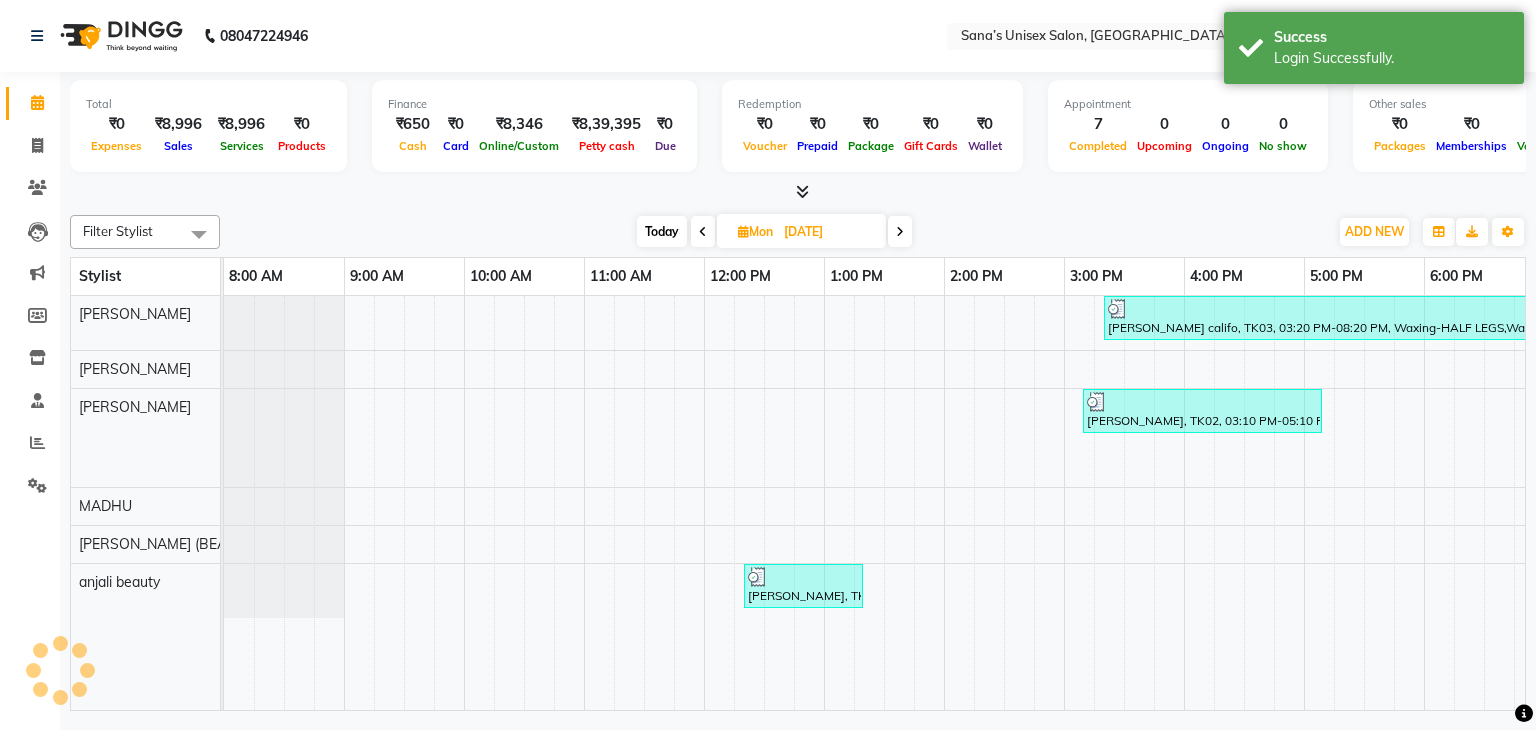 scroll, scrollTop: 0, scrollLeft: 0, axis: both 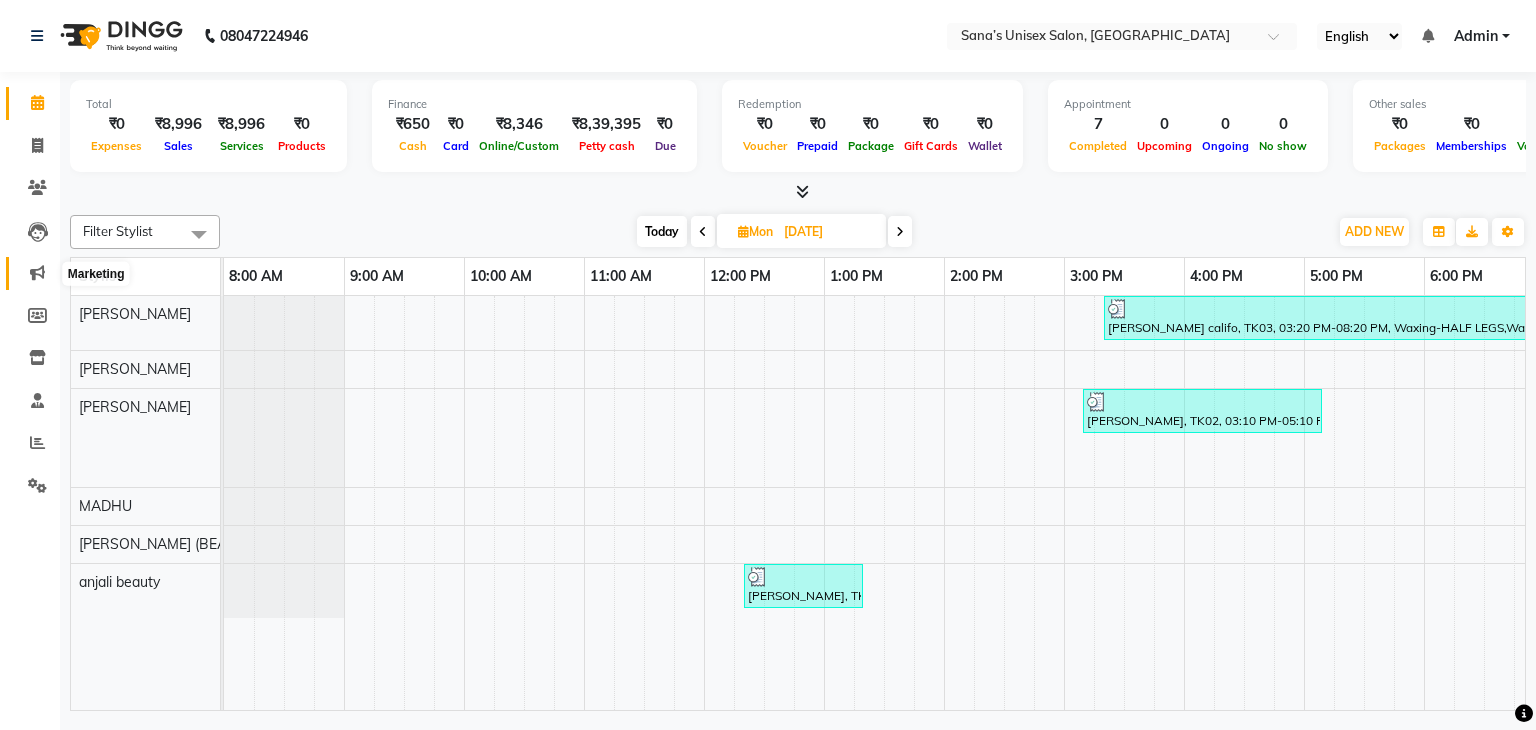 click 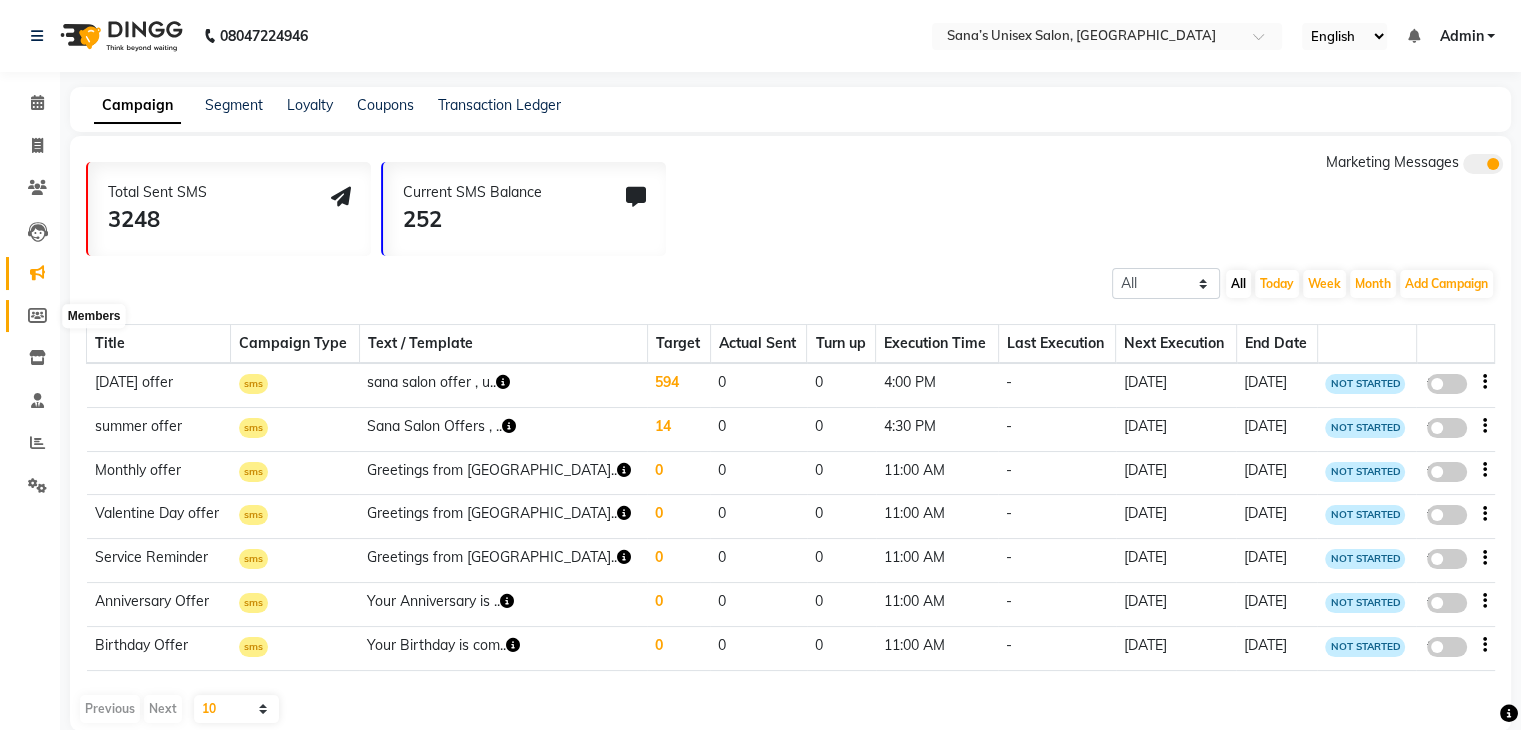 click 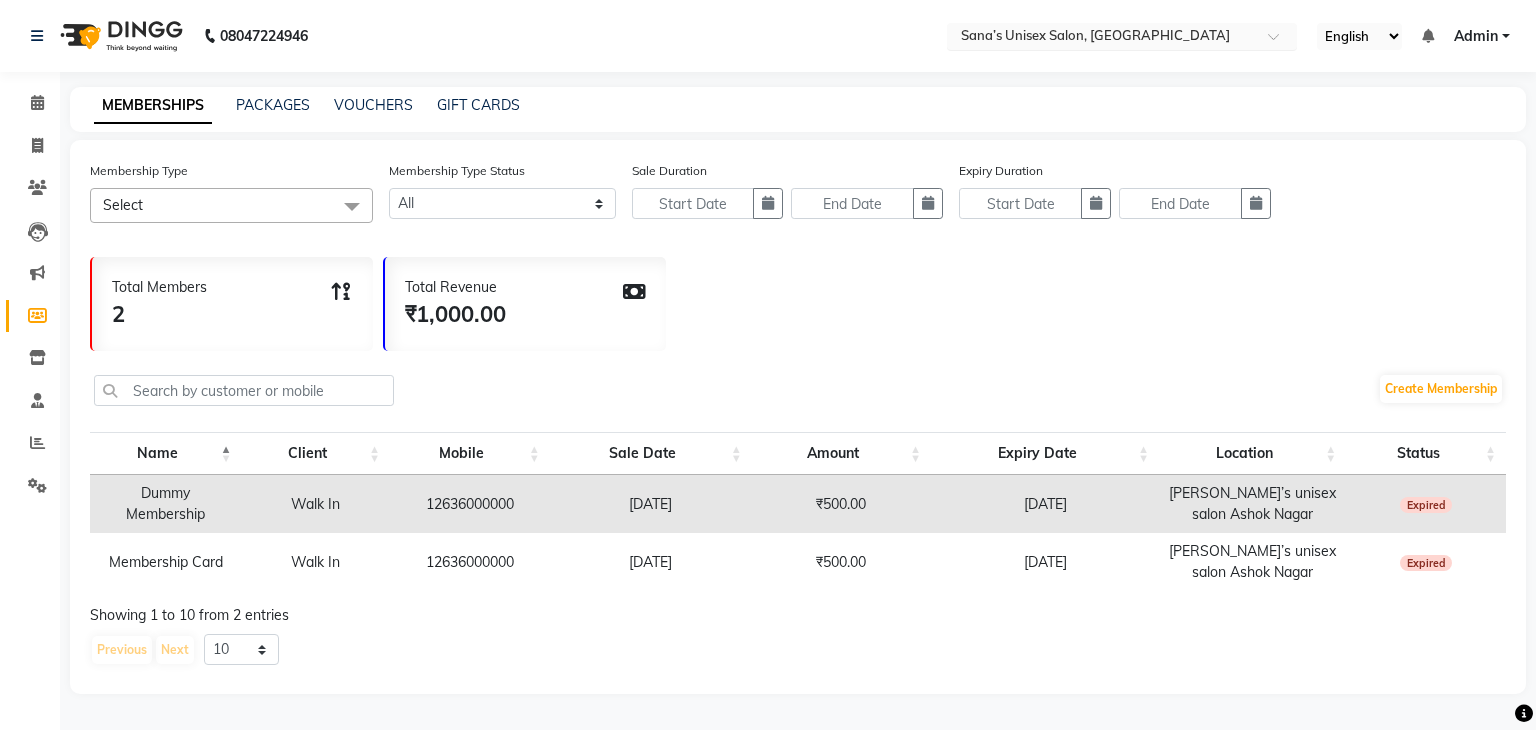 click at bounding box center [1102, 38] 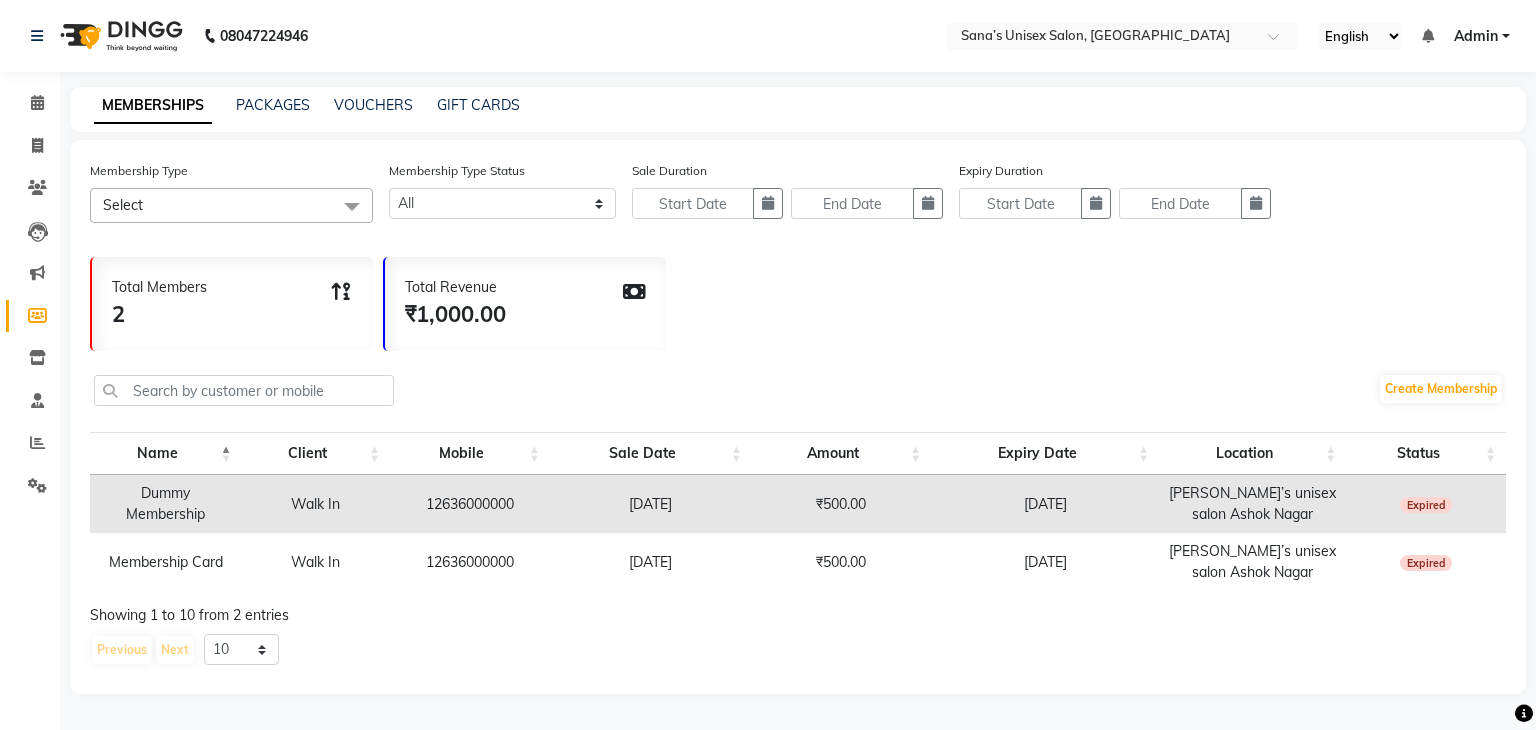 click on "08047224946 Select Location × [GEOGRAPHIC_DATA] Salon, Ashok Nagar English ENGLISH Español العربية मराठी हिंदी ગુજરાતી தமிழ் 中文 Notifications nothing to show Admin Manage Profile Change Password Sign out  Version:3.15.4" 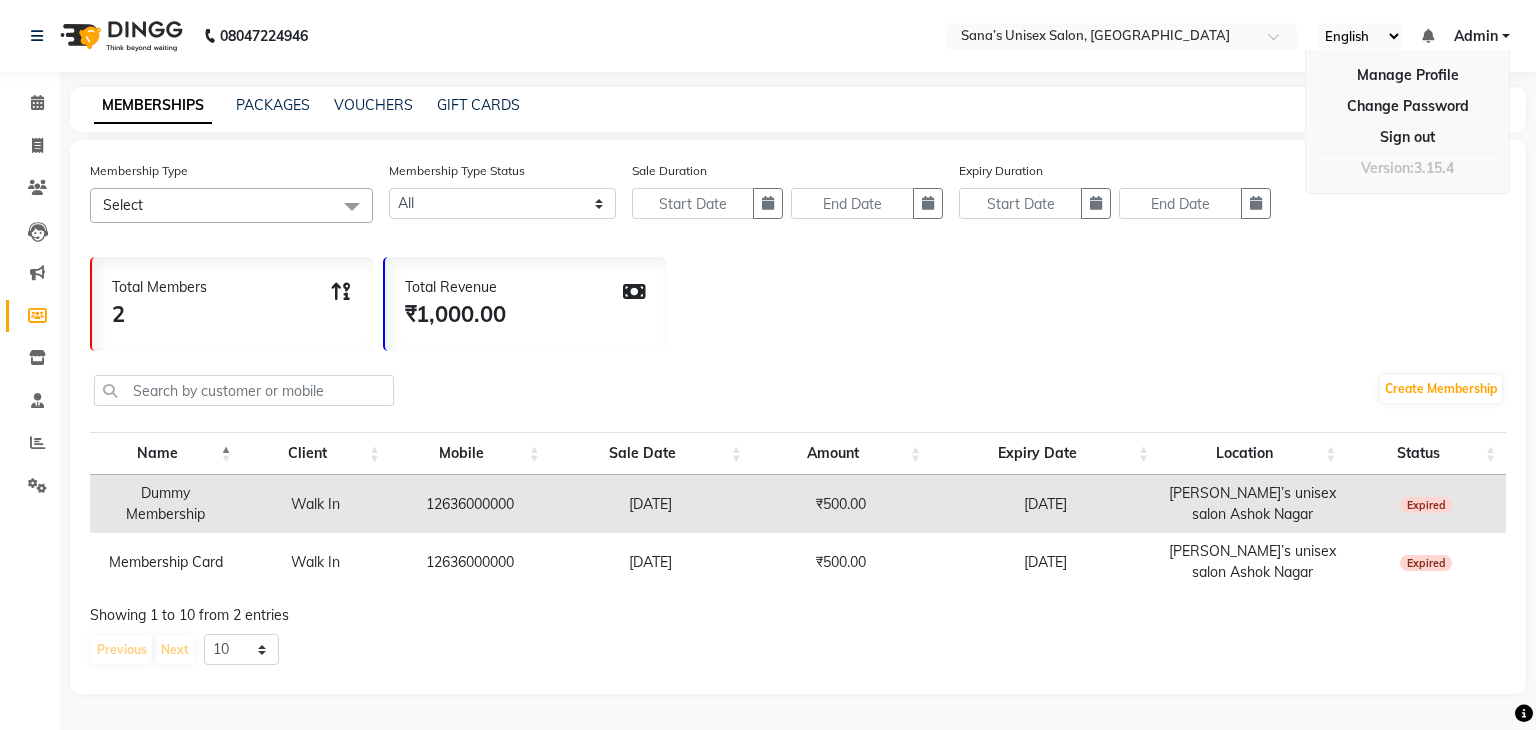 click on "Admin" at bounding box center [1482, 36] 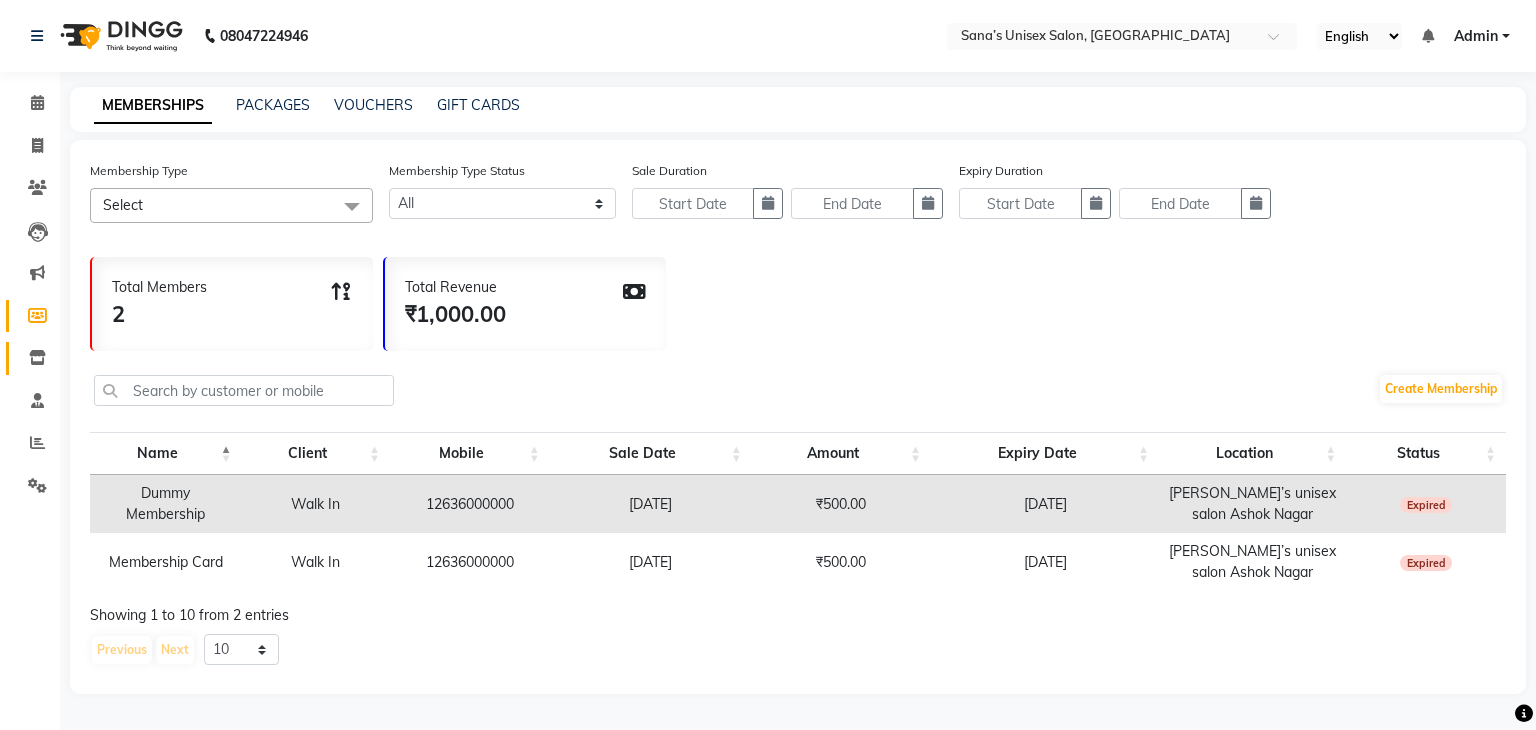 click 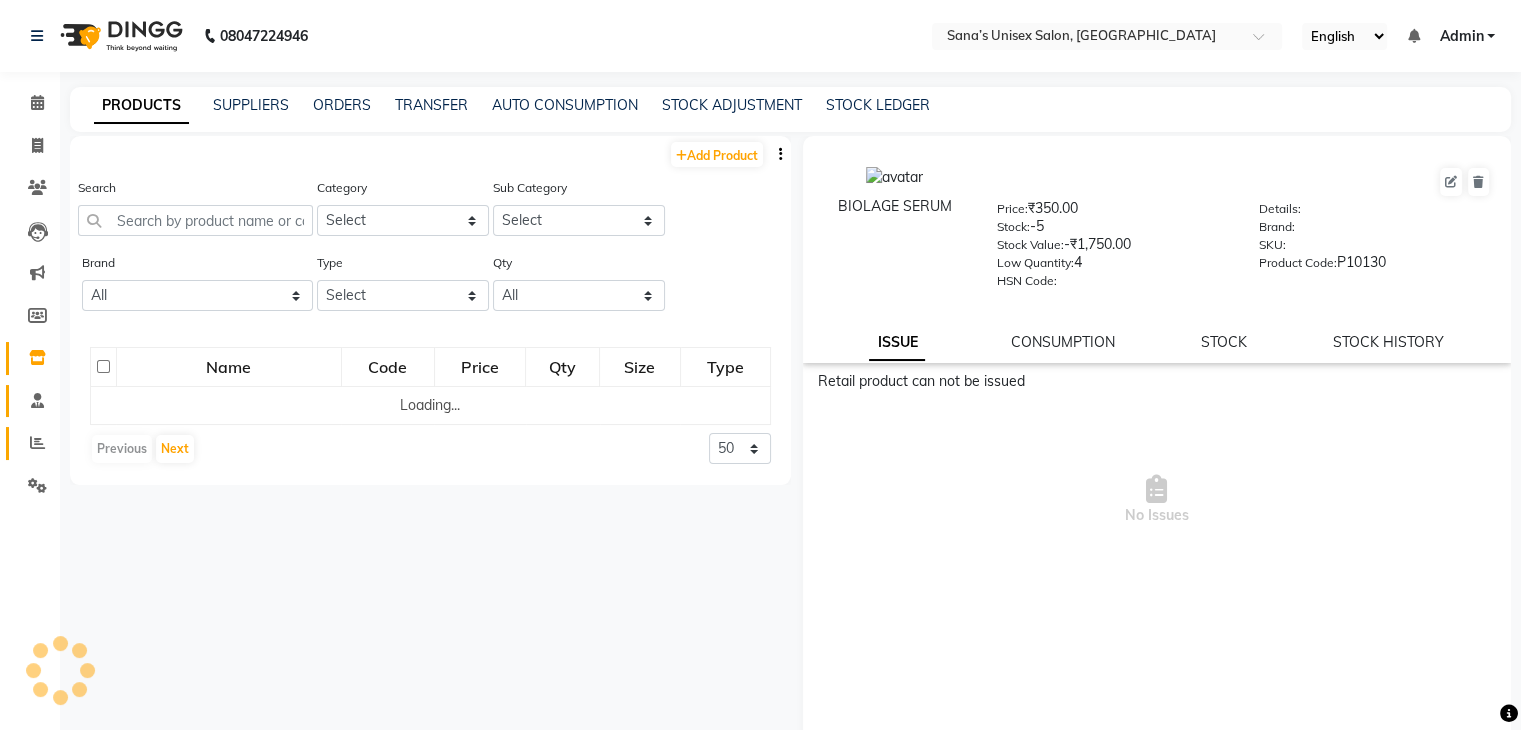 drag, startPoint x: 32, startPoint y: 432, endPoint x: 33, endPoint y: 414, distance: 18.027756 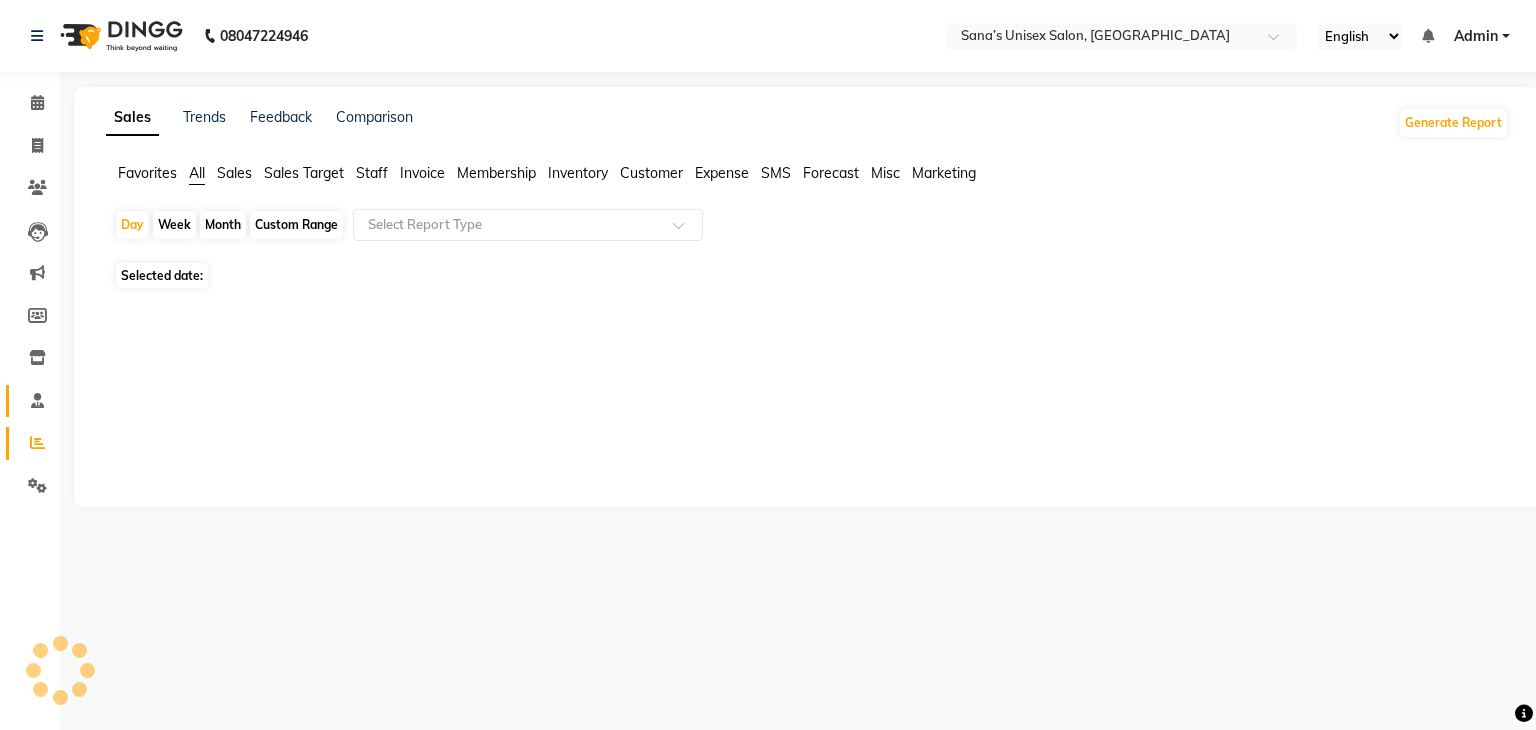 click on "Staff" 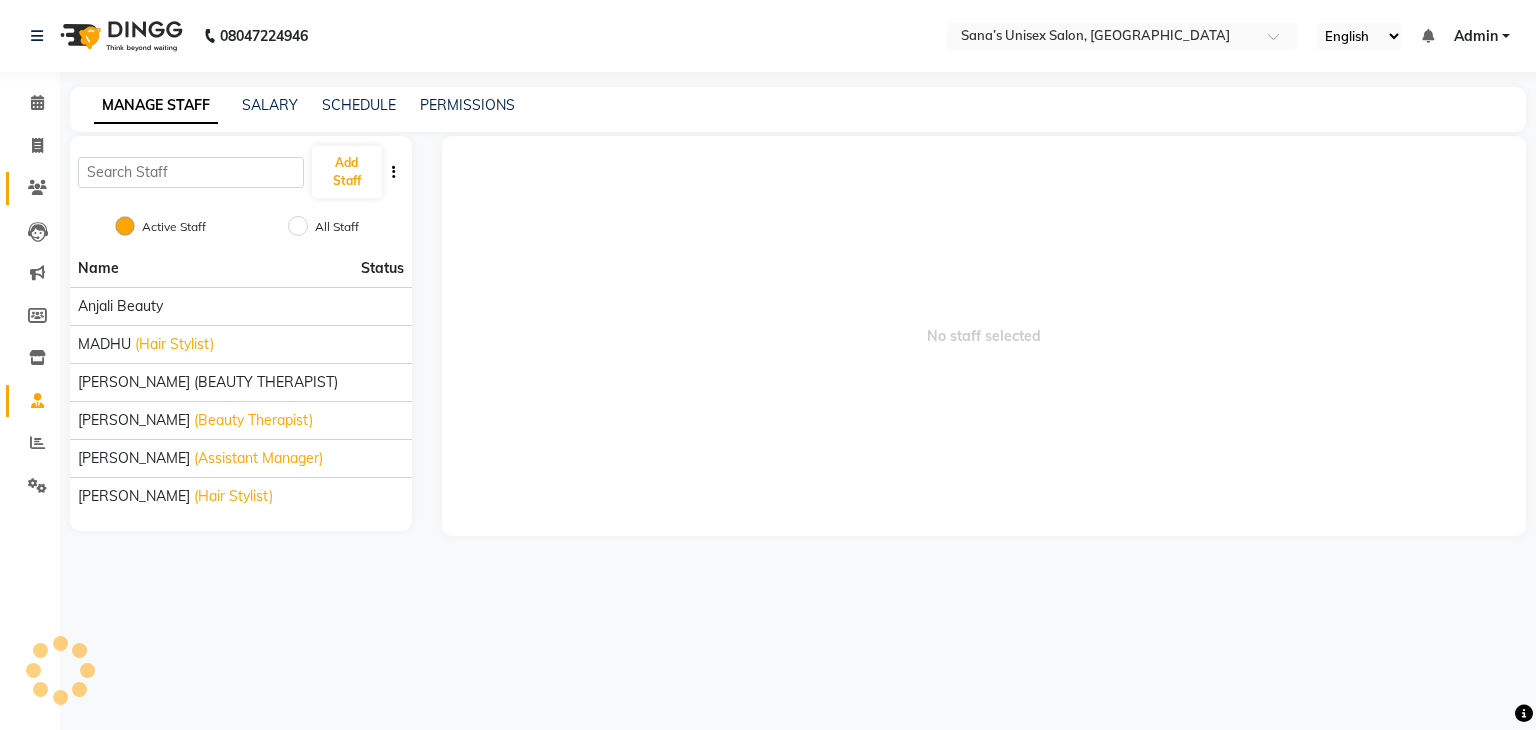 click 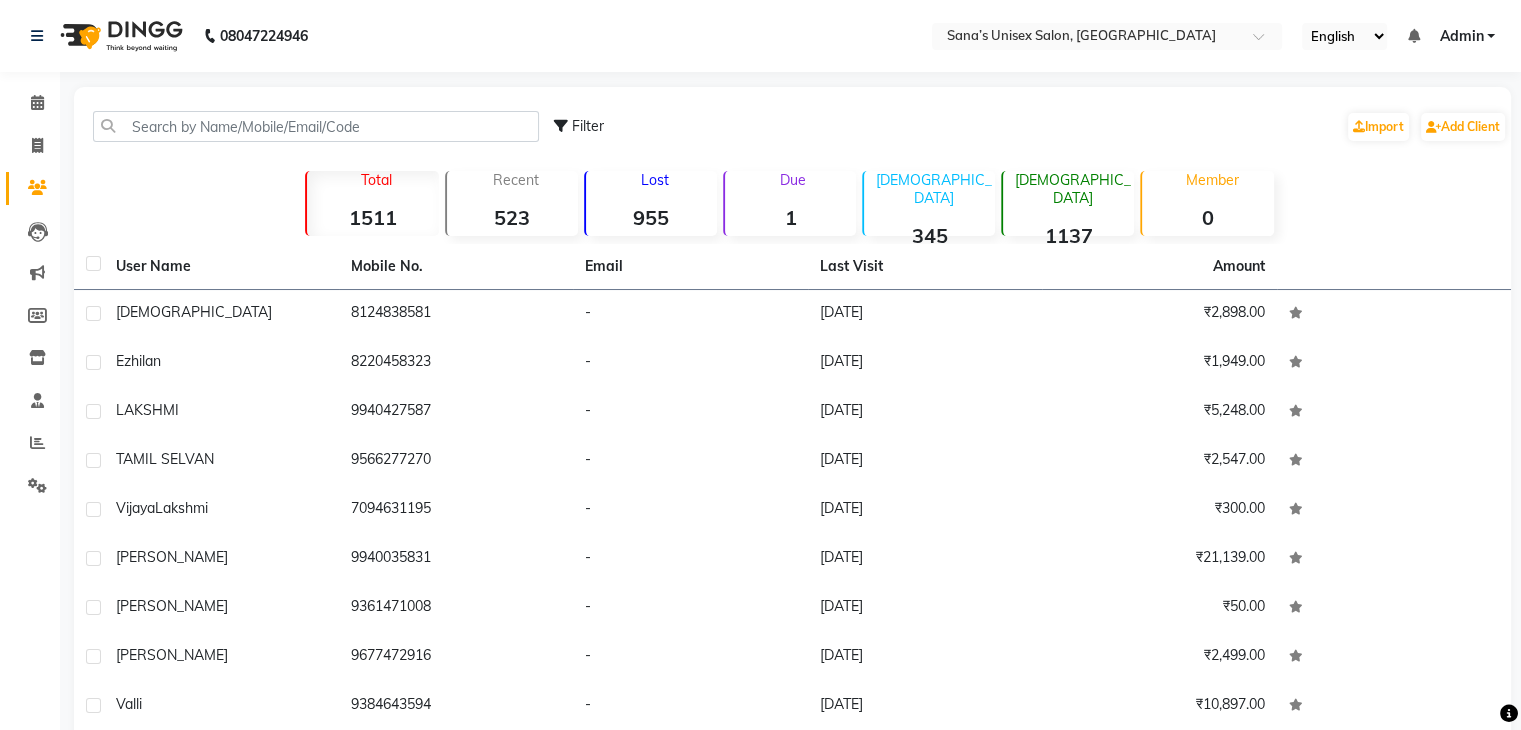 click on "955" 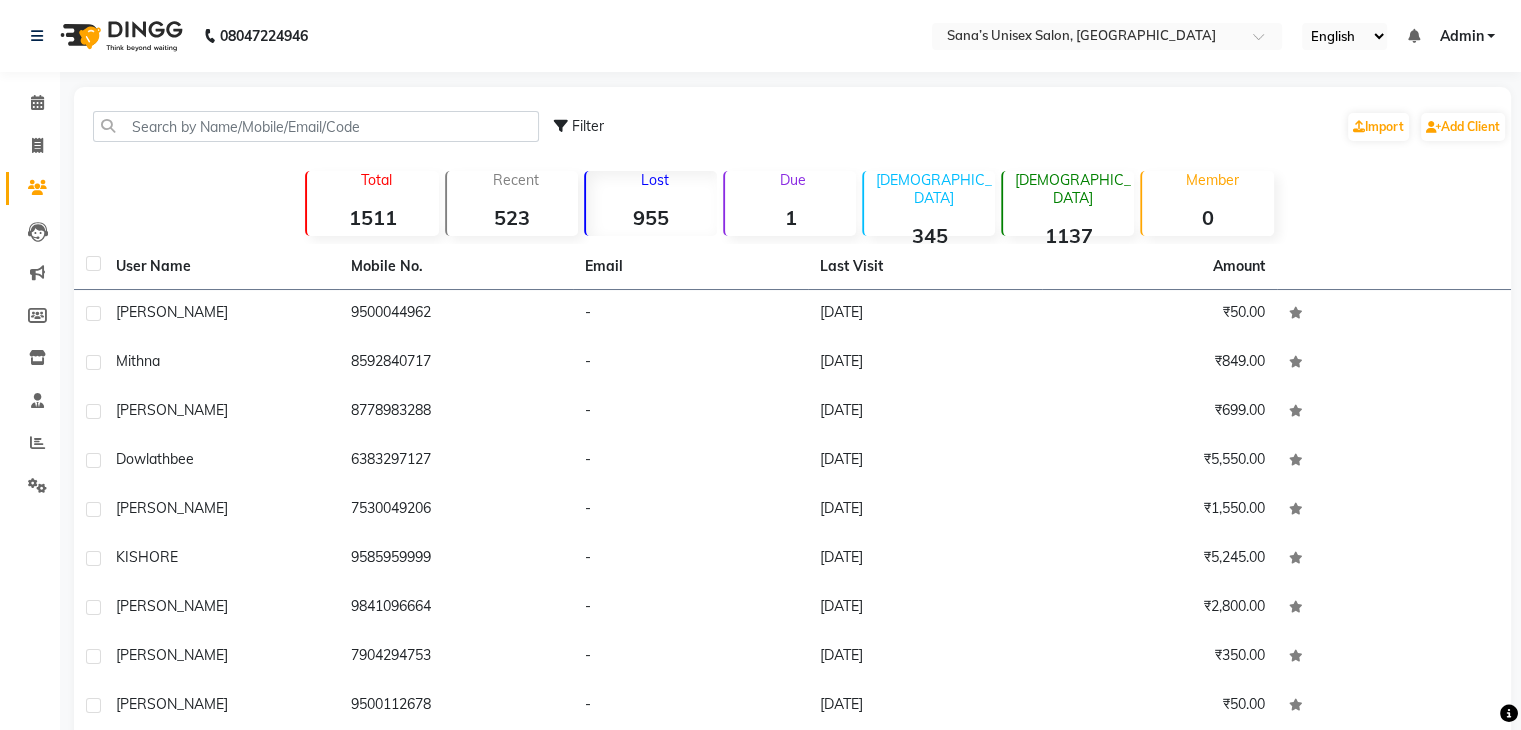 click on "1" 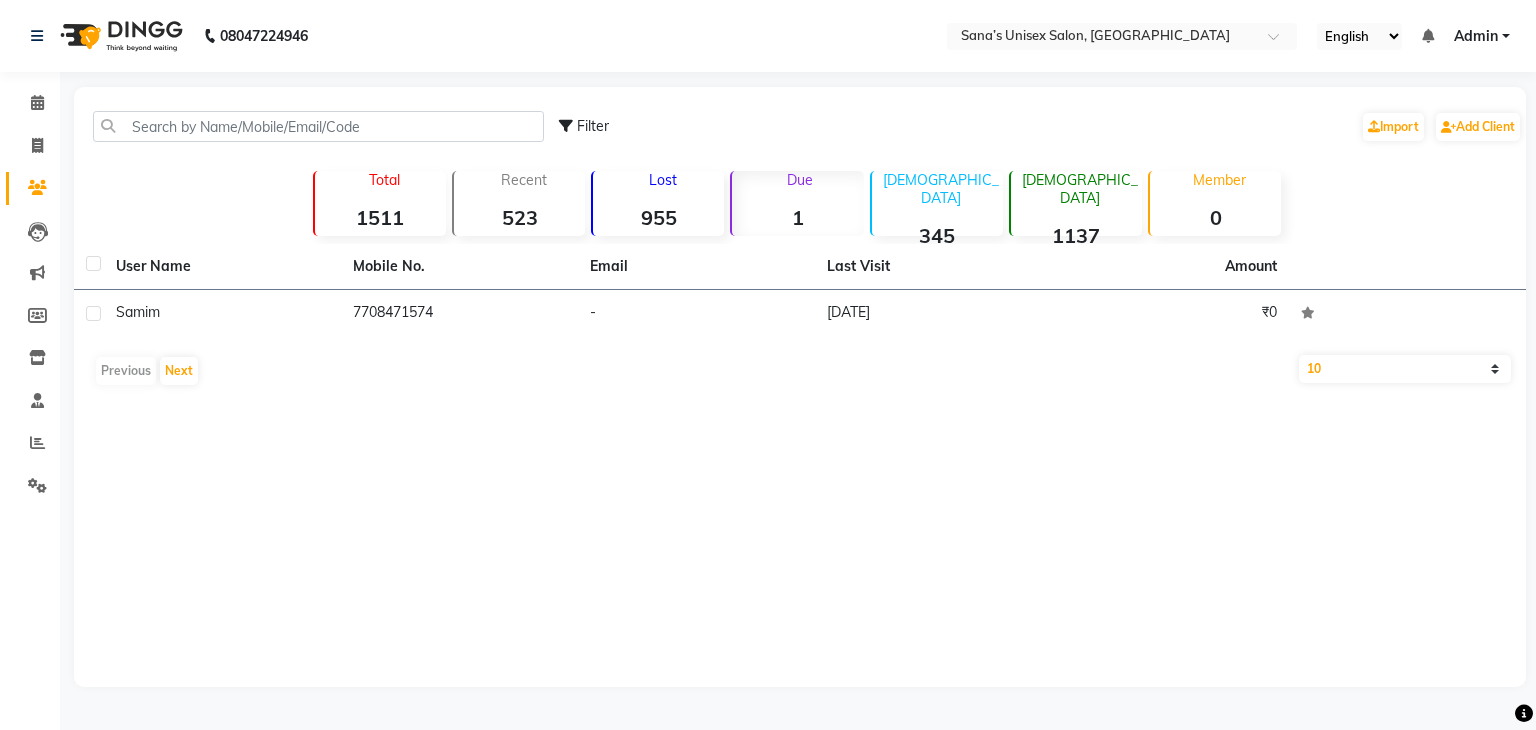 click on "955" 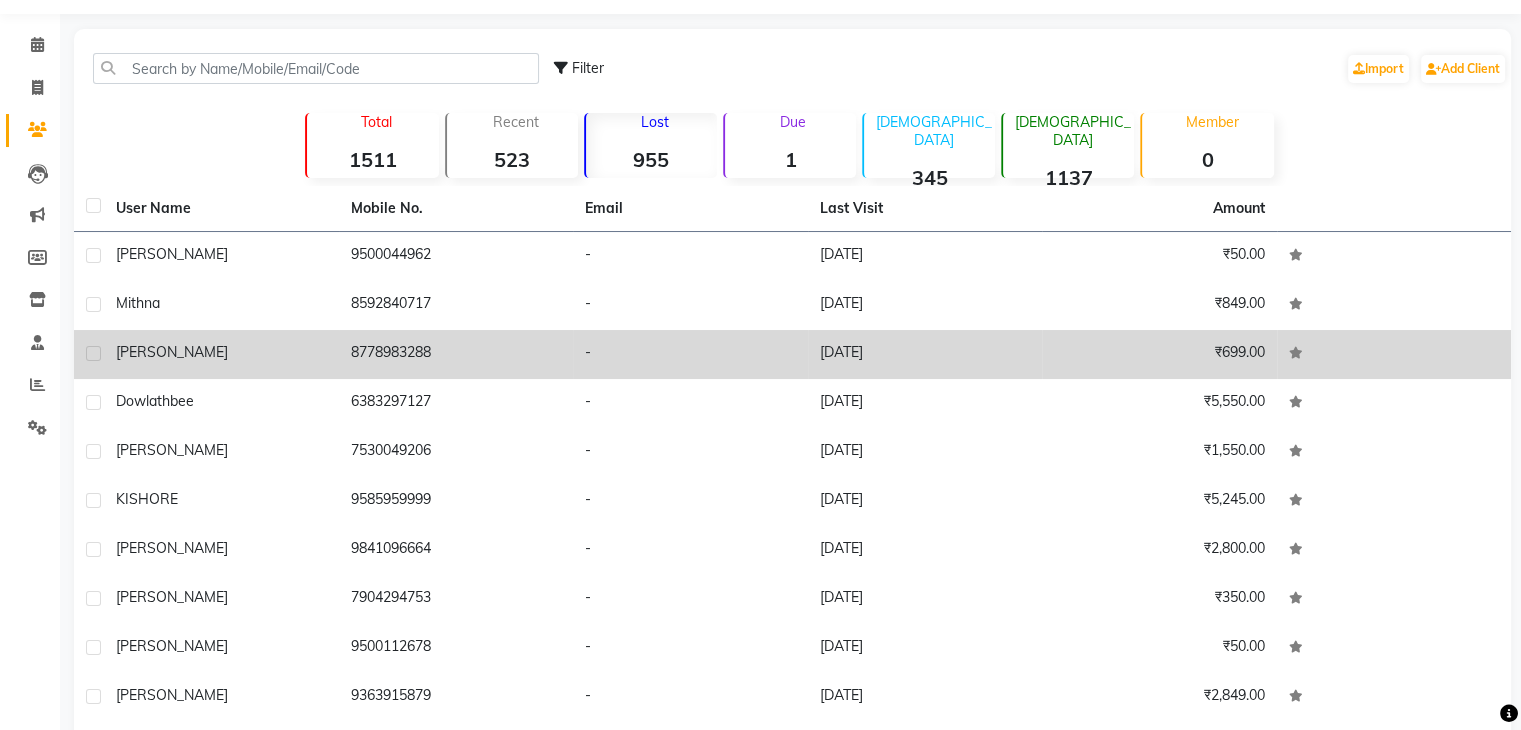 scroll, scrollTop: 136, scrollLeft: 0, axis: vertical 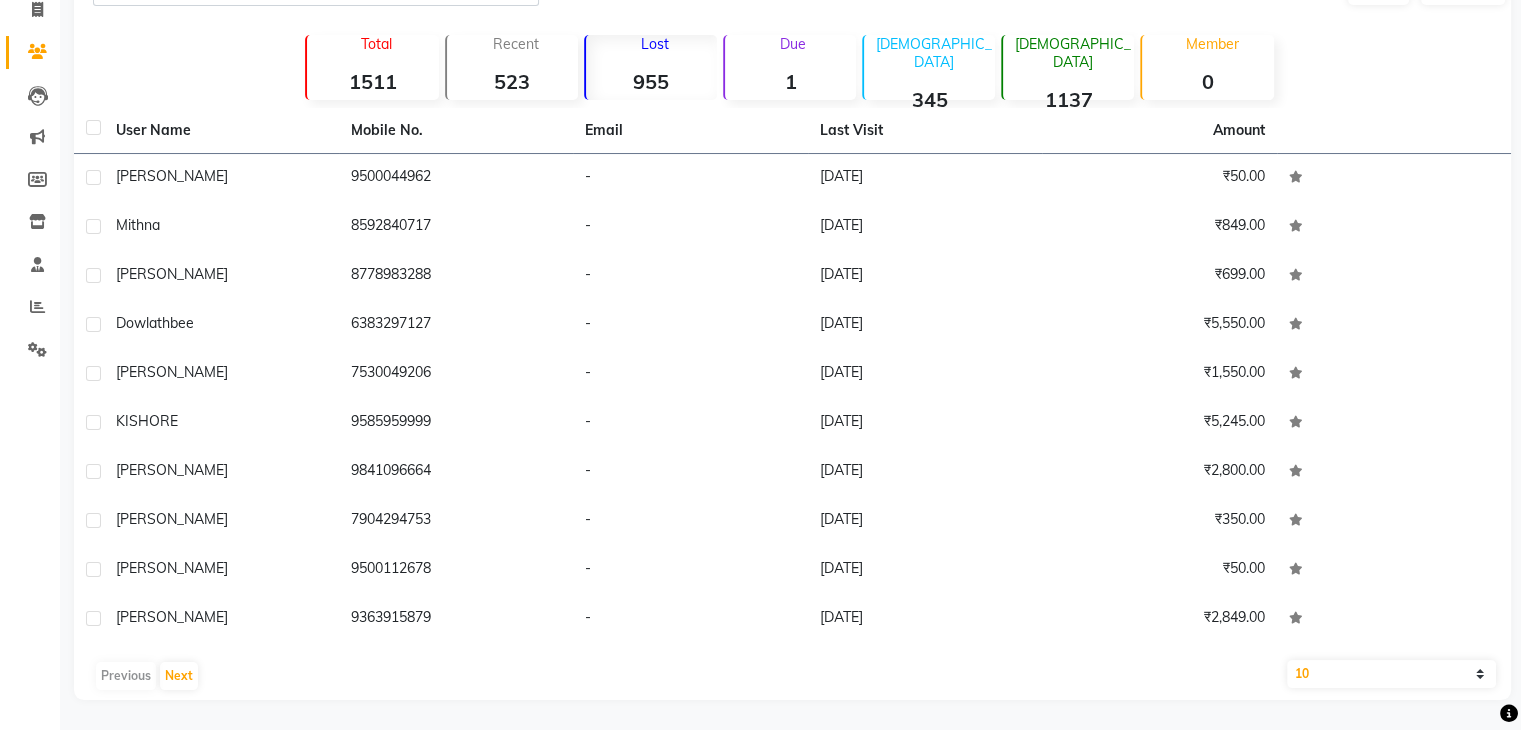 click on "10   50   100" 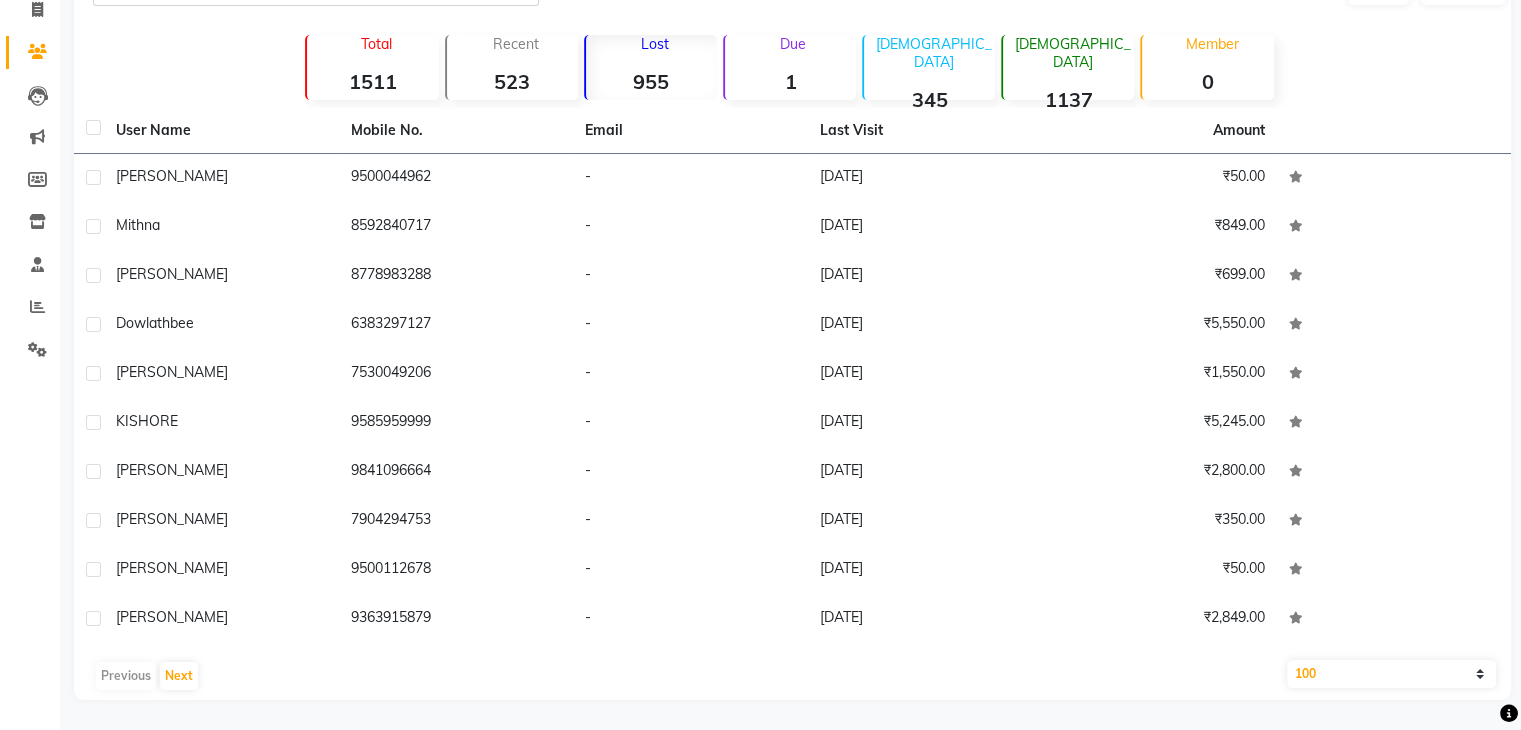 click on "10   50   100" 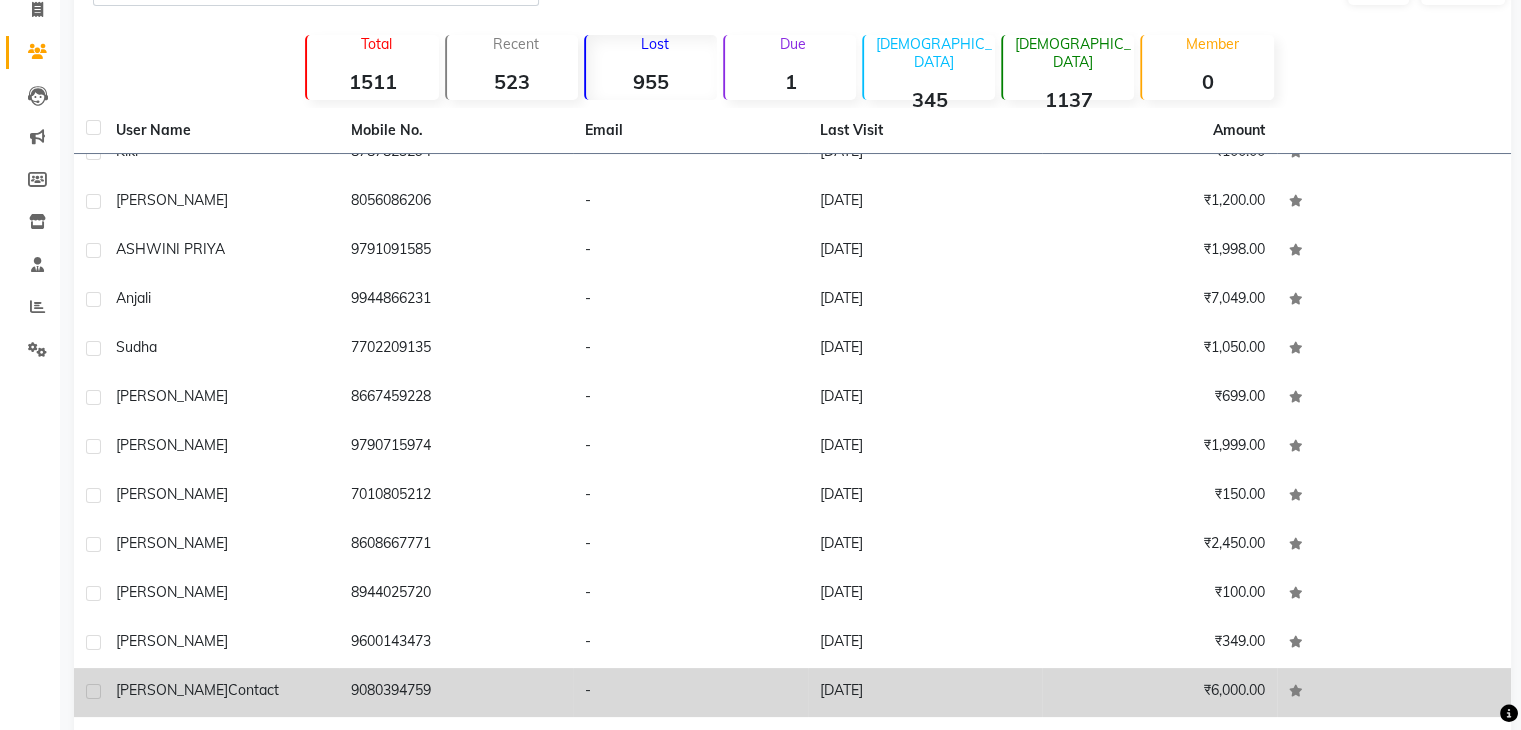 scroll, scrollTop: 4170, scrollLeft: 0, axis: vertical 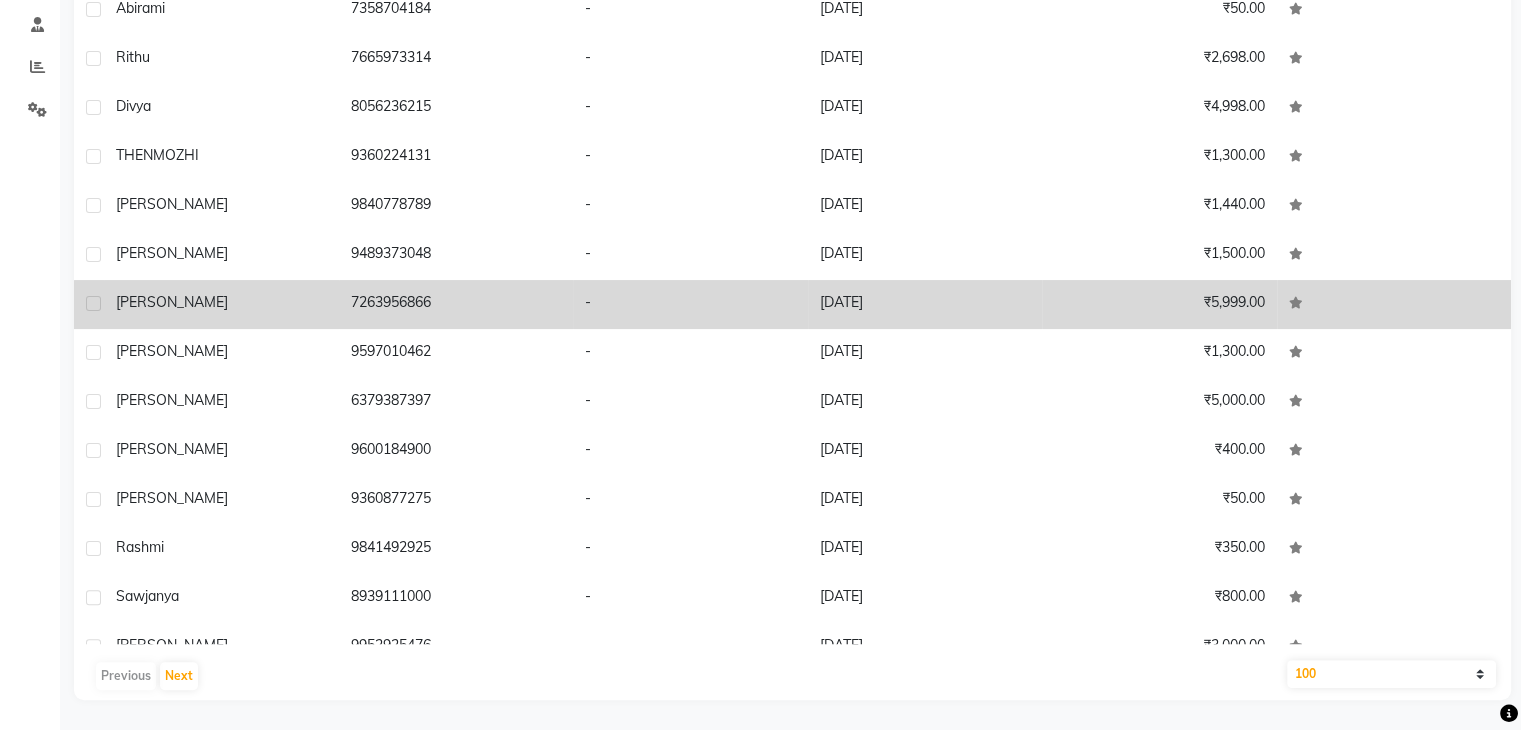 drag, startPoint x: 1195, startPoint y: 297, endPoint x: 1262, endPoint y: 299, distance: 67.02985 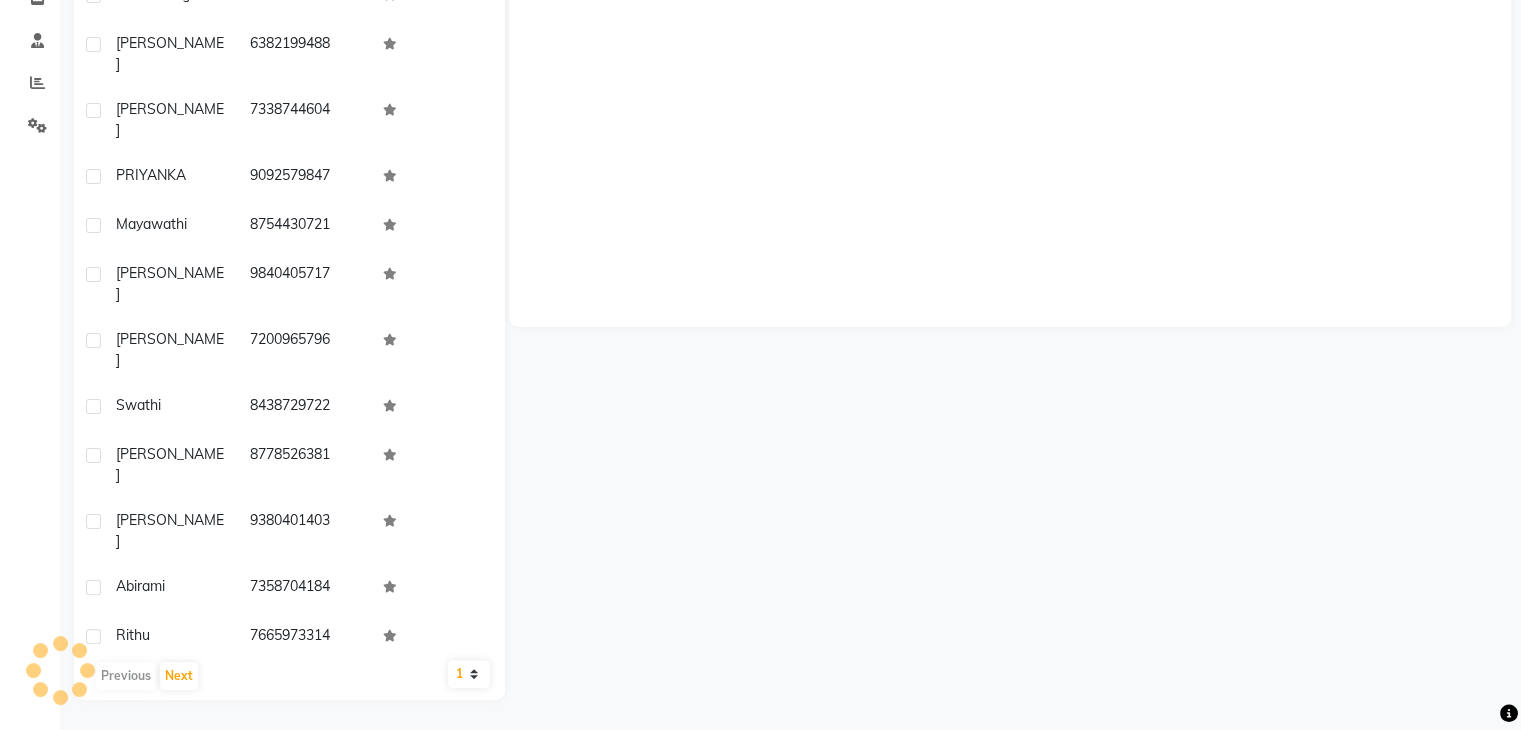 scroll, scrollTop: 360, scrollLeft: 0, axis: vertical 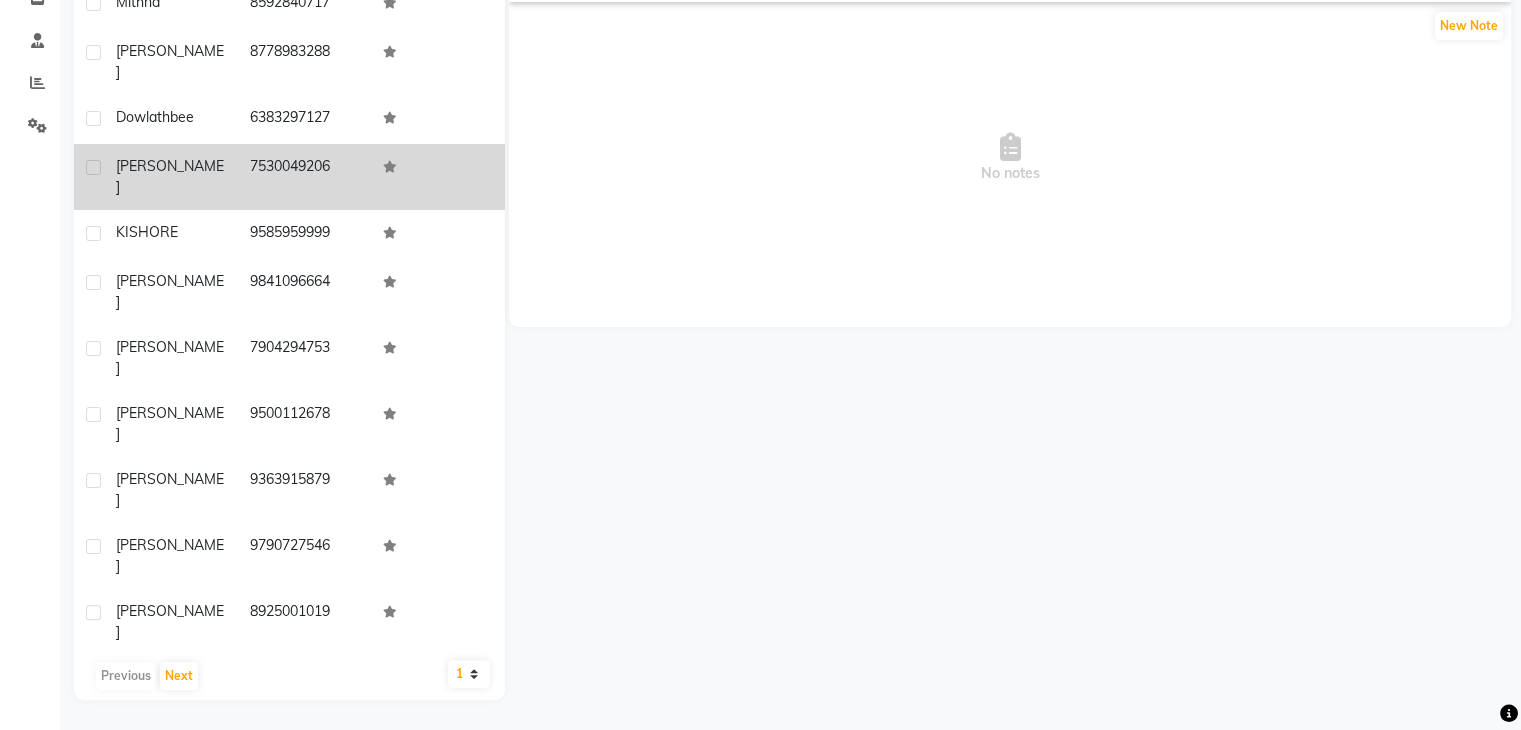 click on "7530049206" 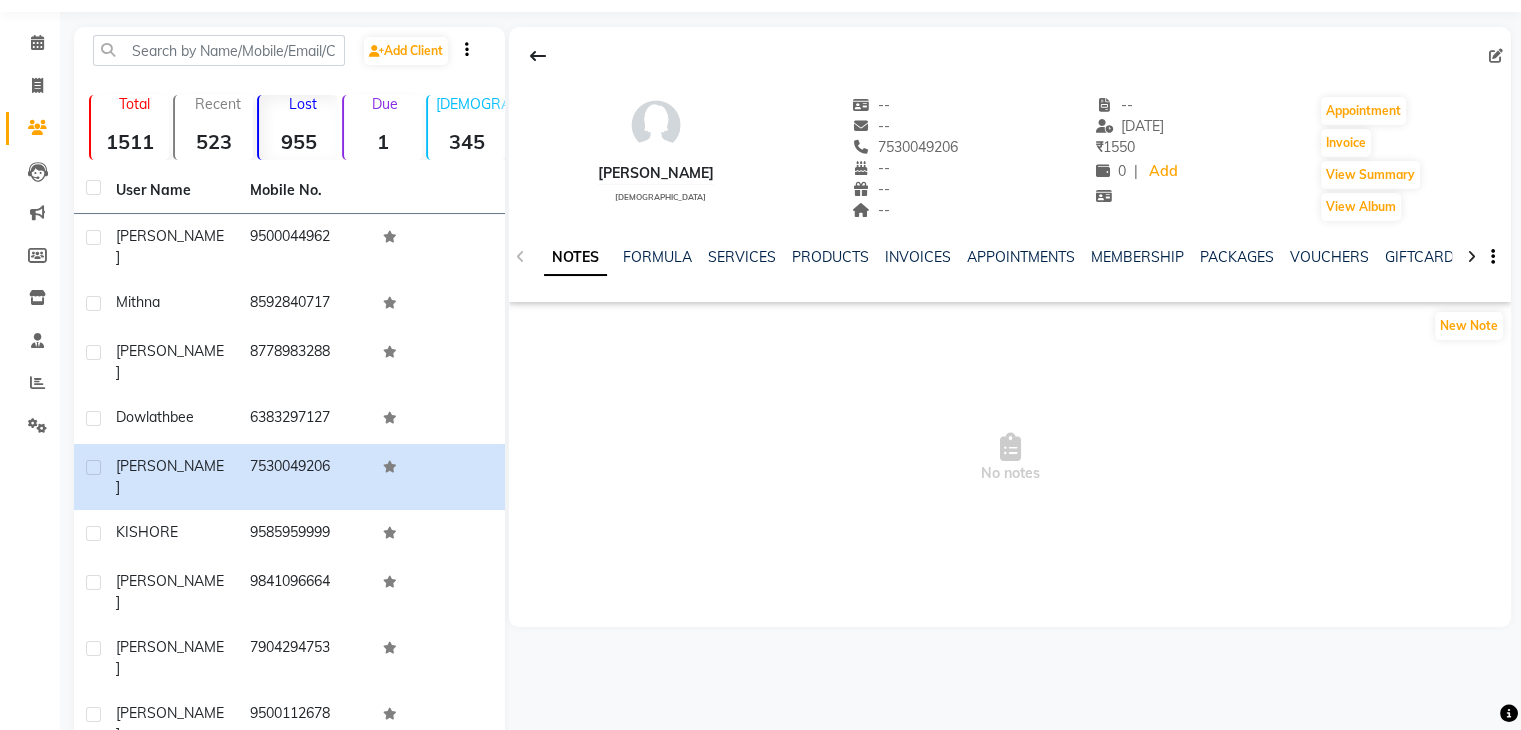 scroll, scrollTop: 0, scrollLeft: 0, axis: both 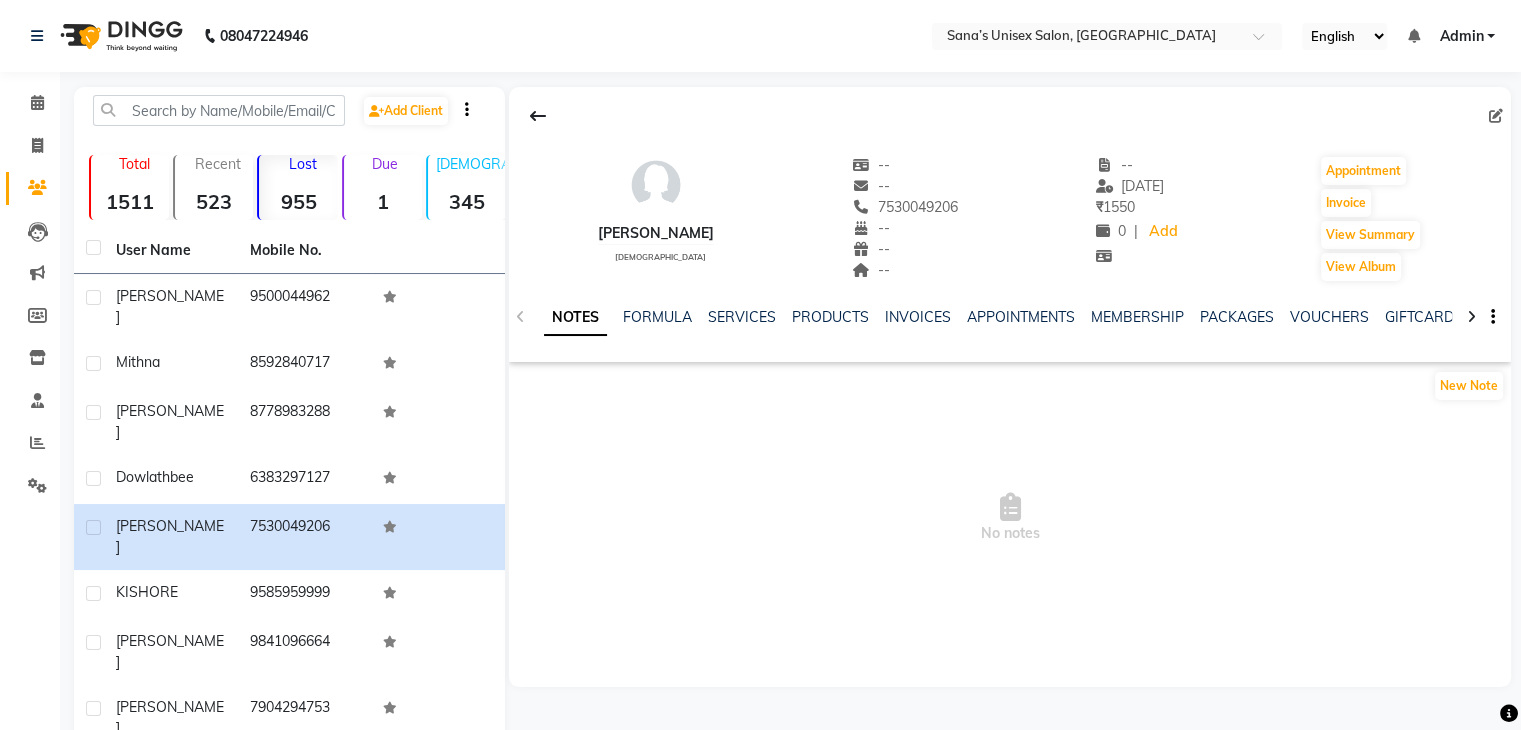 click 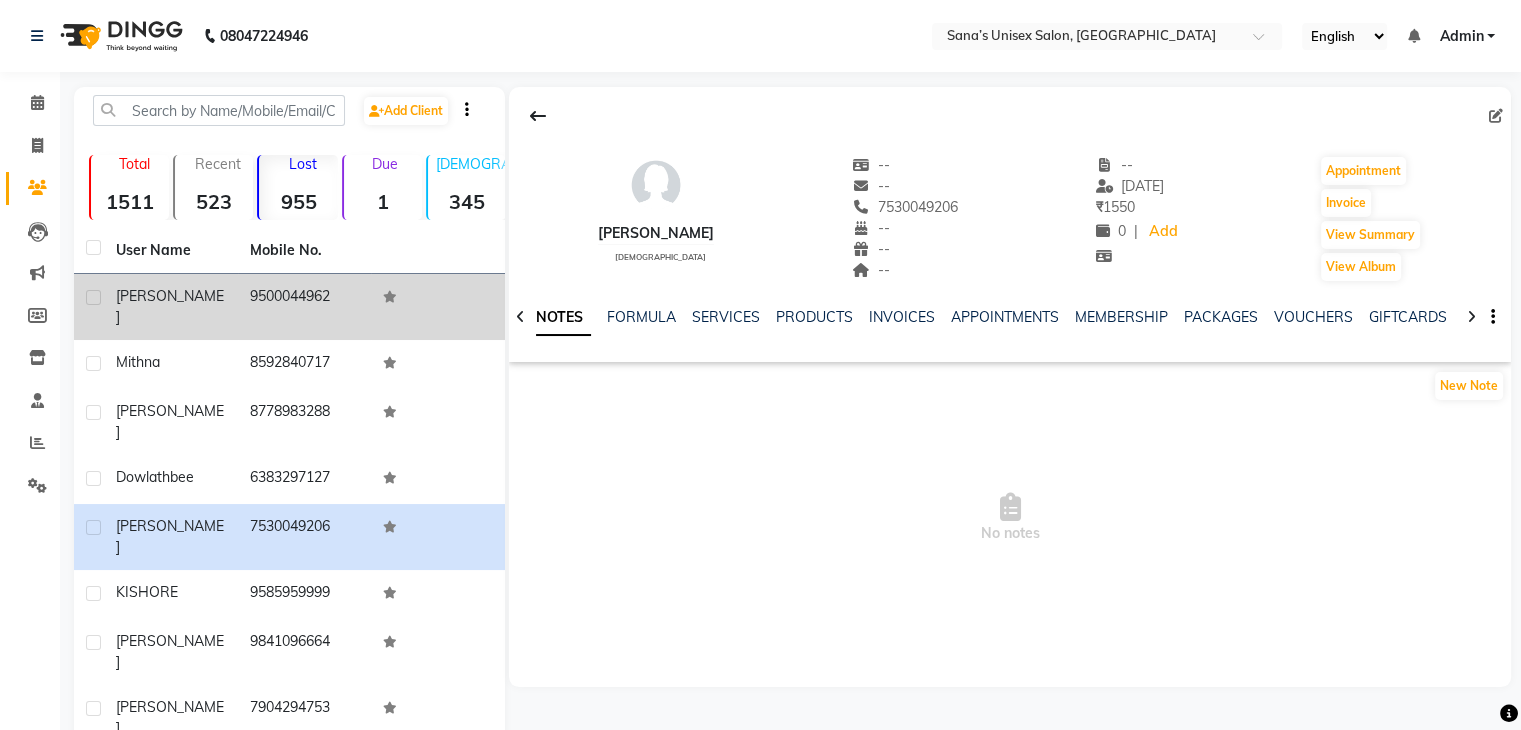 click on "9500044962" 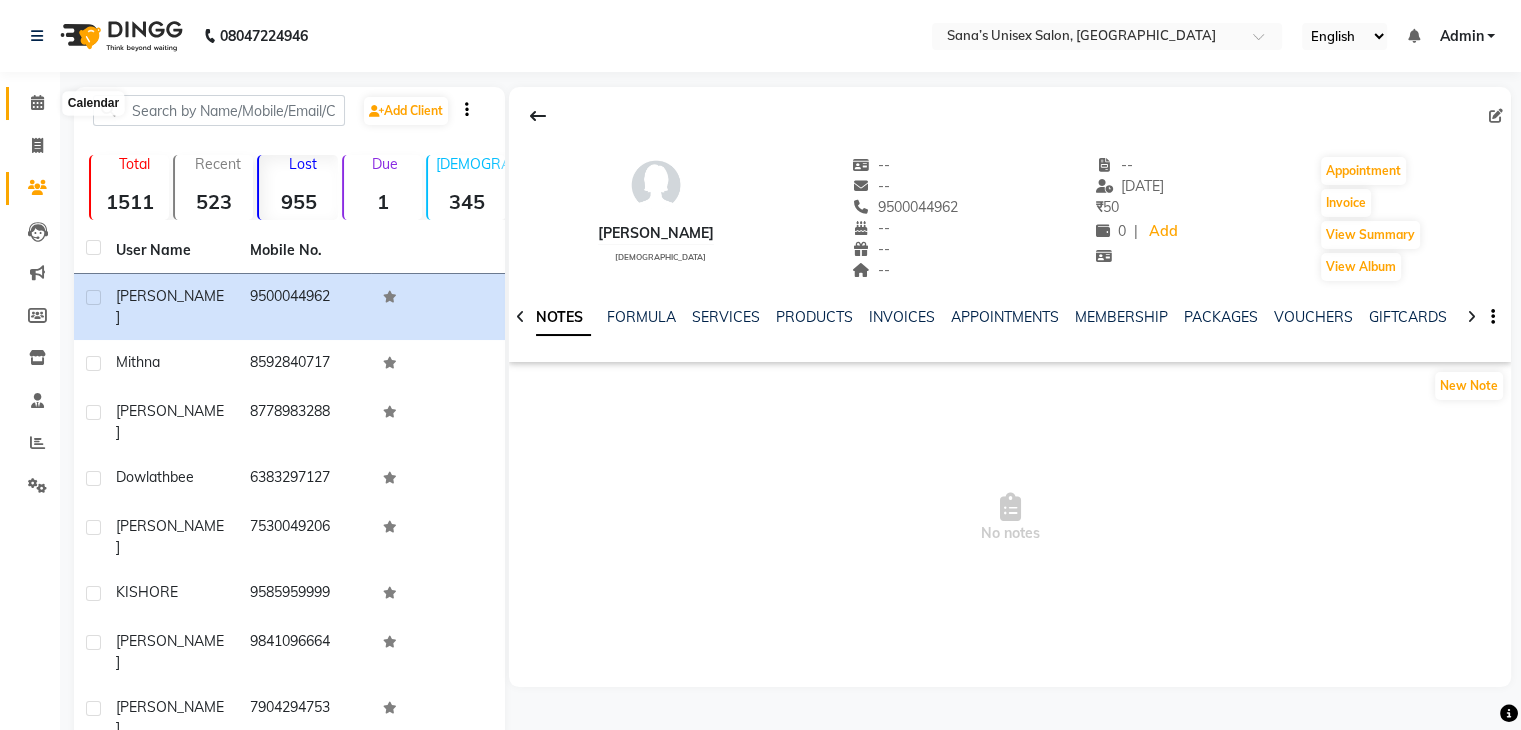 click 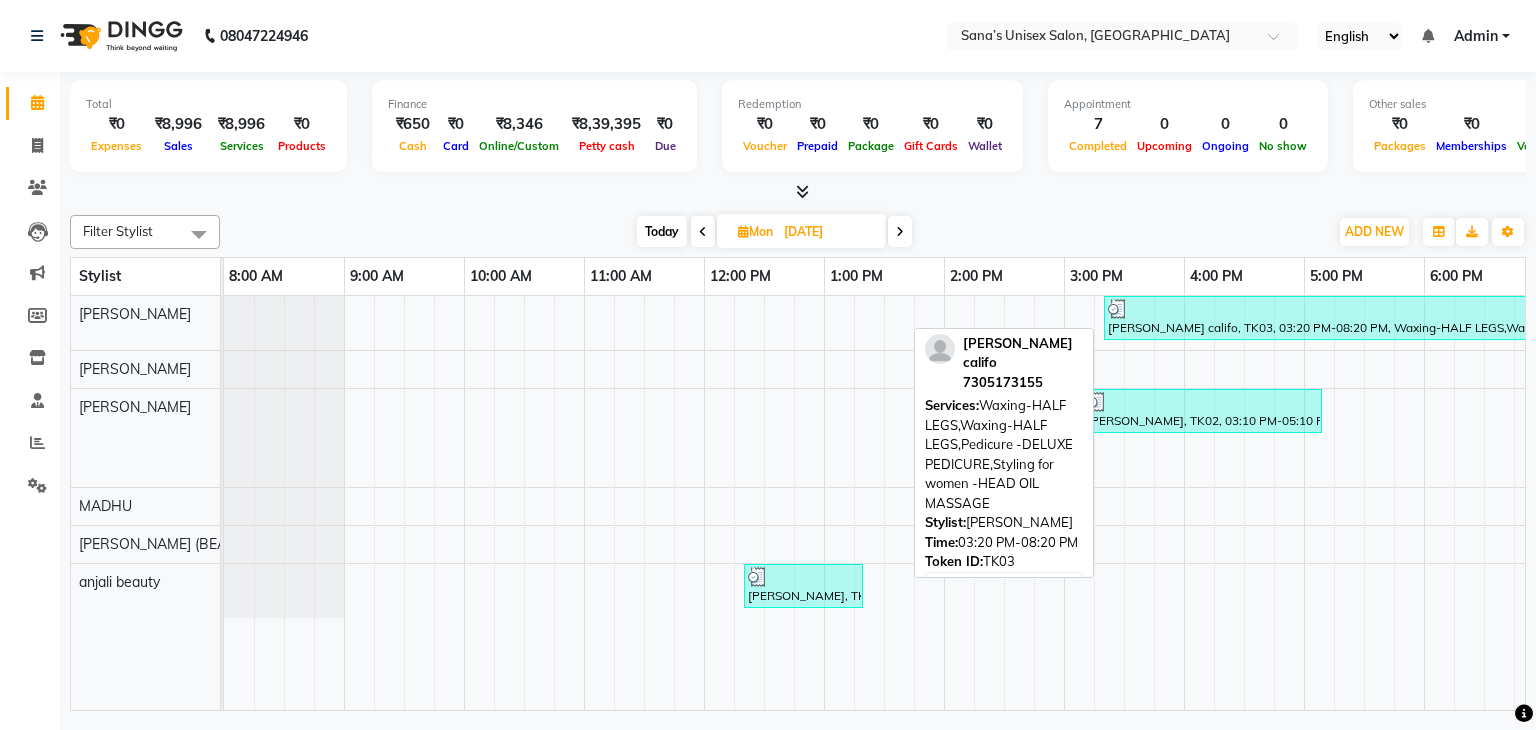 click on "[PERSON_NAME] califo, TK03, 03:20 PM-08:20 PM, Waxing-HALF LEGS,Waxing-HALF LEGS,Pedicure -DELUXE PEDICURE,Styling for women -HEAD OIL MASSAGE" at bounding box center [1403, 318] 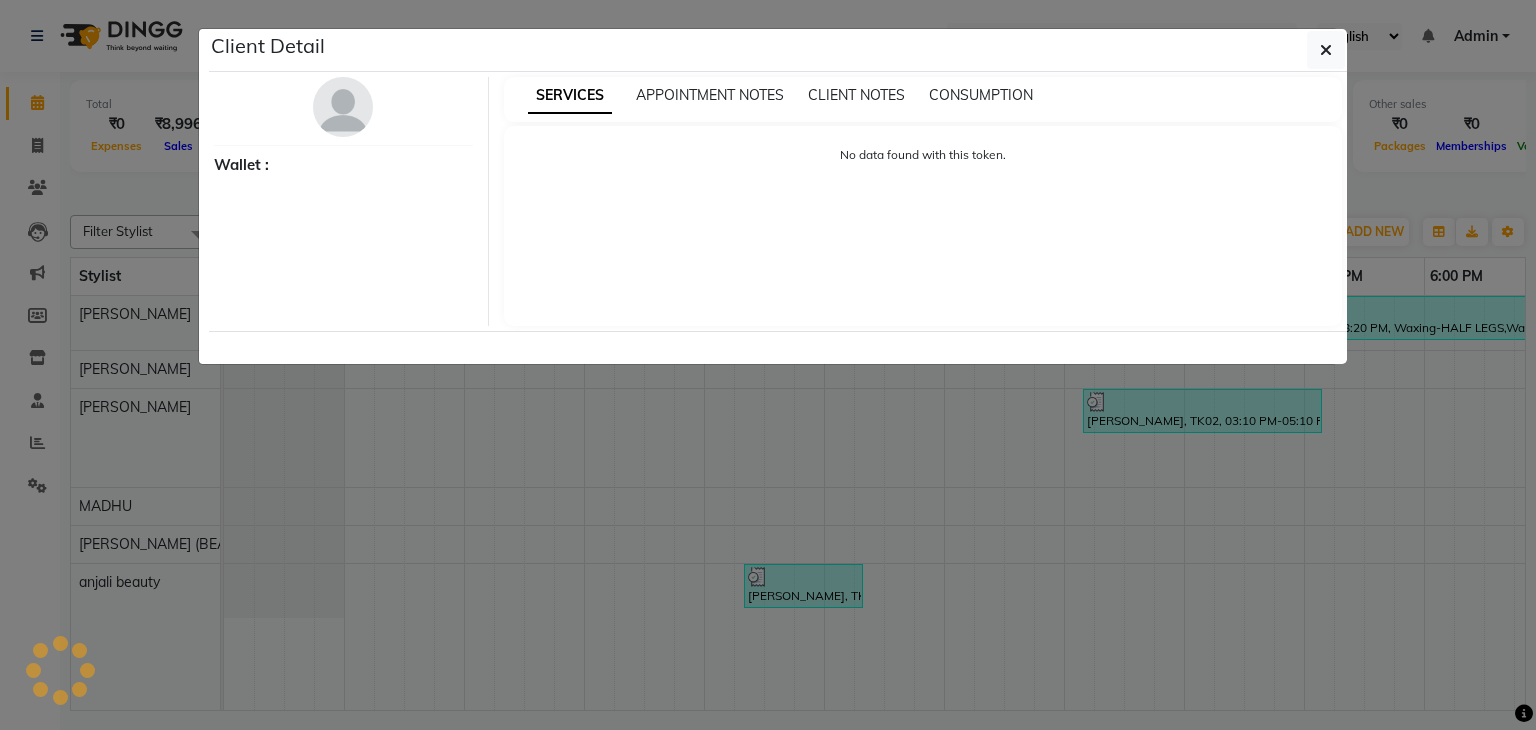 select on "3" 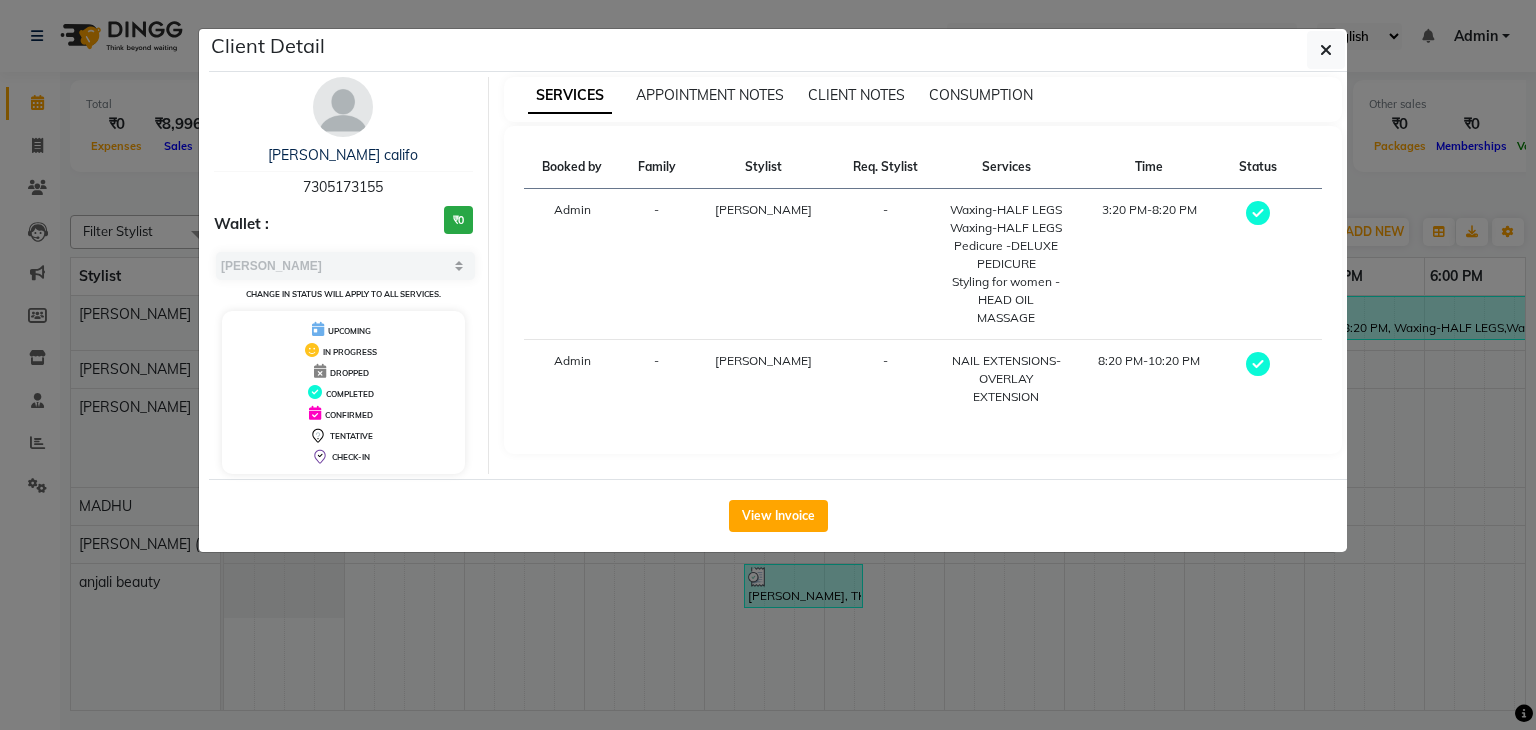 click on "Client Detail  [PERSON_NAME] califo    7305173155 Wallet : ₹0 Select MARK DONE UPCOMING Change in status will apply to all services. UPCOMING IN PROGRESS DROPPED COMPLETED CONFIRMED TENTATIVE CHECK-IN SERVICES APPOINTMENT NOTES CLIENT NOTES CONSUMPTION Booked by Family Stylist Req. Stylist Services Time Status  Admin  - [PERSON_NAME] -  Waxing-HALF LEGS   Waxing-HALF LEGS   Pedicure -DELUXE PEDICURE   Styling for women -HEAD OIL MASSAGE   3:20 PM-8:20 PM   Admin  - [PERSON_NAME] -  NAIL EXTENSIONS-OVERLAY EXTENSION   8:20 PM-10:20 PM   View Invoice" 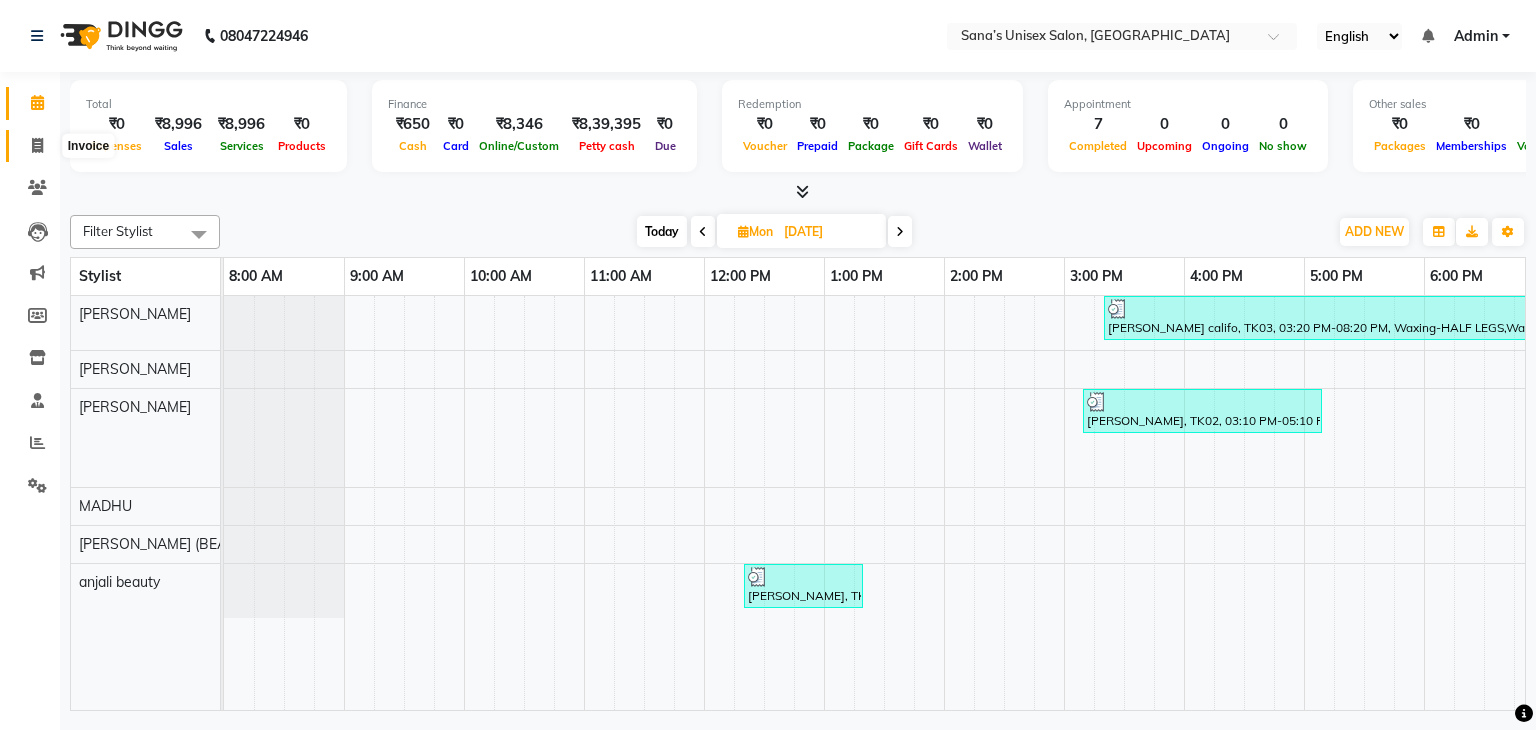 click 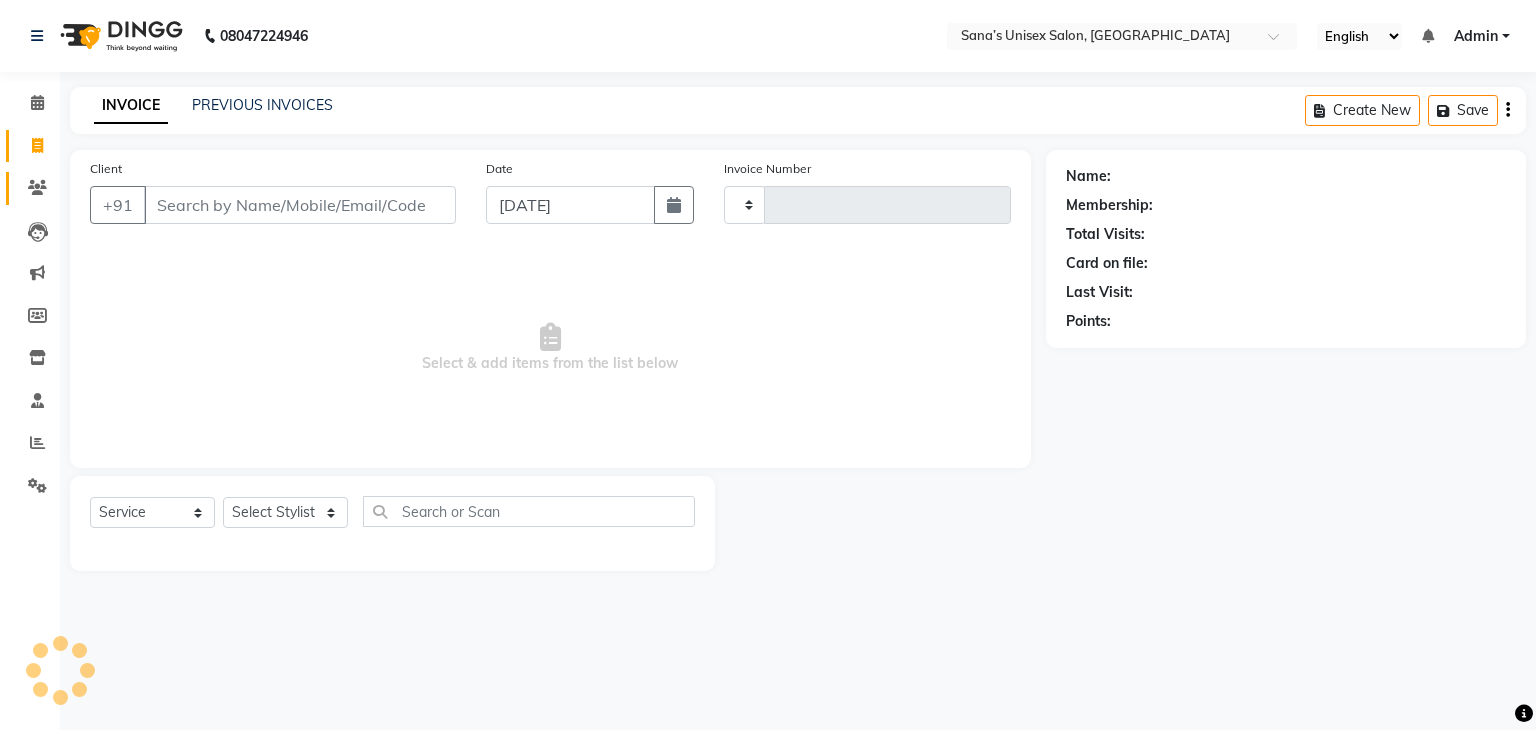 type on "0740" 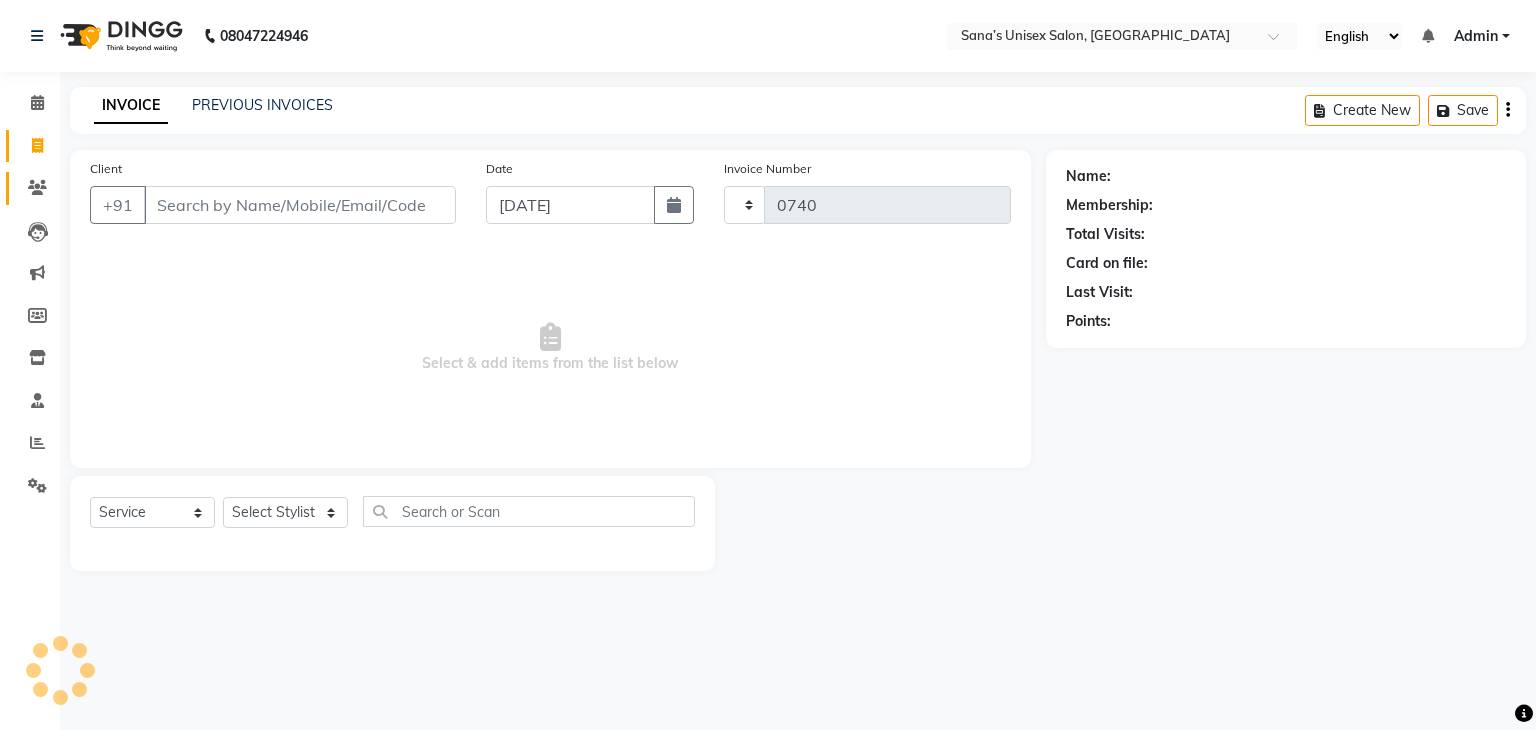 select on "6091" 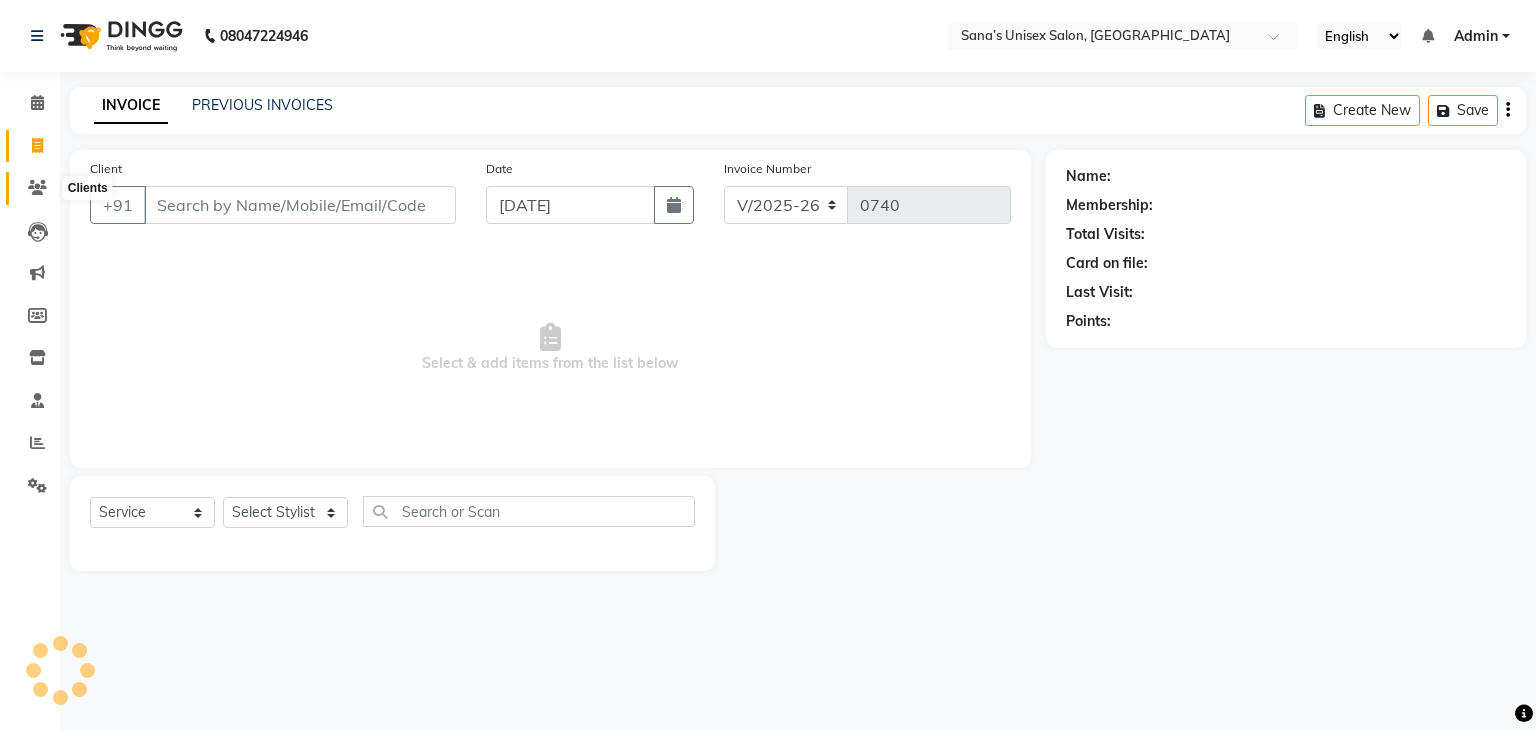 click 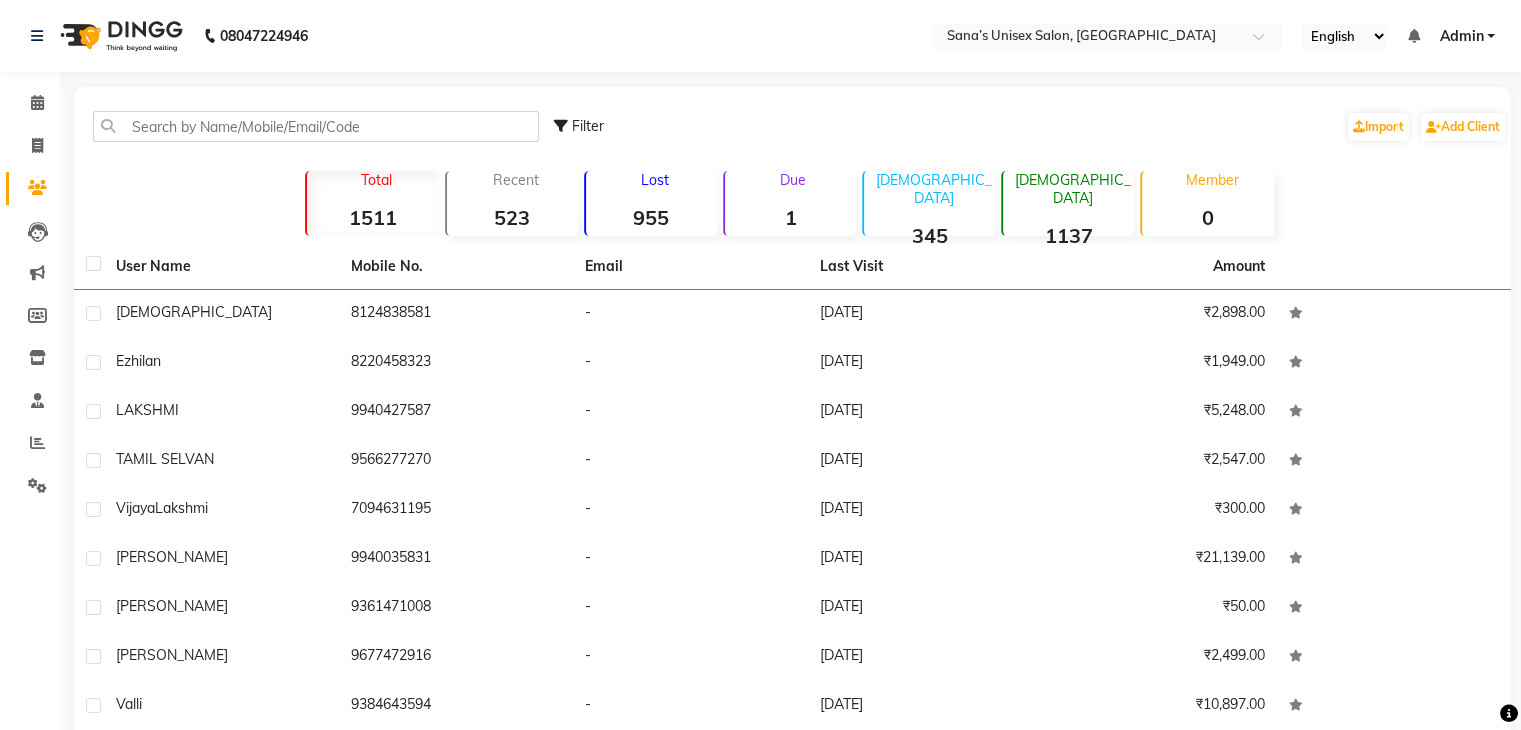 click on "Lost  955" 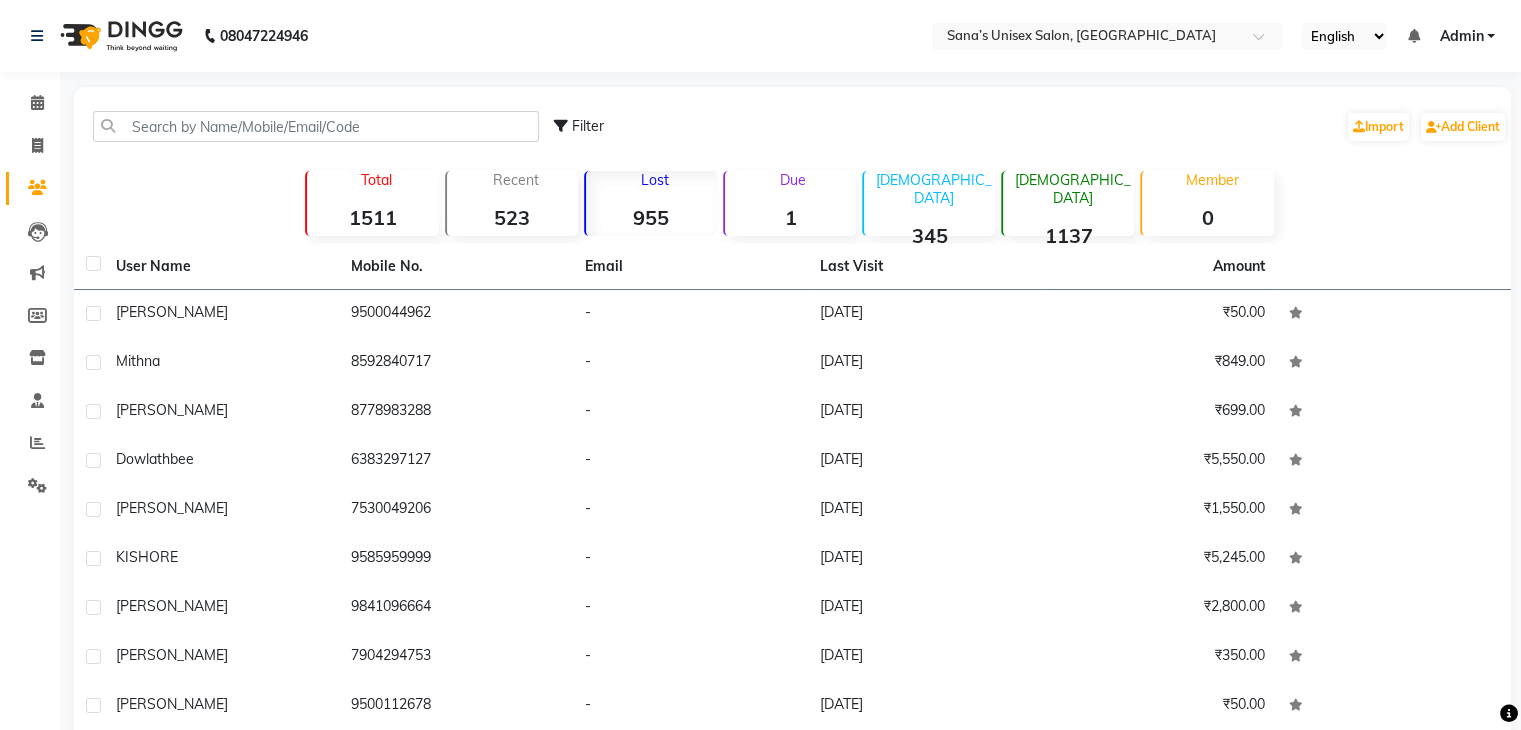 click on "523" 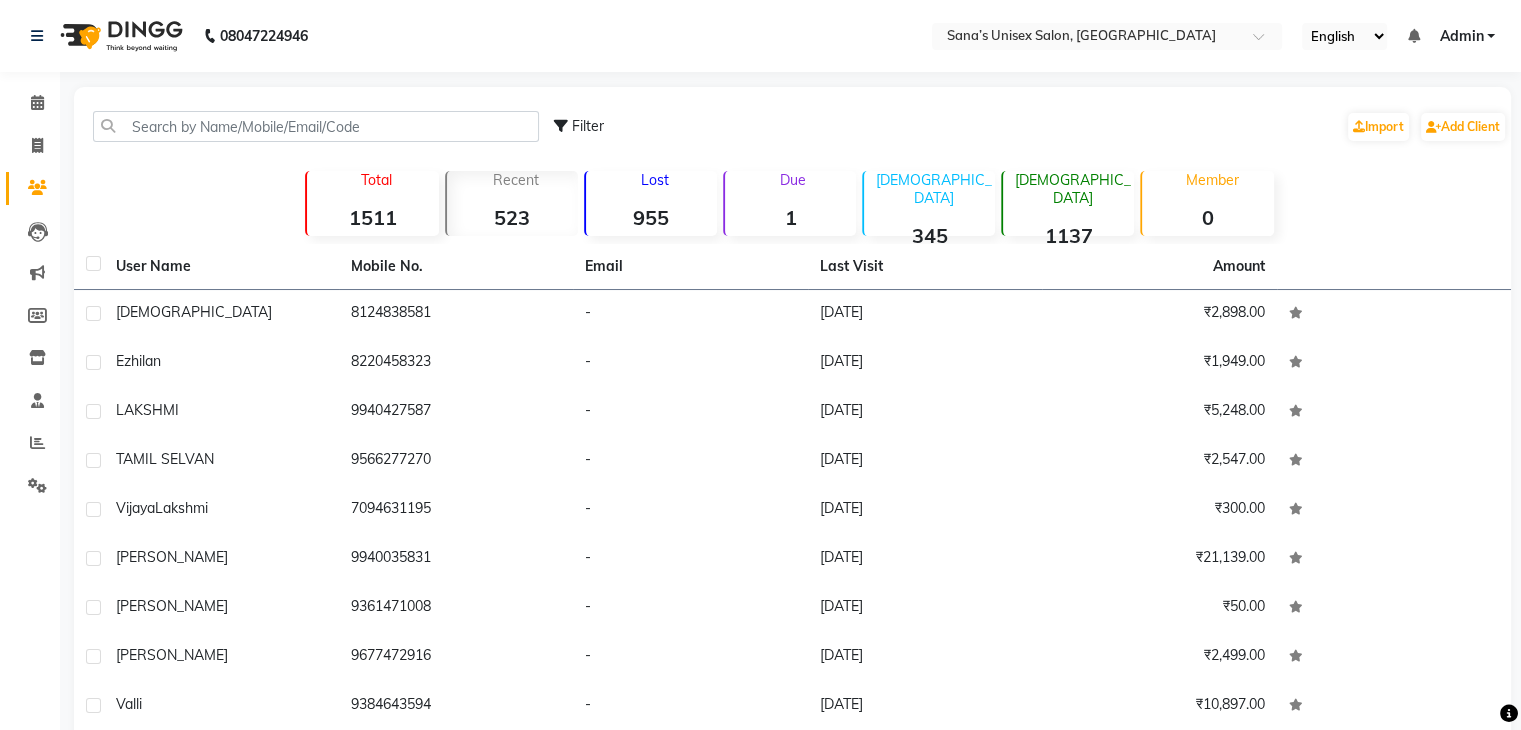 click on "955" 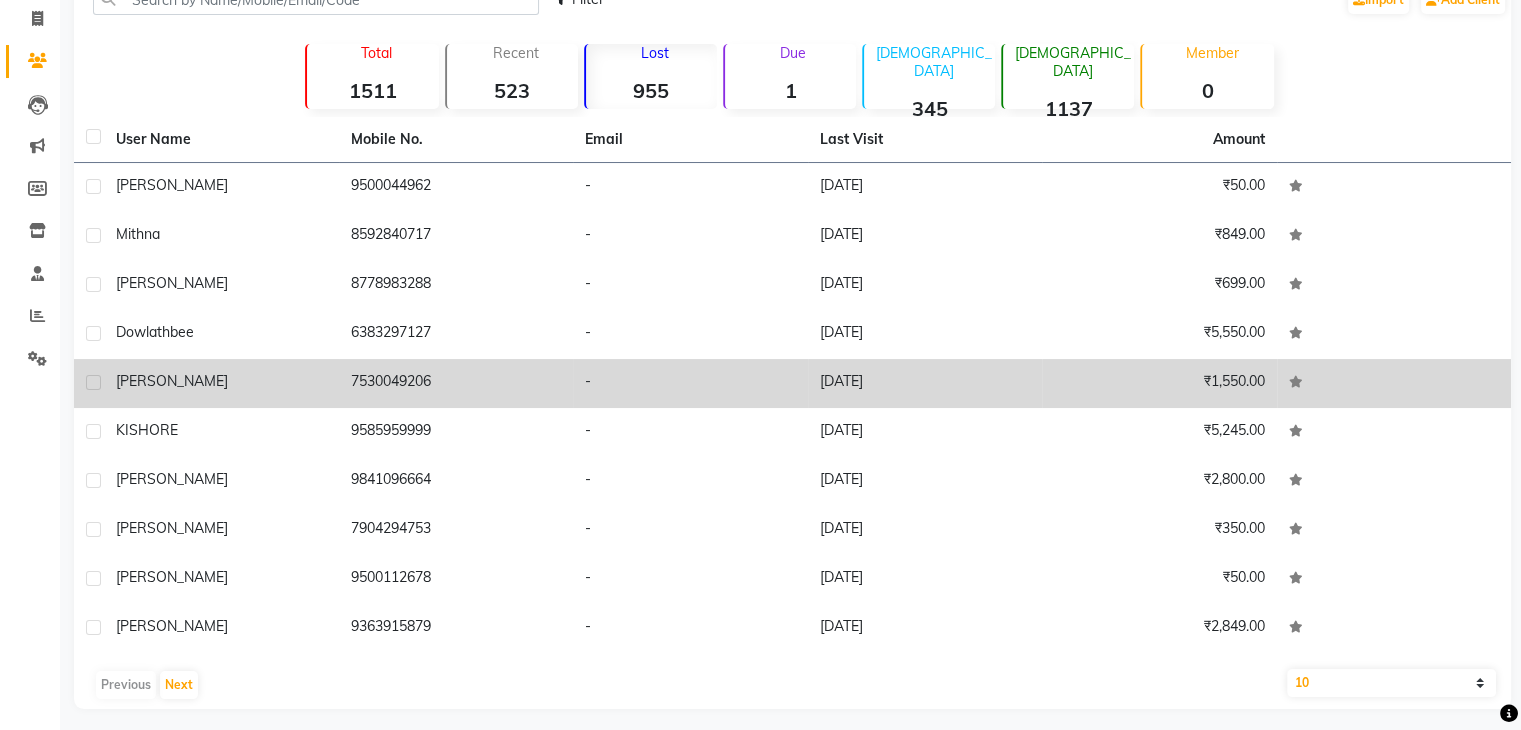 scroll, scrollTop: 136, scrollLeft: 0, axis: vertical 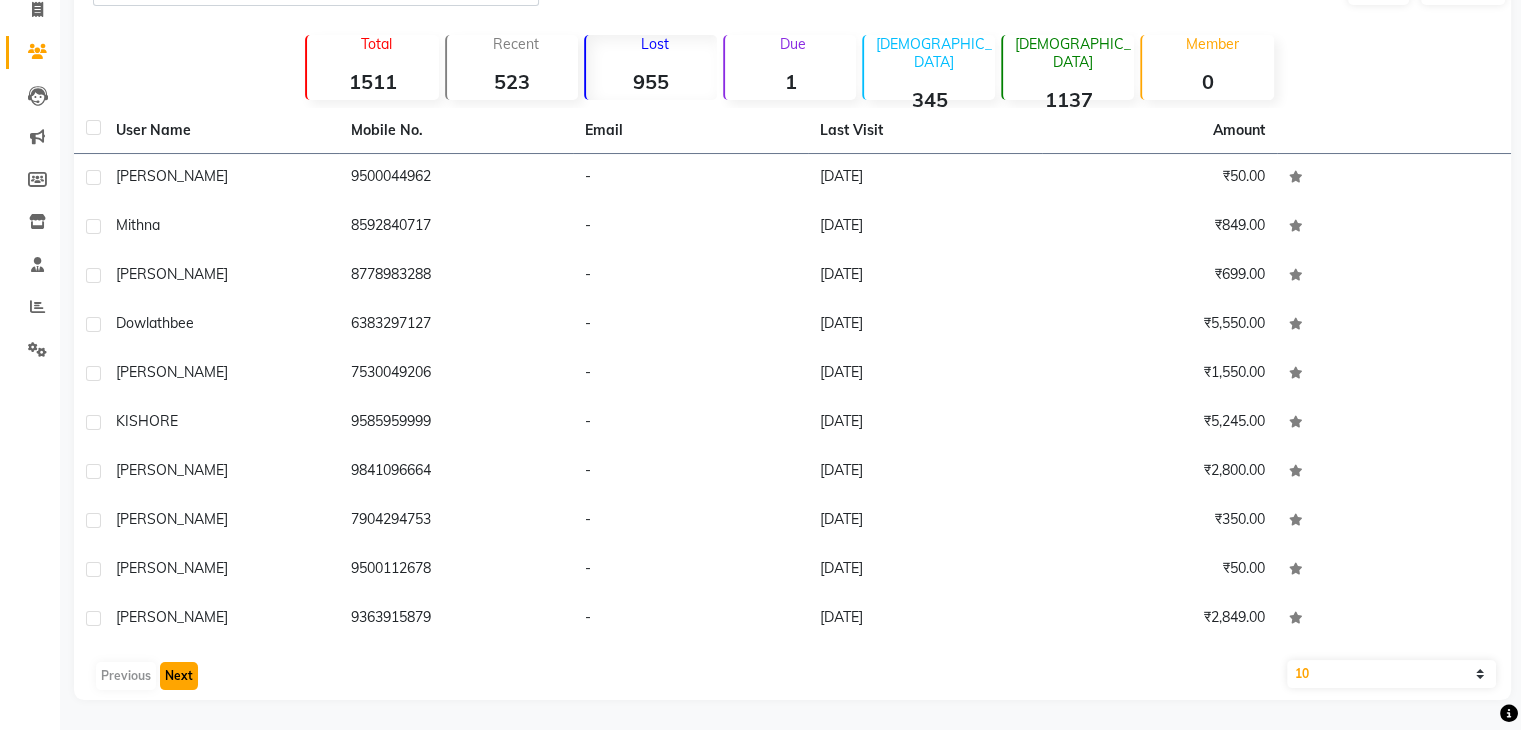 click on "Next" 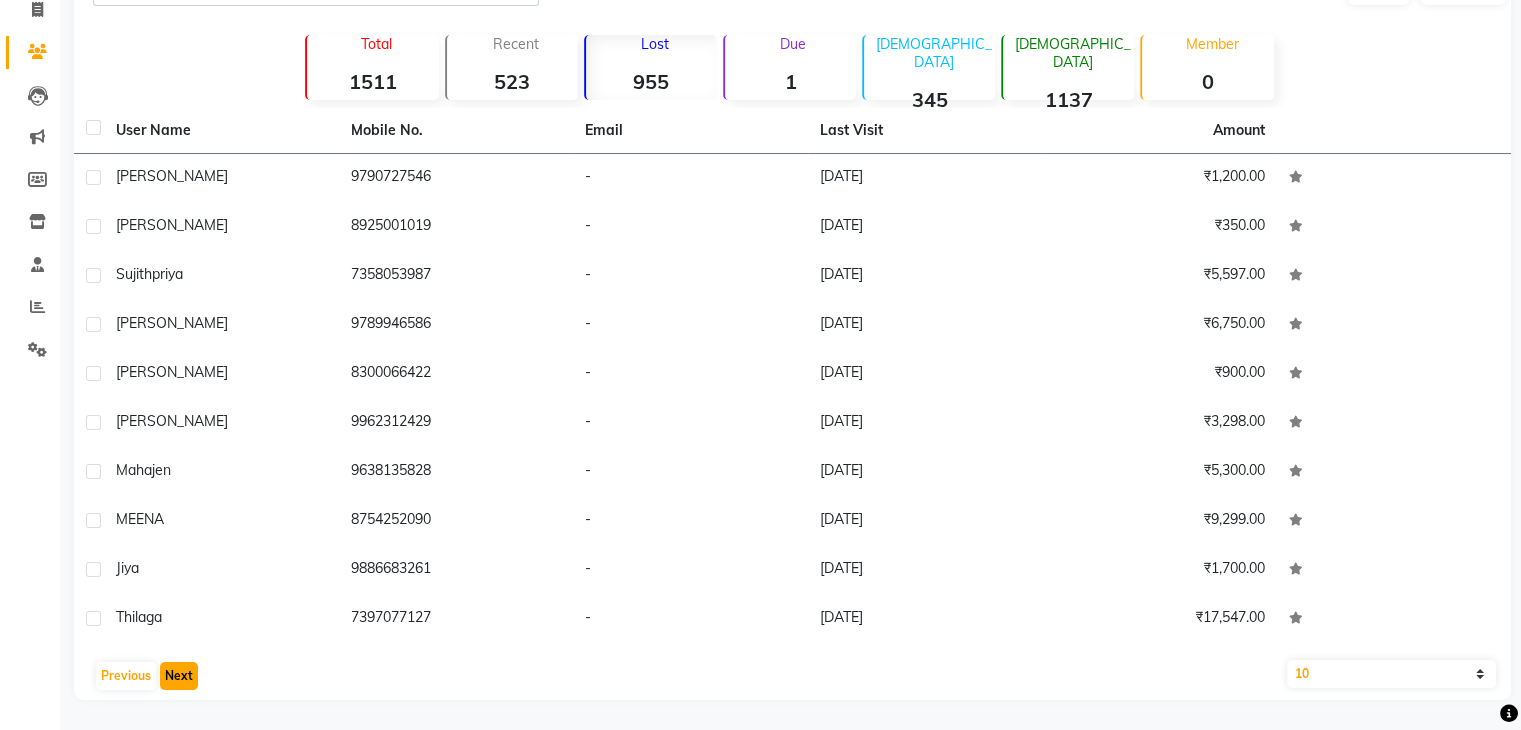 click on "Next" 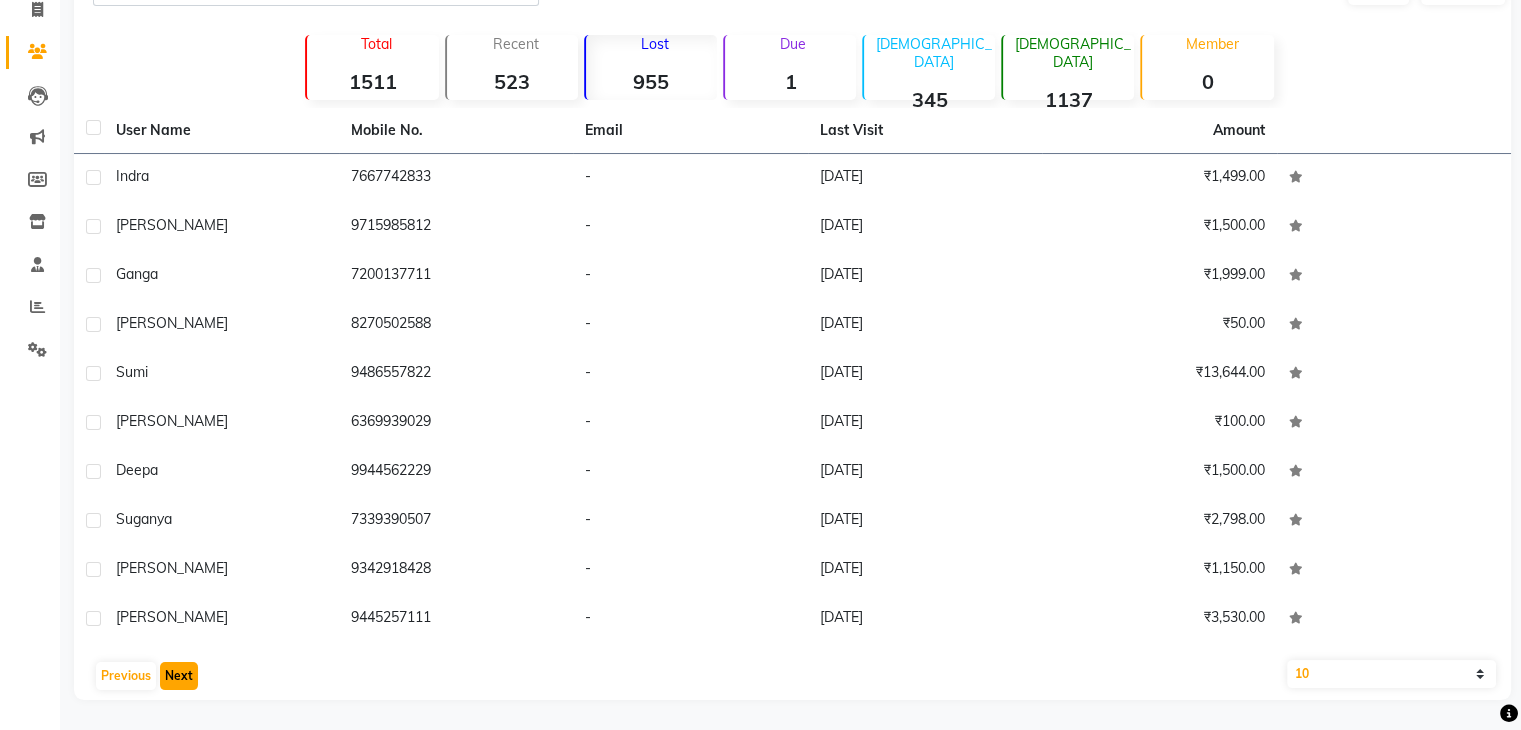 click on "Next" 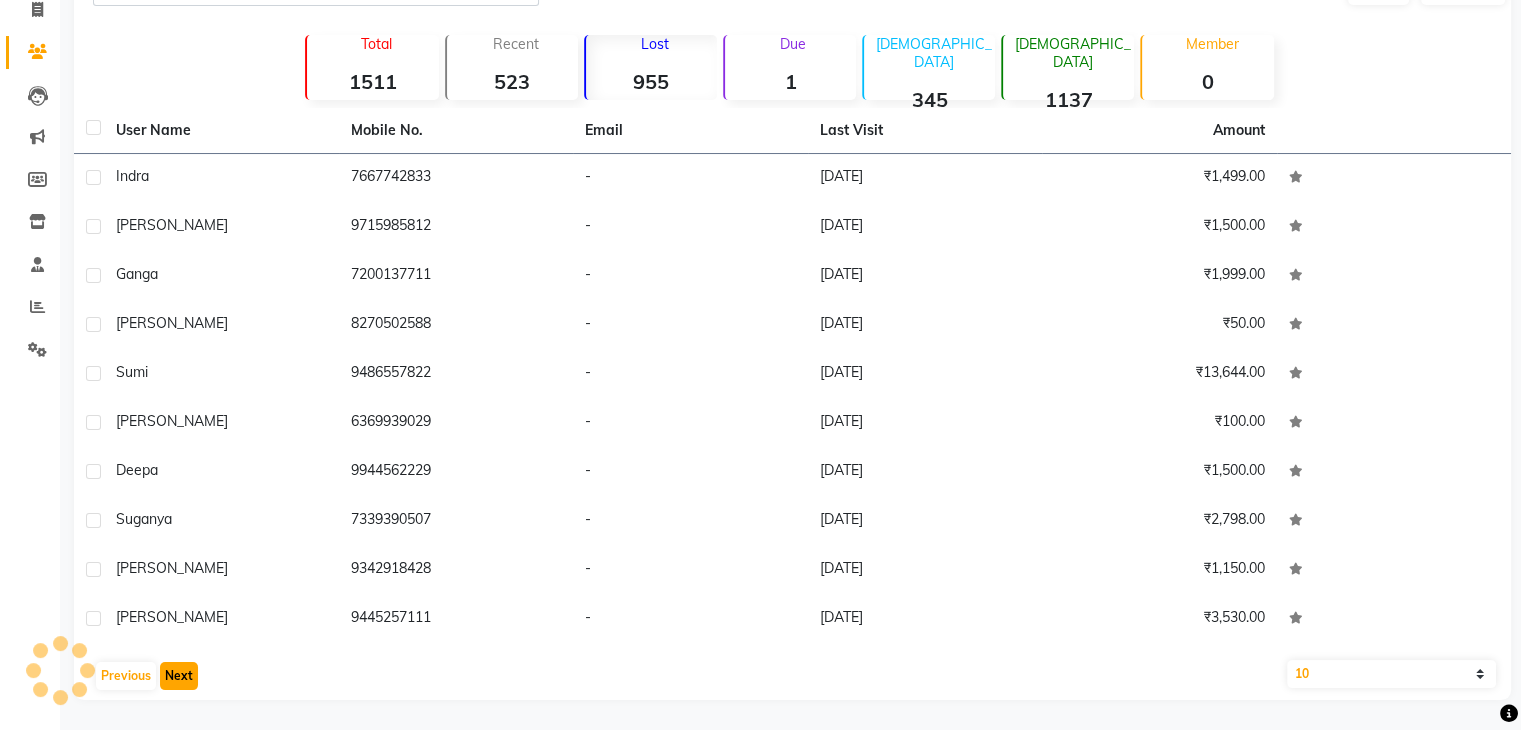 click on "Next" 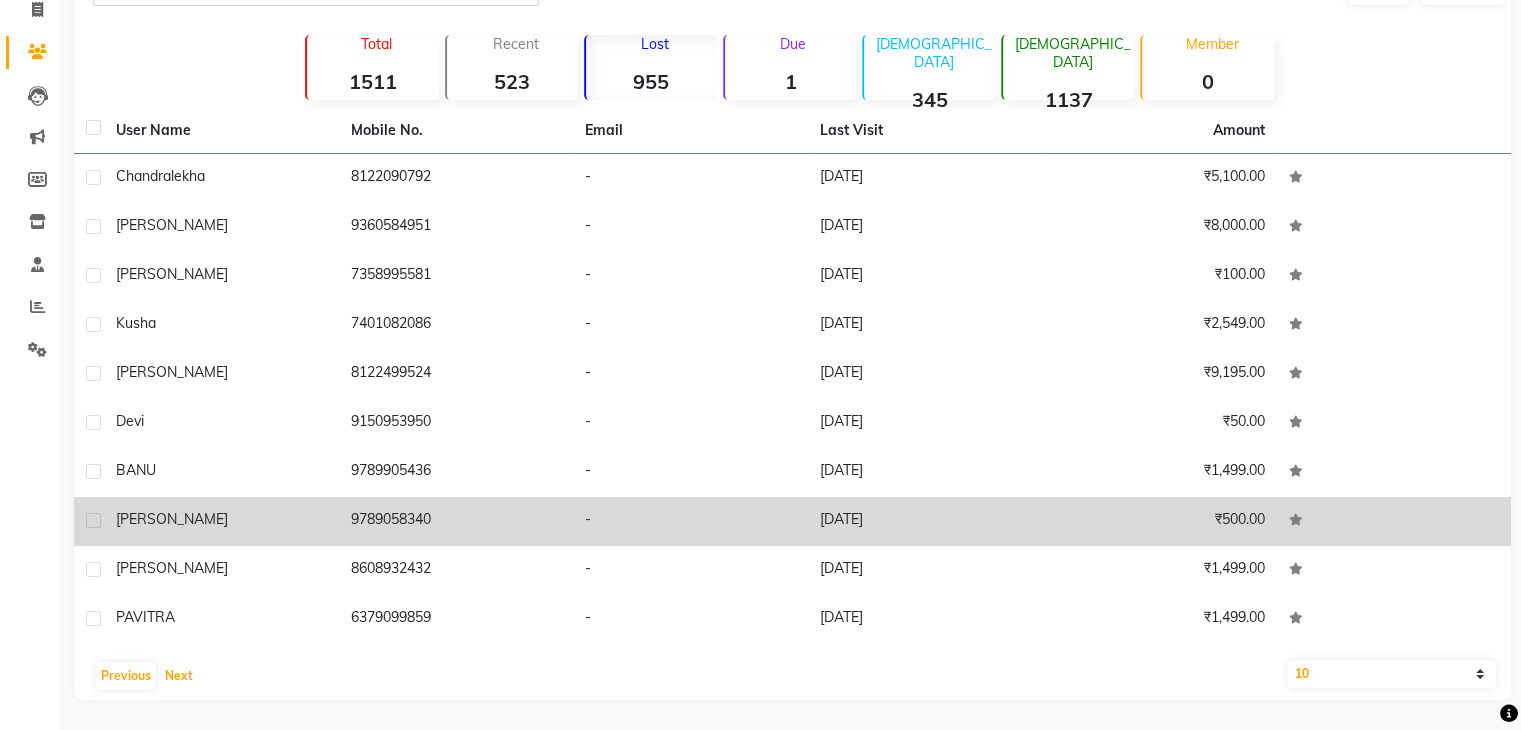 scroll, scrollTop: 0, scrollLeft: 0, axis: both 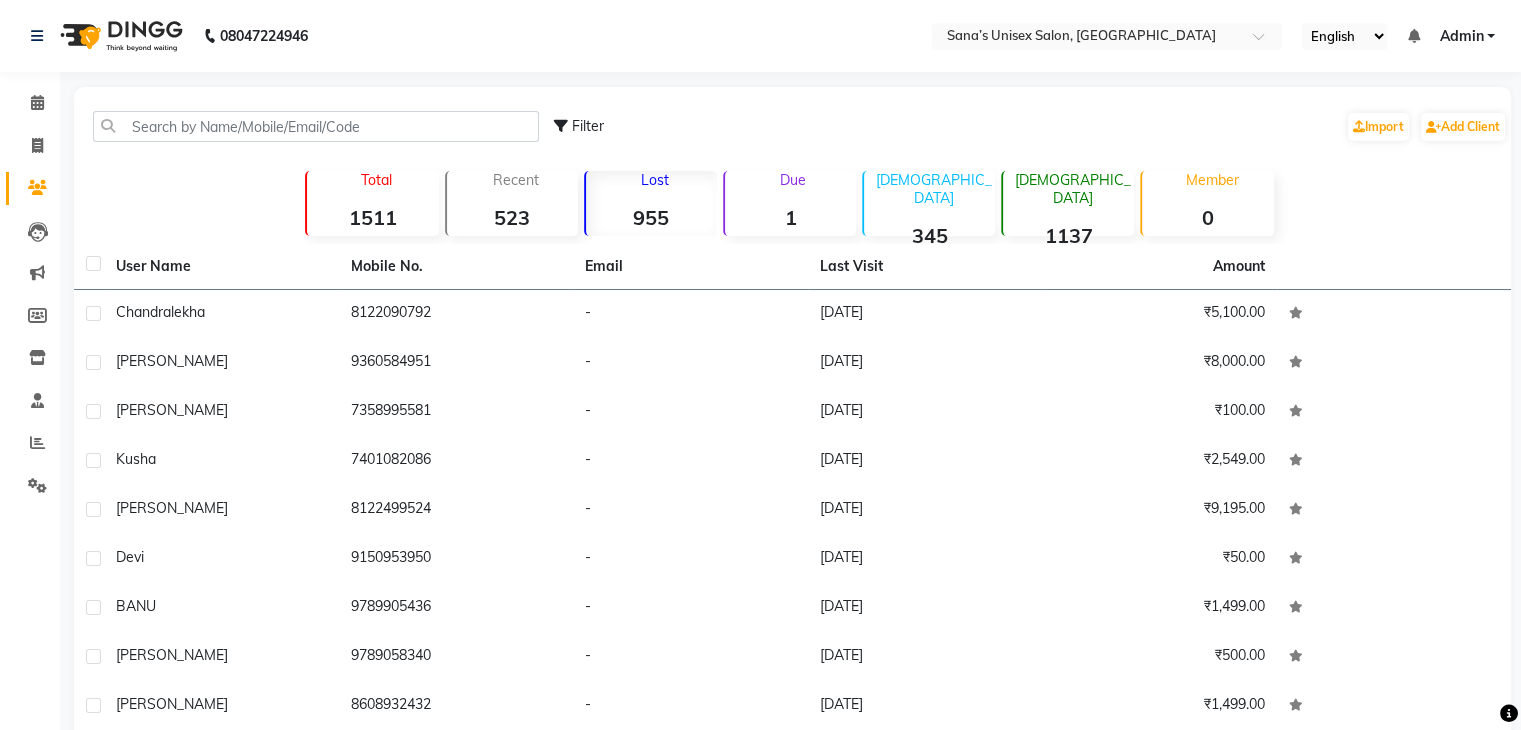 click on "1" 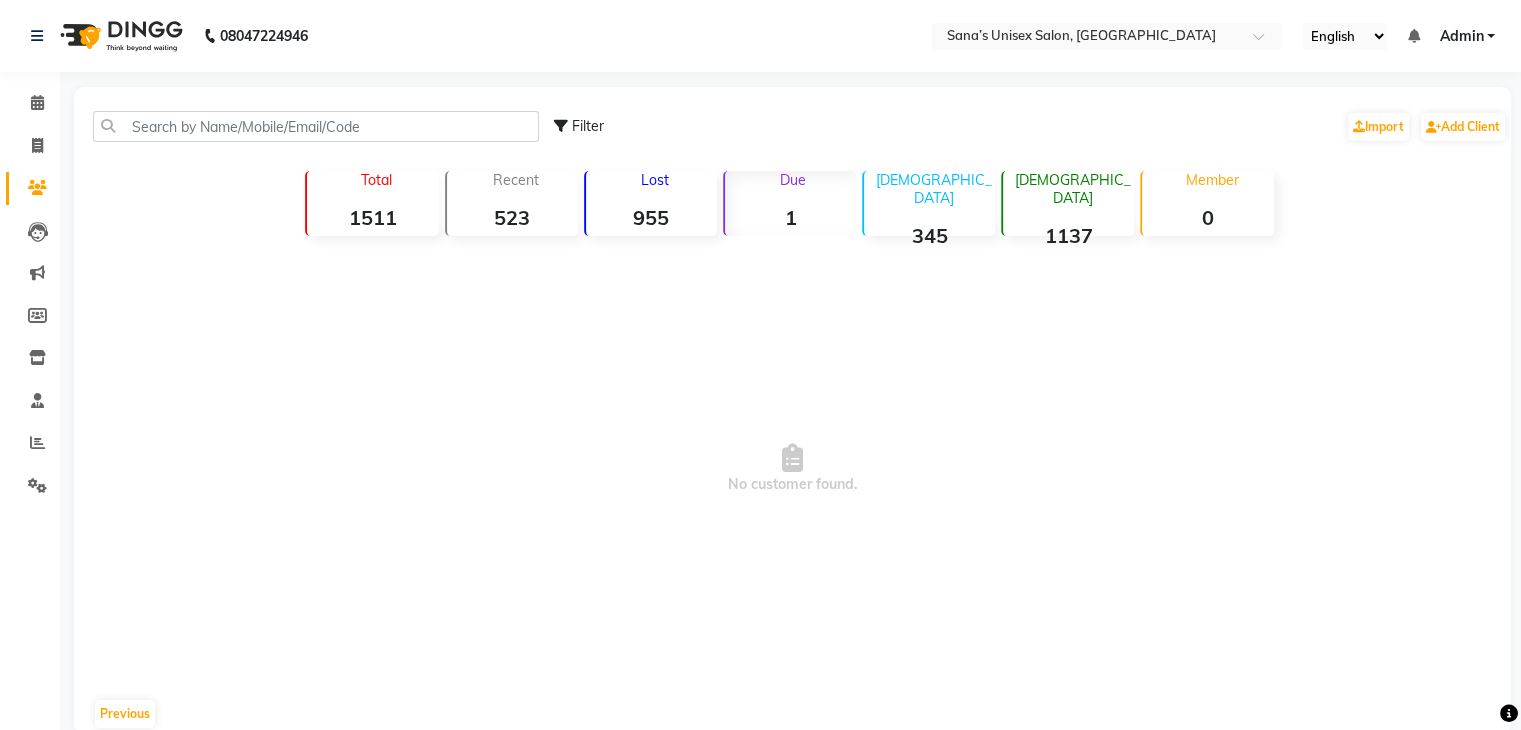 click on "[DEMOGRAPHIC_DATA]  345" 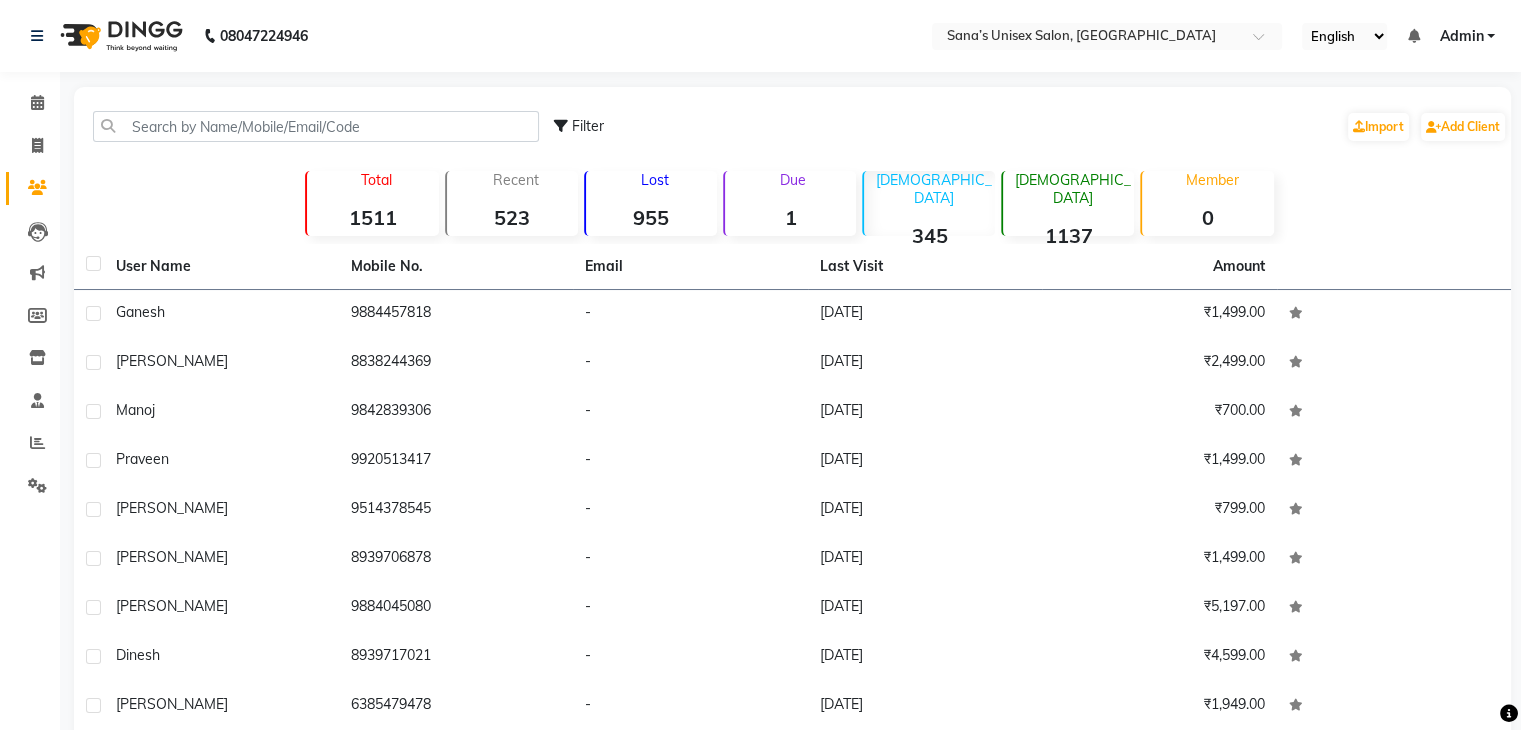 click on "[DEMOGRAPHIC_DATA]  1137" 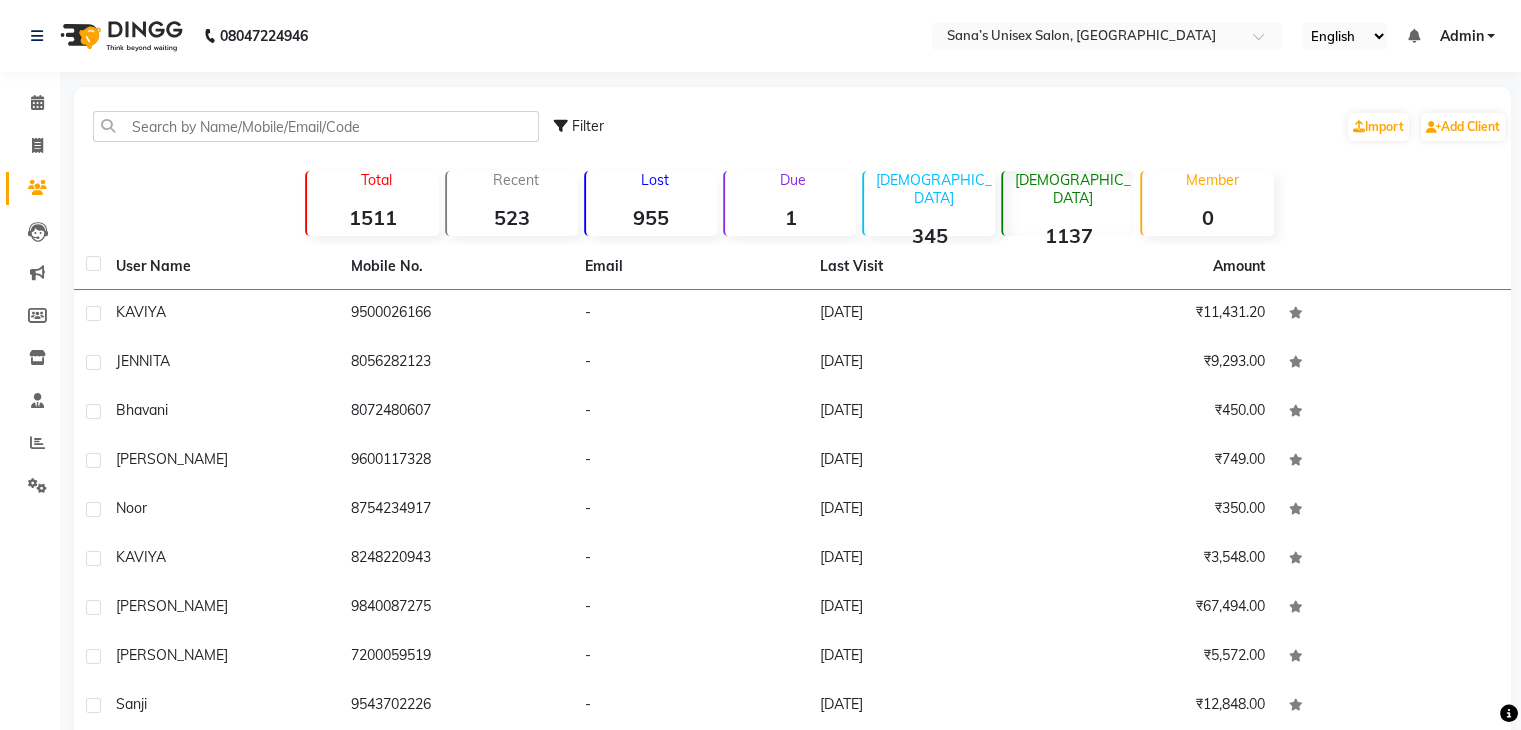 click on "345" 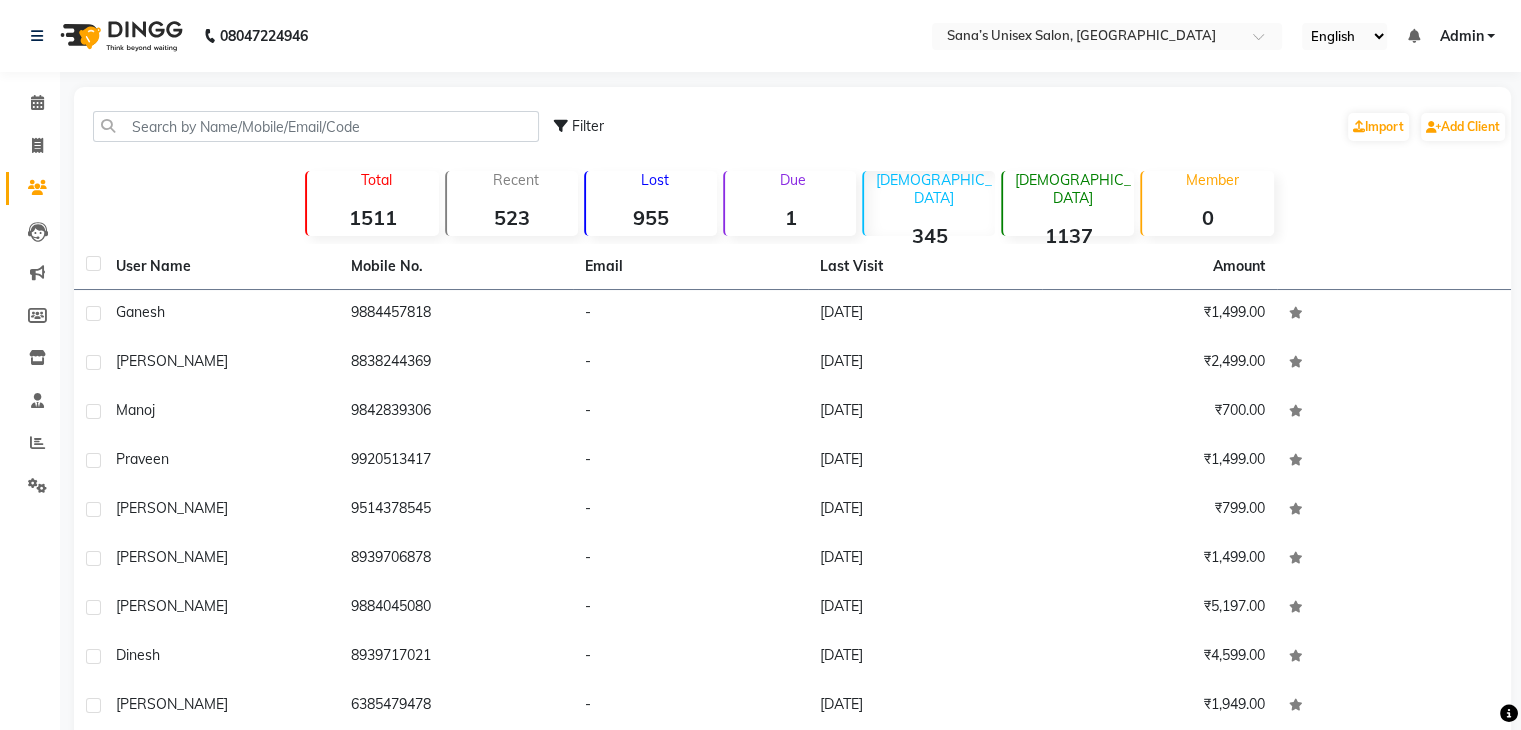 click on "[DEMOGRAPHIC_DATA]  1137" 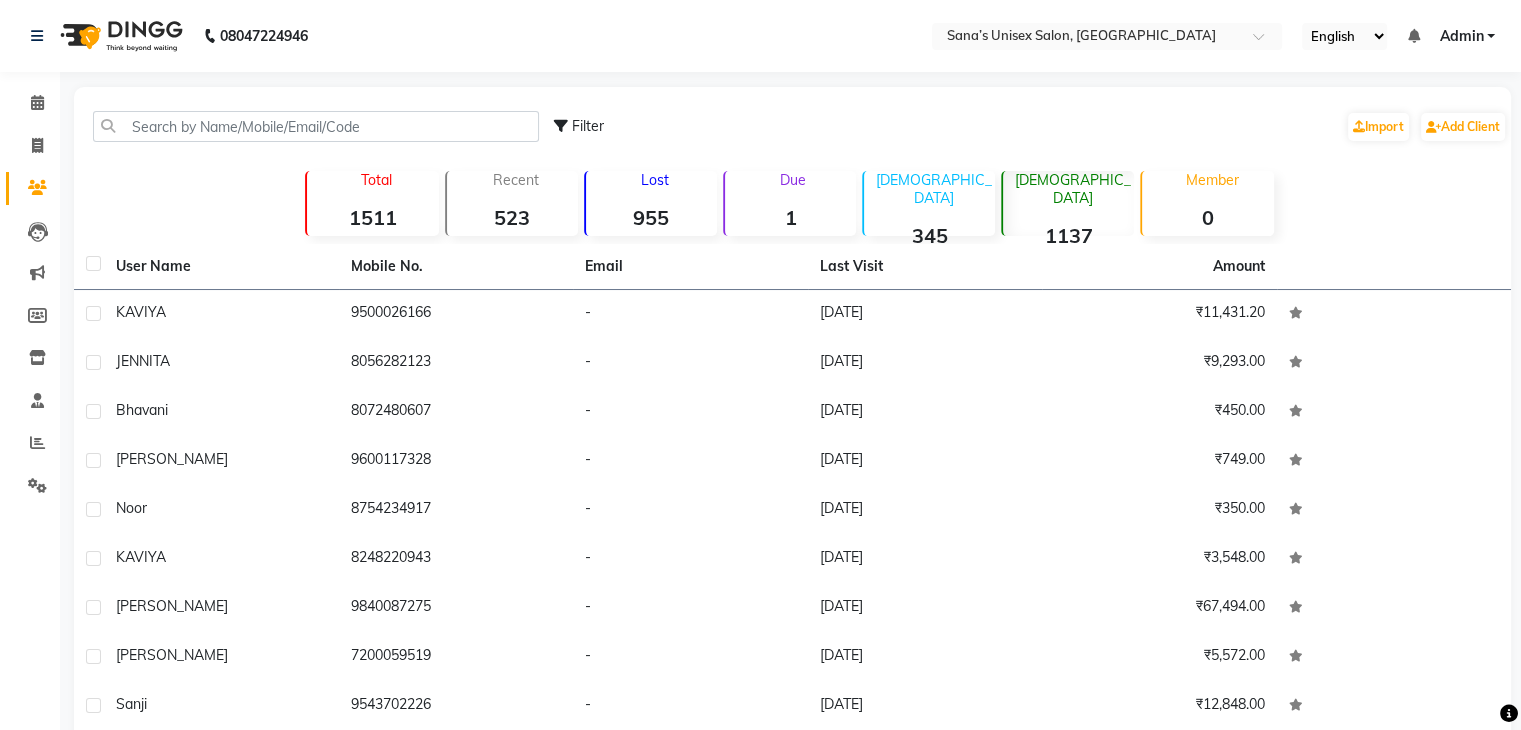 click on "Member" 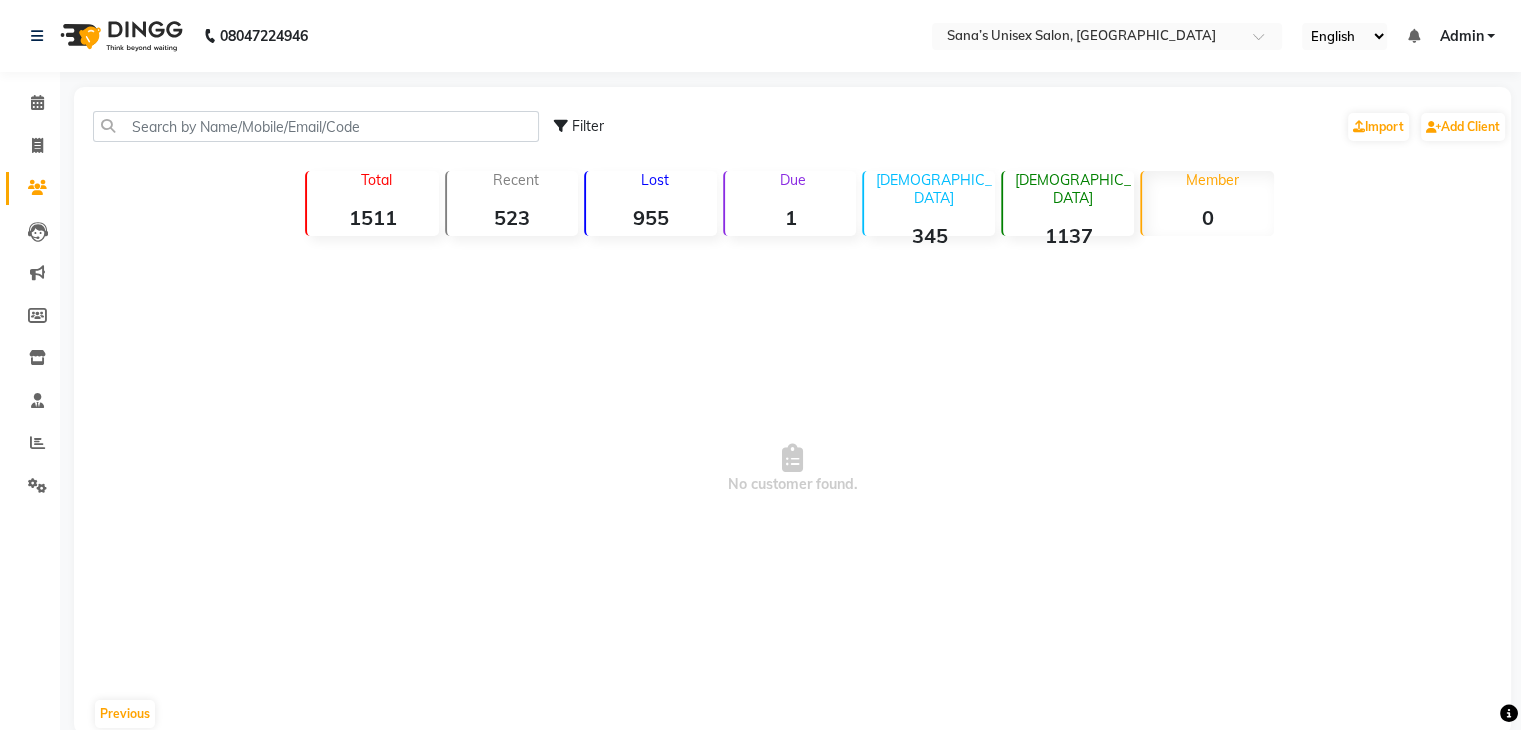 click on "345" 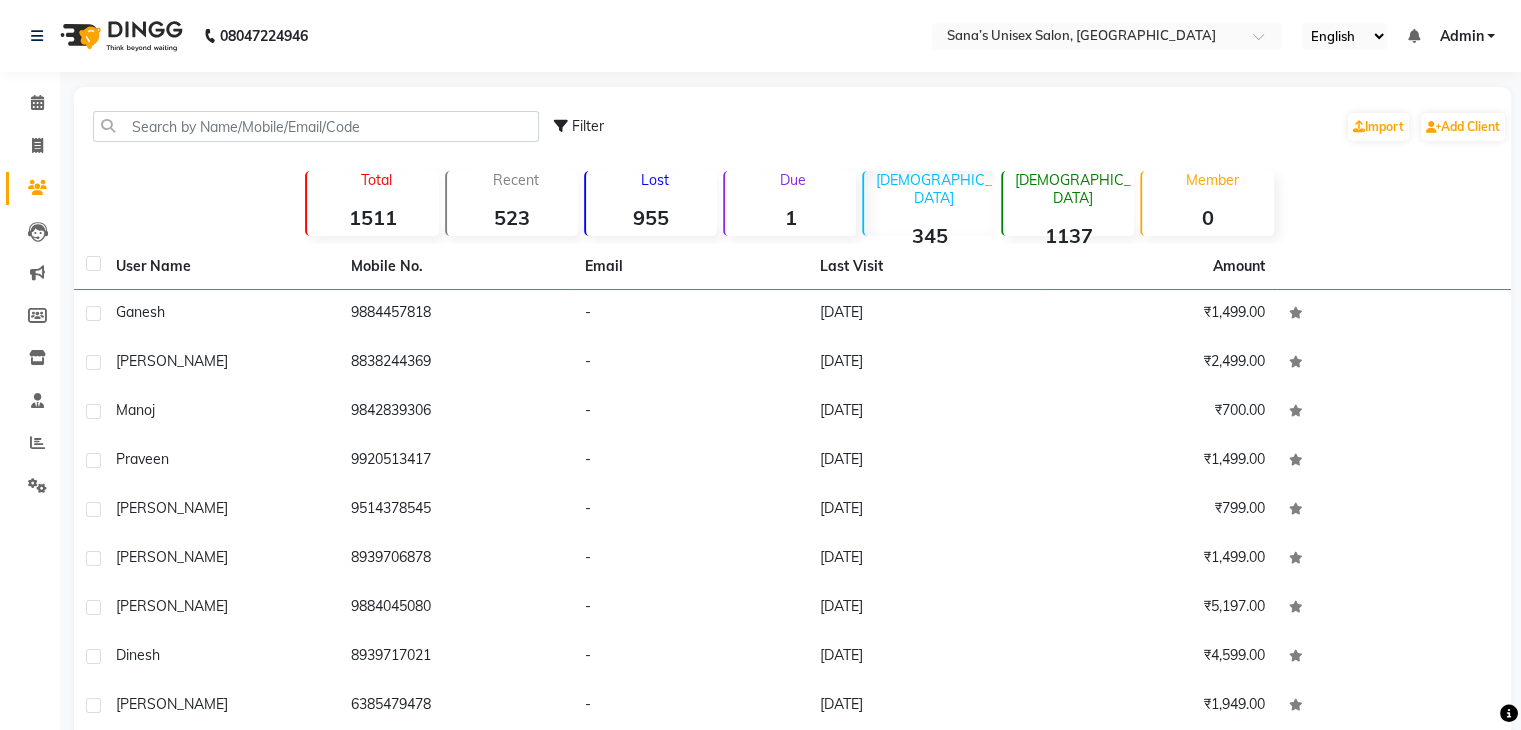 click on "955" 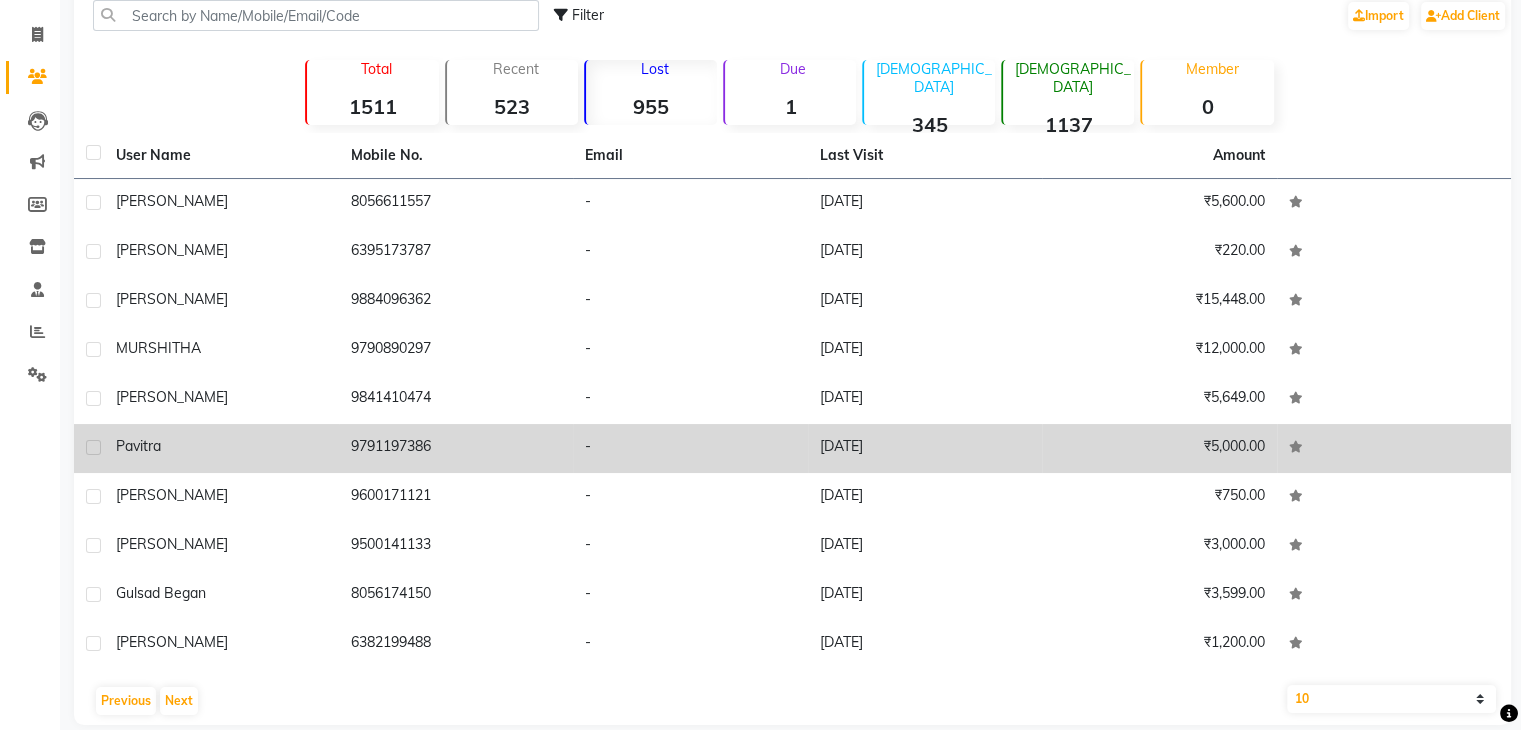 scroll, scrollTop: 136, scrollLeft: 0, axis: vertical 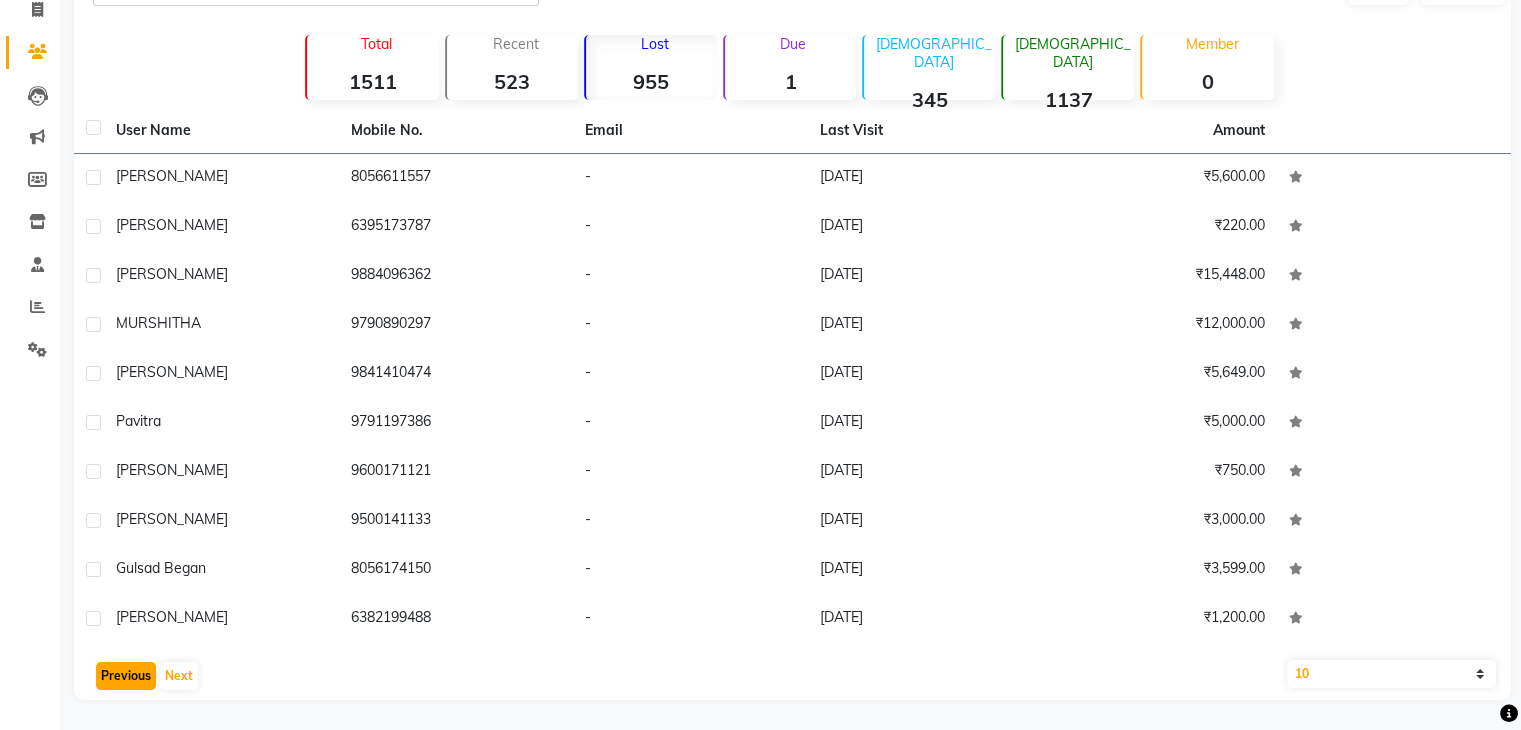 click on "Previous" 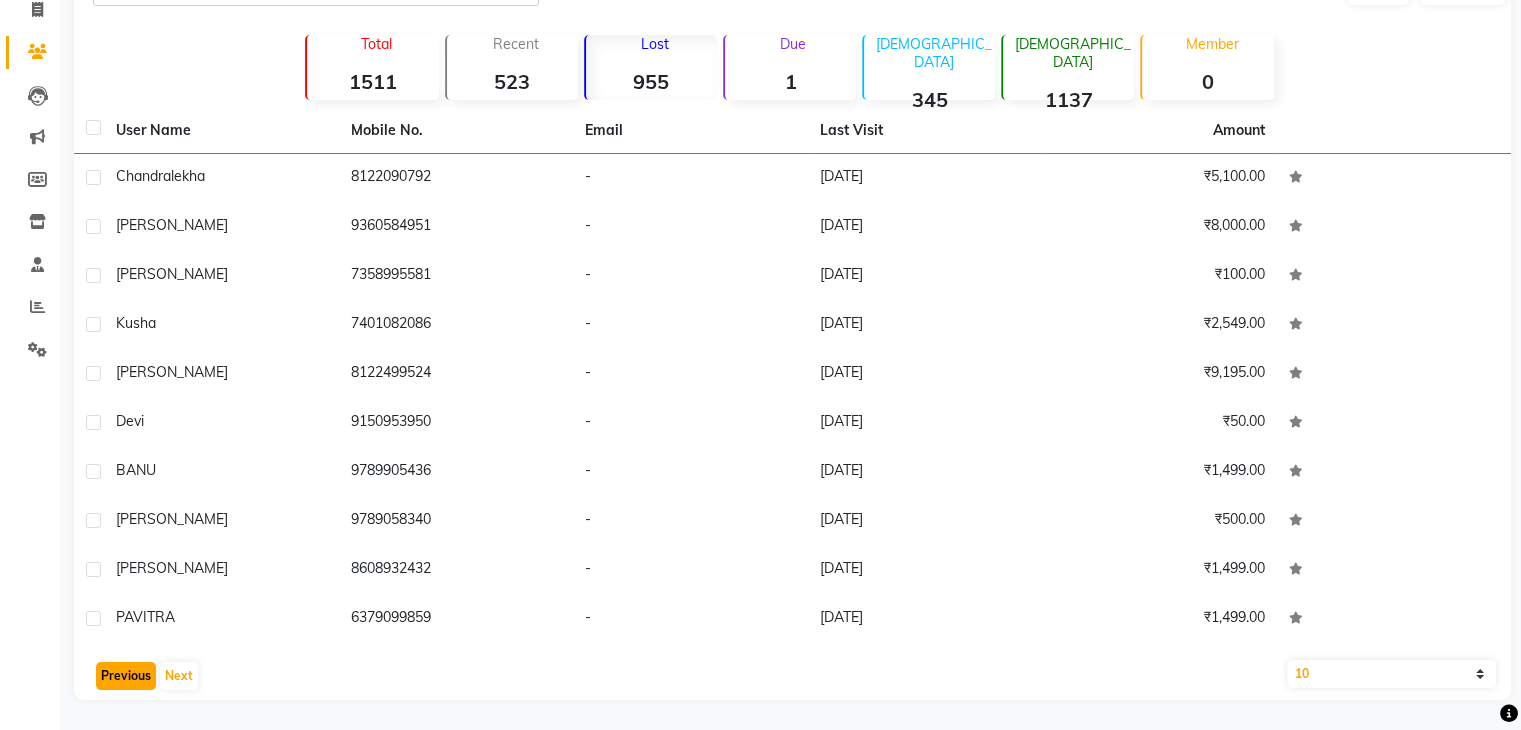 click on "Previous" 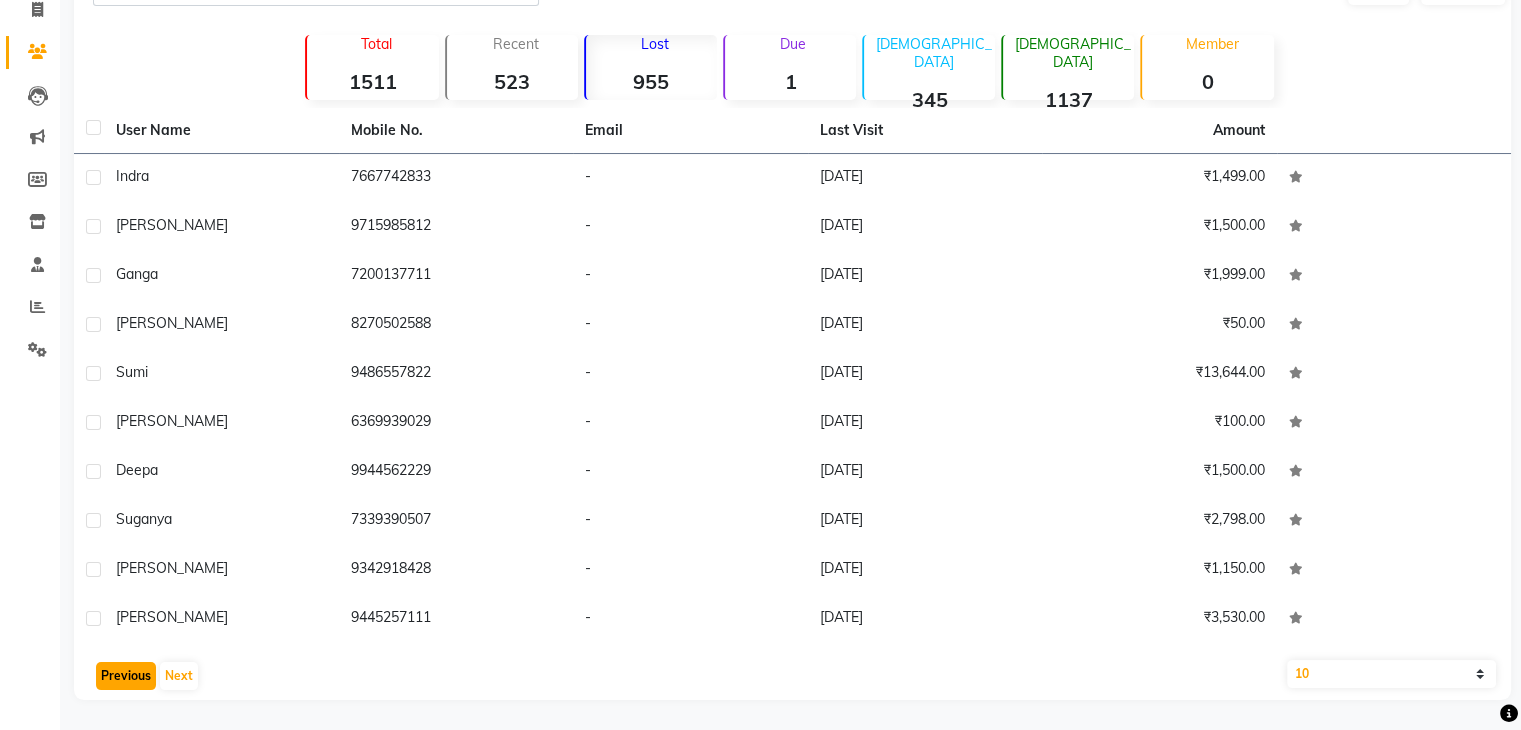 click on "Previous" 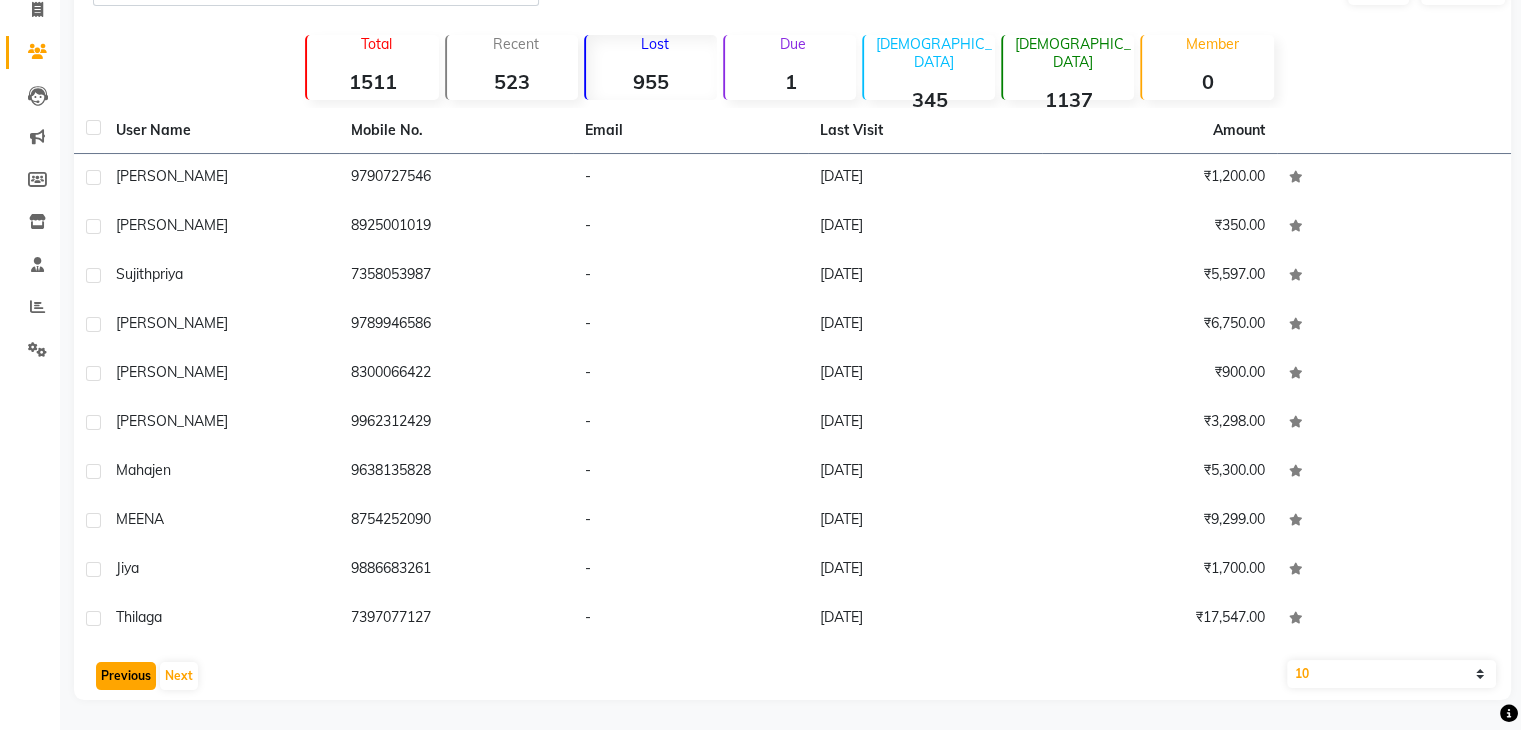 click on "Previous" 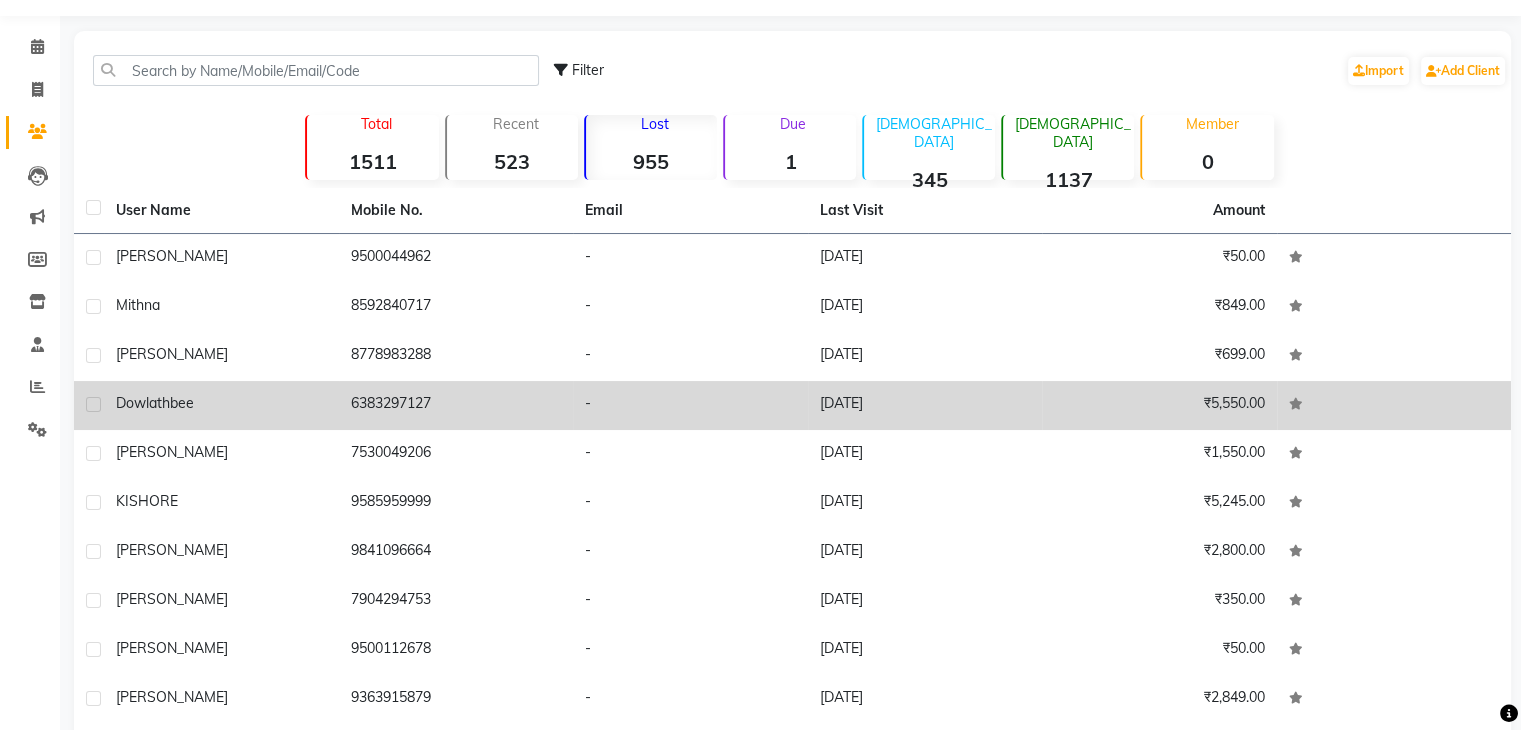 scroll, scrollTop: 136, scrollLeft: 0, axis: vertical 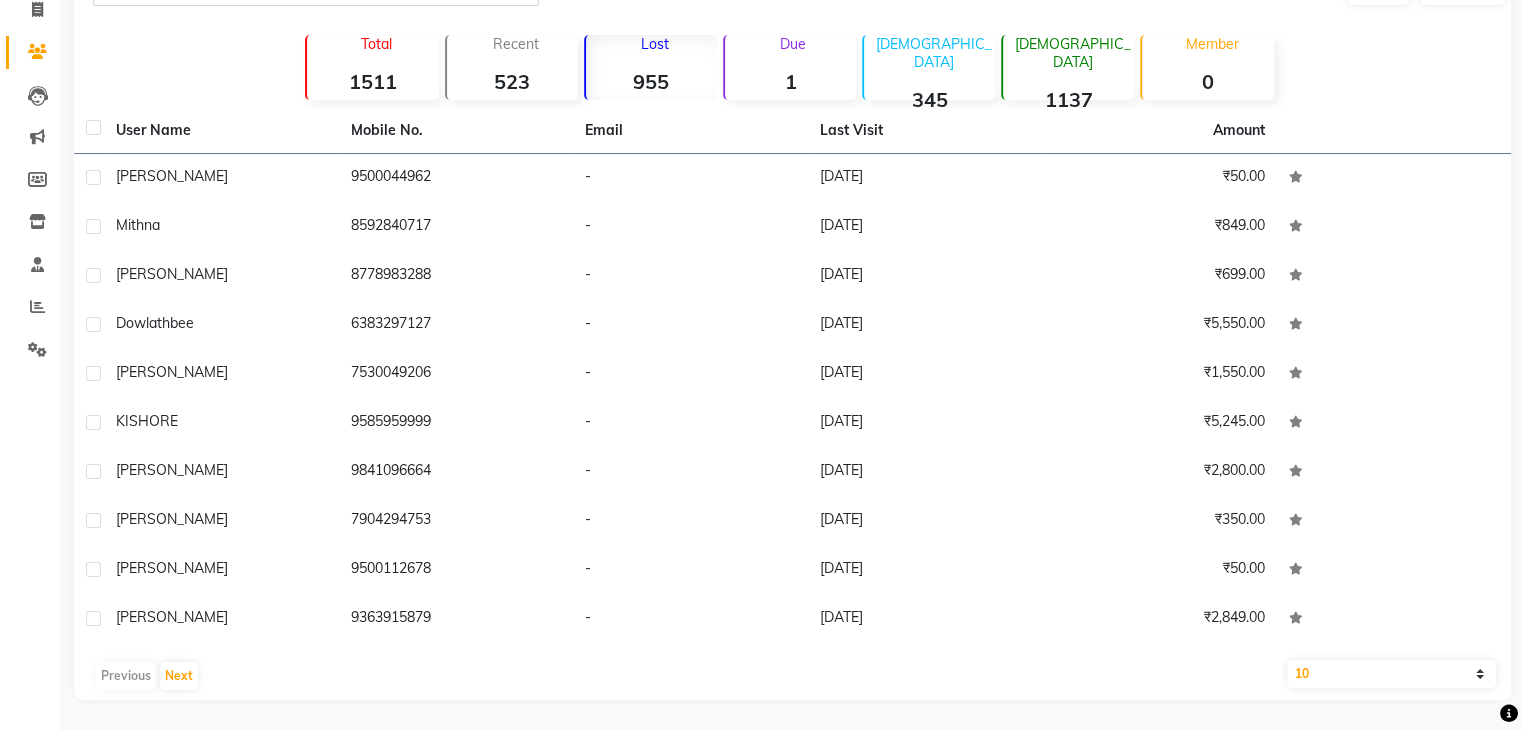 click on "10   50   100" 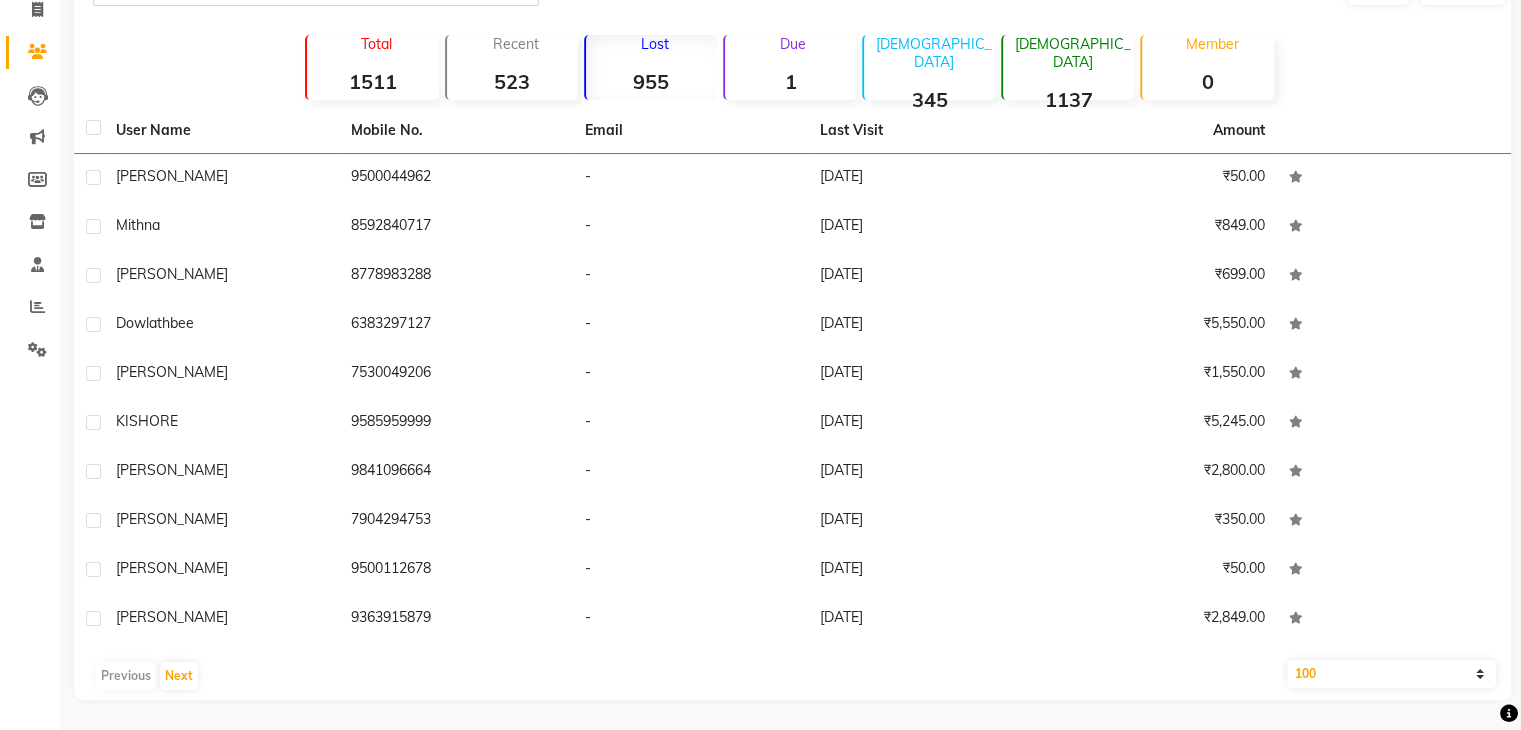 click on "10   50   100" 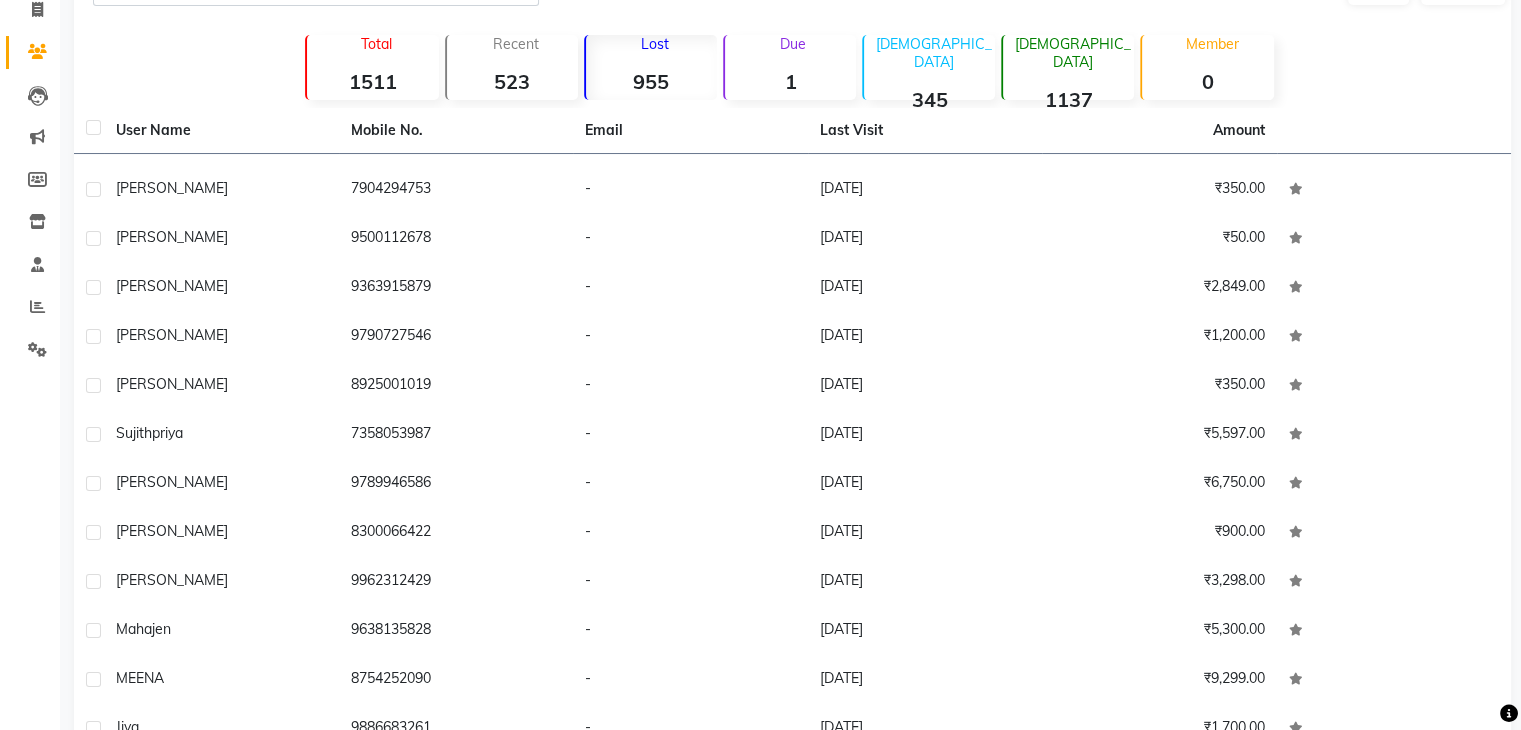 scroll, scrollTop: 0, scrollLeft: 0, axis: both 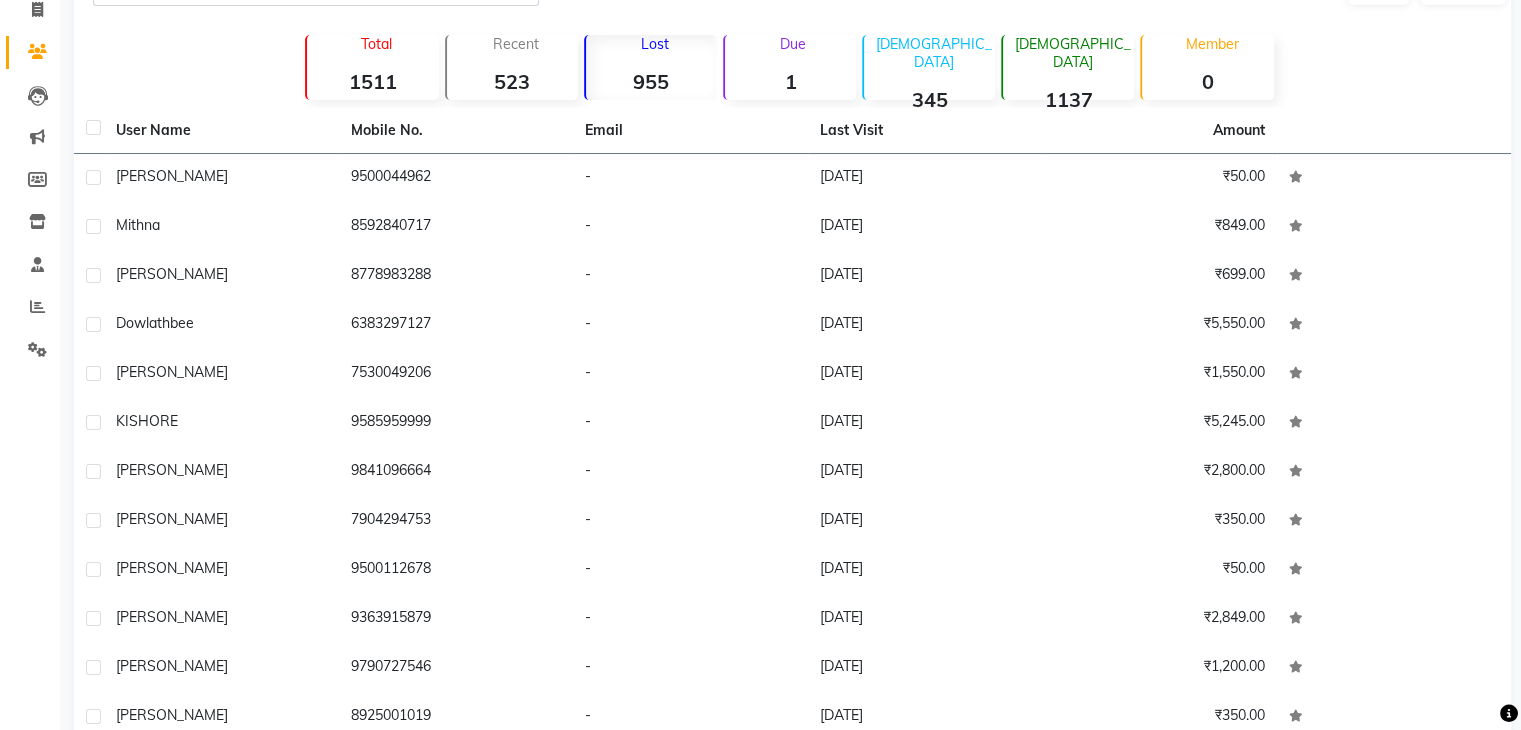 click on "Last Visit" 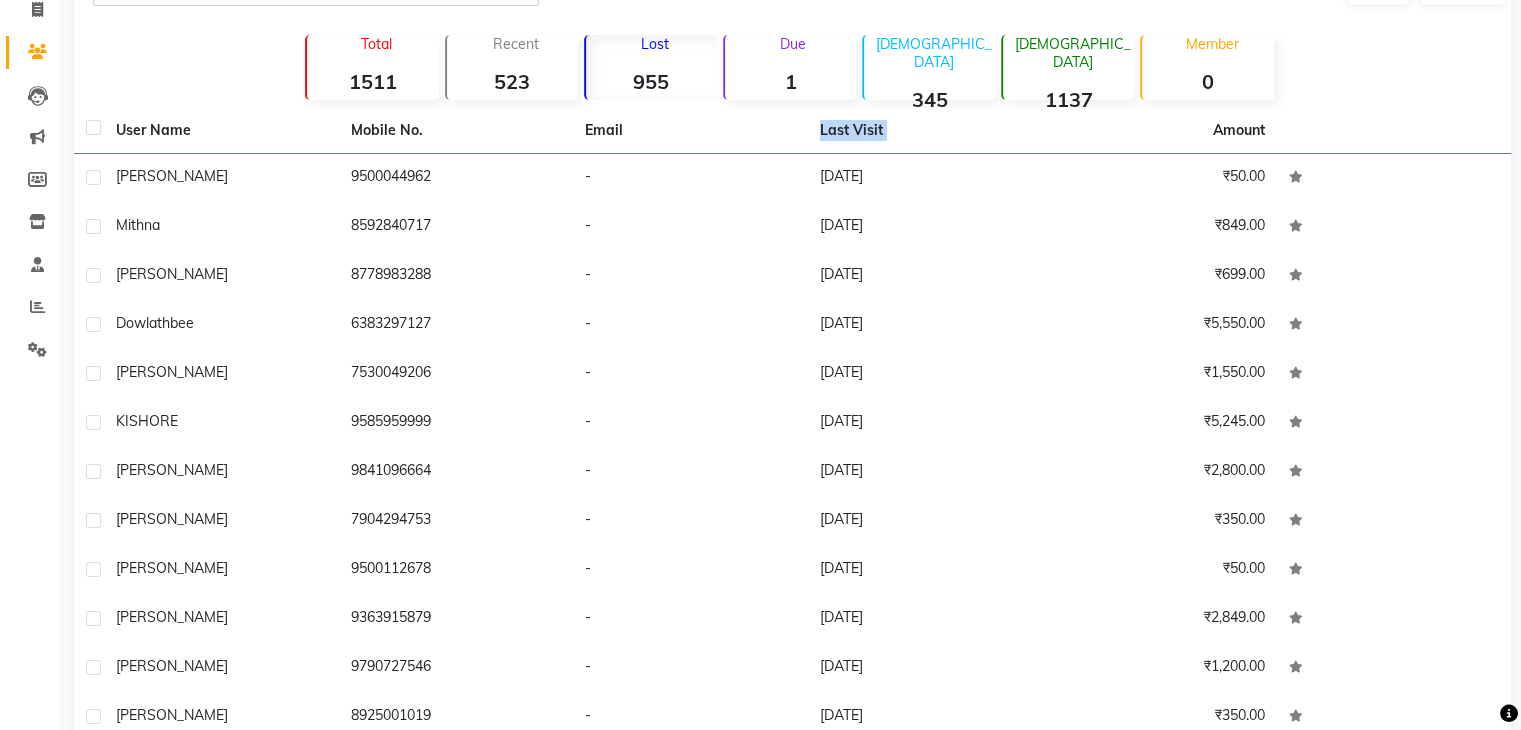 click on "Last Visit" 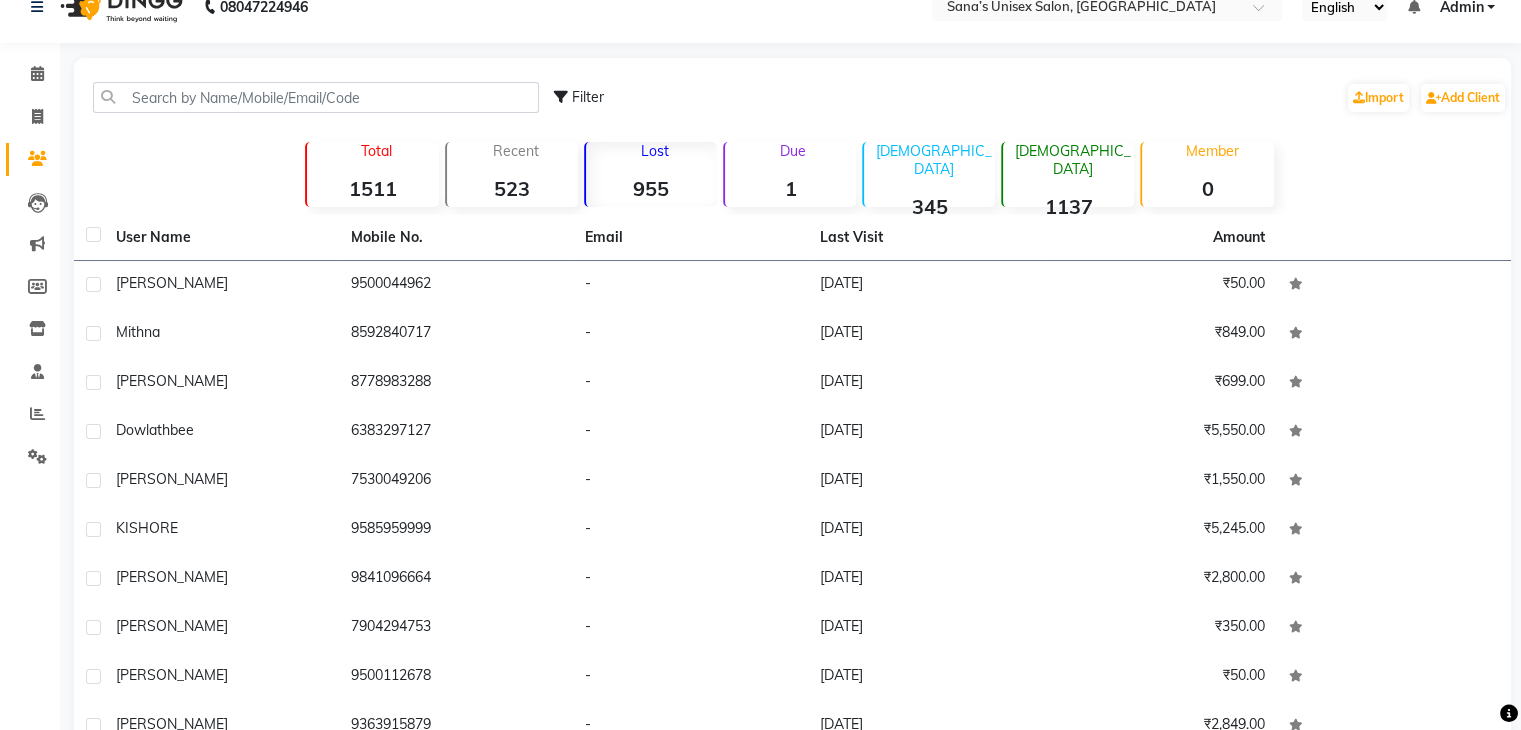 scroll, scrollTop: 0, scrollLeft: 0, axis: both 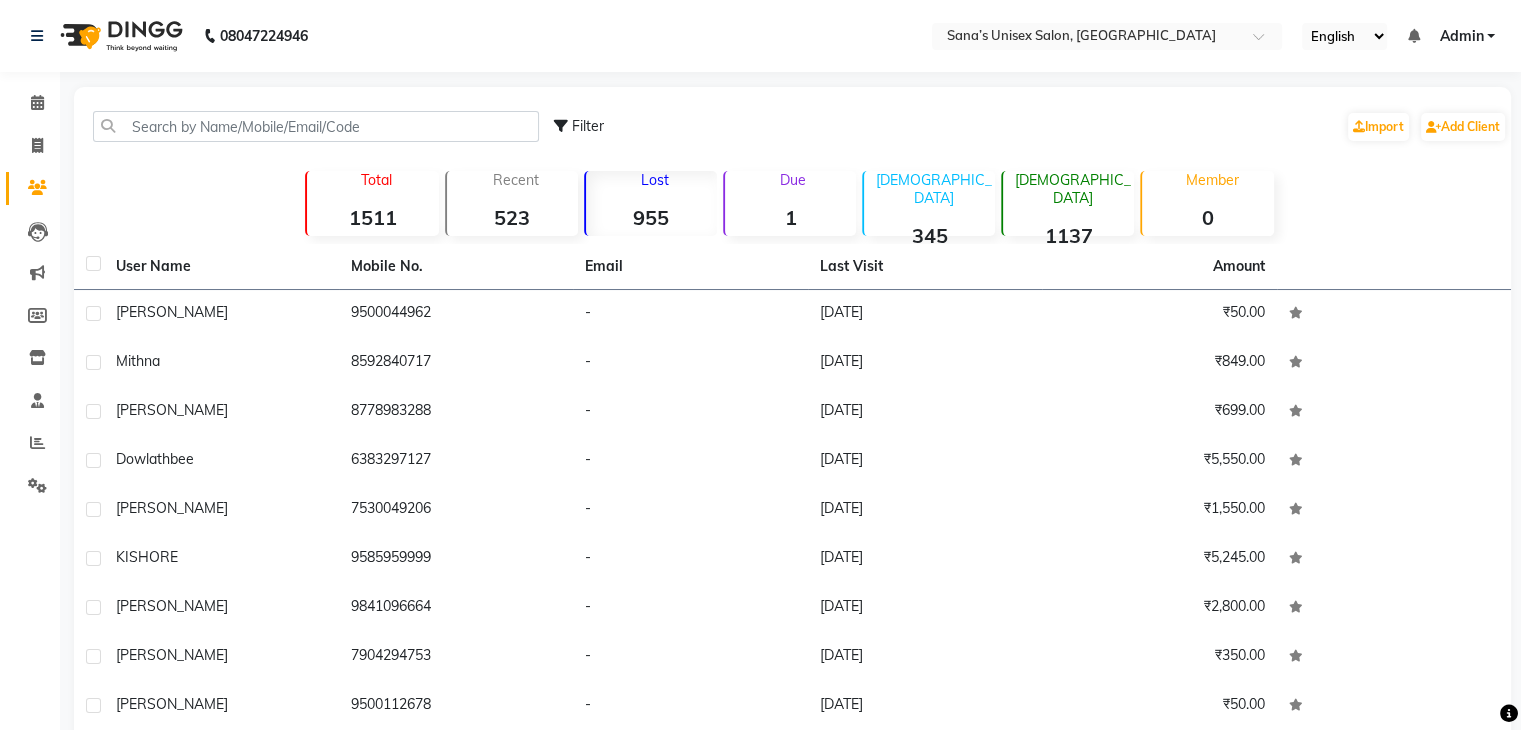 click on "Due  1" 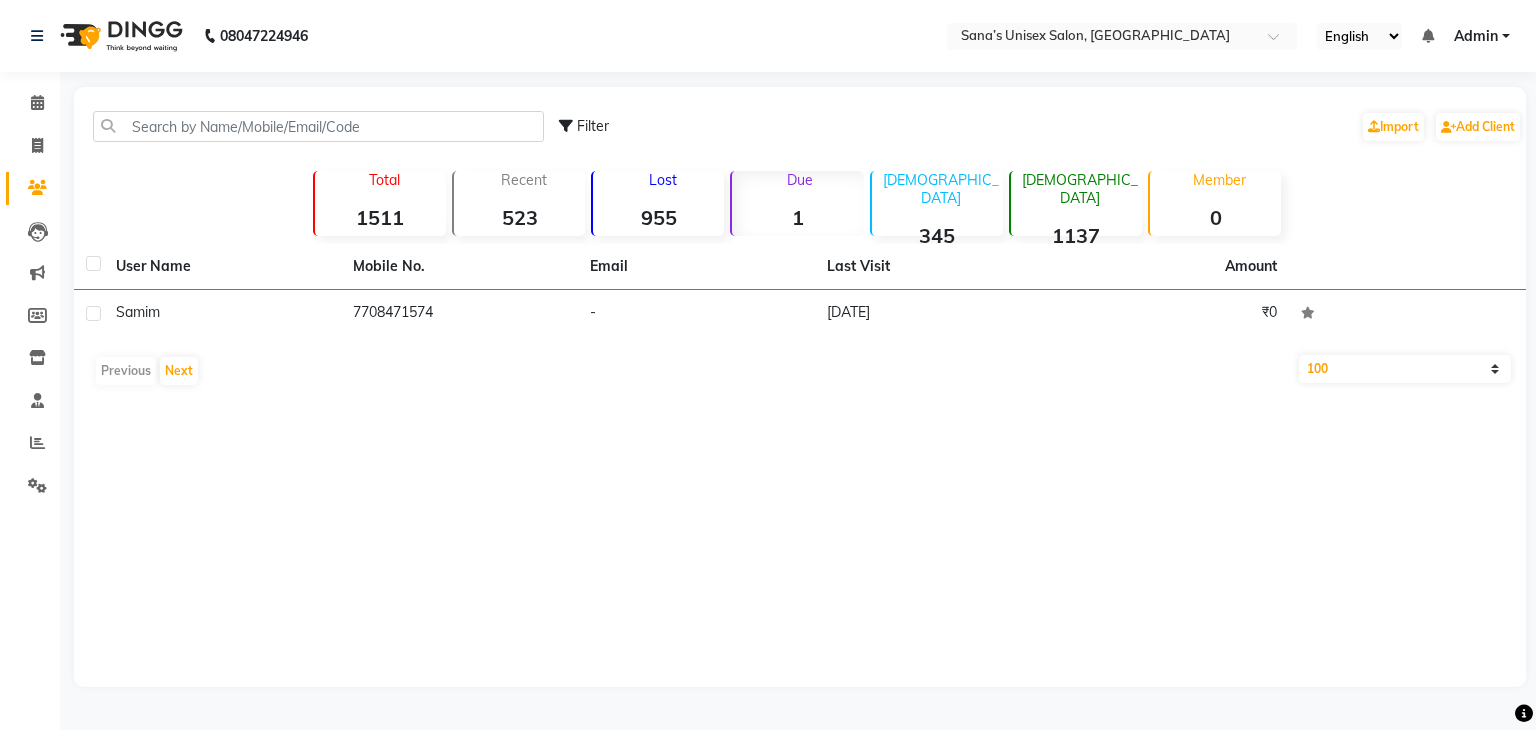 drag, startPoint x: 944, startPoint y: 205, endPoint x: 623, endPoint y: 237, distance: 322.59106 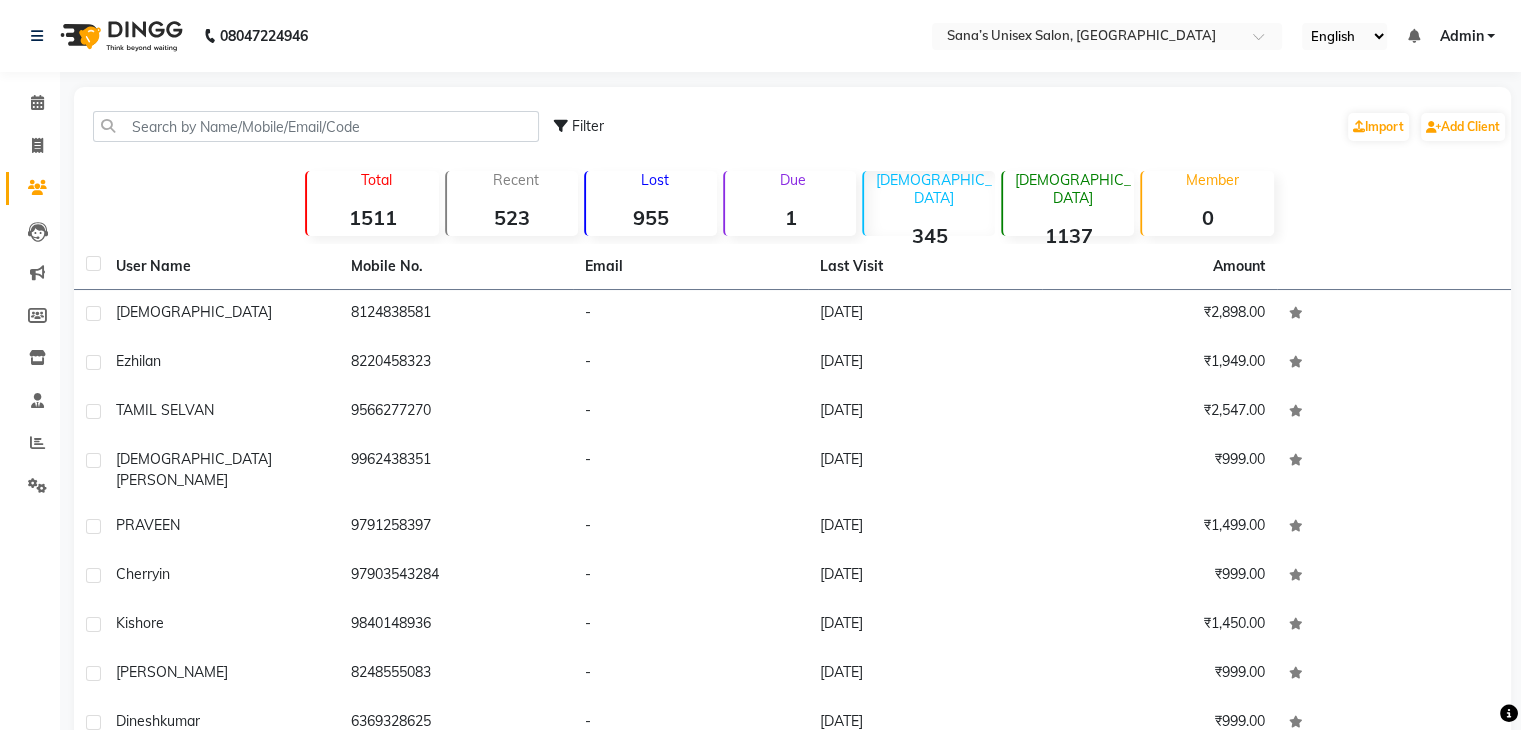 click on "1" 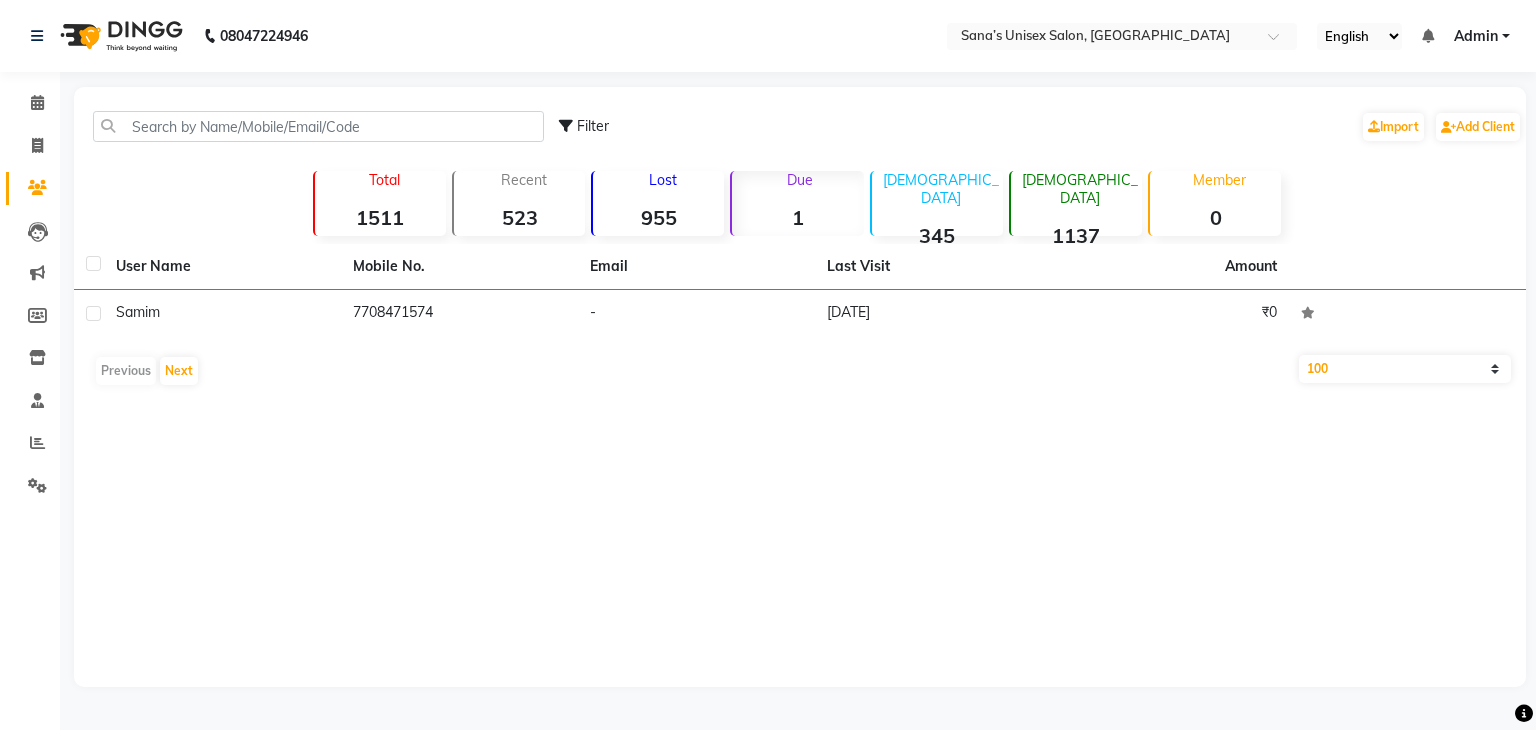 click on "955" 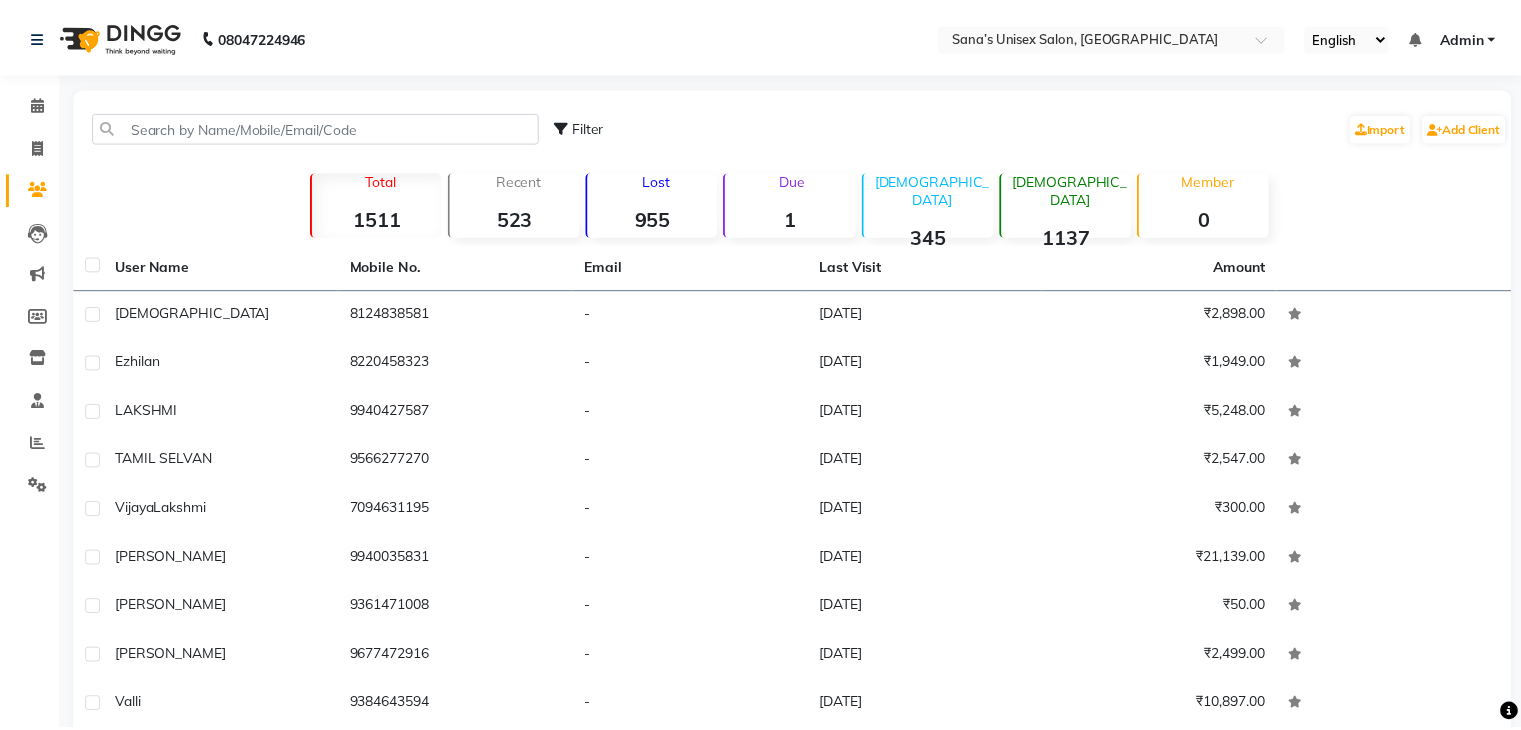 scroll, scrollTop: 0, scrollLeft: 0, axis: both 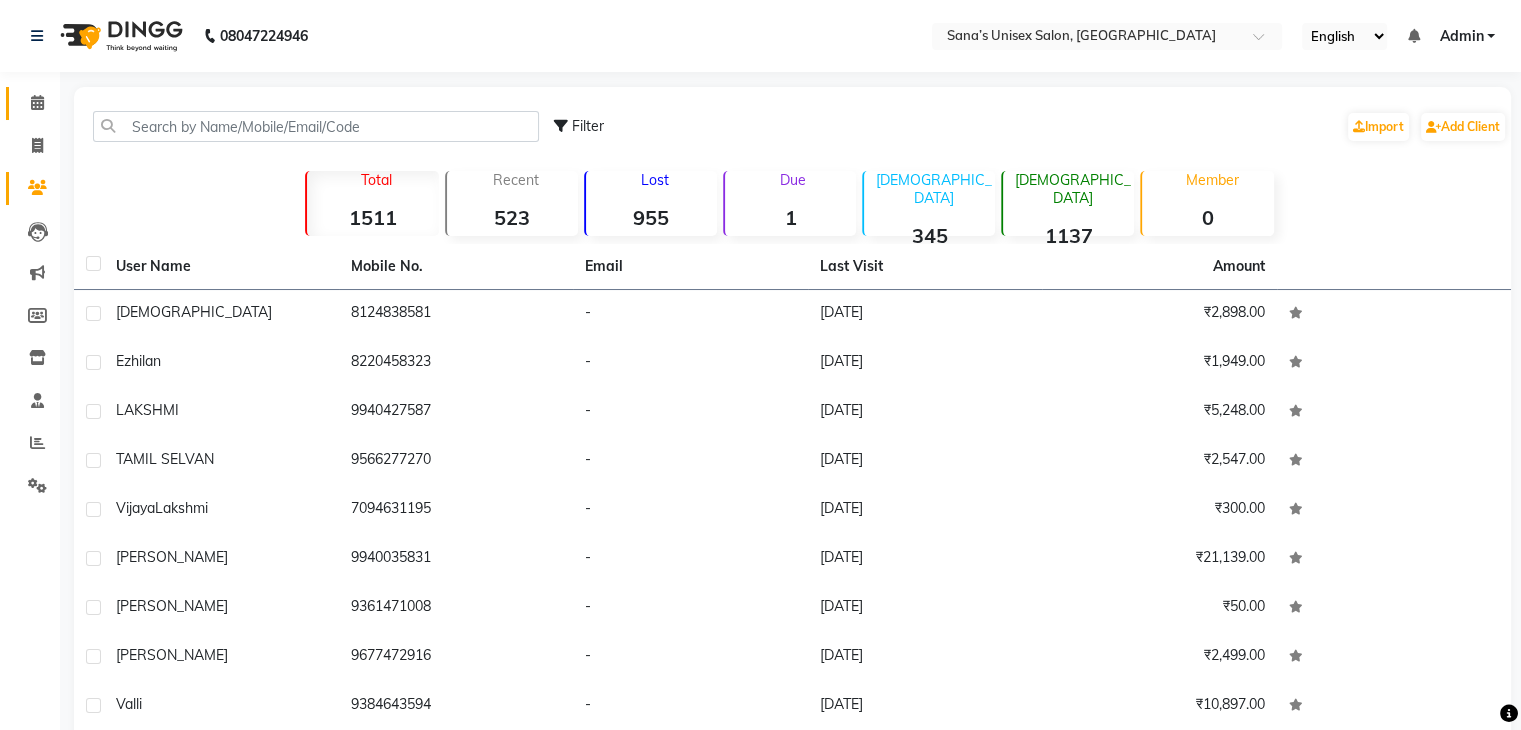 click 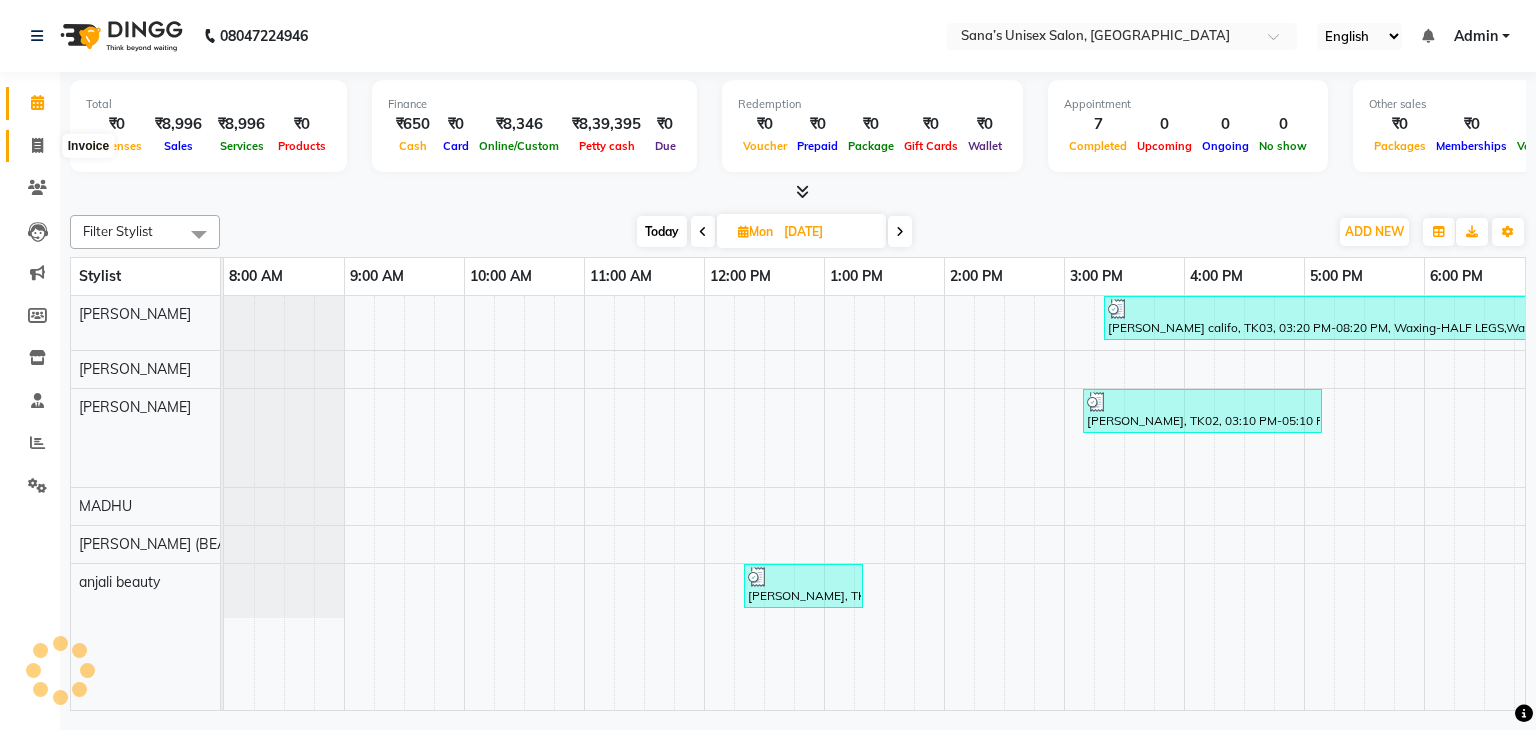 scroll, scrollTop: 0, scrollLeft: 0, axis: both 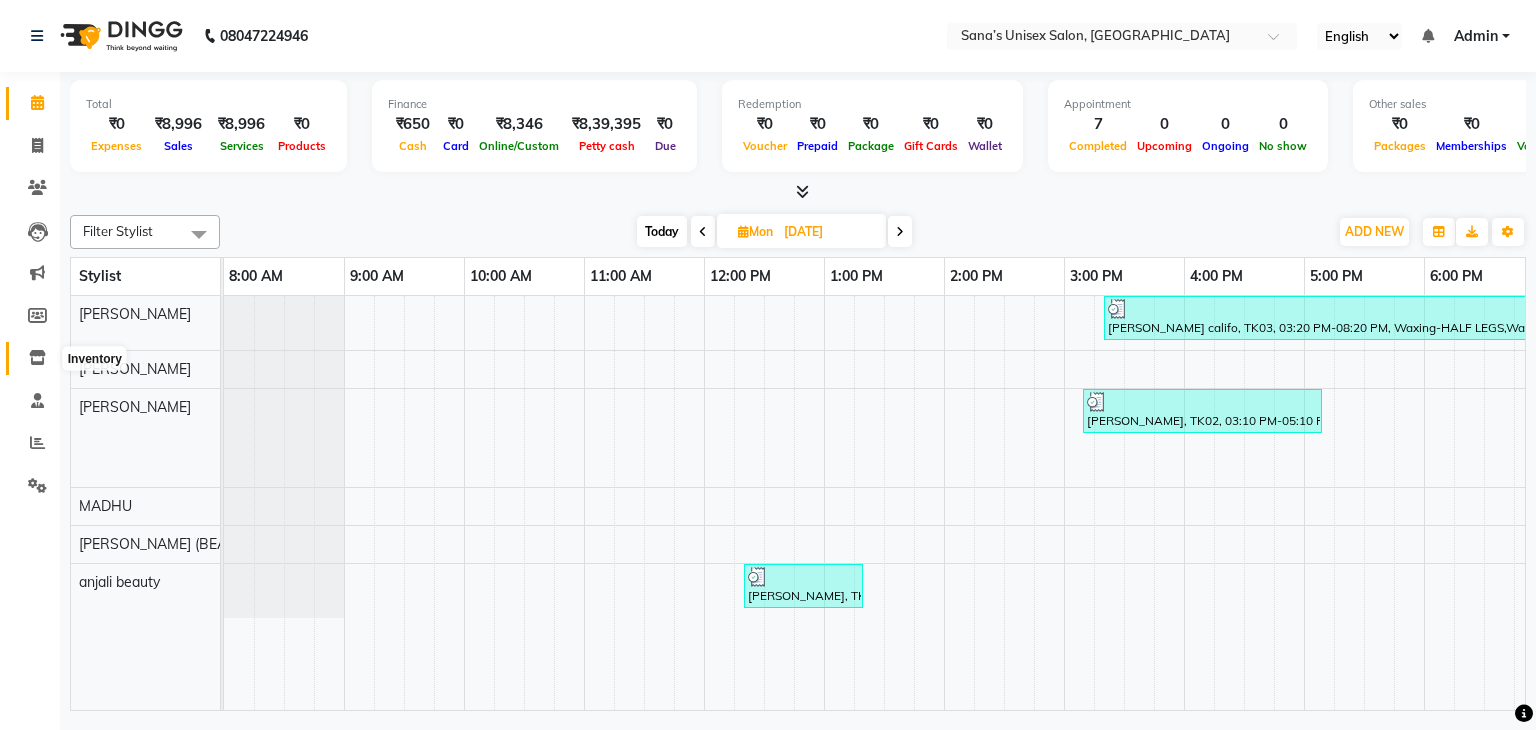 click 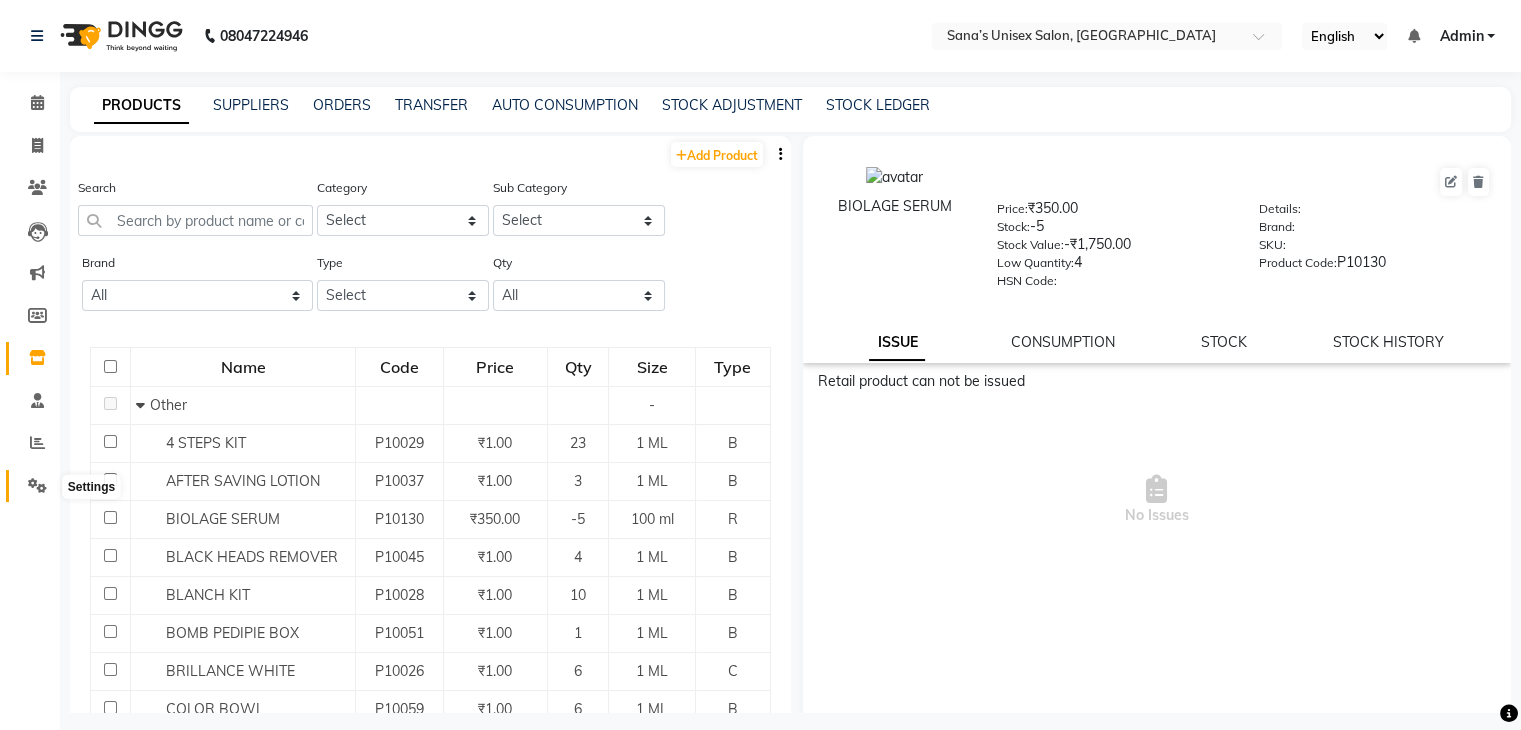 click 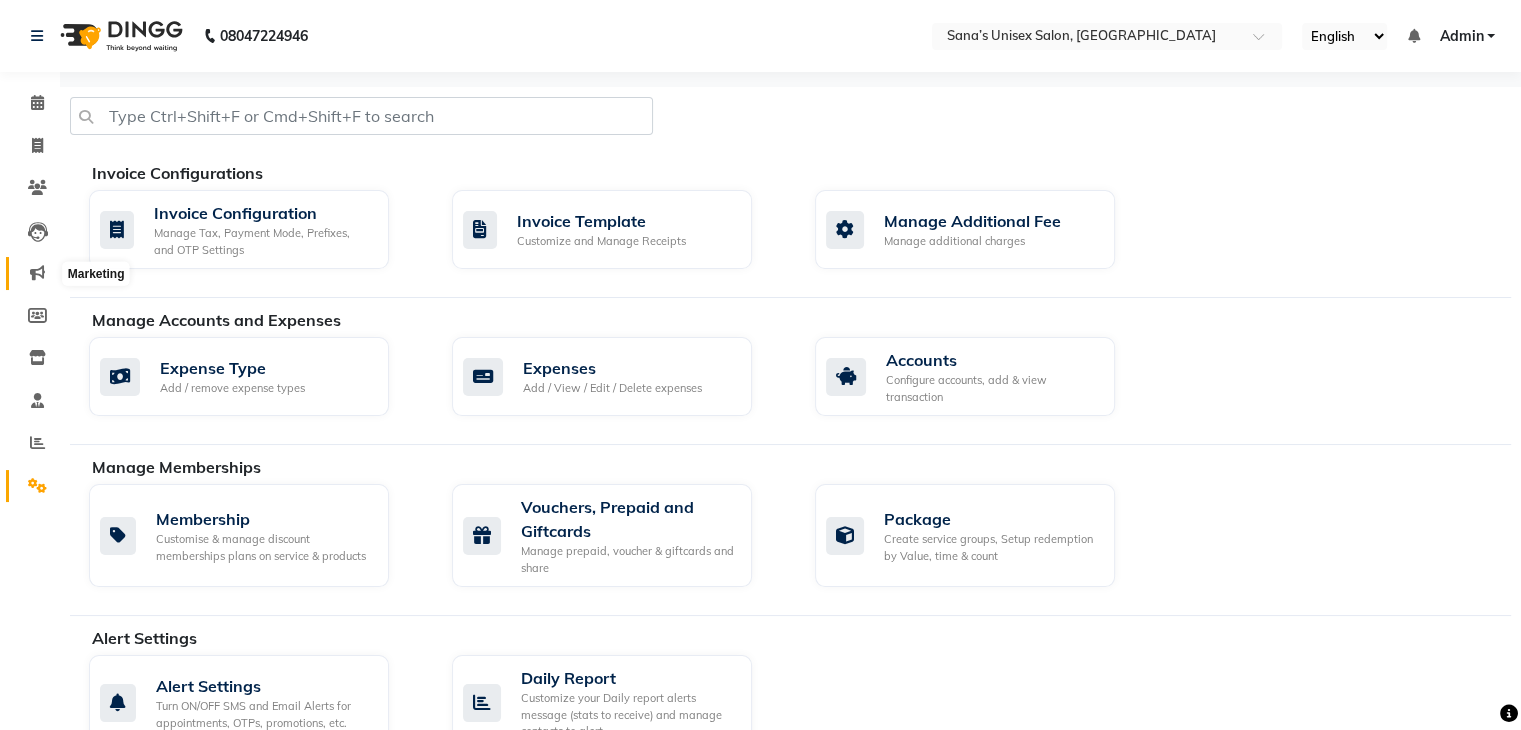click 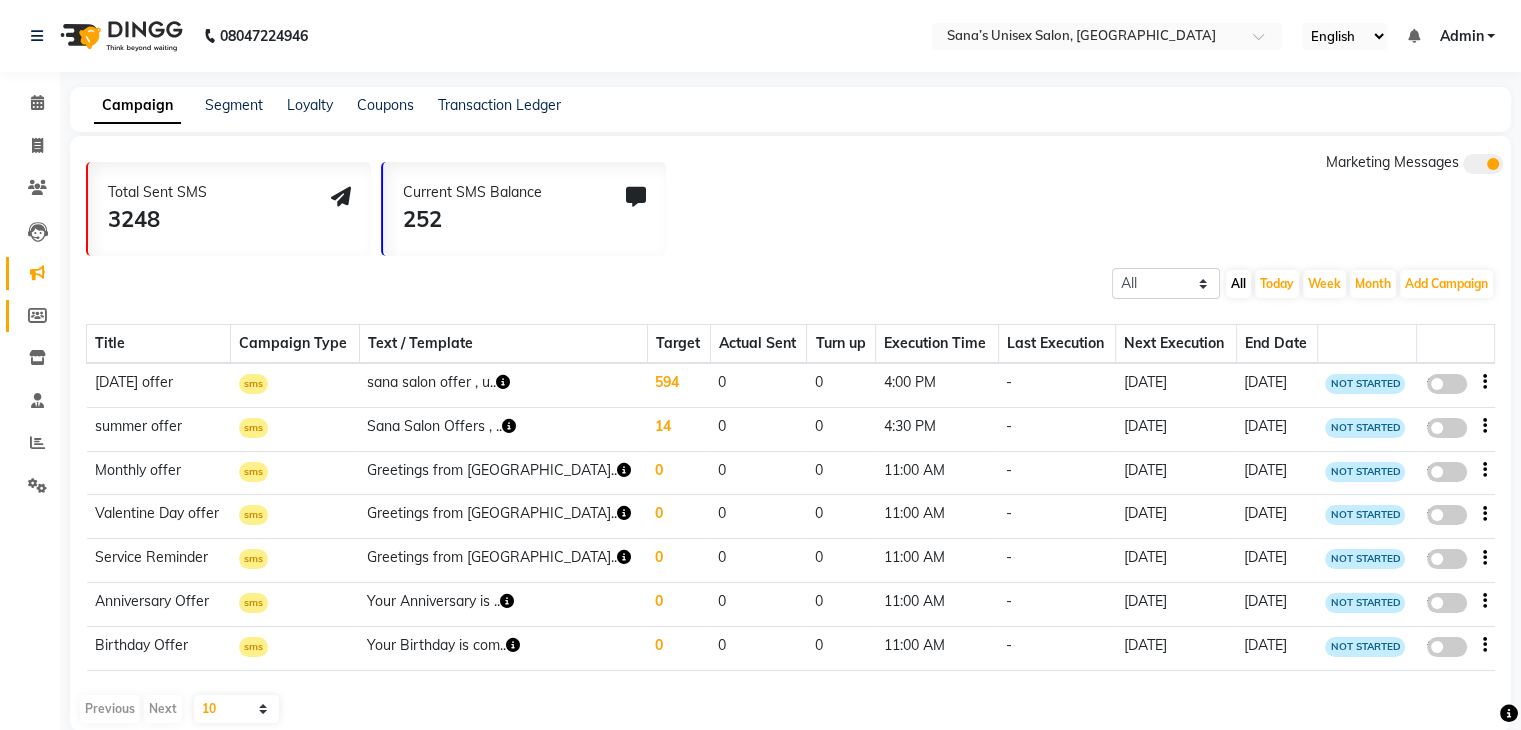 click on "Members" 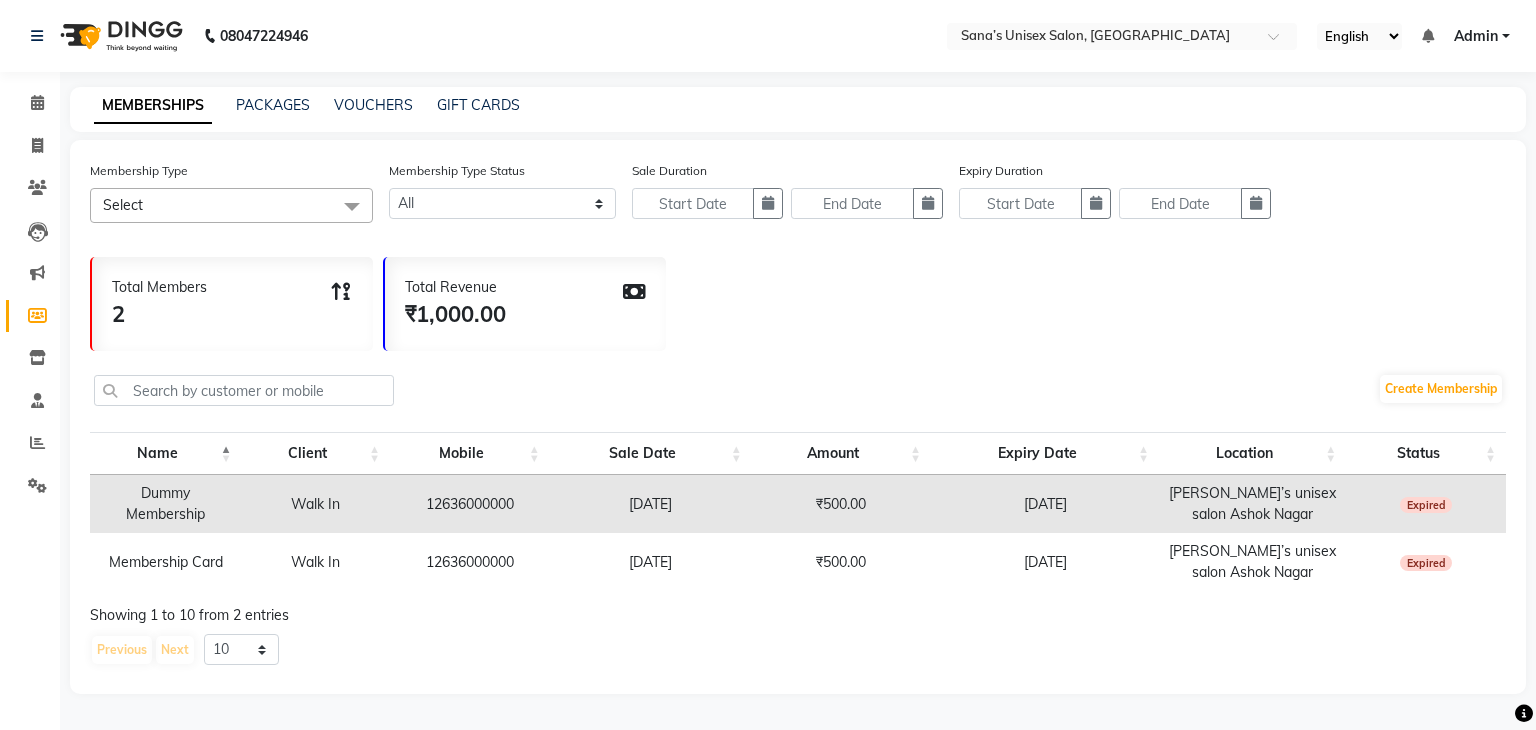 click on "Select" 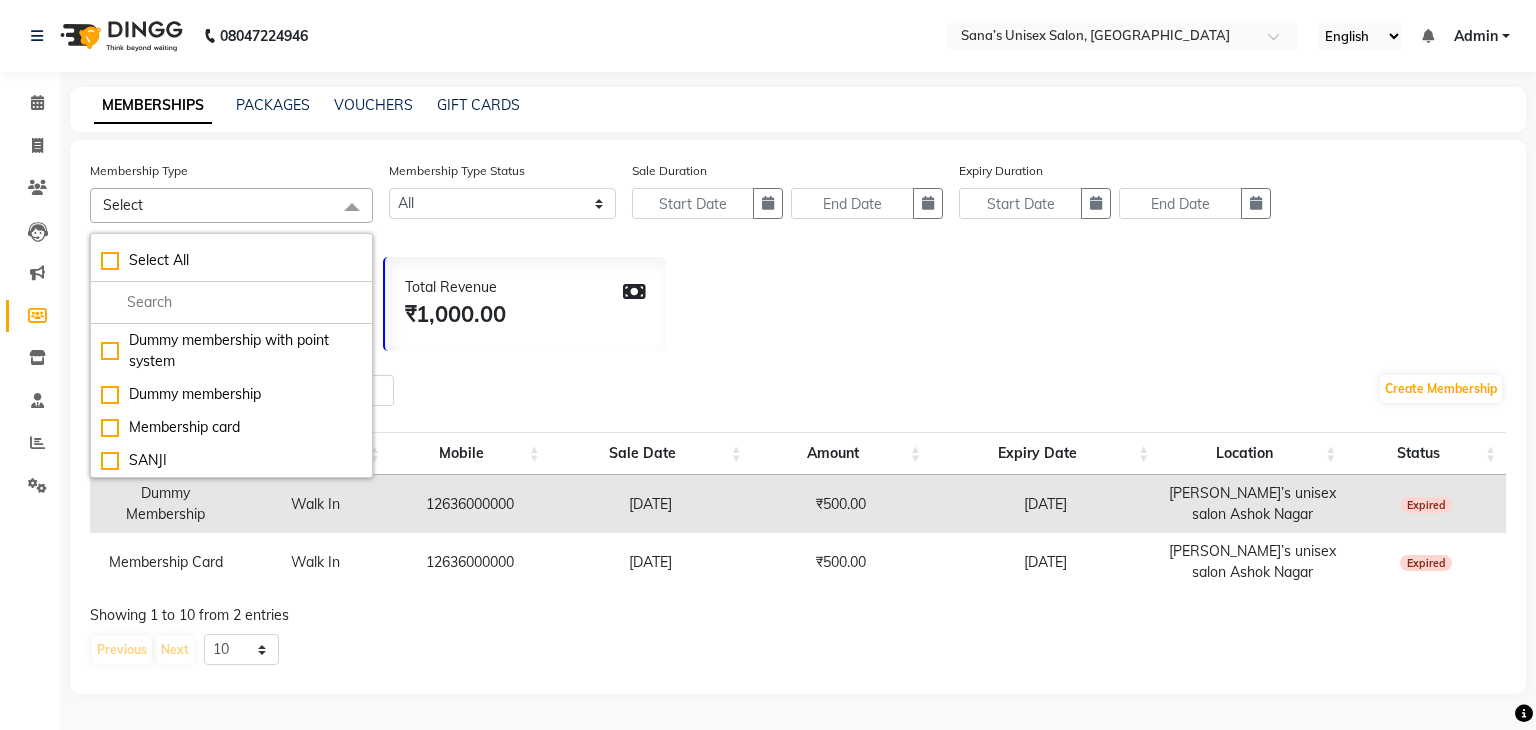 click on "Select" 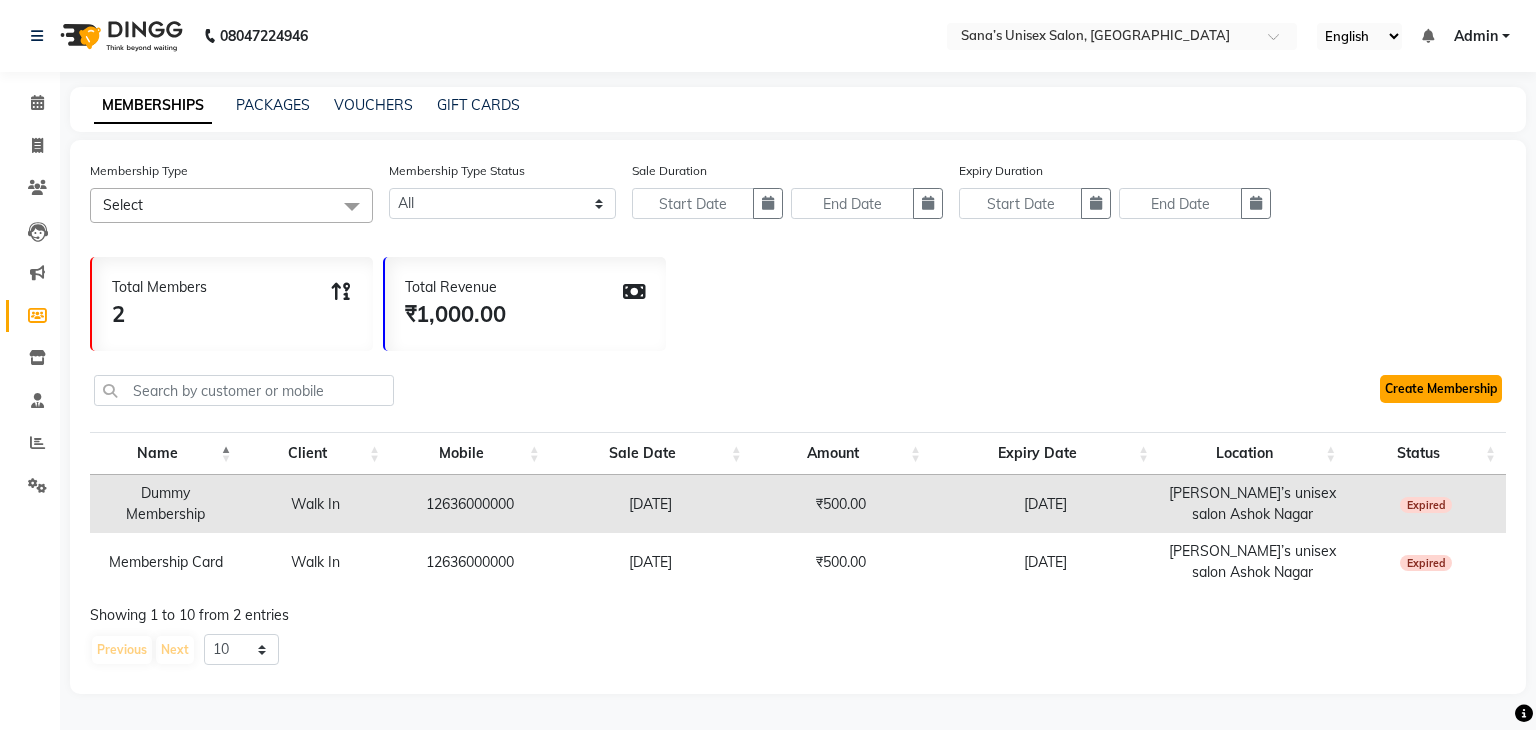 click on "Create Membership" 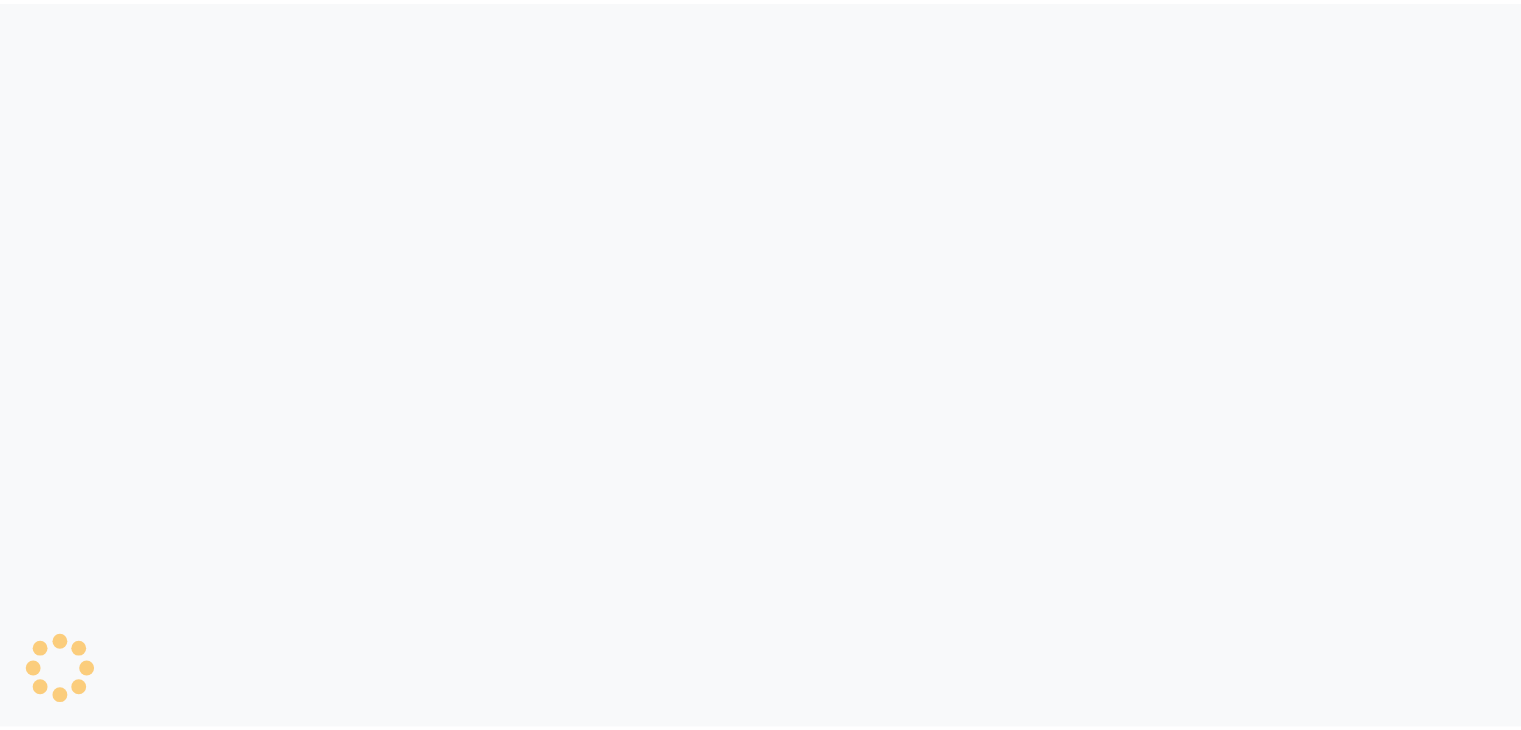 scroll, scrollTop: 0, scrollLeft: 0, axis: both 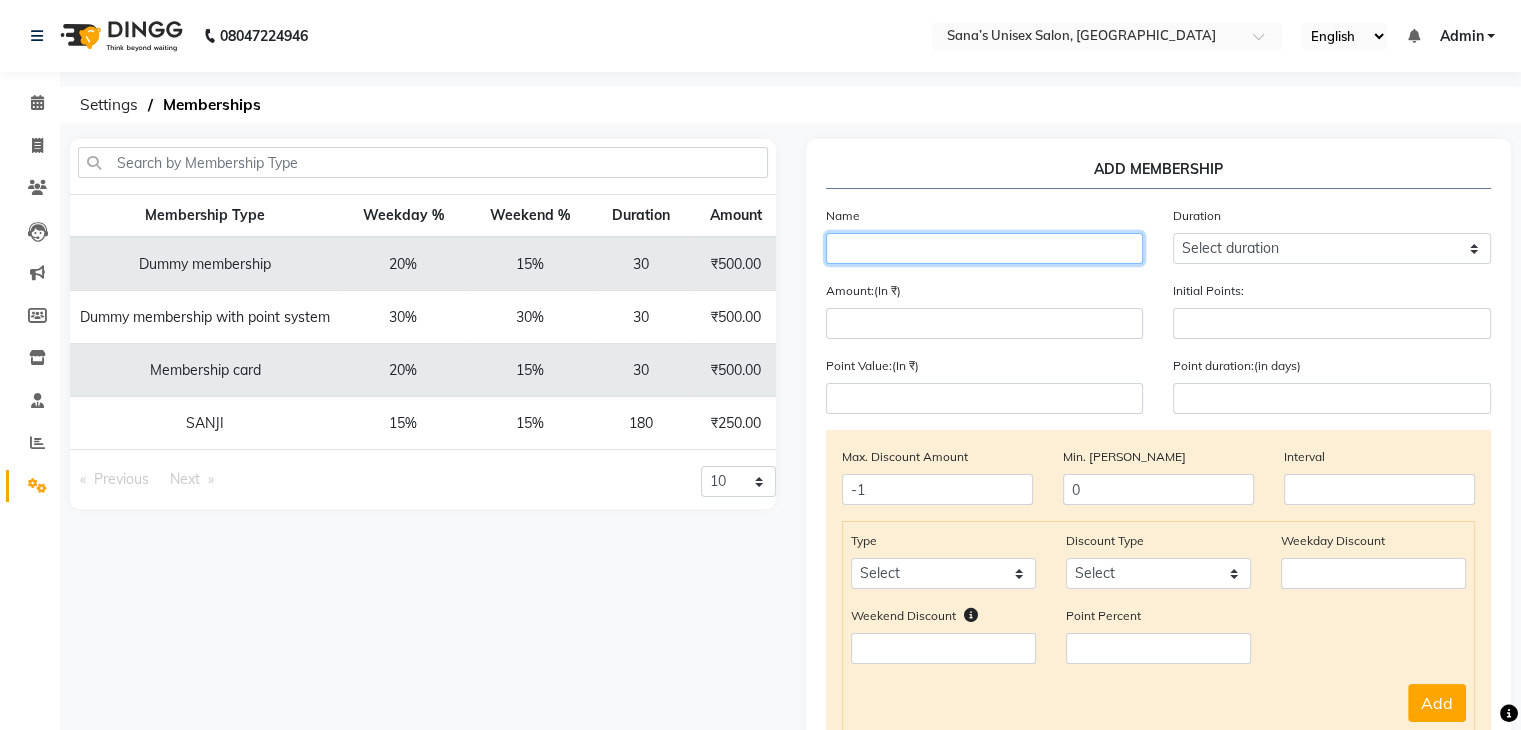 click 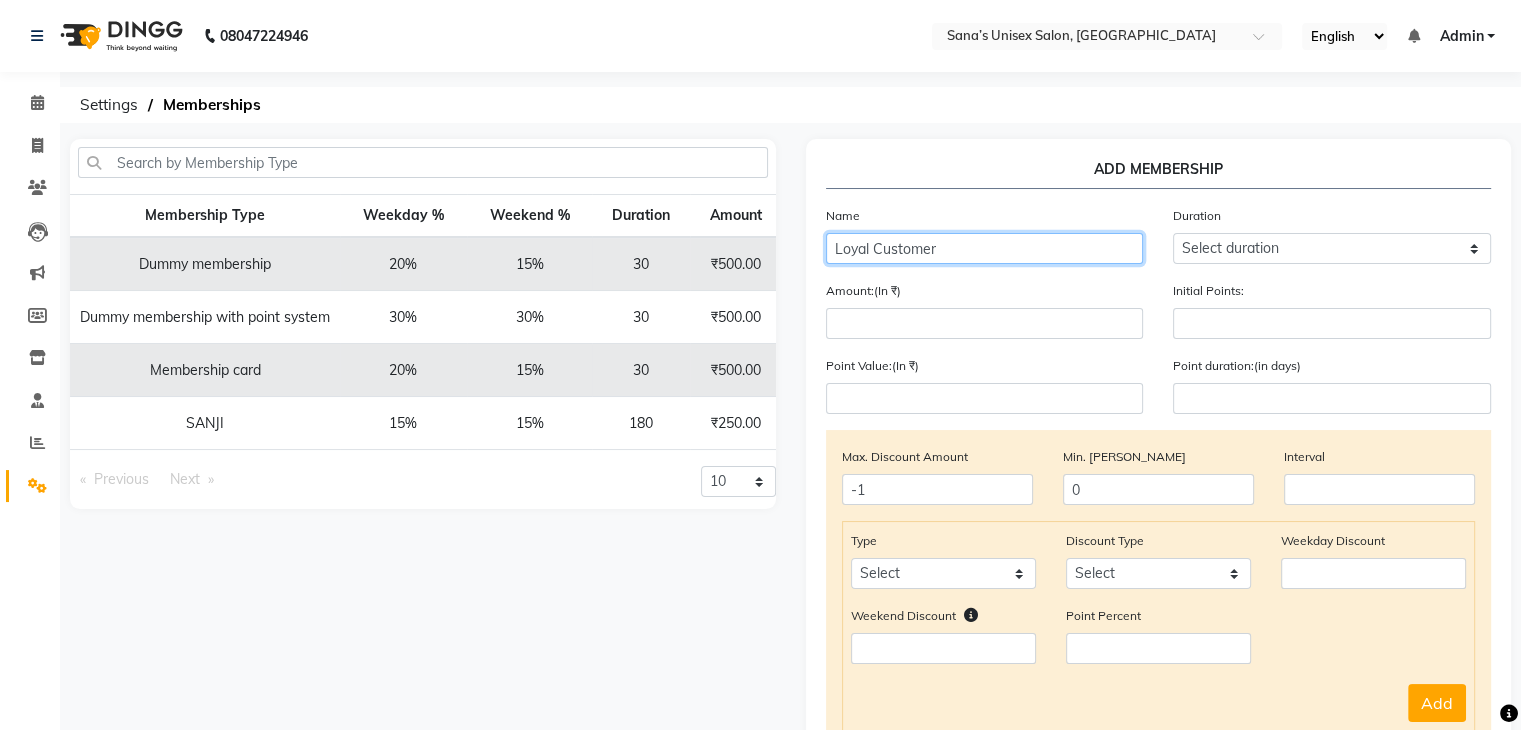 type on "Loyal Customer" 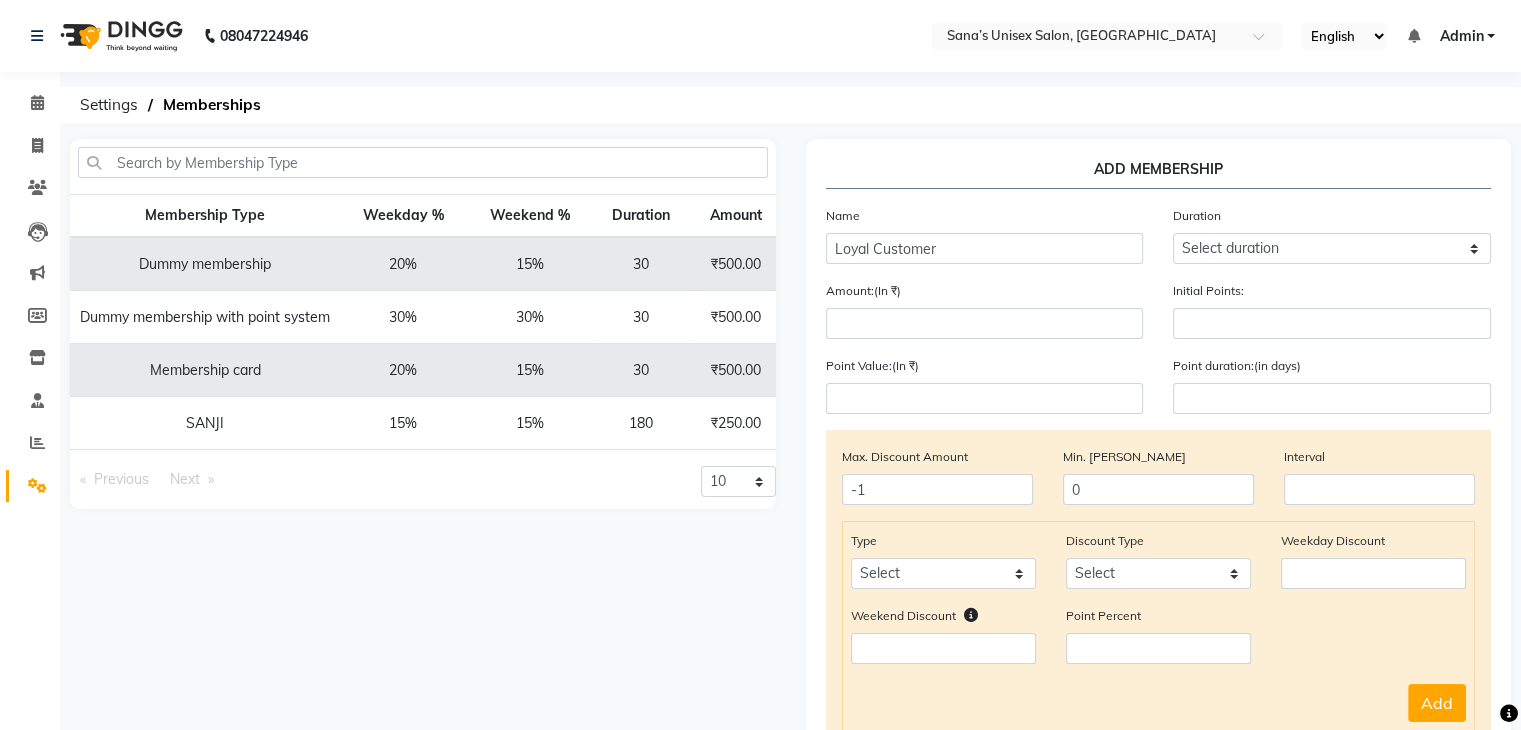 click on "ADD MEMBERSHIP  Name Loyal Customer Duration Select duration Week  Half-month  Month  Year  Life Time  4 Months  8 Months  6 Months  15 Months  18 Months  30 Months  90 Days  210 Days  240 Days  270 Days  395 Days  425 Days  1 Day  2 Years  10 Months  3 Years  5 Years  Amount:(In ₹) Initial Points: Point Value:(In ₹) Point duration:(in days) Max. Discount Amount -1 Min. Bill Amount 0 Interval Type Select Service Product Package Prepaid Voucher Discount Type Select Percent Flat Weekday Discount Weekend Discount    Point Percent Add Connect With Select Package Prepaid Voucher Select Select Visible to all locations Apply Tax  Save   Cancel" 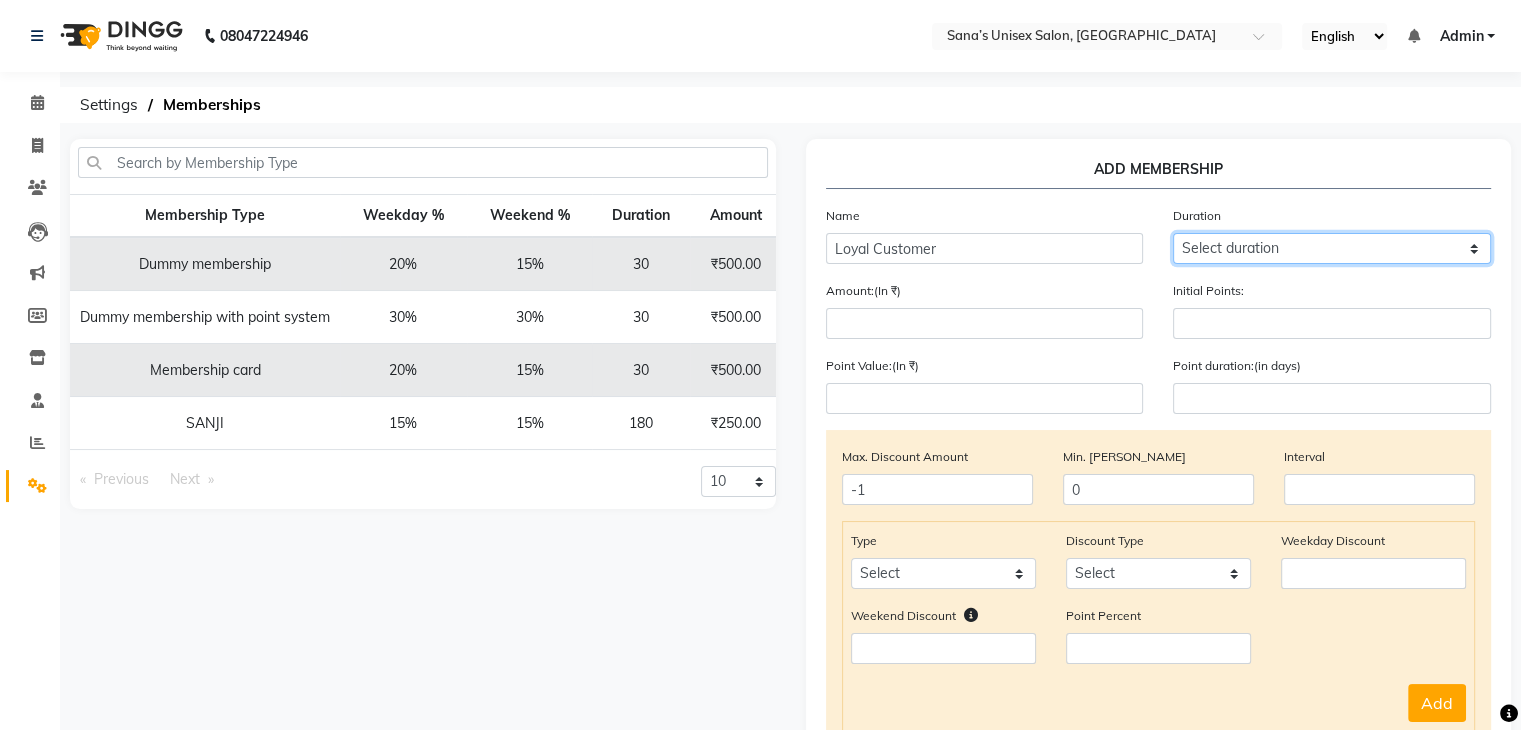 click on "Select duration Week  Half-month  Month  Year  Life Time  4 Months  8 Months  6 Months  15 Months  18 Months  30 Months  90 Days  210 Days  240 Days  270 Days  395 Days  425 Days  1 Day  2 Years  10 Months  3 Years  5 Years" 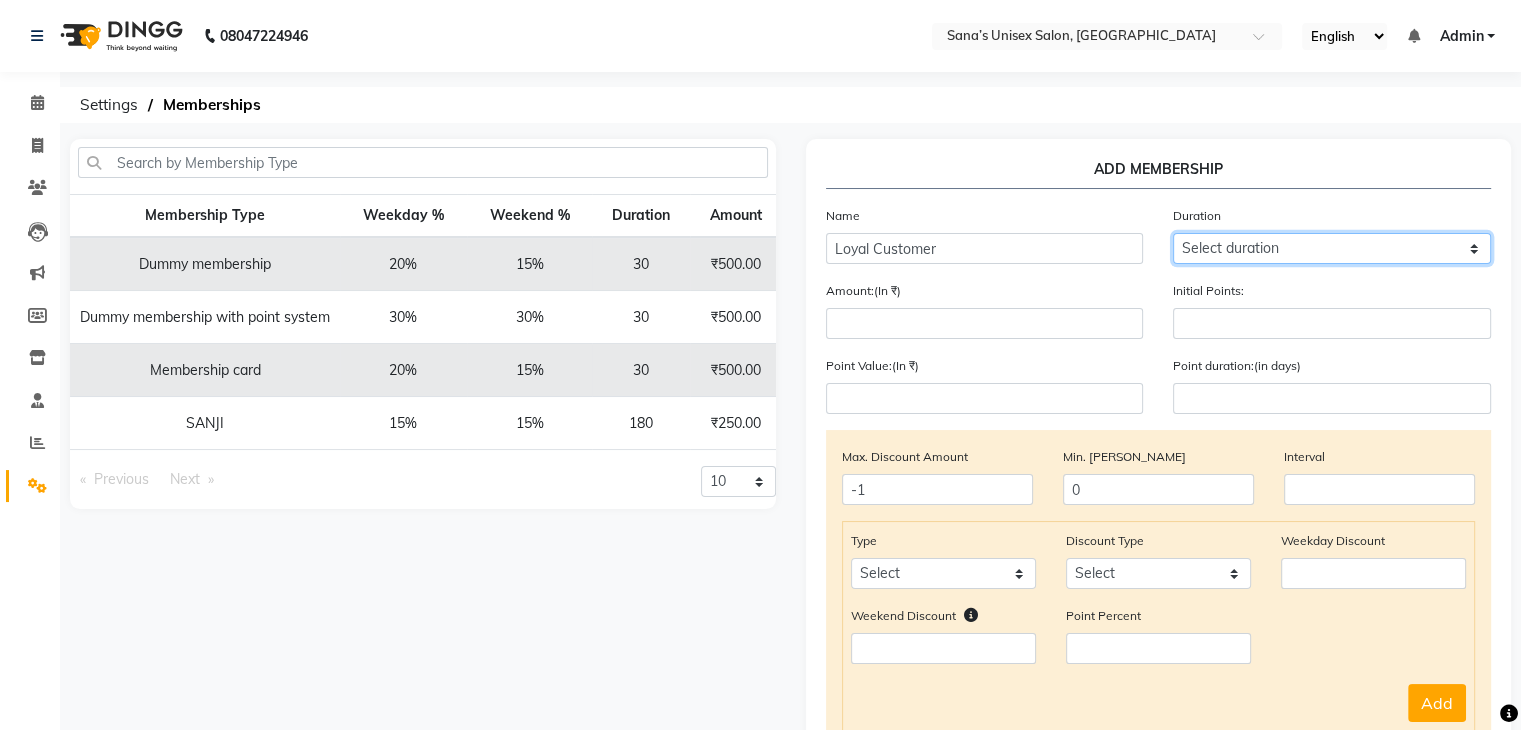 select on "8: 180" 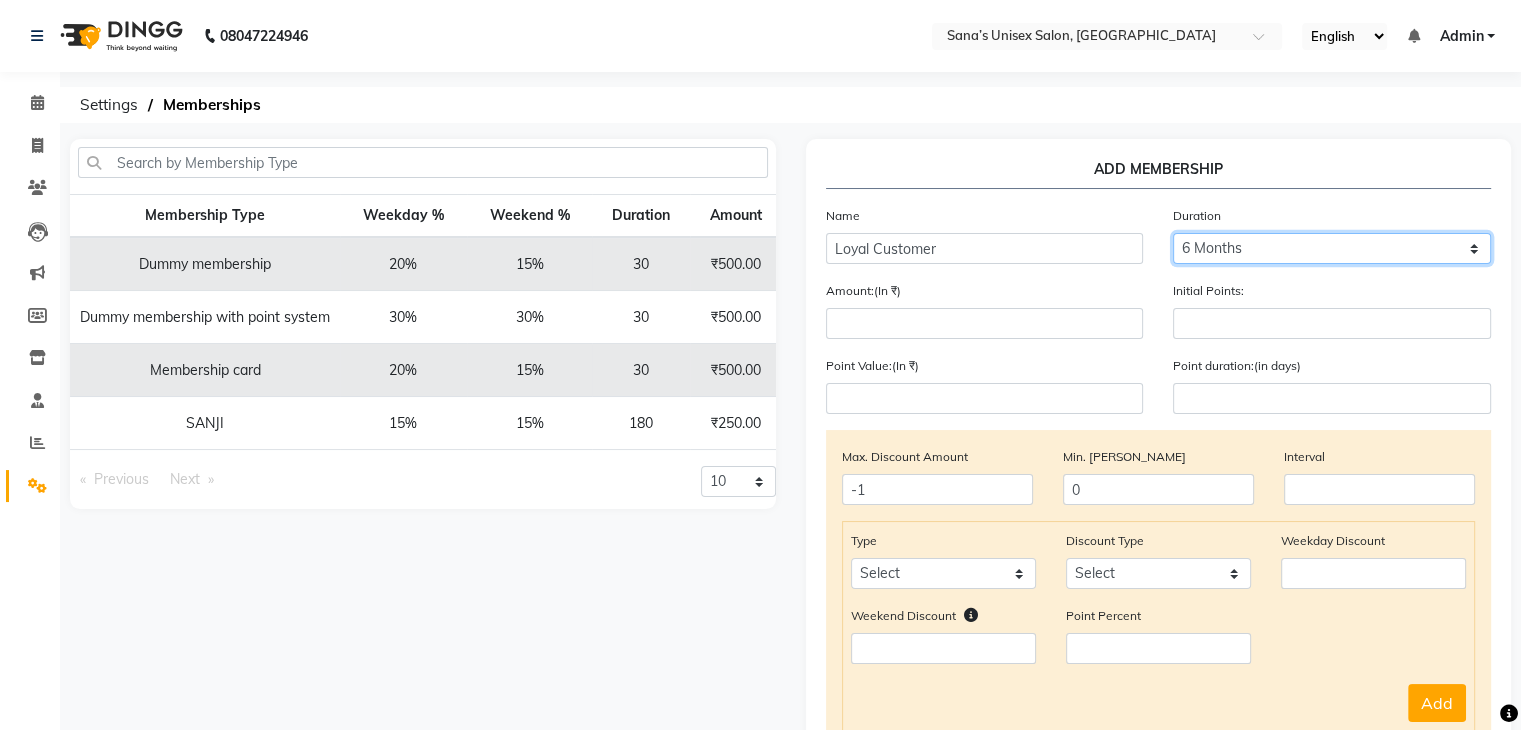 click on "Select duration Week  Half-month  Month  Year  Life Time  4 Months  8 Months  6 Months  15 Months  18 Months  30 Months  90 Days  210 Days  240 Days  270 Days  395 Days  425 Days  1 Day  2 Years  10 Months  3 Years  5 Years" 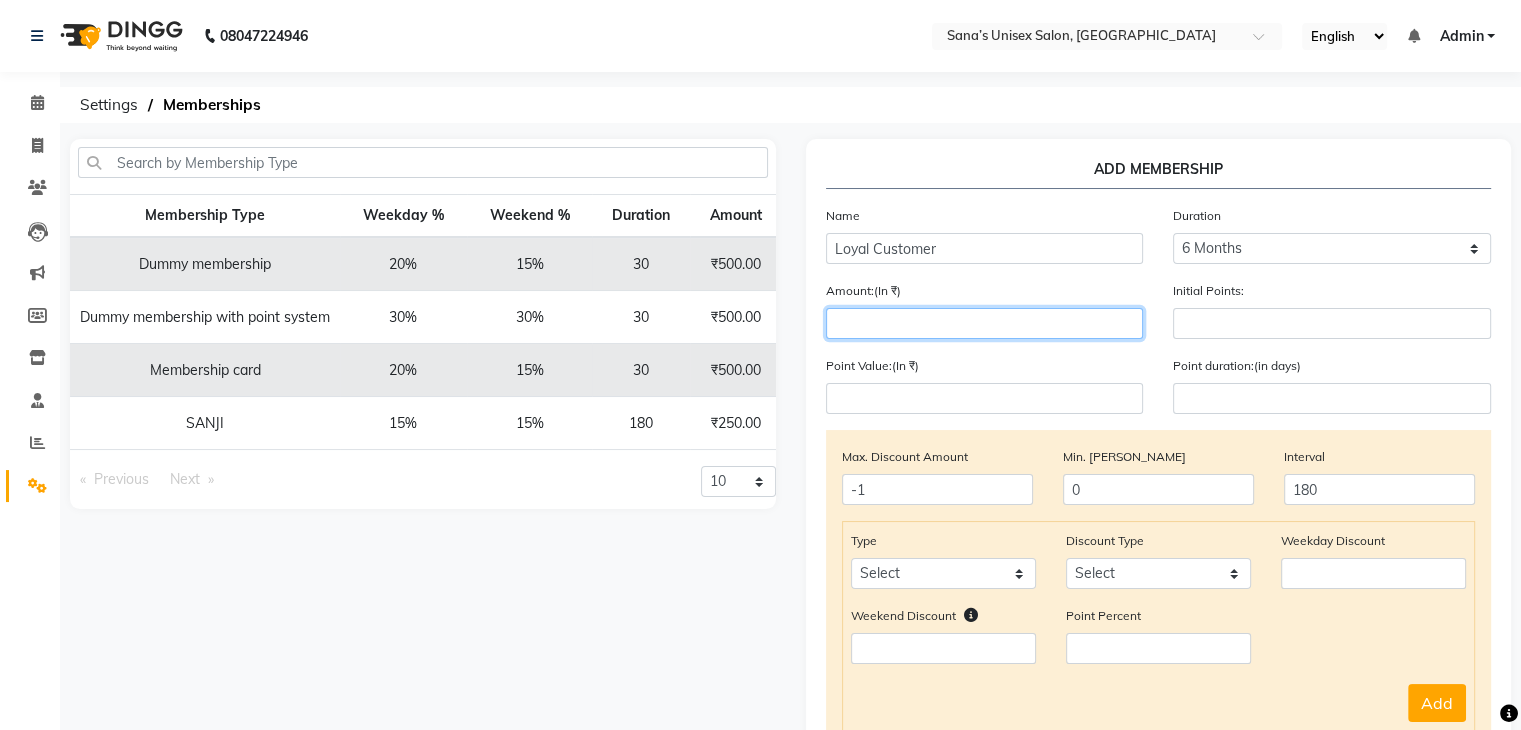 click 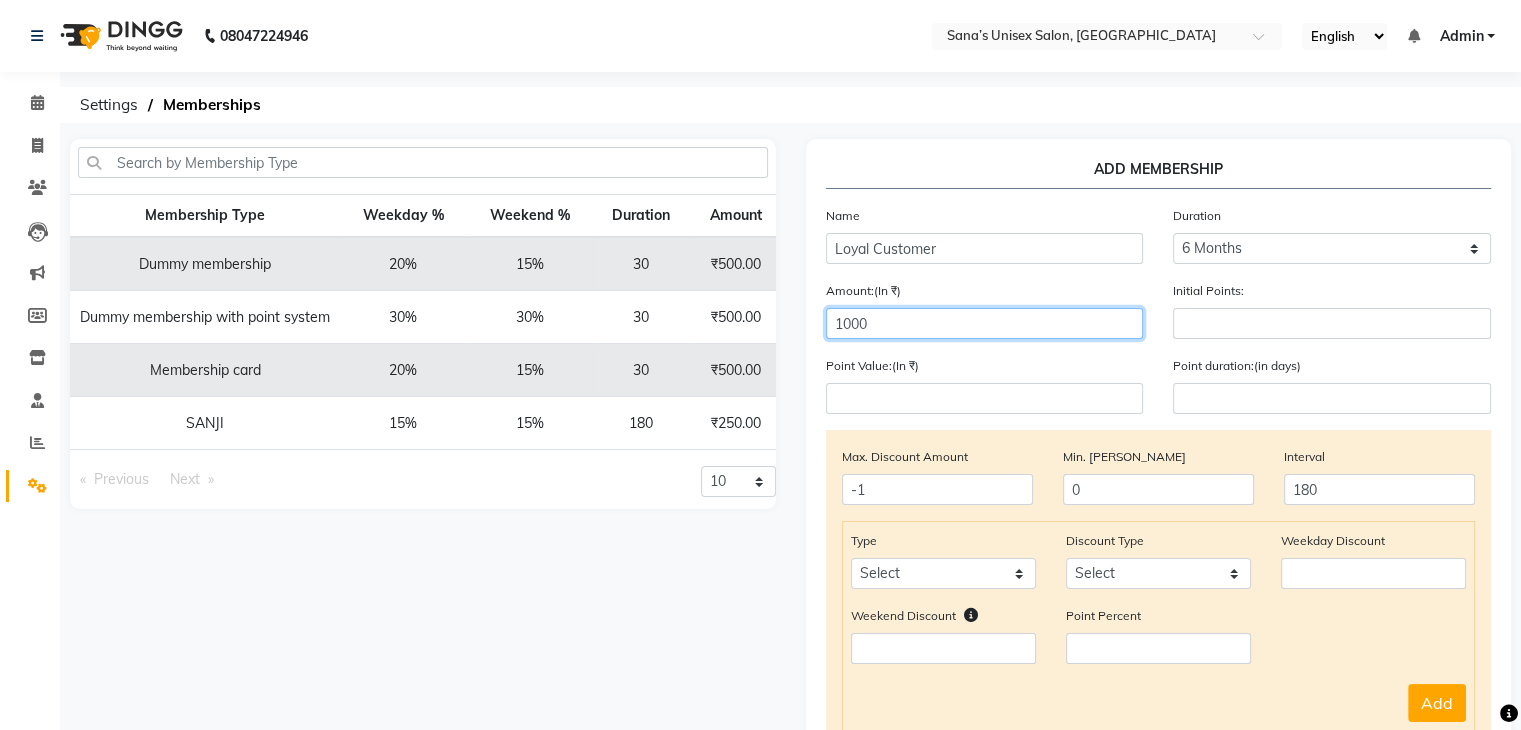 type on "1000" 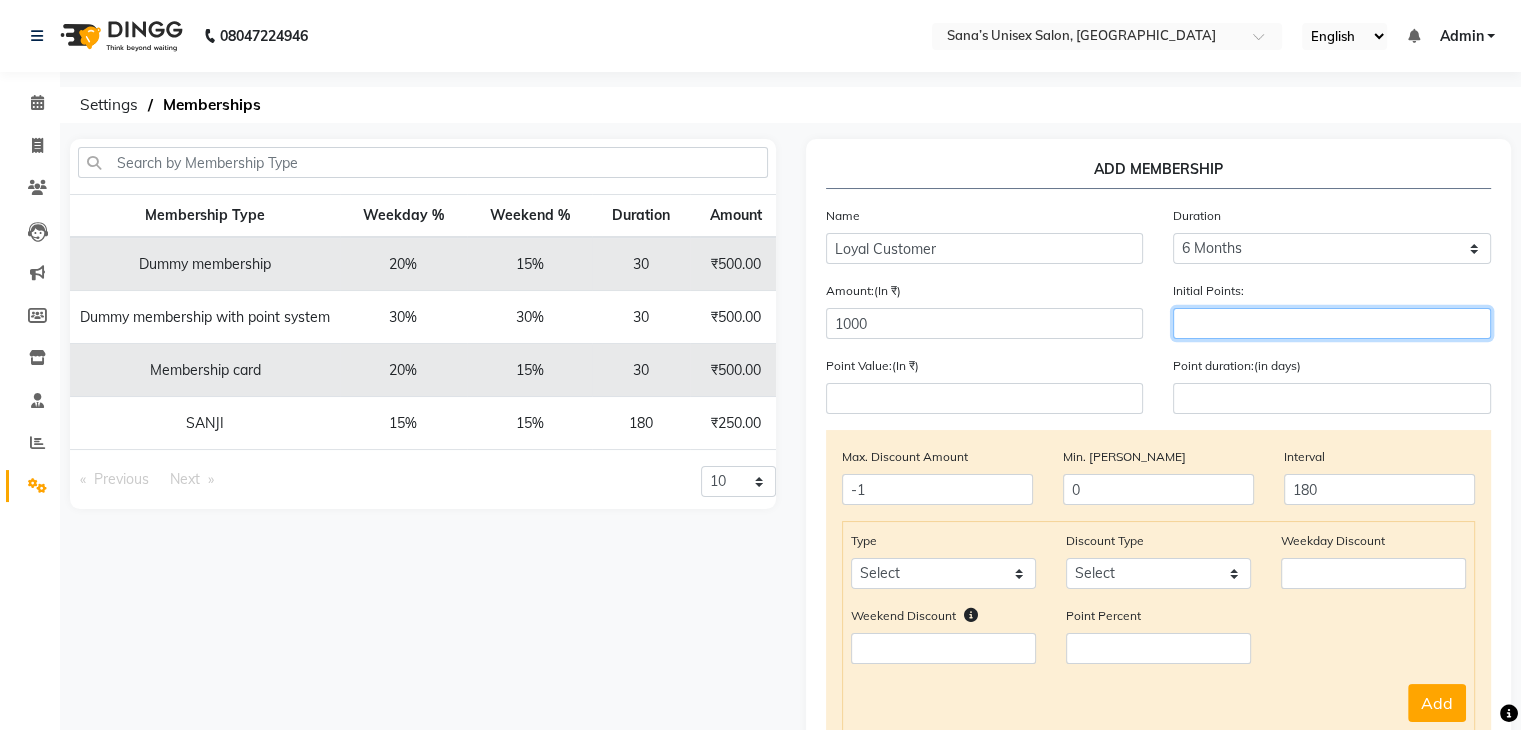 click 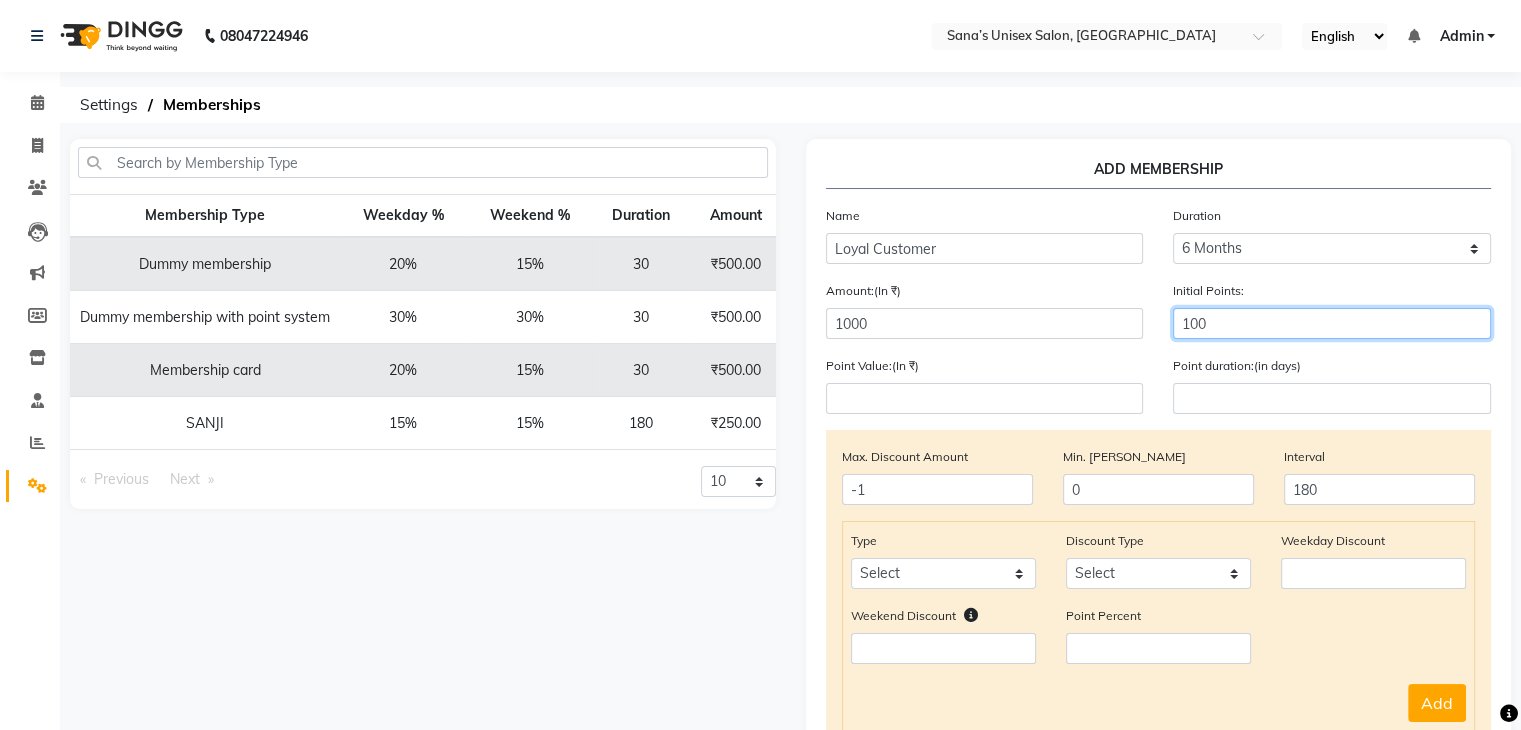 type on "100" 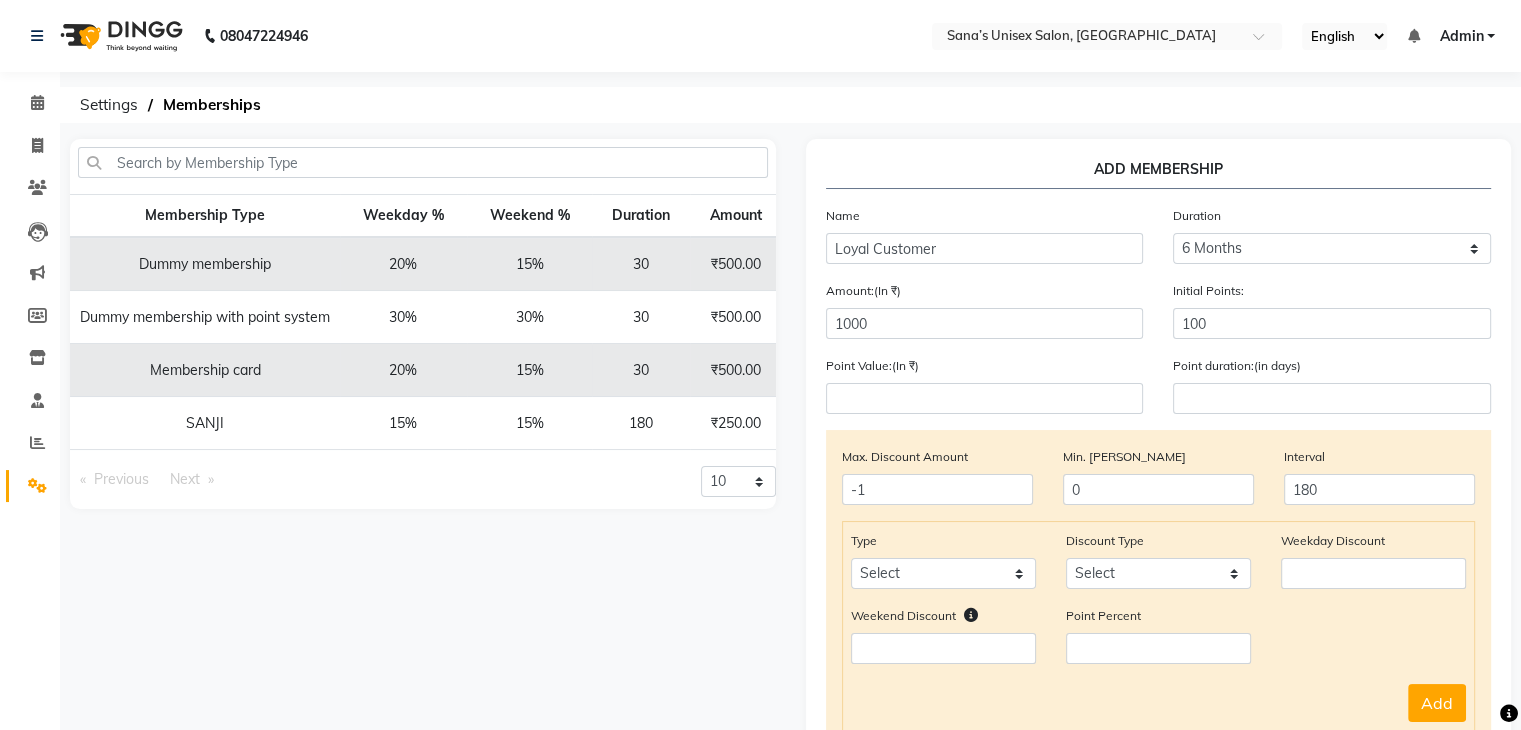 click on "Point Value:(In ₹) Point duration:(in days)" 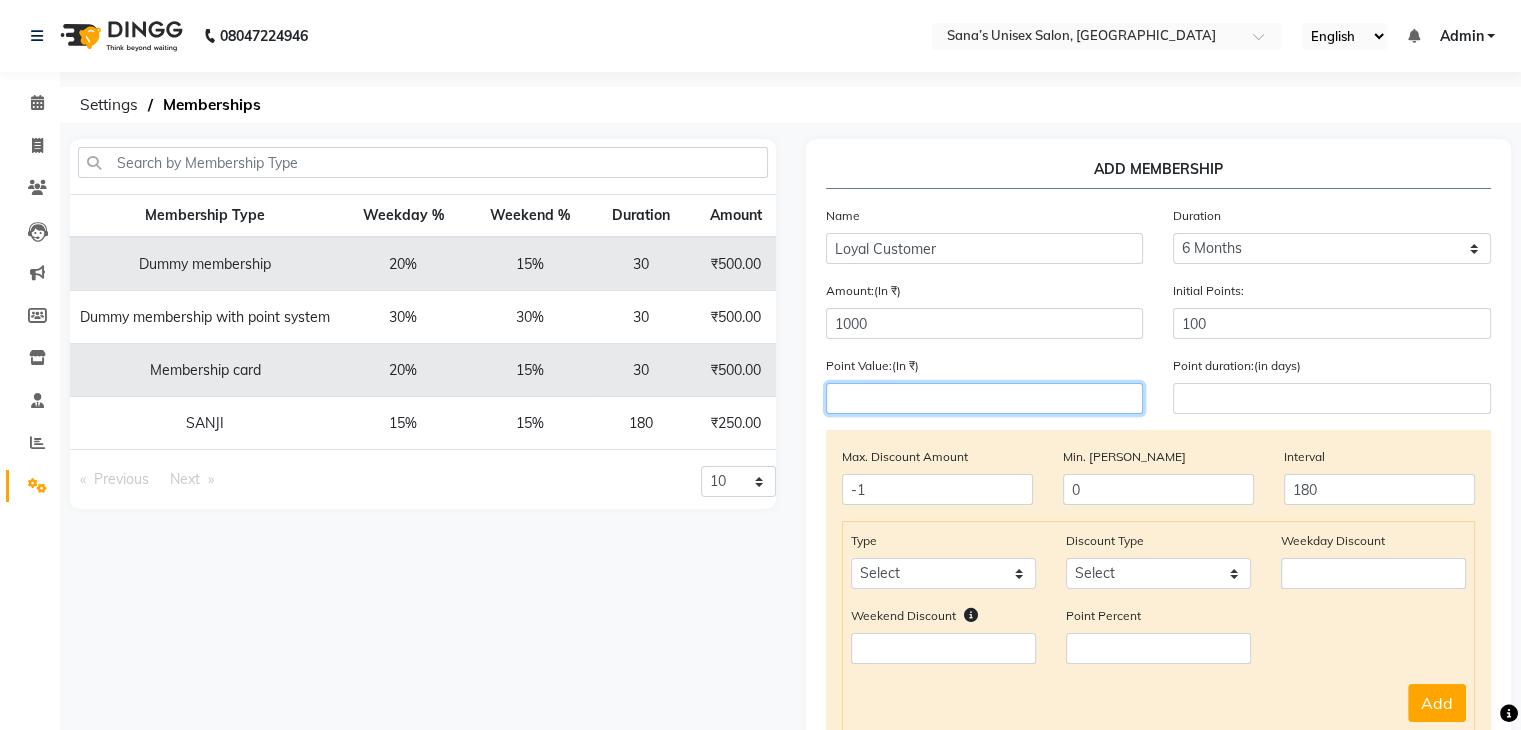 click 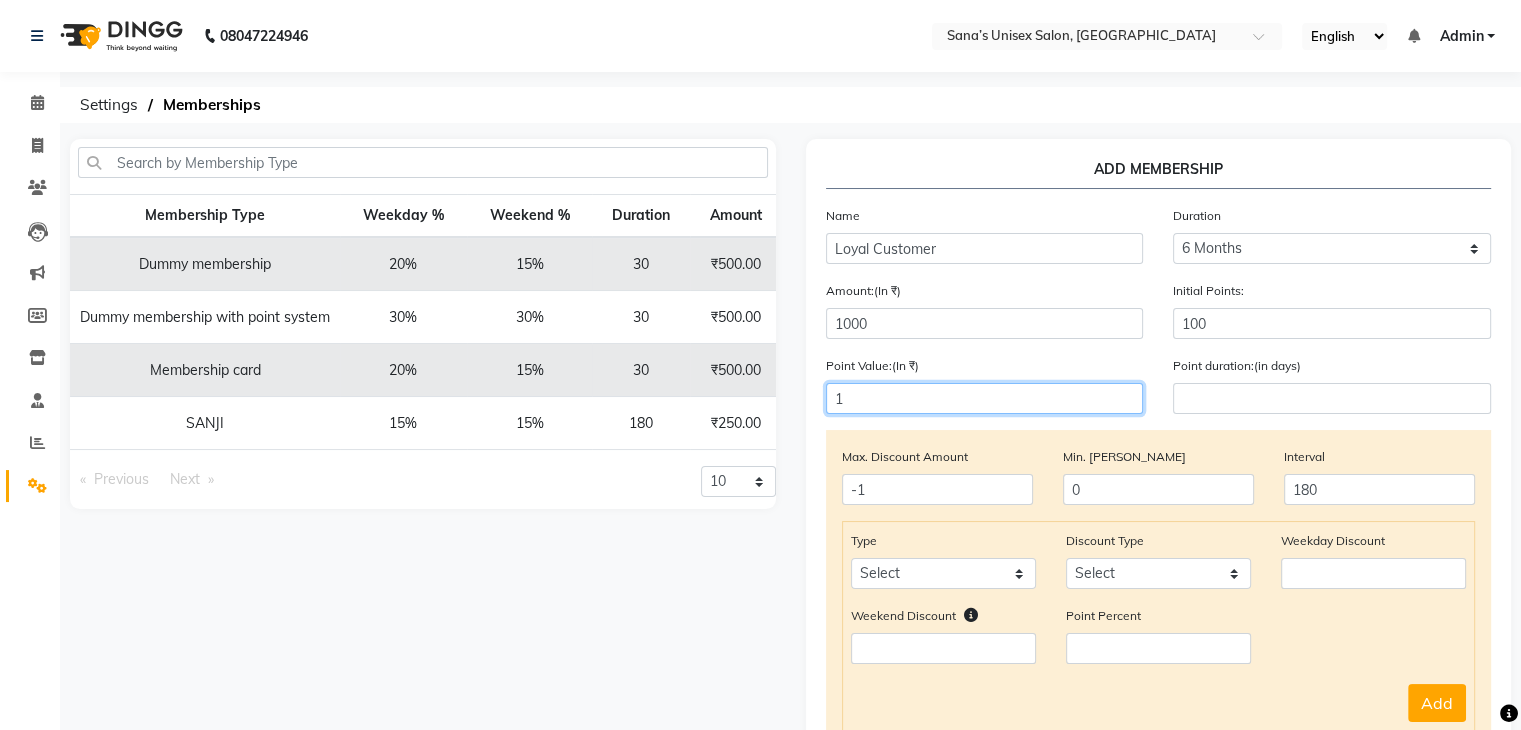 type on "1" 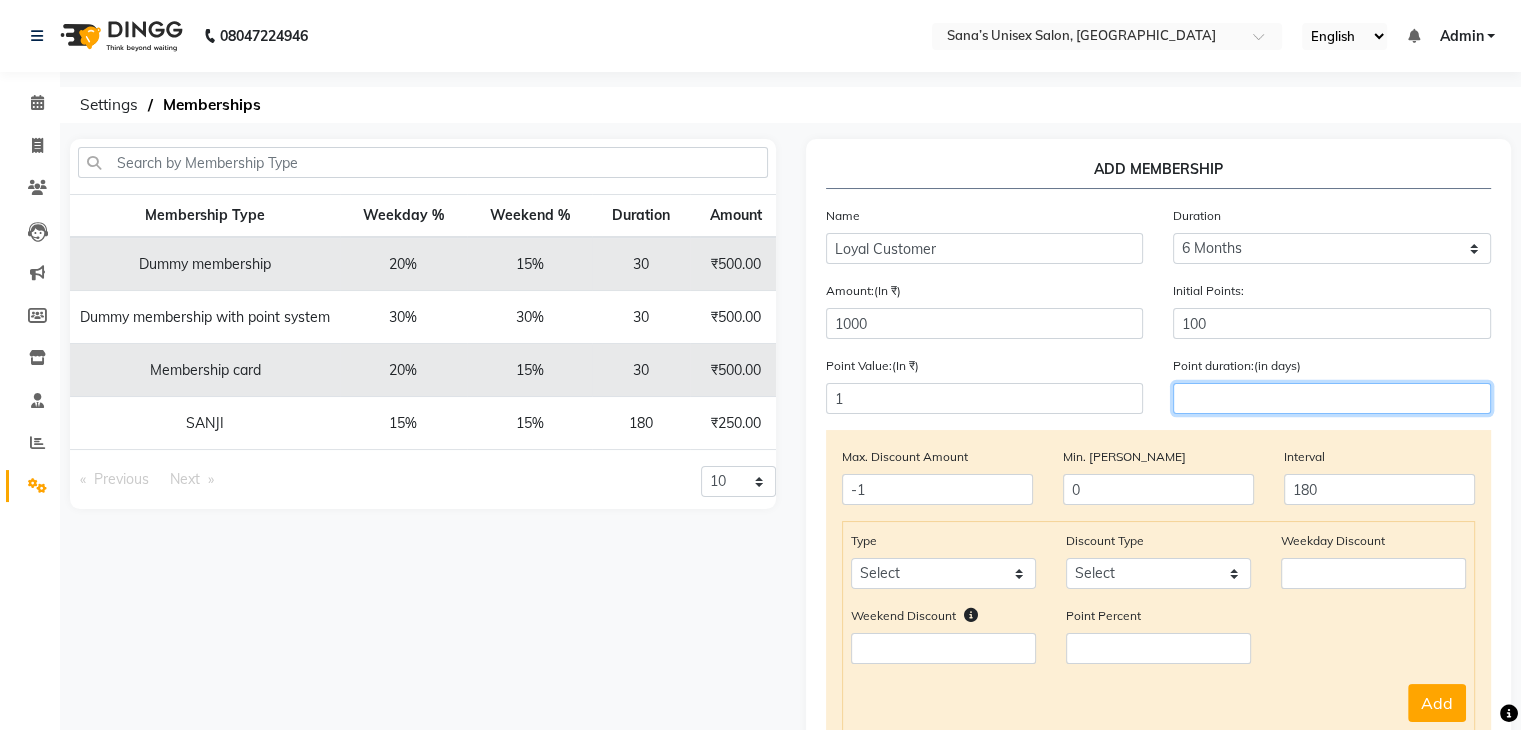 click 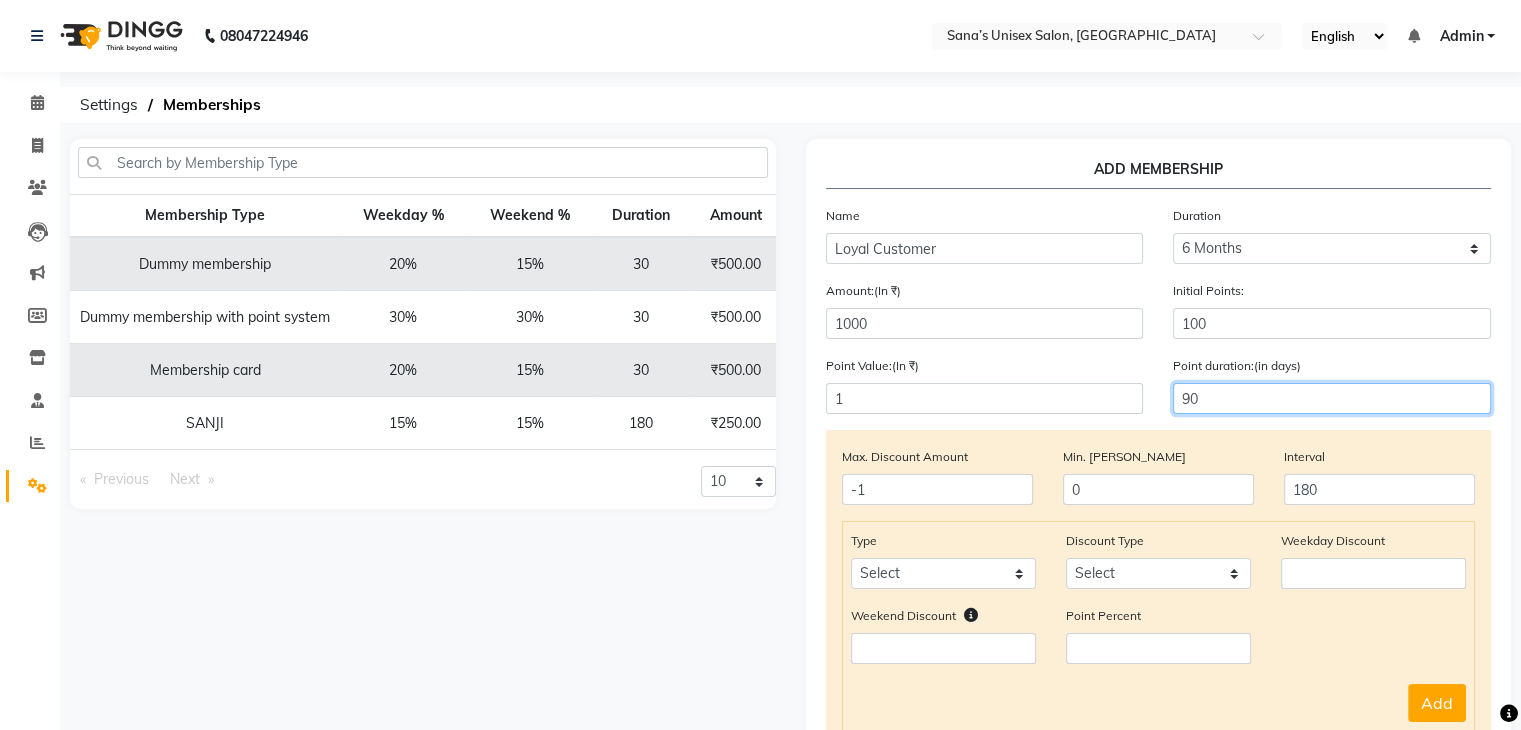 type on "90" 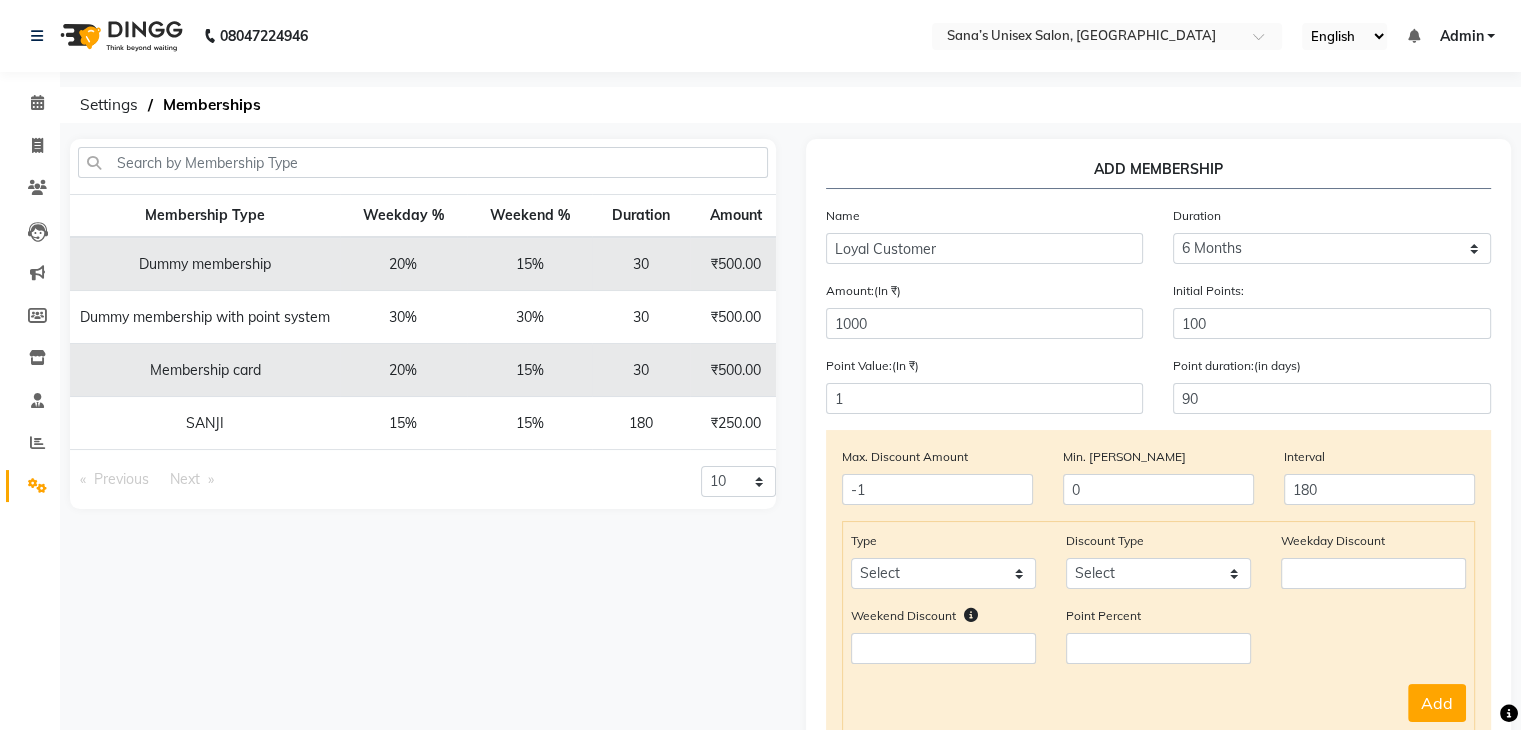 click on "Point Value:(In ₹) 1" 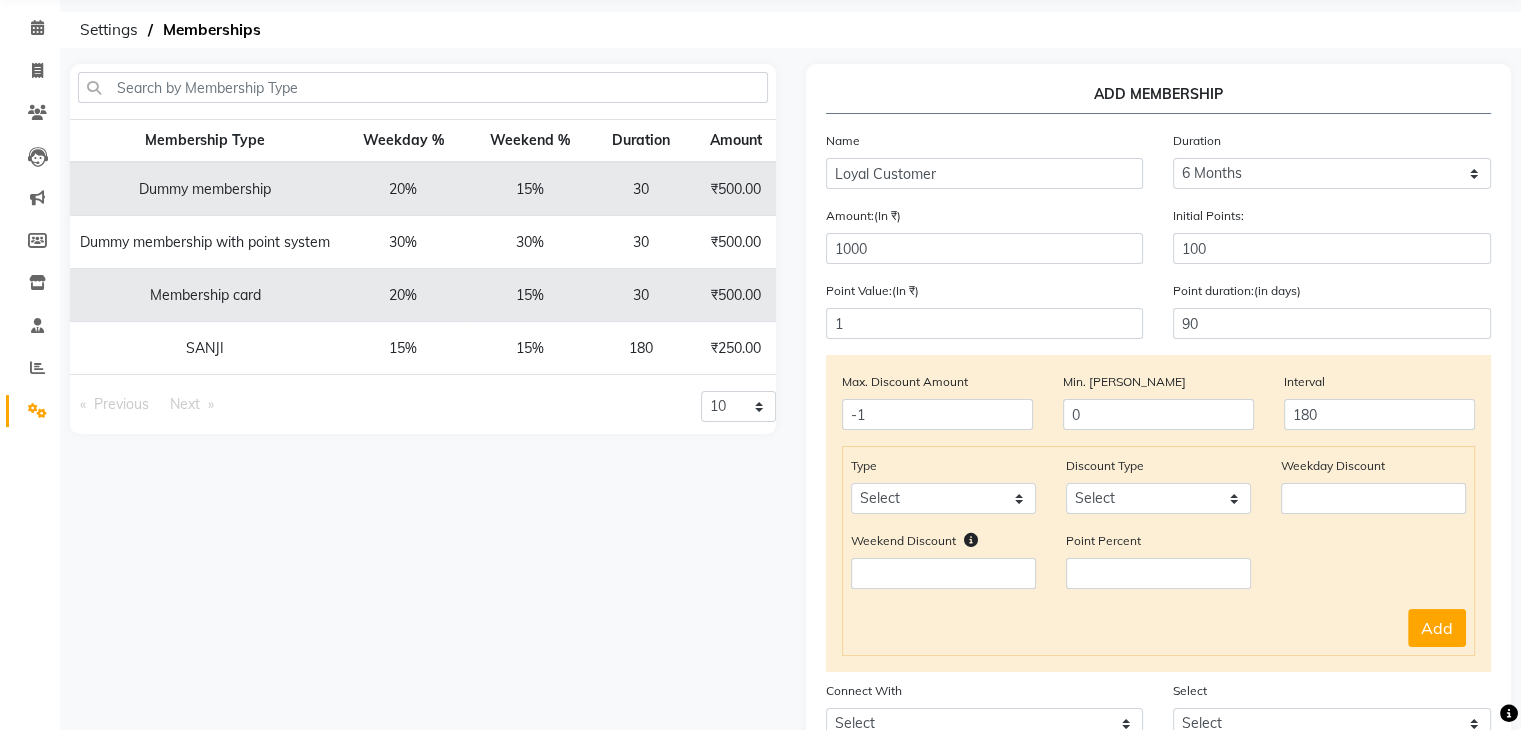 scroll, scrollTop: 100, scrollLeft: 0, axis: vertical 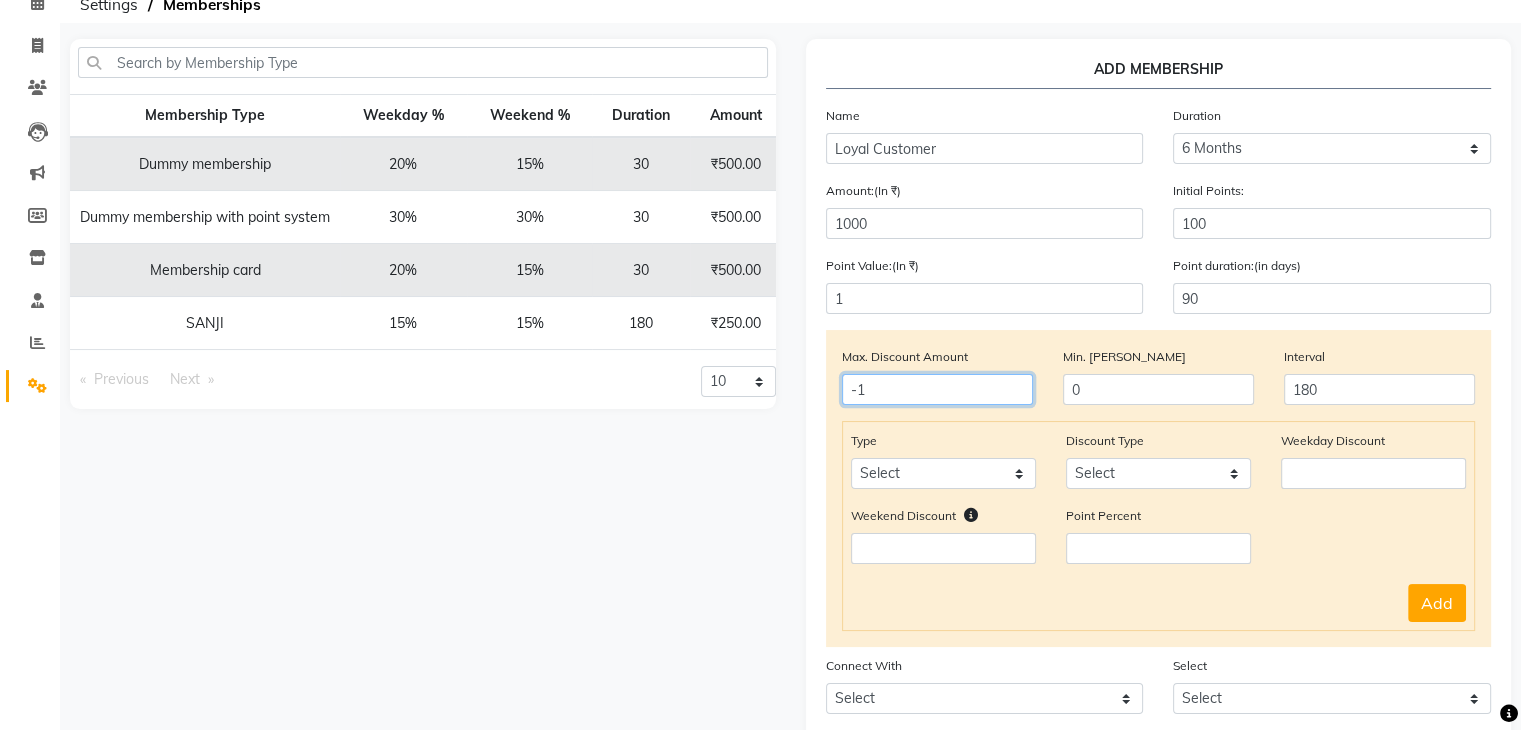 click on "-1" 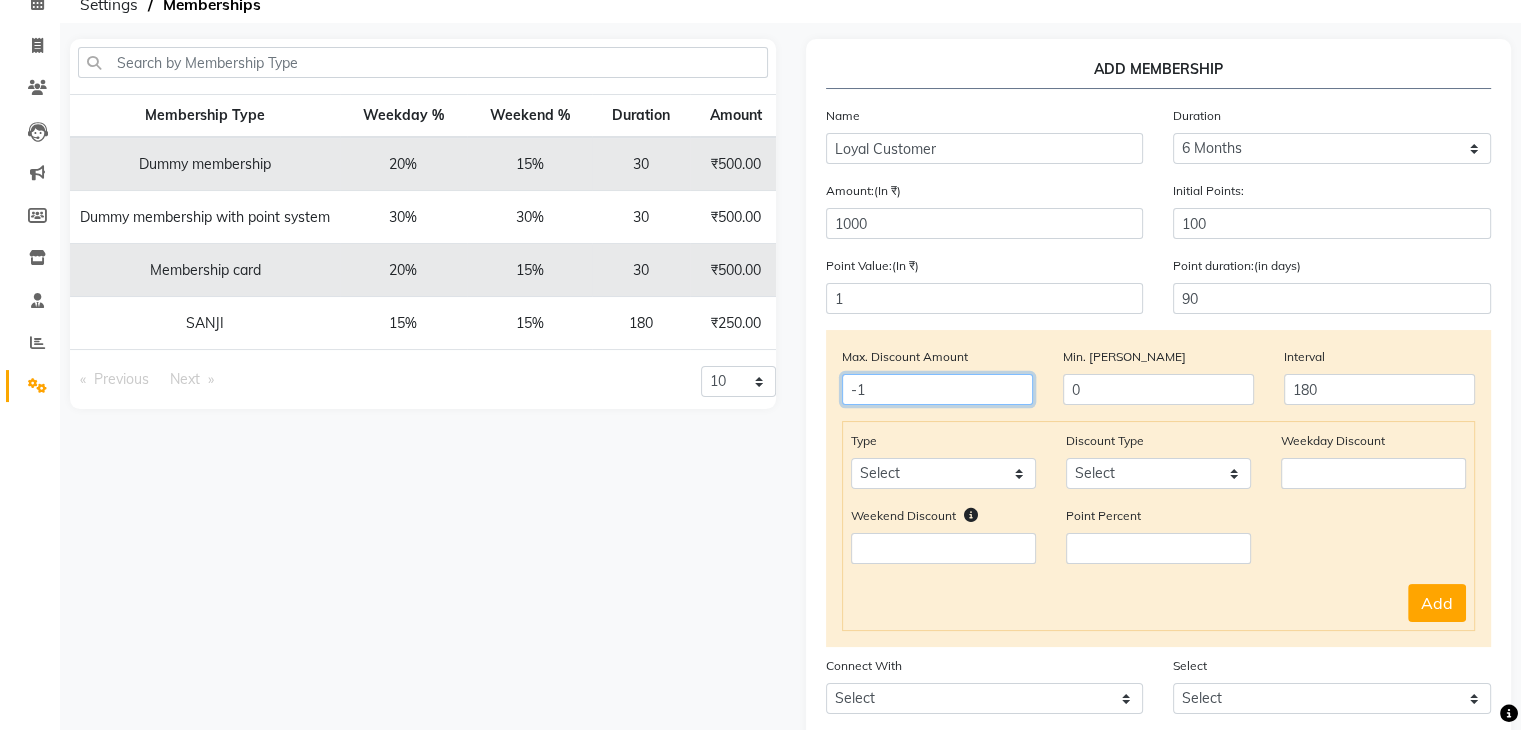 click on "-1" 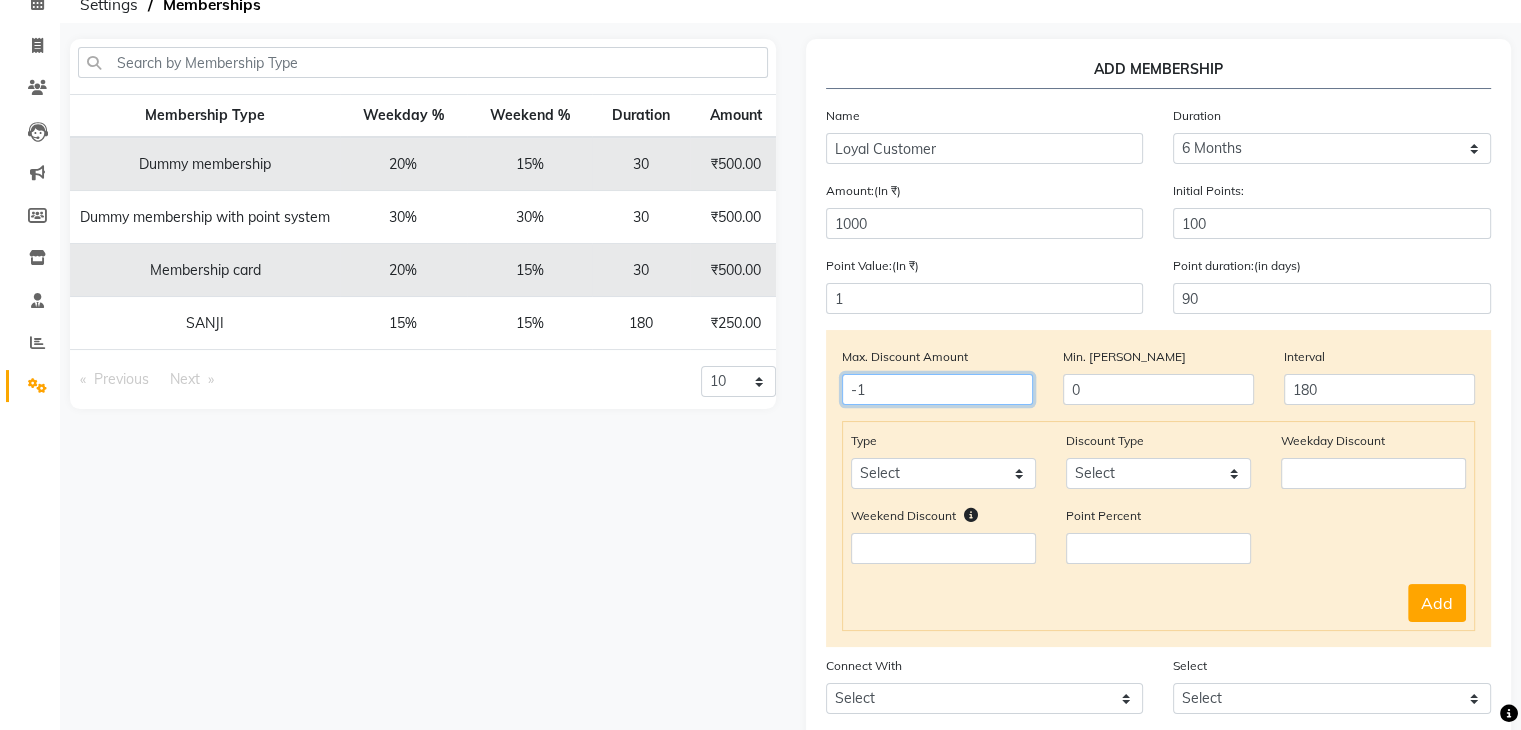 drag, startPoint x: 855, startPoint y: 399, endPoint x: 820, endPoint y: 398, distance: 35.014282 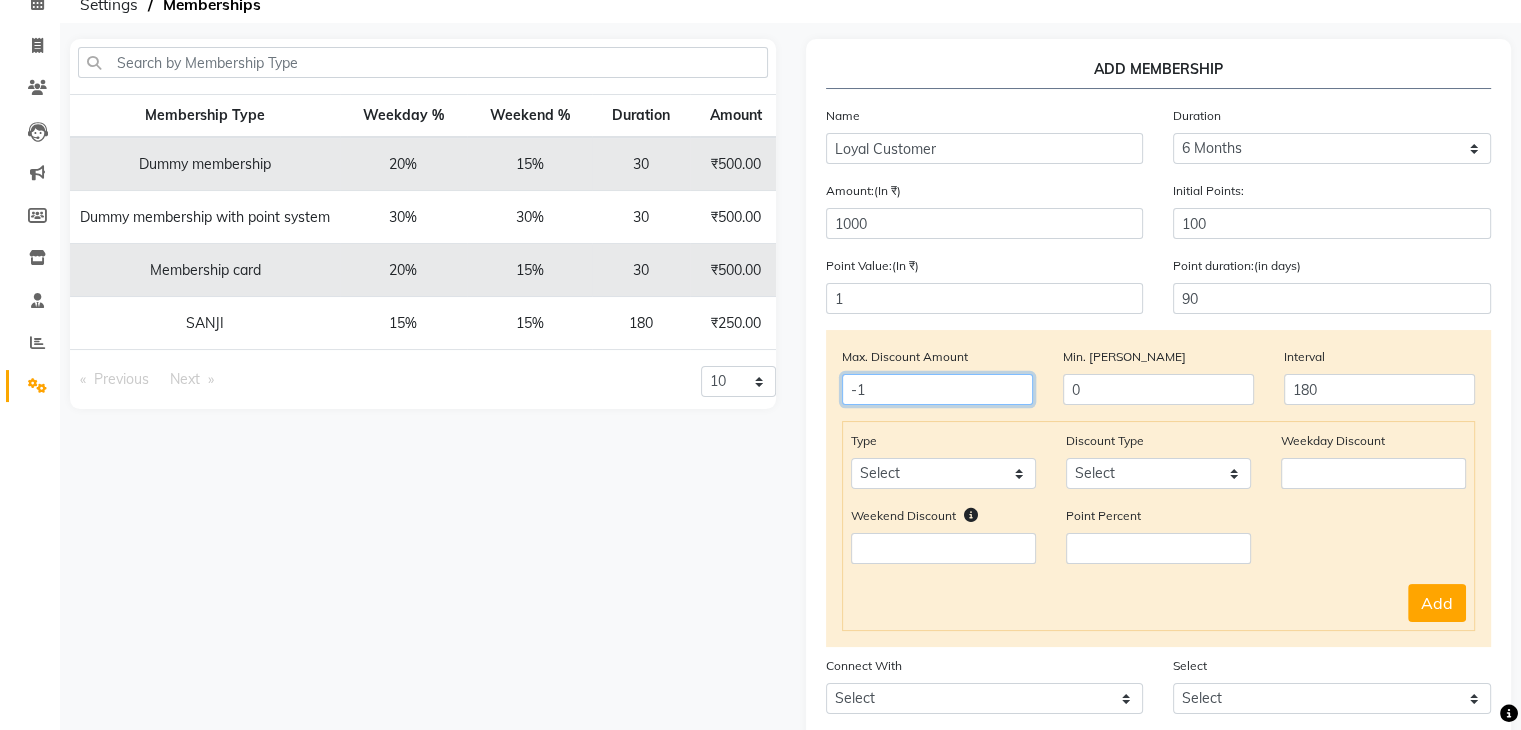 click on "ADD MEMBERSHIP  Name Loyal Customer Duration Select duration Week  Half-month  Month  Year  Life Time  4 Months  8 Months  6 Months  15 Months  18 Months  30 Months  90 Days  210 Days  240 Days  270 Days  395 Days  425 Days  1 Day  2 Years  10 Months  3 Years  5 Years  Amount:(In ₹) 1000 Initial Points: 100 Point Value:(In ₹) 1 Point duration:(in days) 90 Max. Discount Amount -1 Min. Bill Amount 0 Interval 180 Type Select Service Product Package Prepaid Voucher Discount Type Select Percent Flat Weekday Discount Weekend Discount    Point Percent Add Connect With Select Package Prepaid Voucher Select Select Visible to all locations Apply Tax  Save   Cancel" 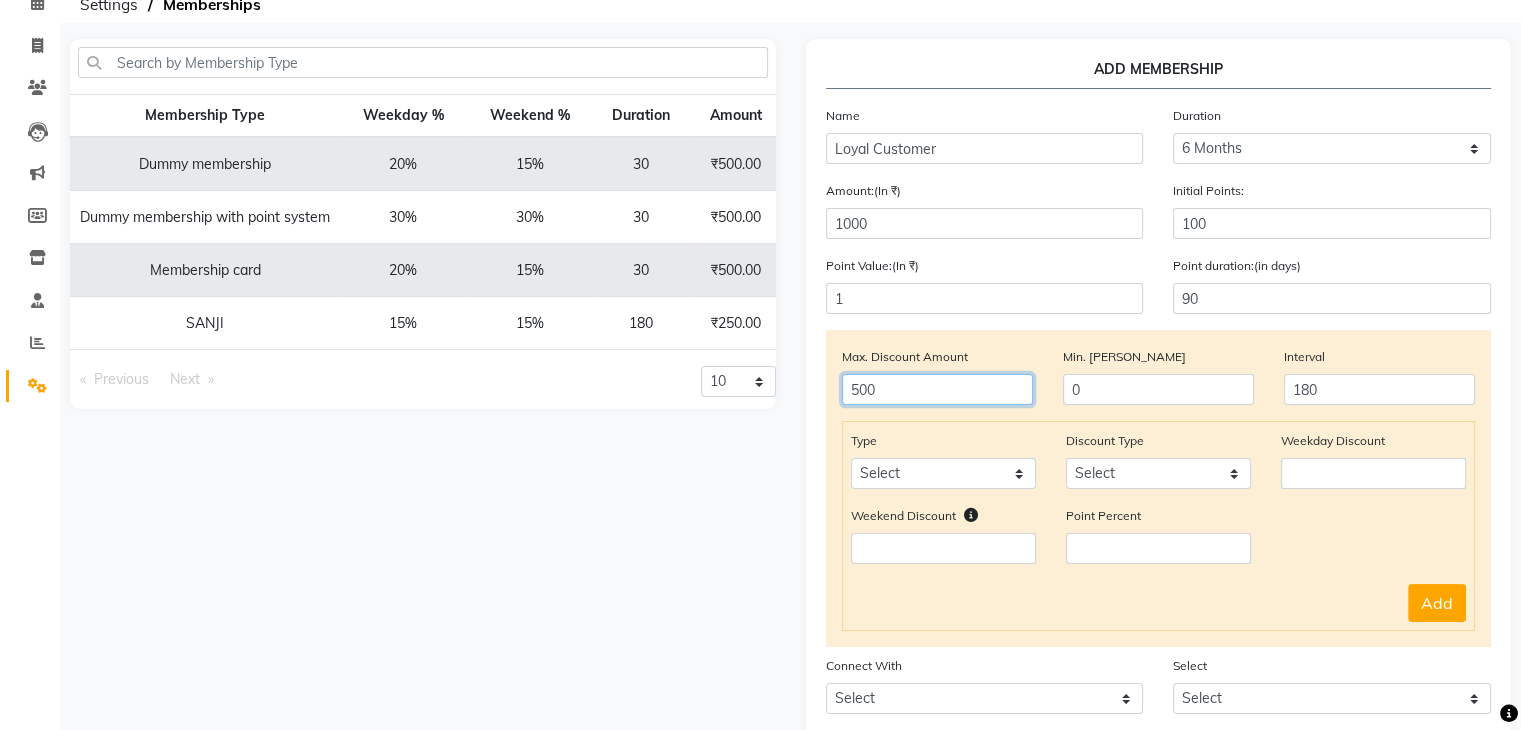 type on "500" 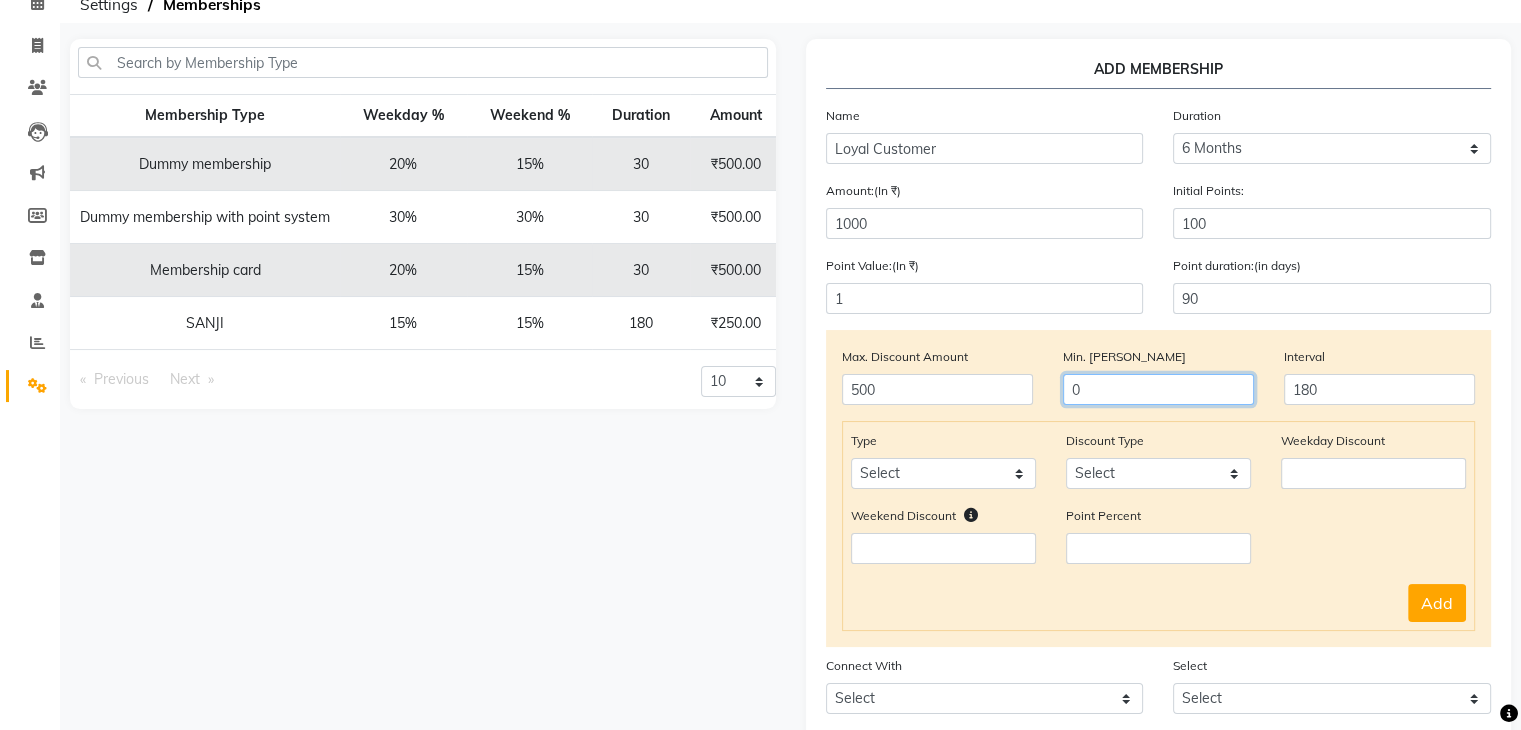 click on "0" 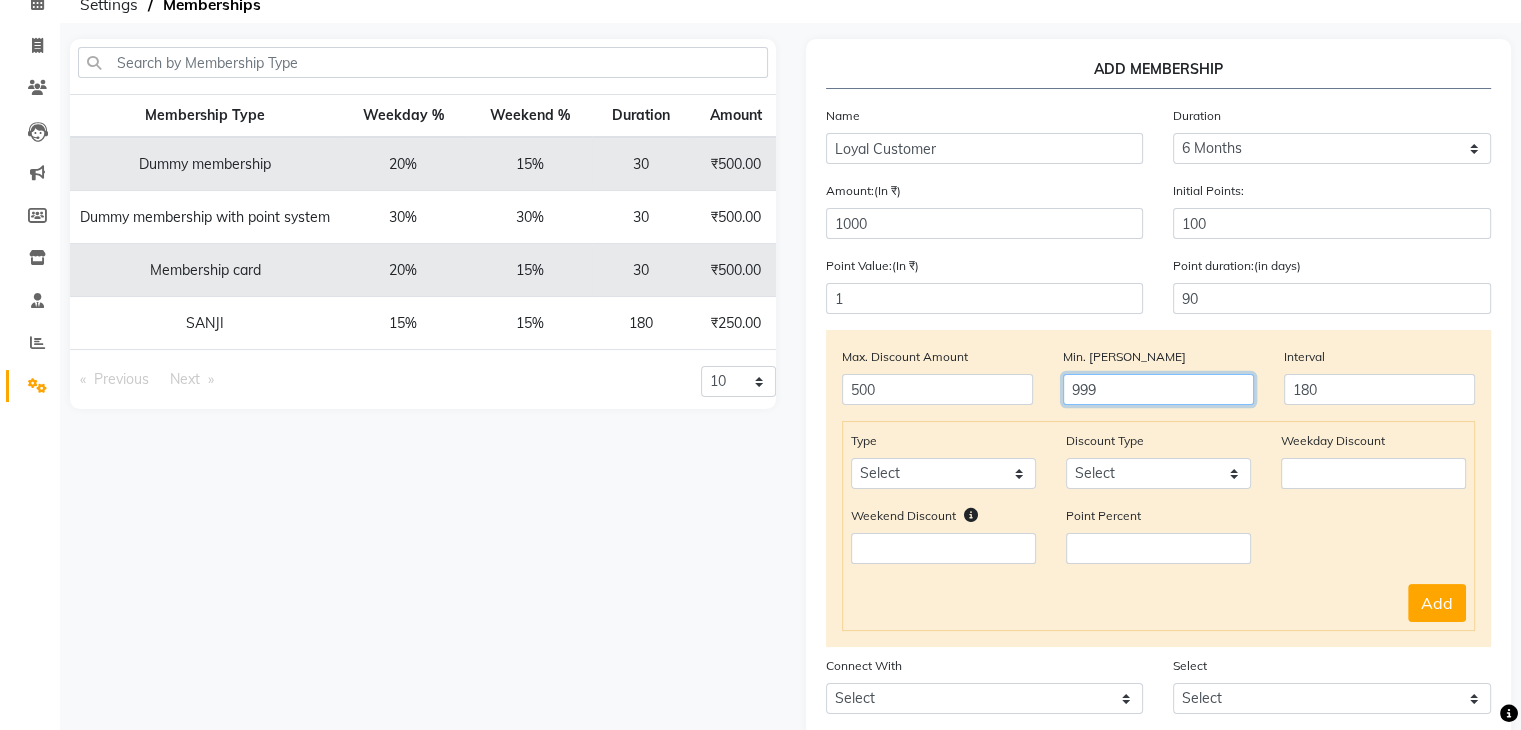 type on "999" 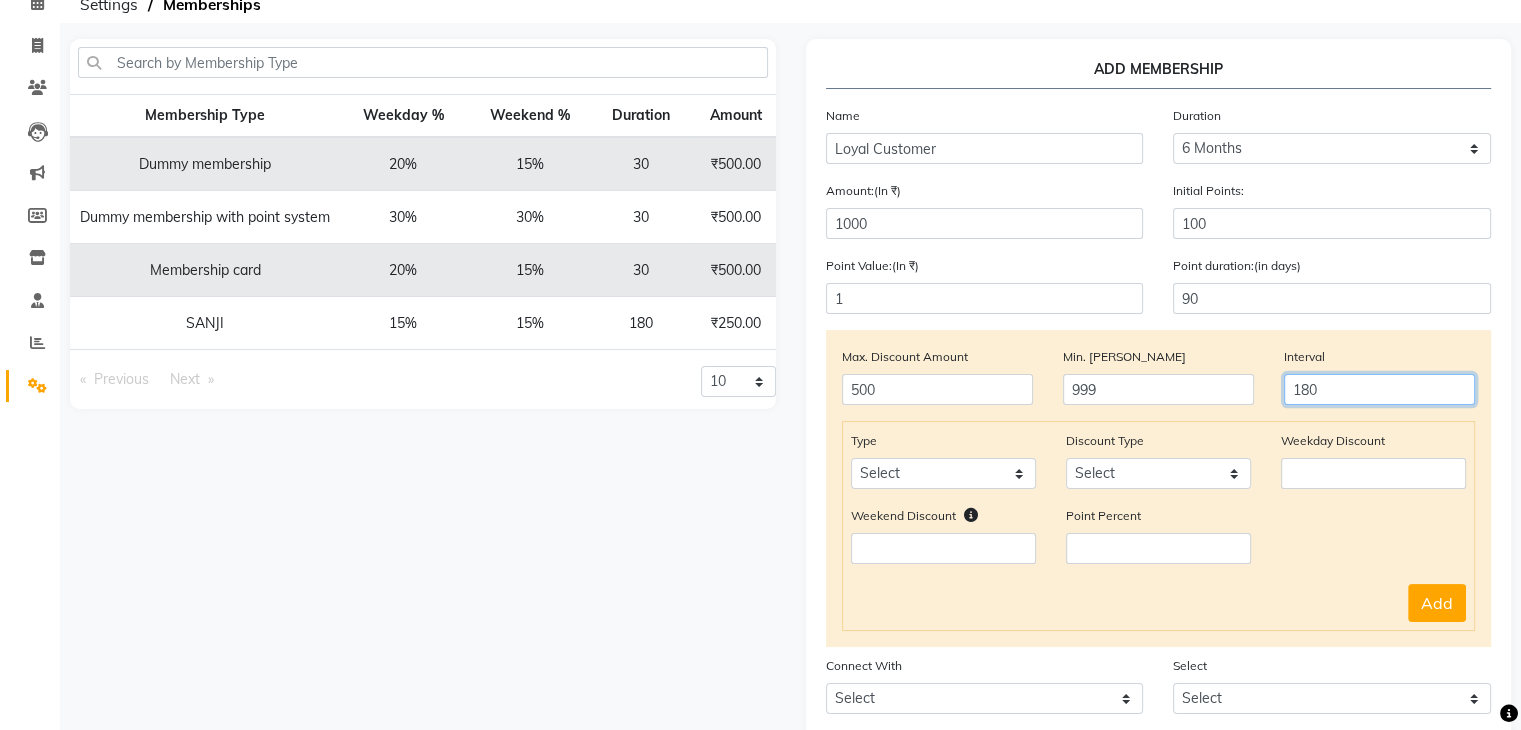 click on "180" 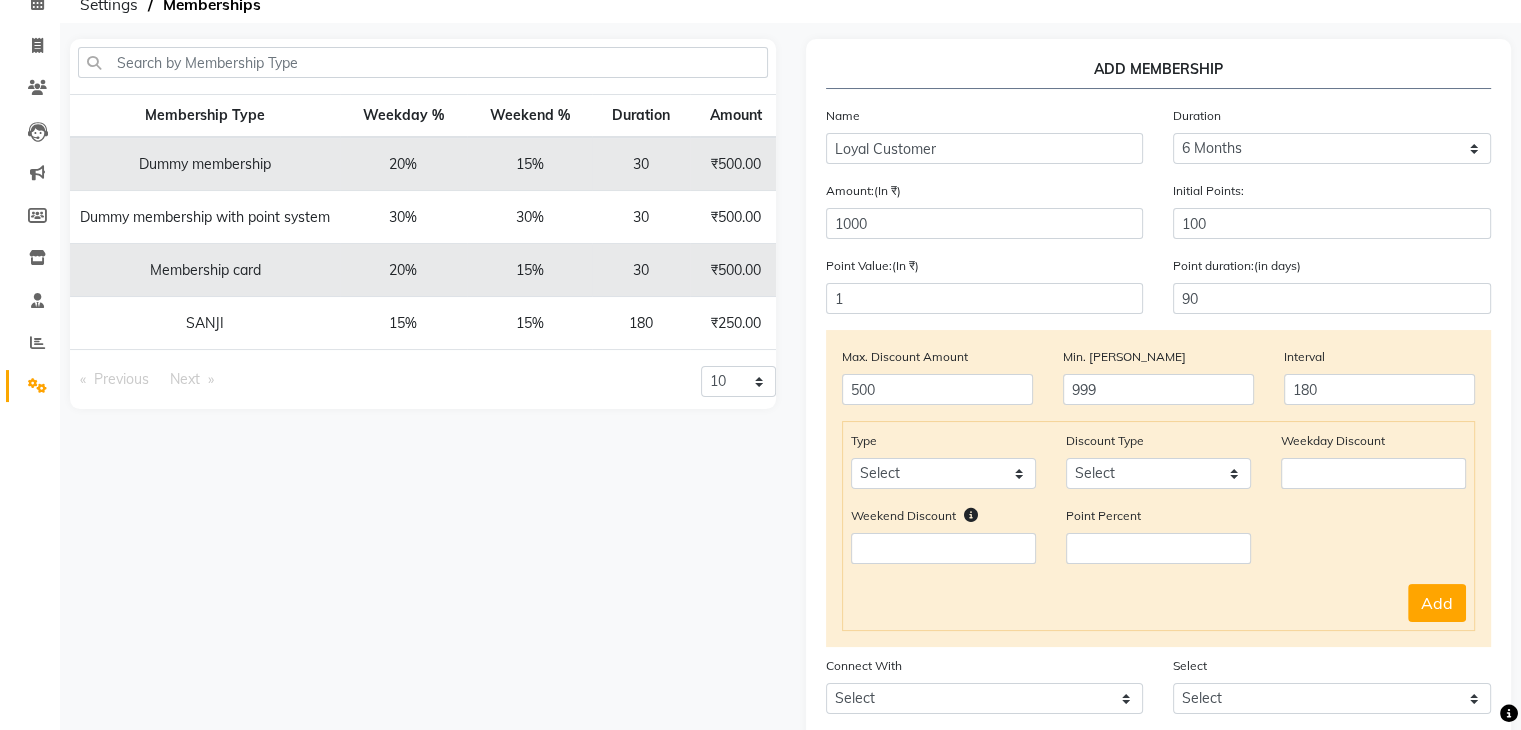 click on "Max. Discount Amount 500 Min. Bill Amount 999 Interval 180" 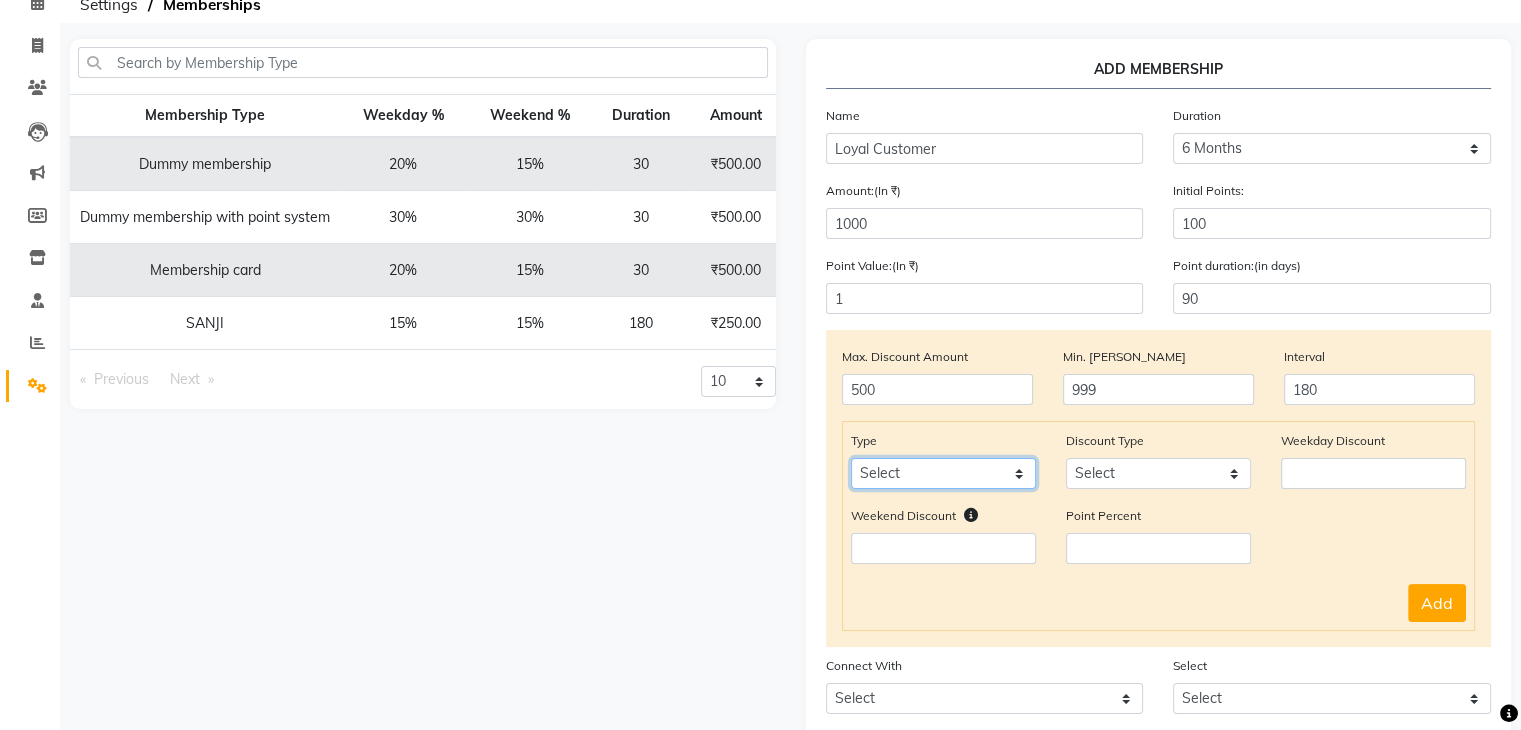 click on "Select Service Product Package Prepaid Voucher" 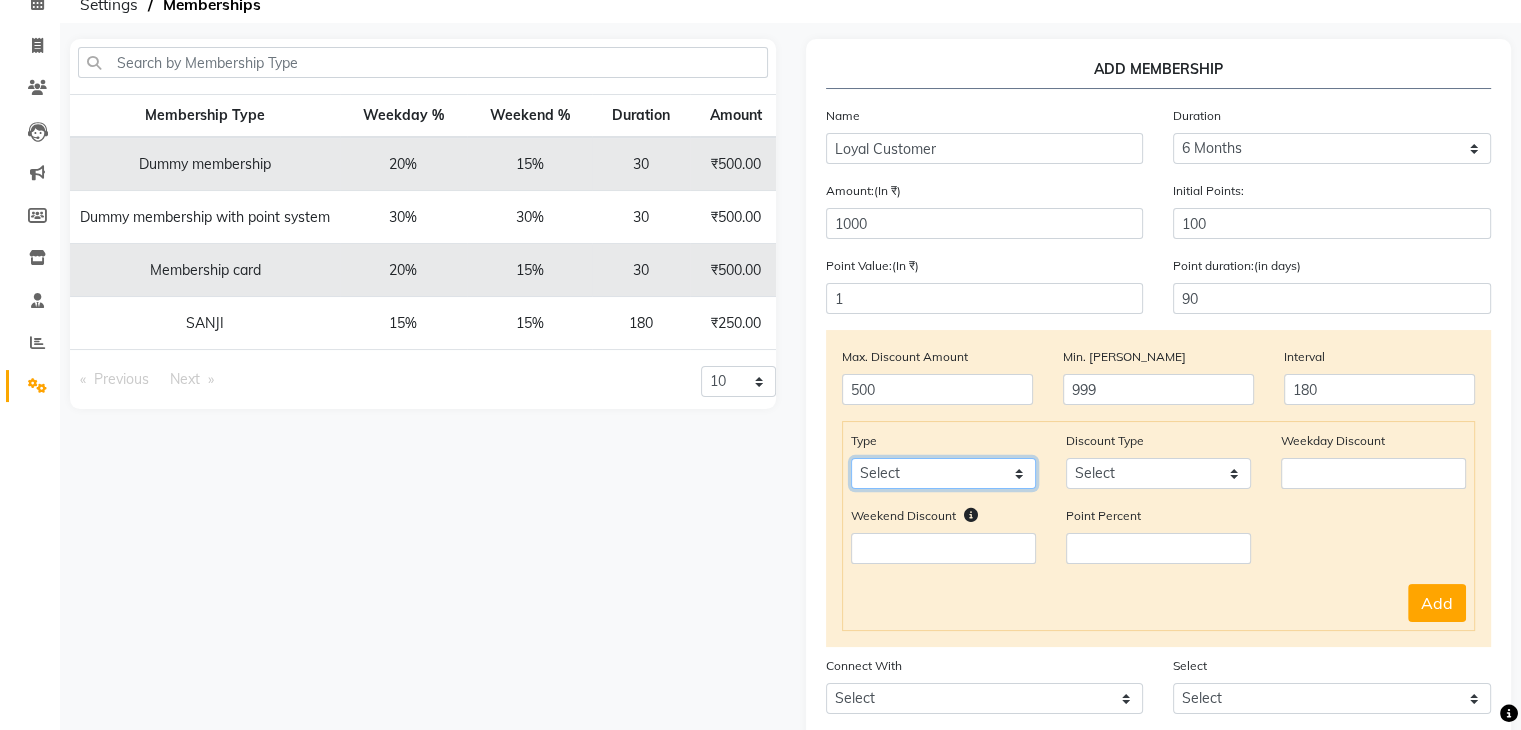 select on "service" 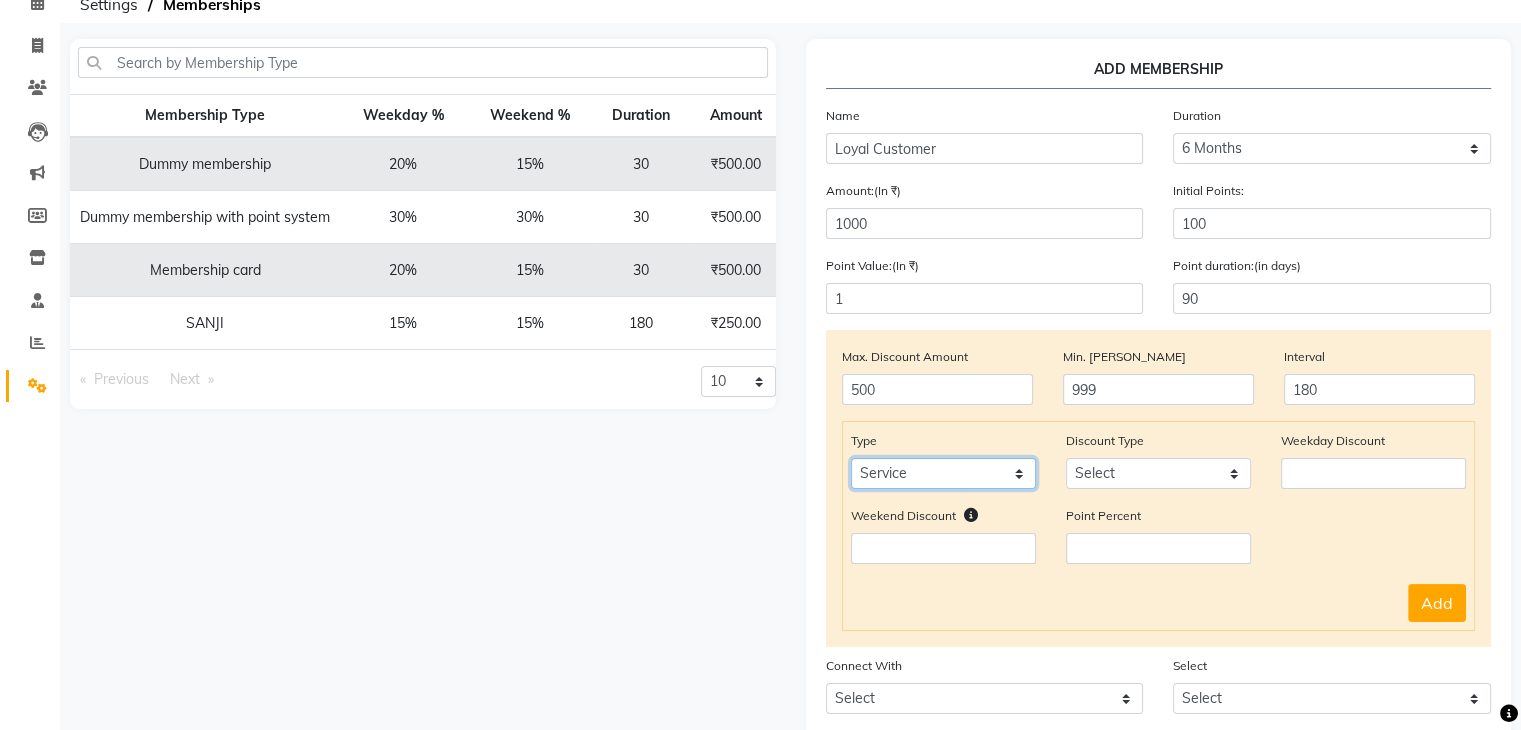 click on "Select Service Product Package Prepaid Voucher" 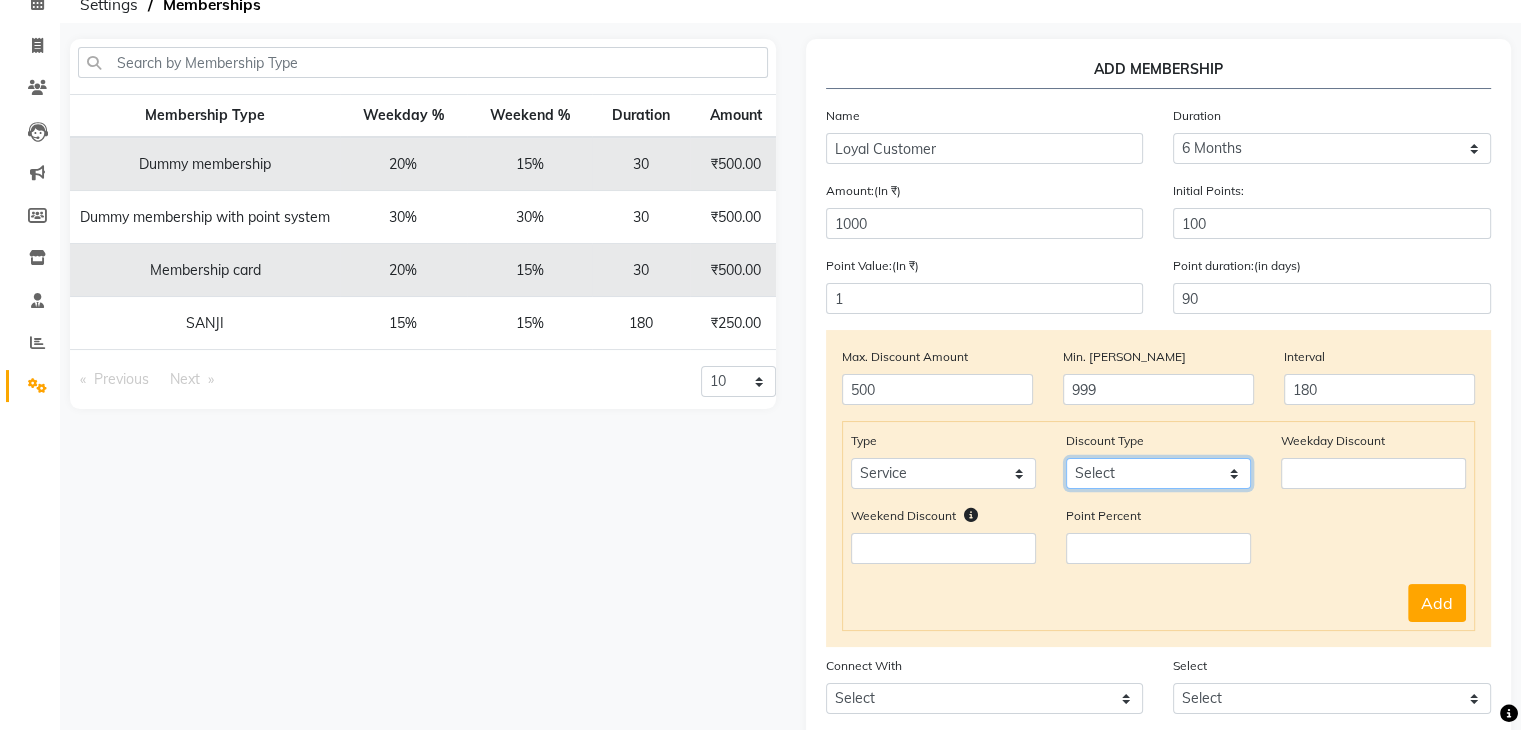 click on "Select Percent Flat" 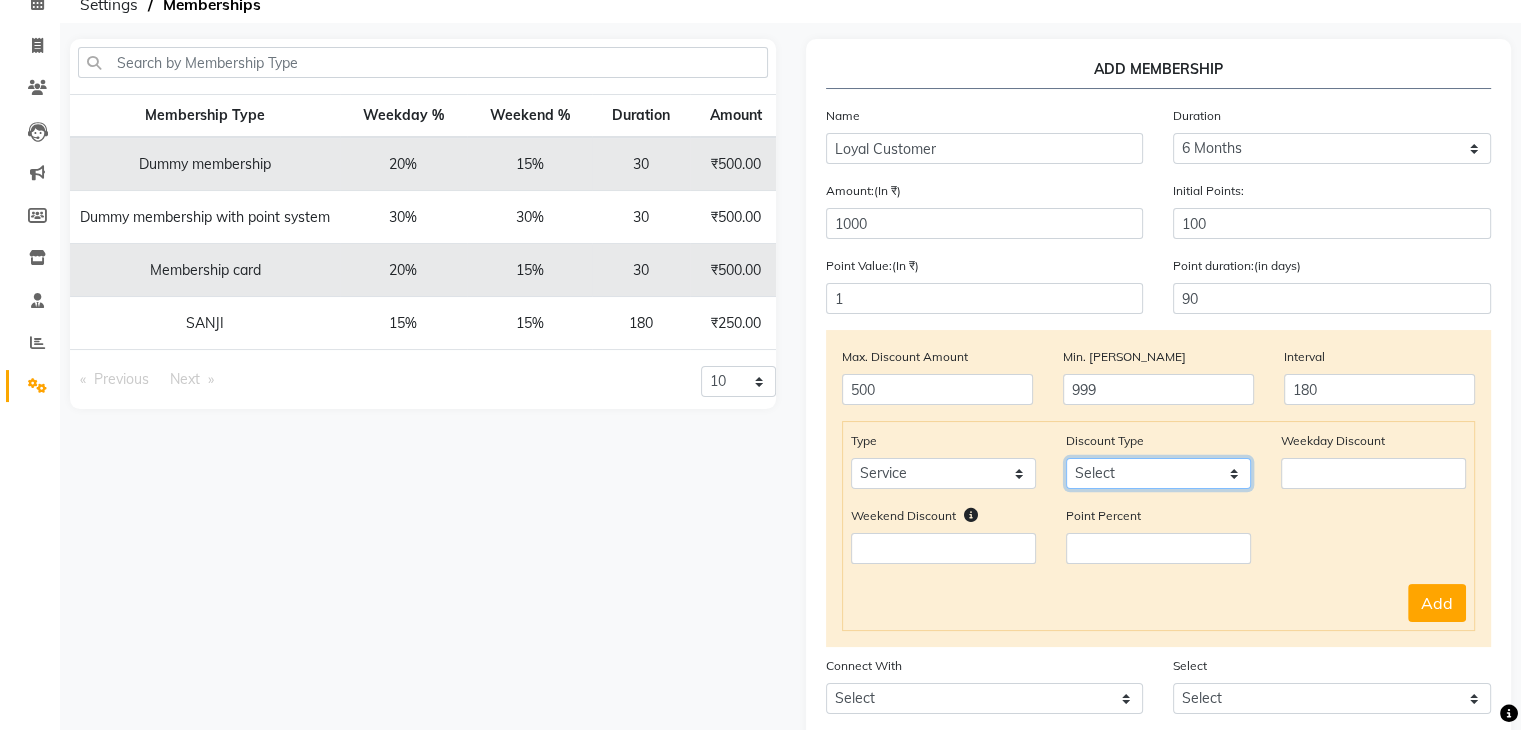 select on "Percent" 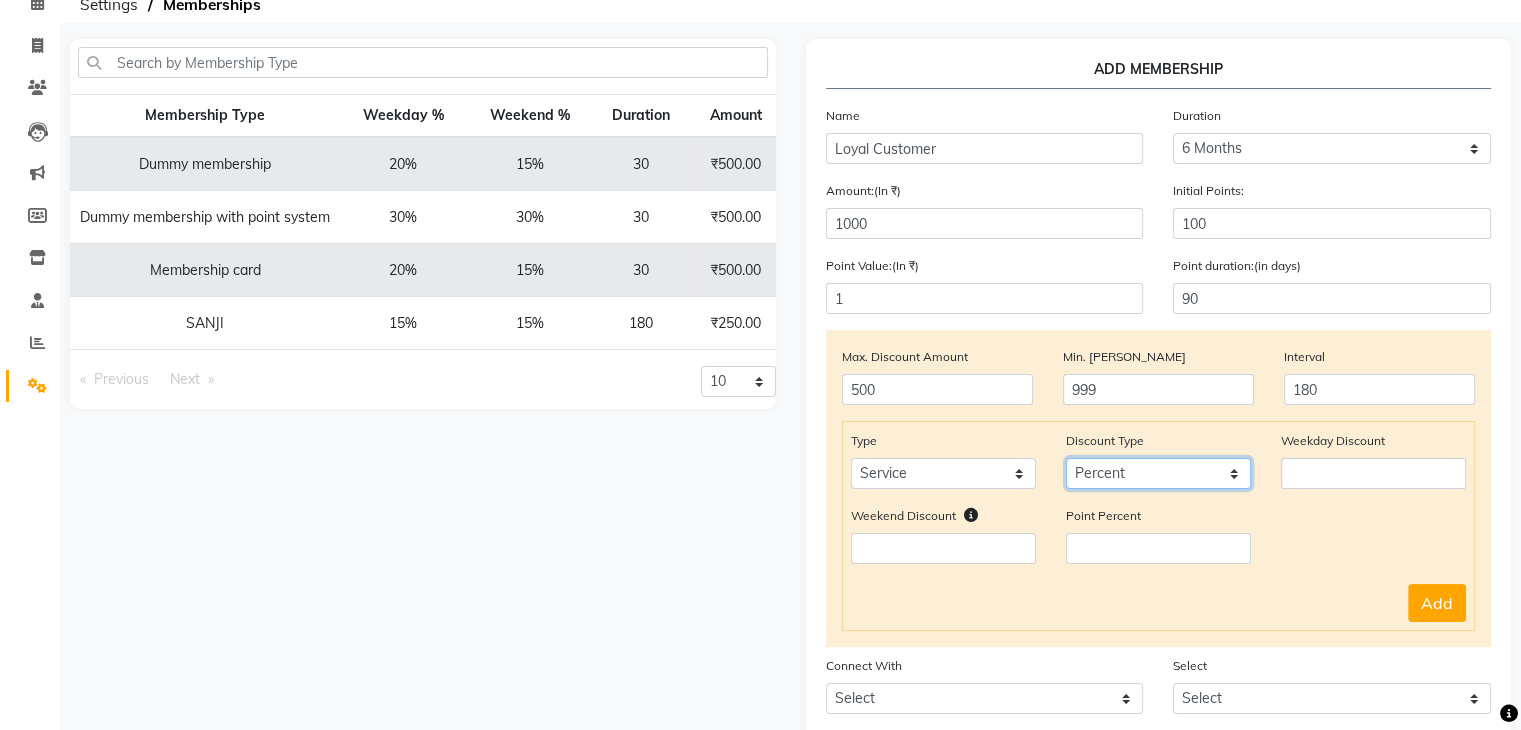 click on "Select Percent Flat" 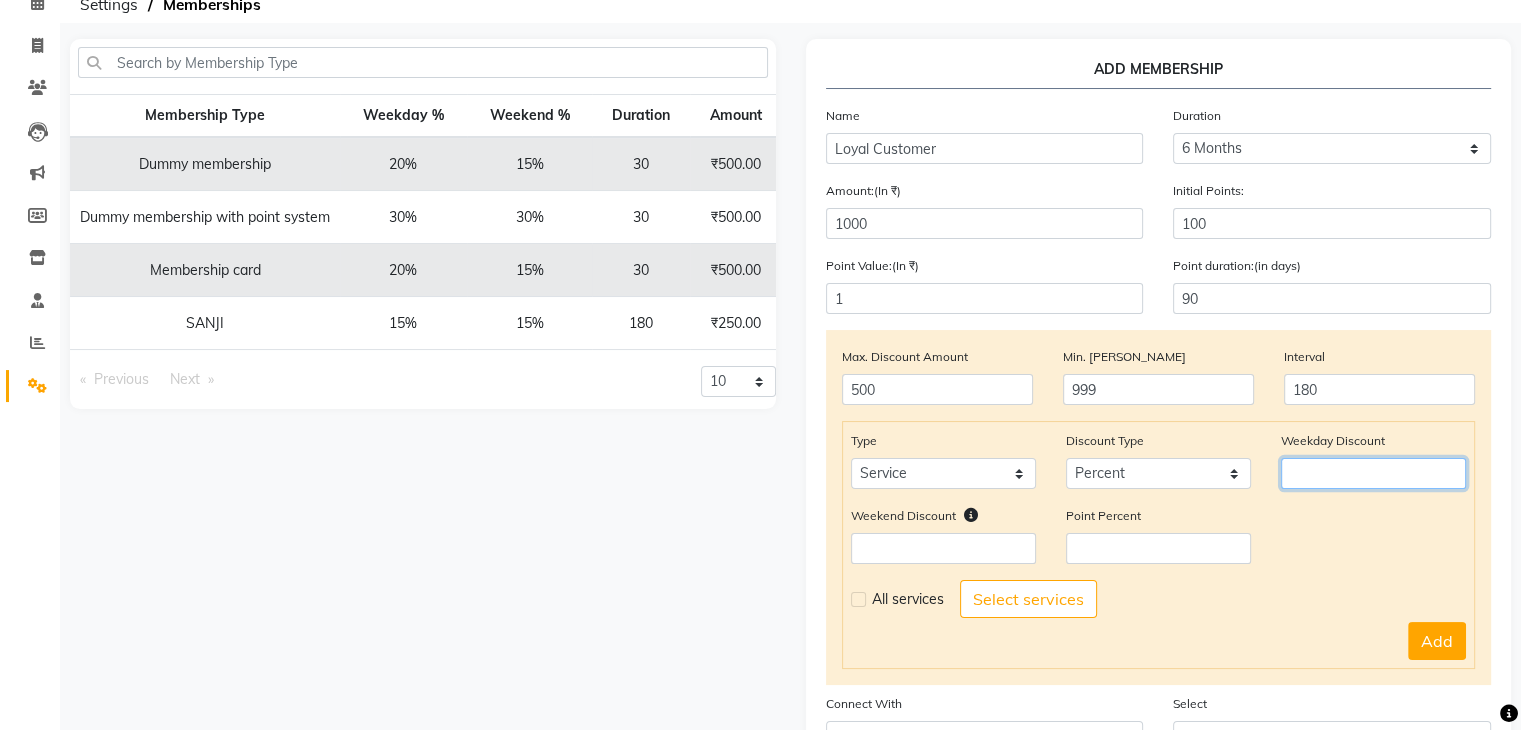 click 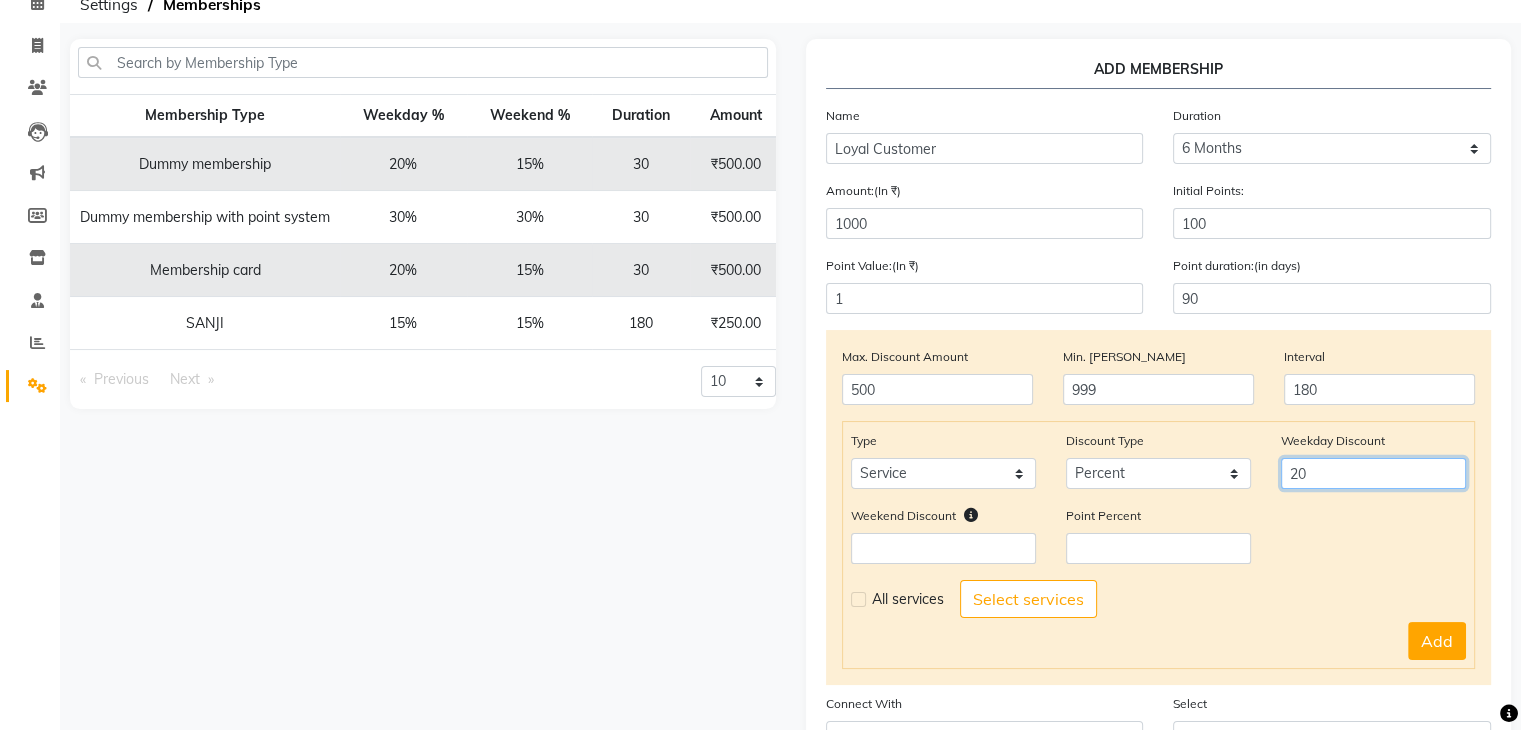 type on "20" 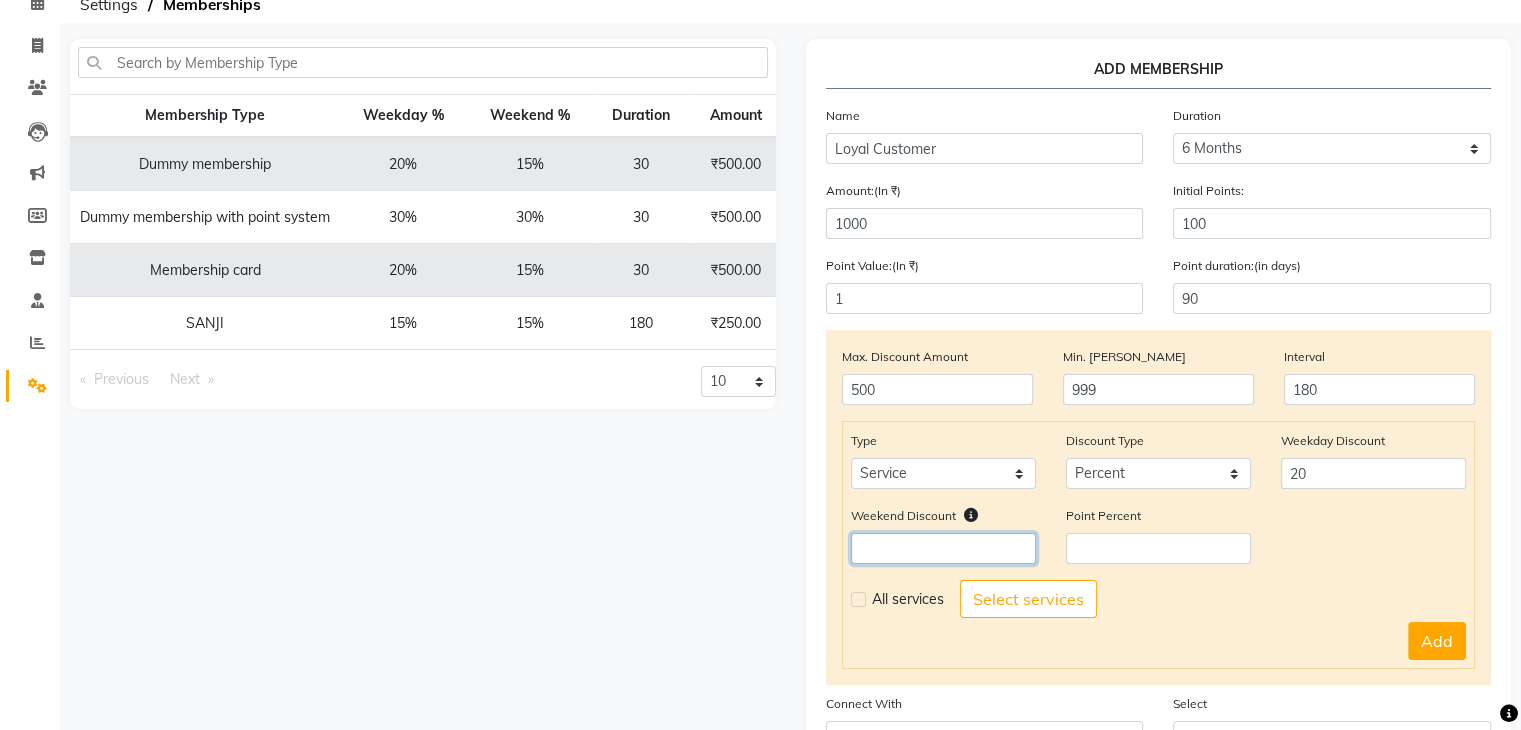 click 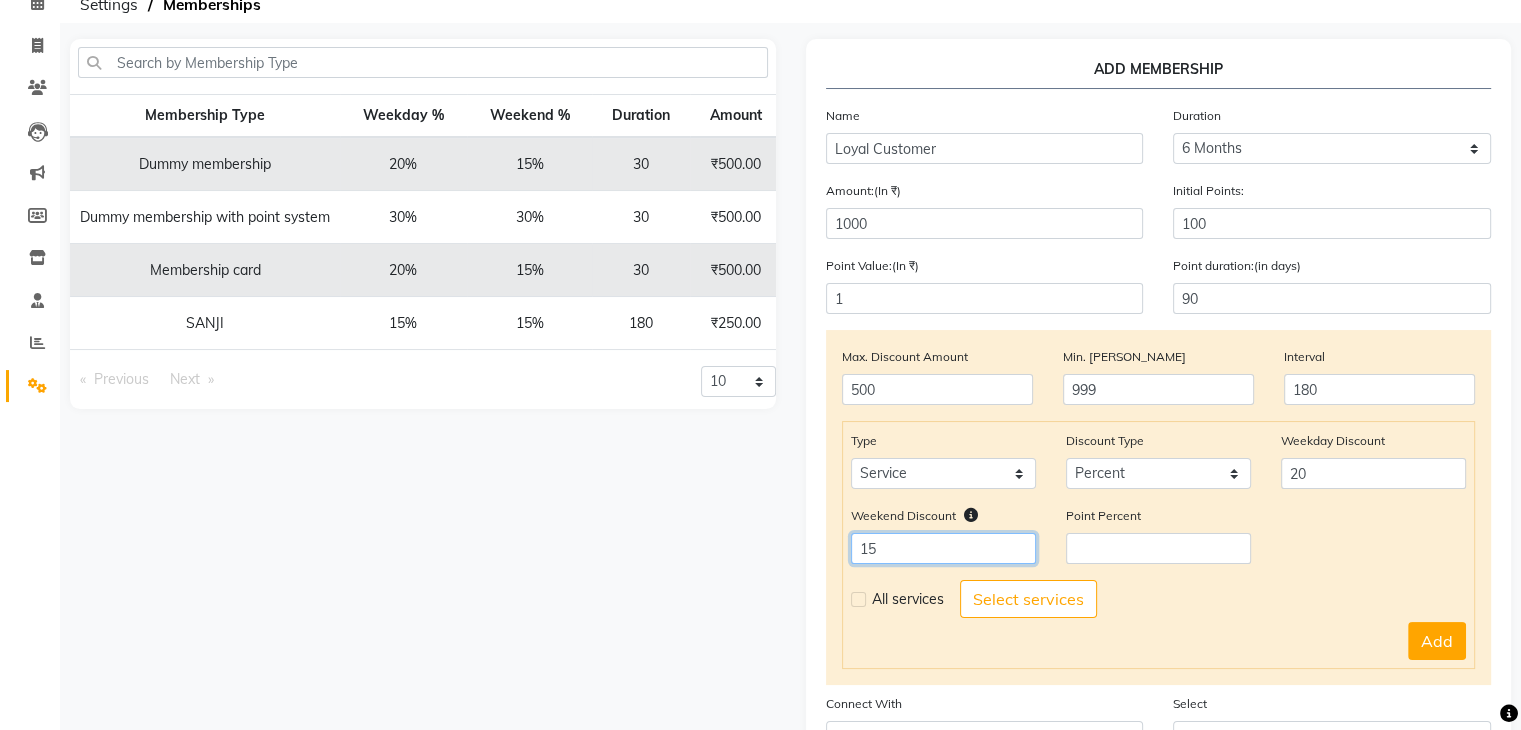 type on "15" 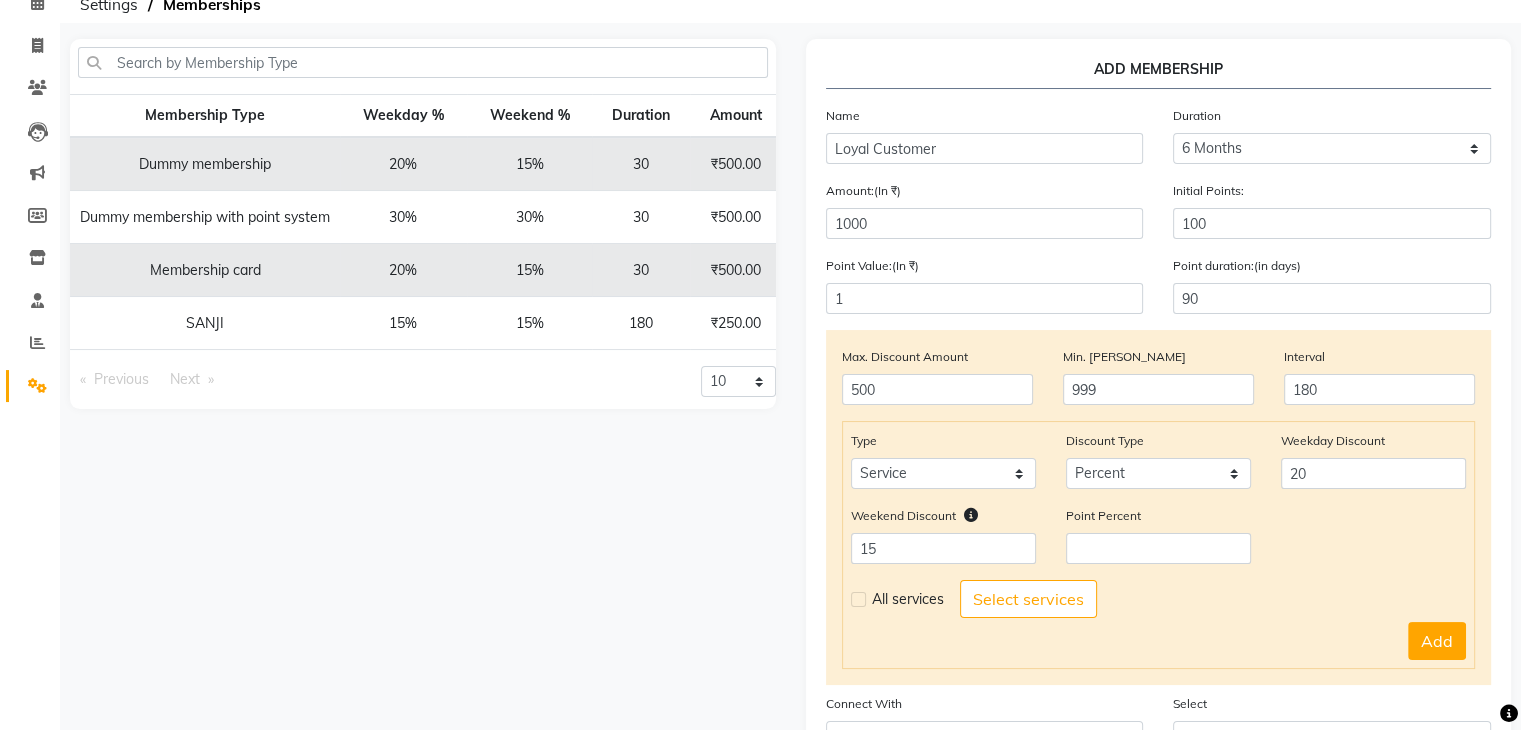 click on "Weekend Discount    15 Point Percent" 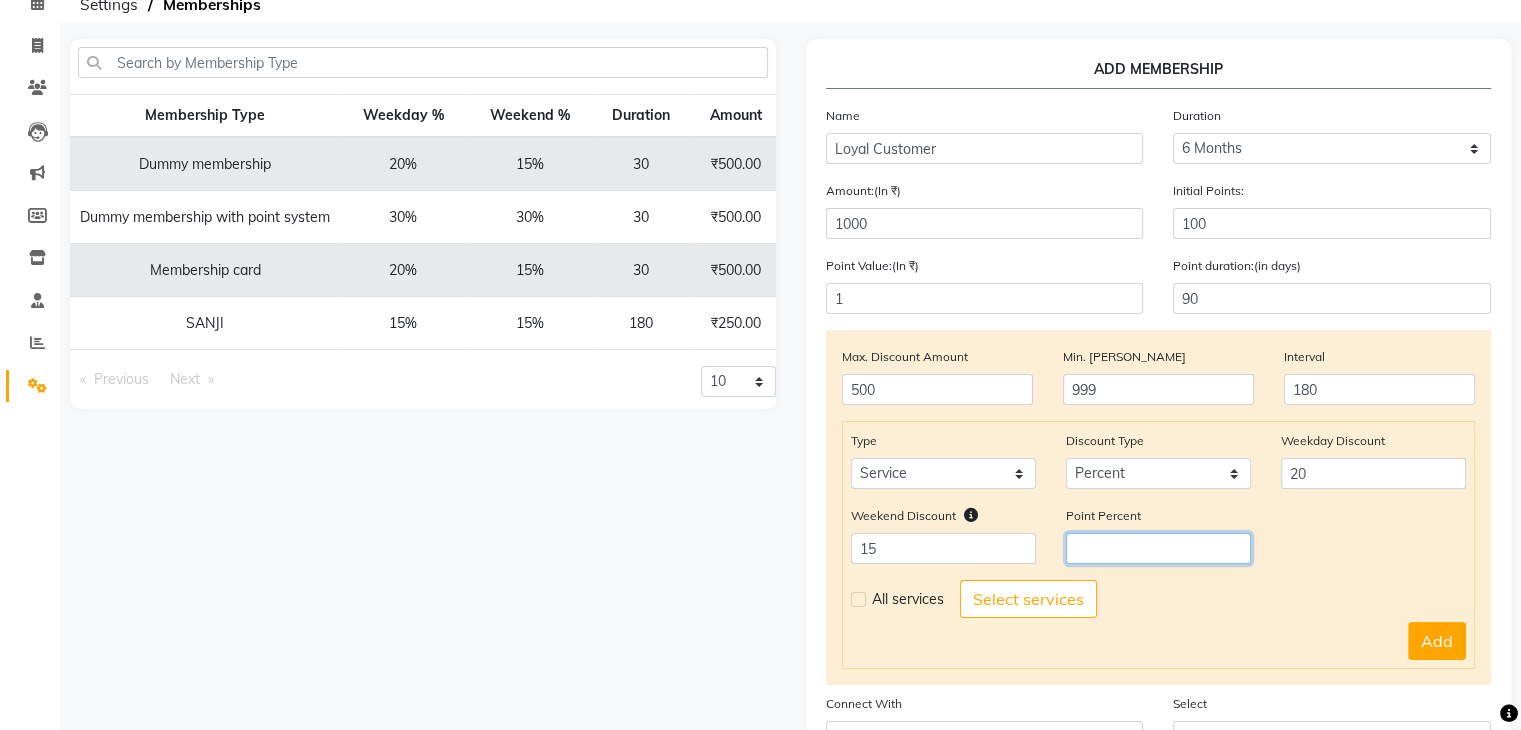click 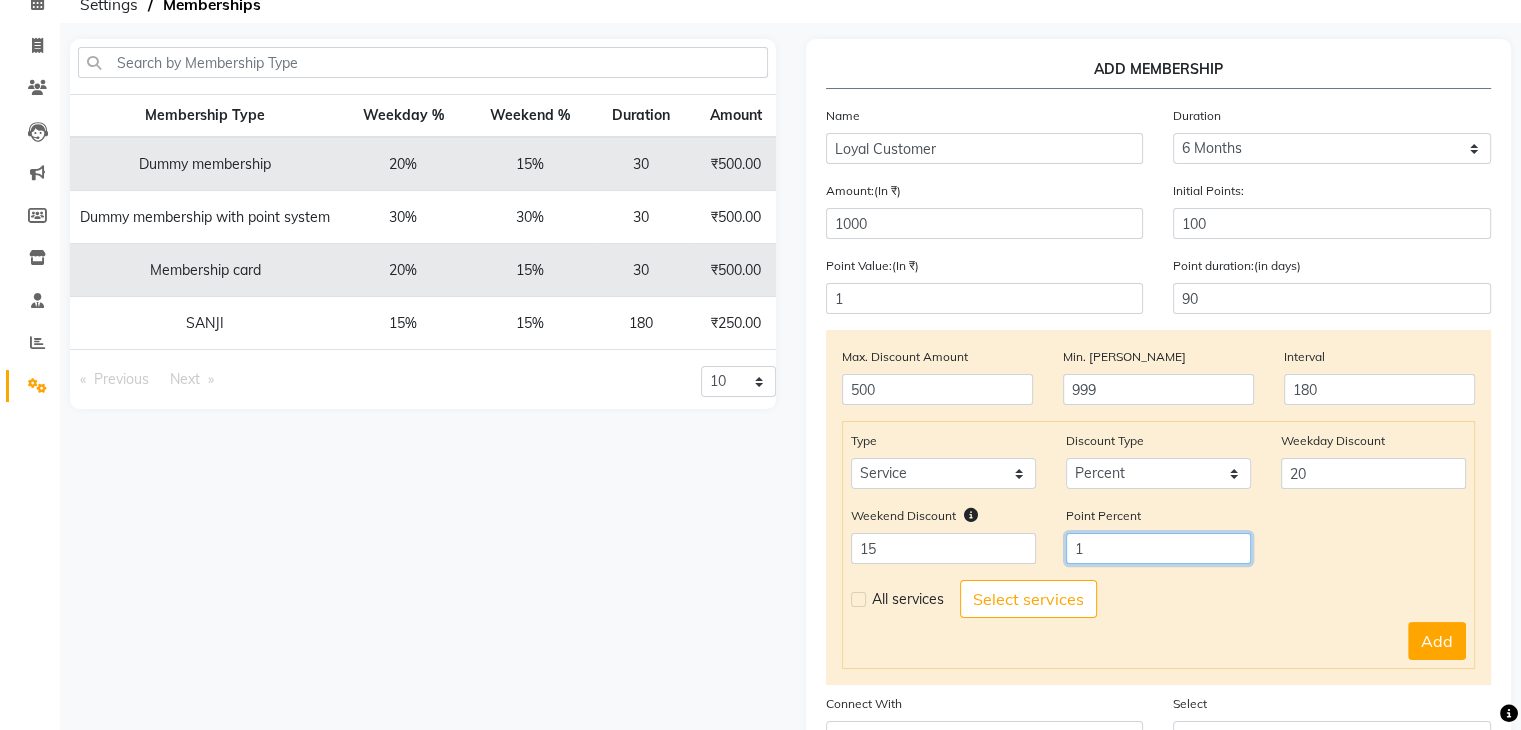 type 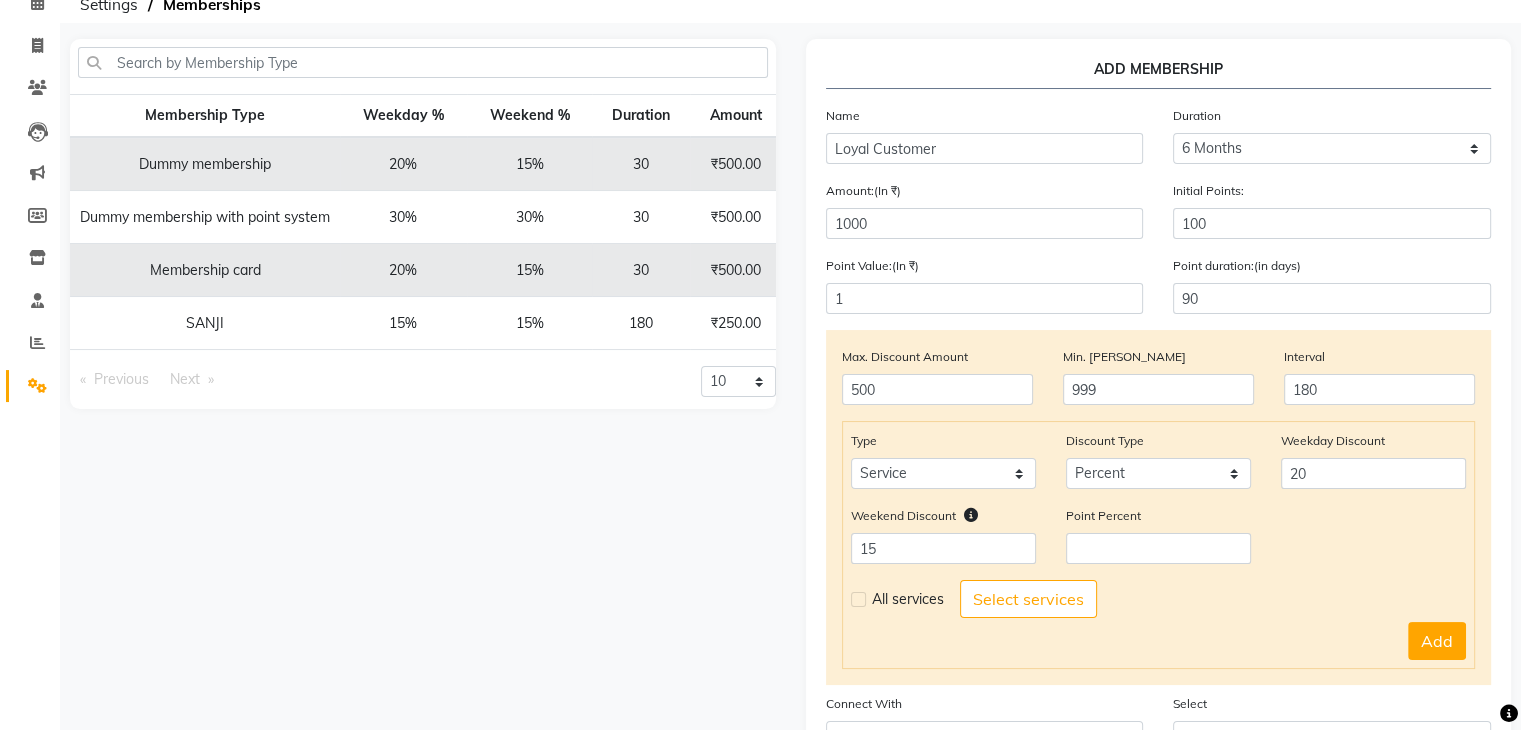 click on "All services" 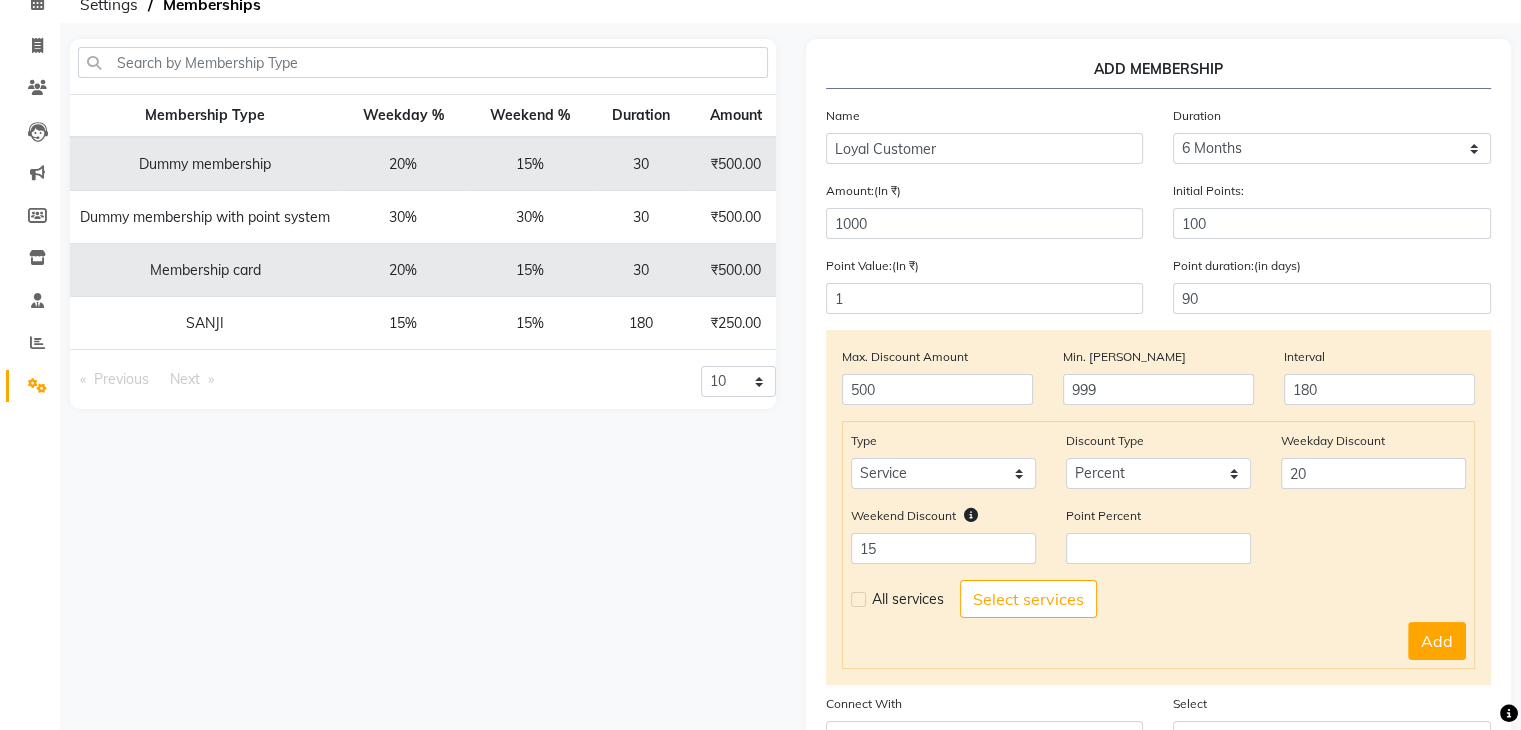 click 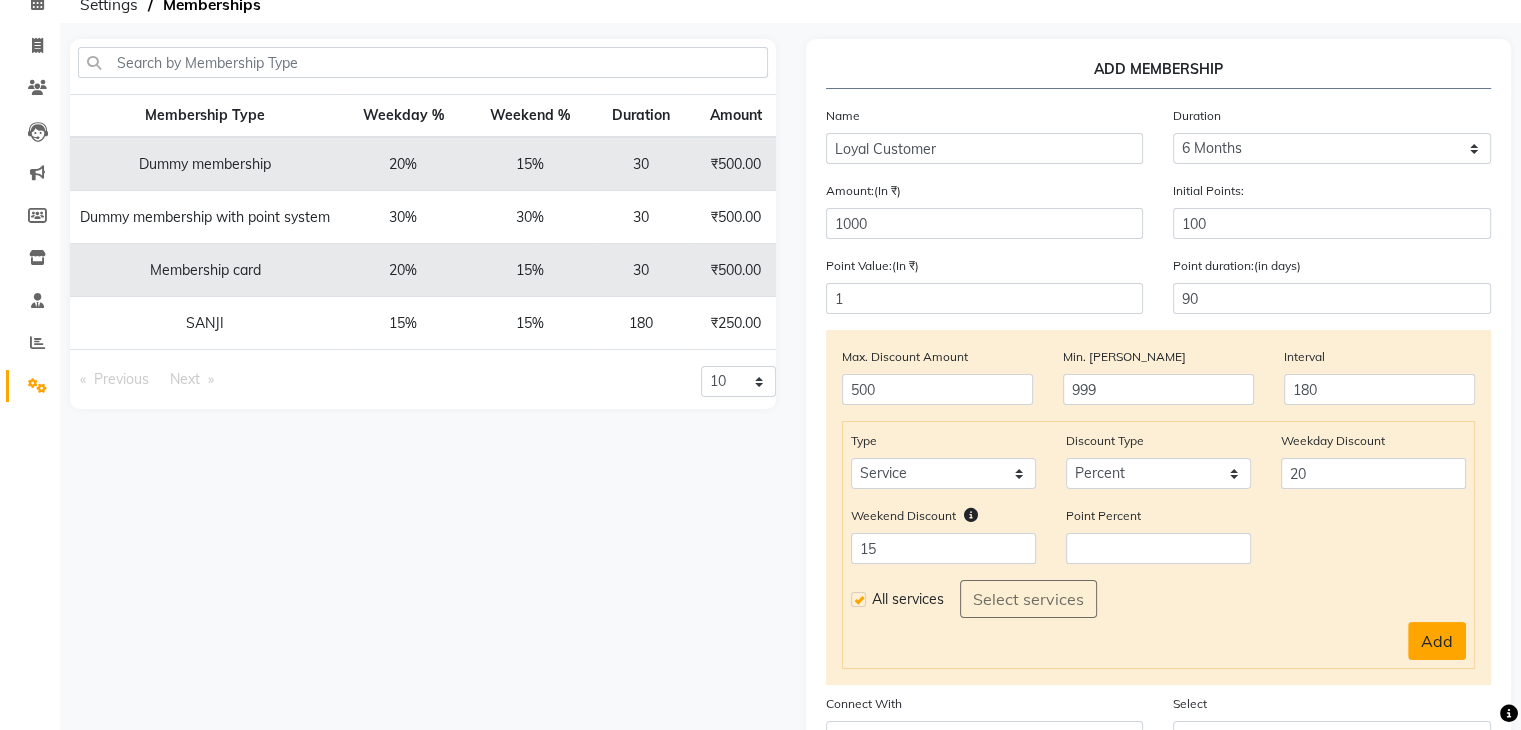click on "Add" 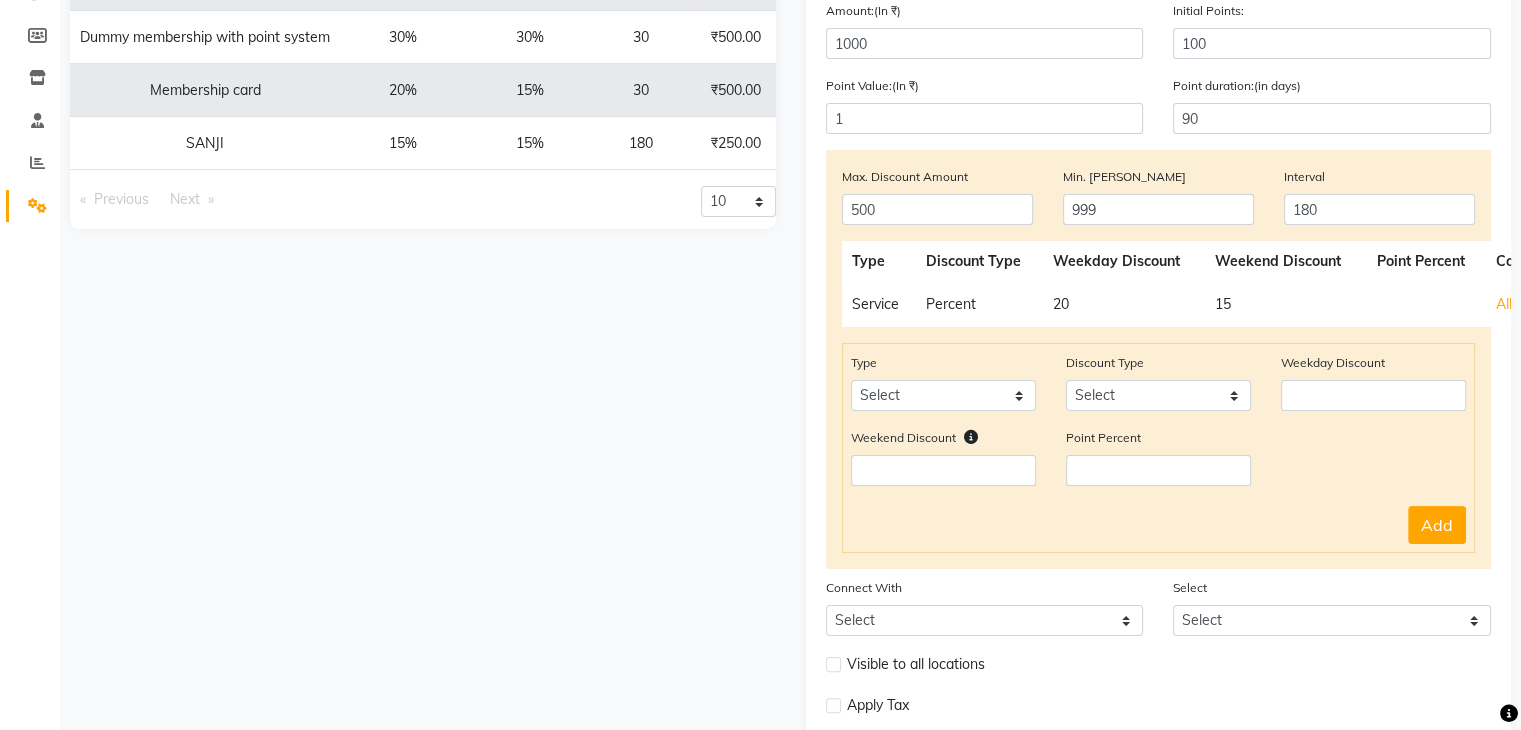 scroll, scrollTop: 395, scrollLeft: 0, axis: vertical 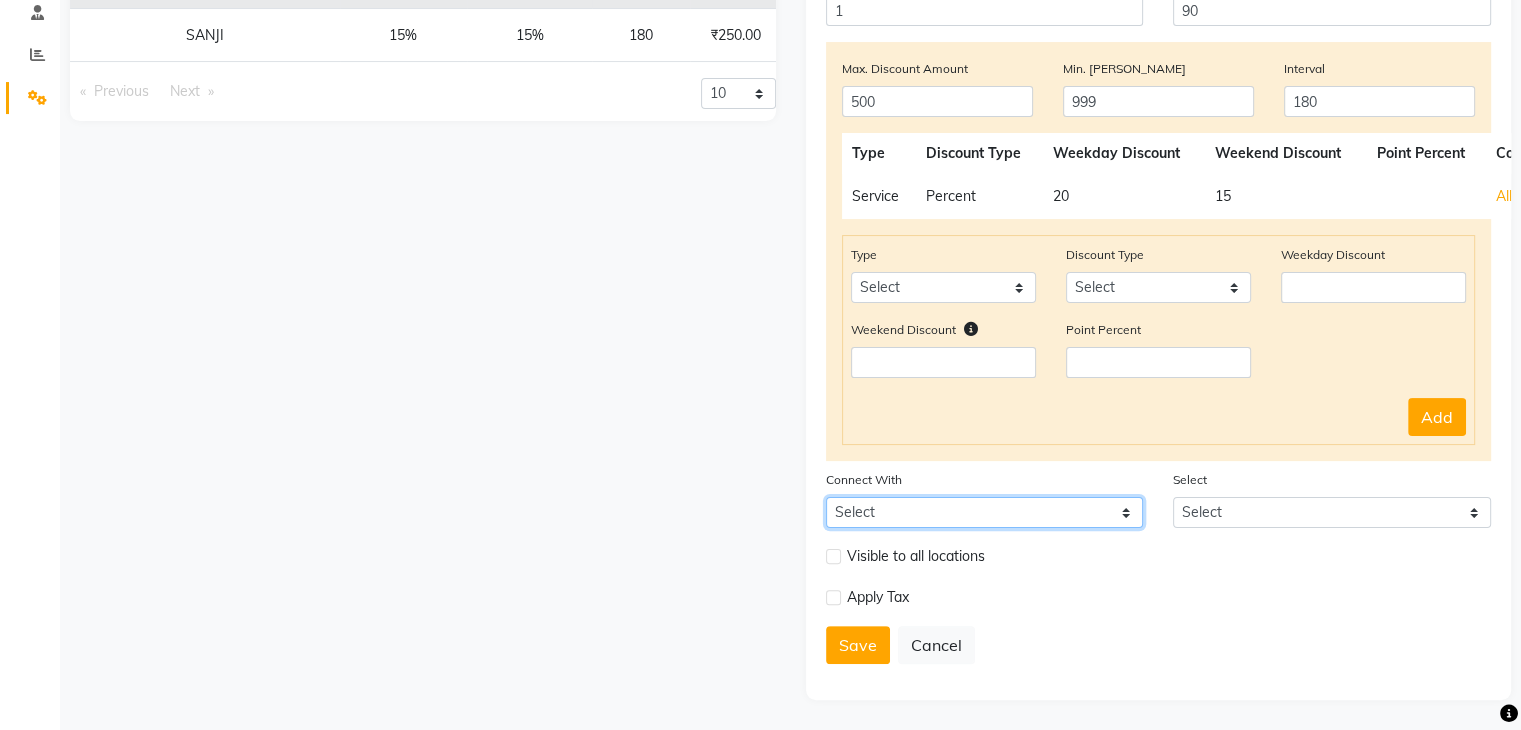 click on "Select Package Prepaid Voucher" 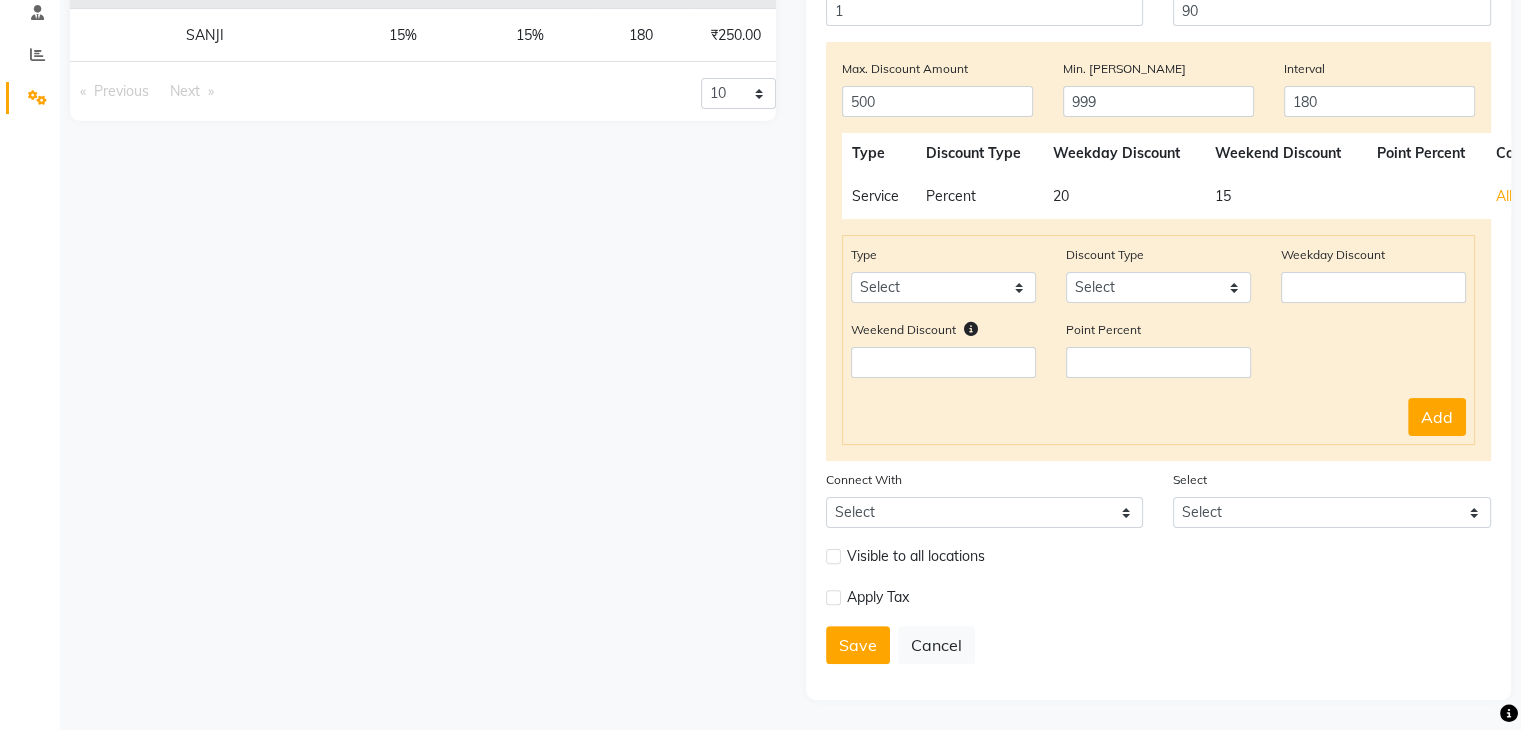 click on "Name Loyal Customer Duration Select duration Week  Half-month  Month  Year  Life Time  4 Months  8 Months  6 Months  15 Months  18 Months  30 Months  90 Days  210 Days  240 Days  270 Days  395 Days  425 Days  1 Day  2 Years  10 Months  3 Years  5 Years  Amount:(In ₹) 1000 Initial Points: 100 Point Value:(In ₹) 1 Point duration:(in days) 90 Max. Discount Amount 500 Min. Bill Amount 999 Interval 180  Type   Discount Type   Weekday Discount   Weekend Discount   Point Percent   Count  Service Percent 20 15 All Type Select Product Package Prepaid Voucher Discount Type Select Percent Flat Weekday Discount Weekend Discount    Point Percent Add Connect With Select Package Prepaid Voucher Select Select Visible to all locations Apply Tax  Save   Cancel" 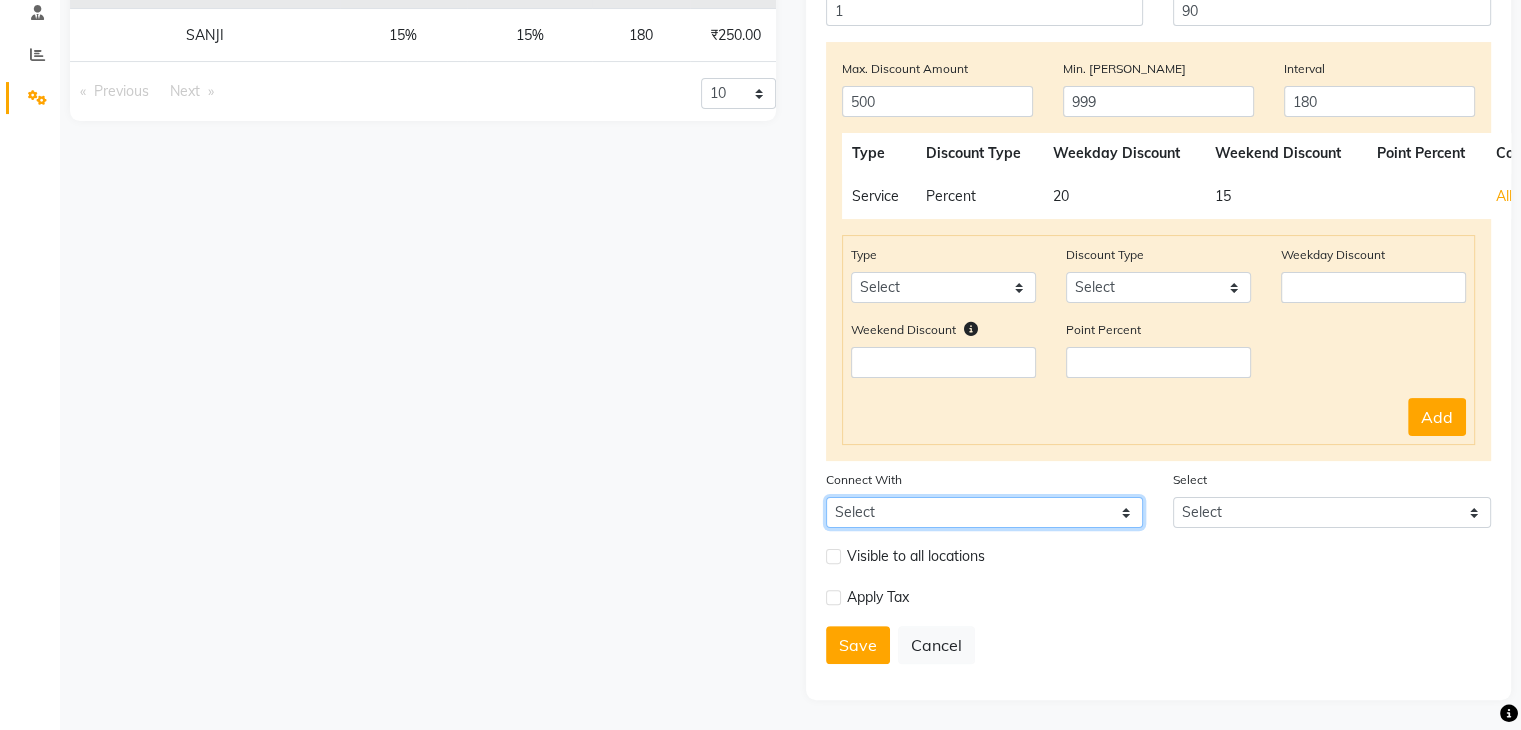 click on "Select Package Prepaid Voucher" 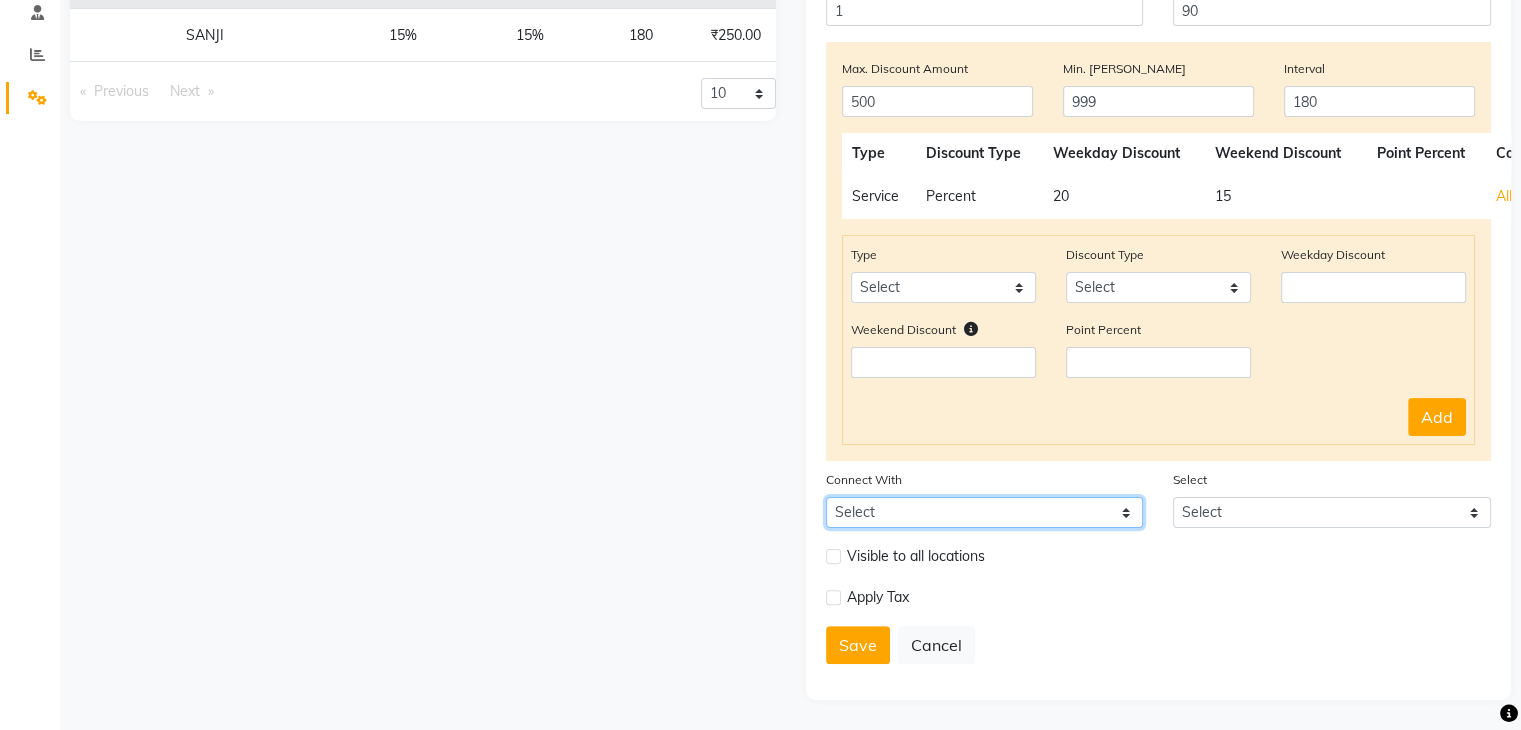select on "1: PK" 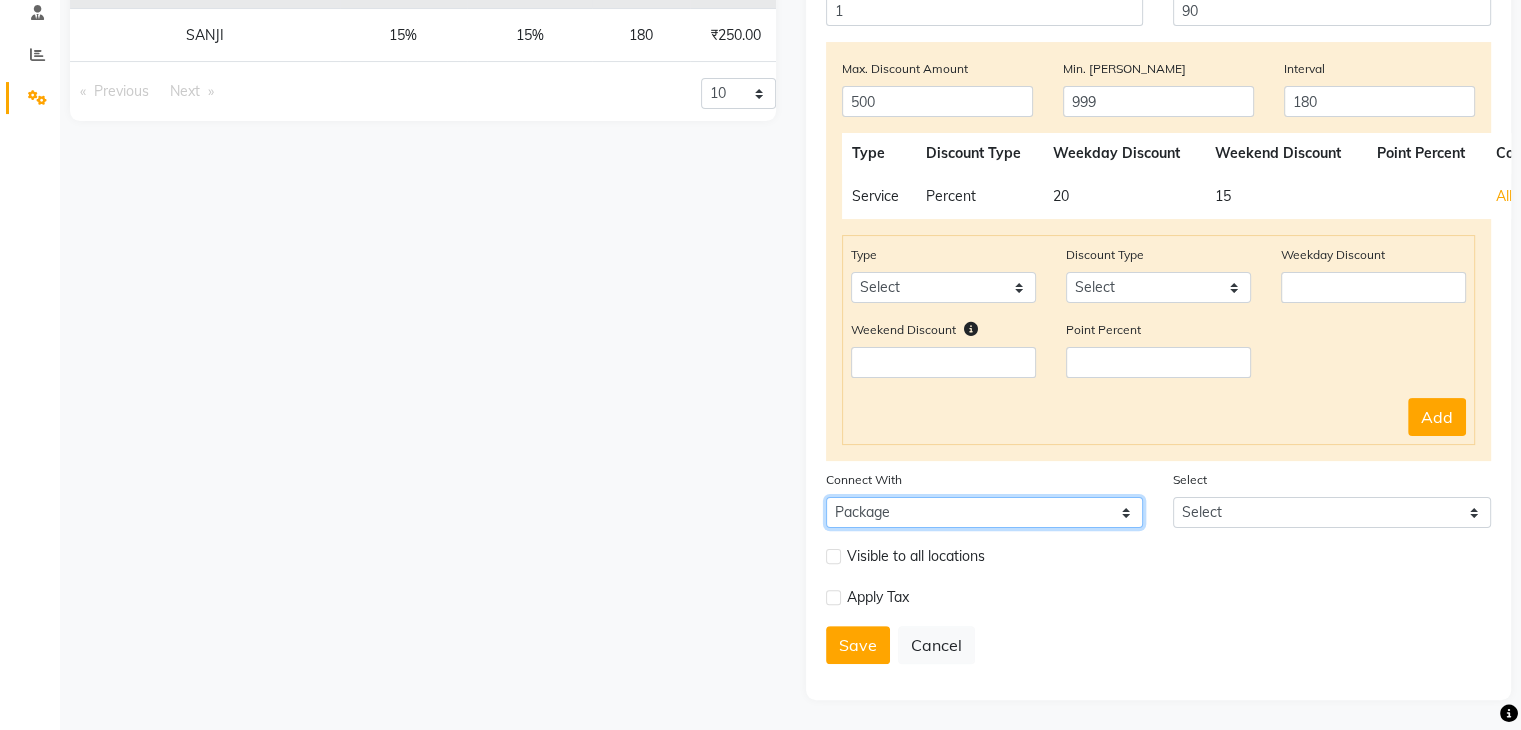 click on "Select Package Prepaid Voucher" 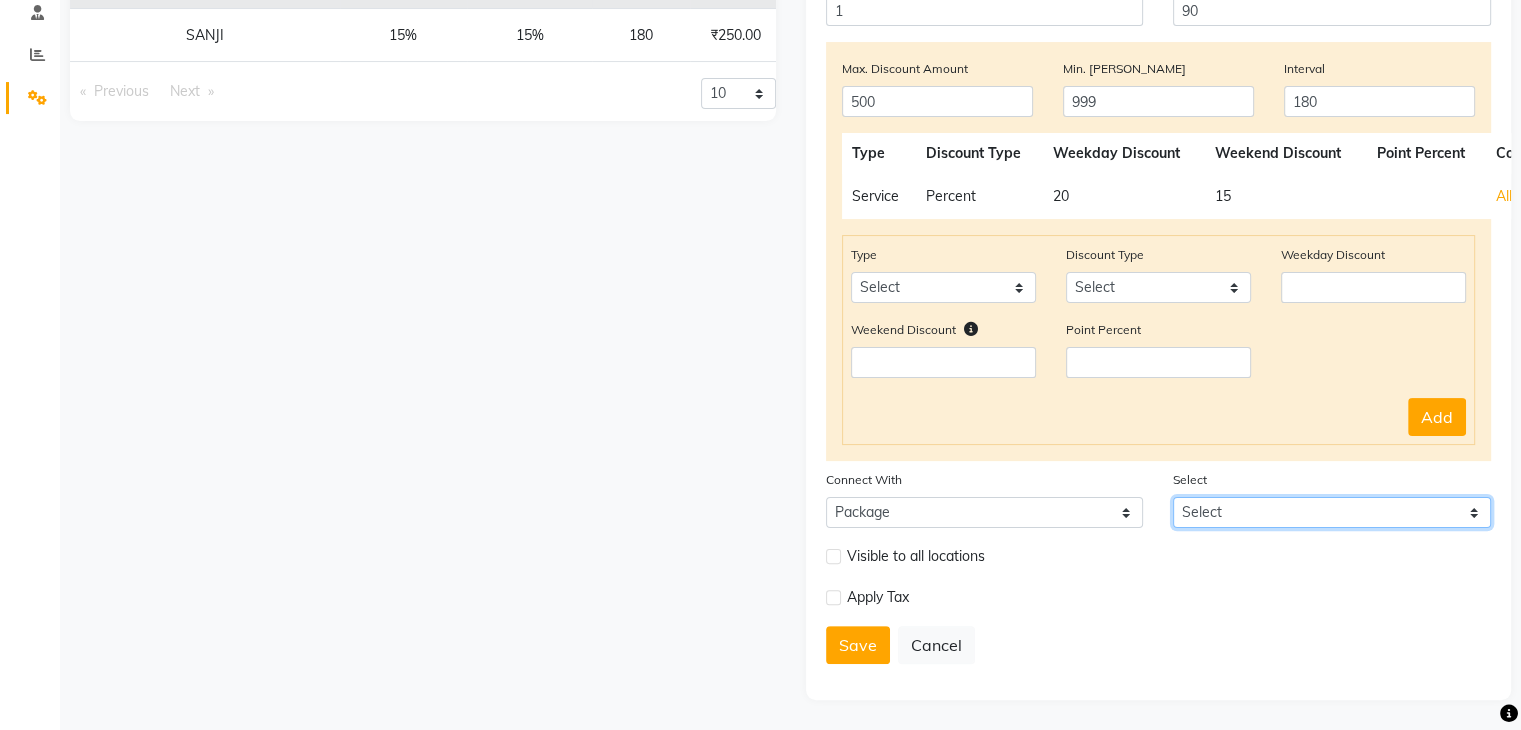 click on "Select" 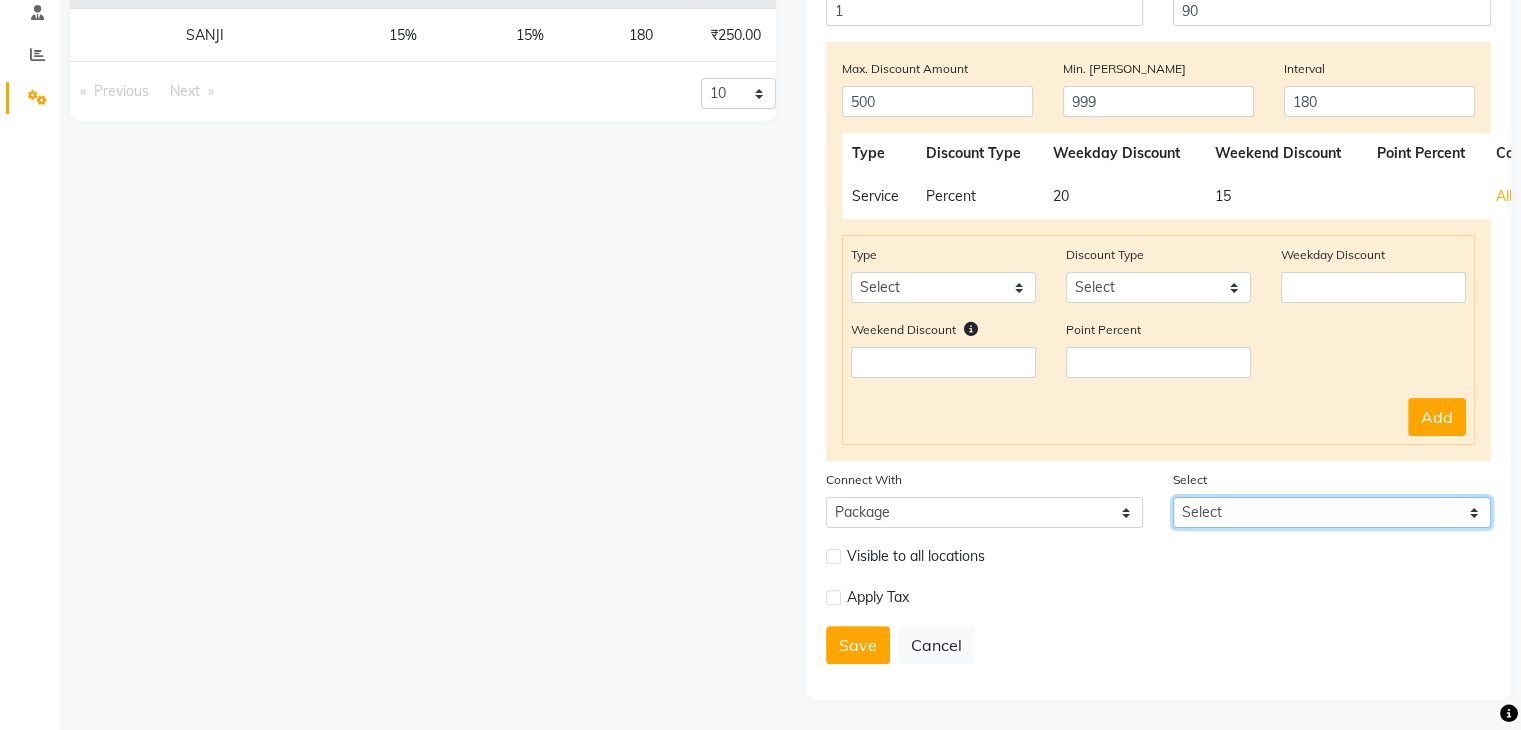 click on "Select" 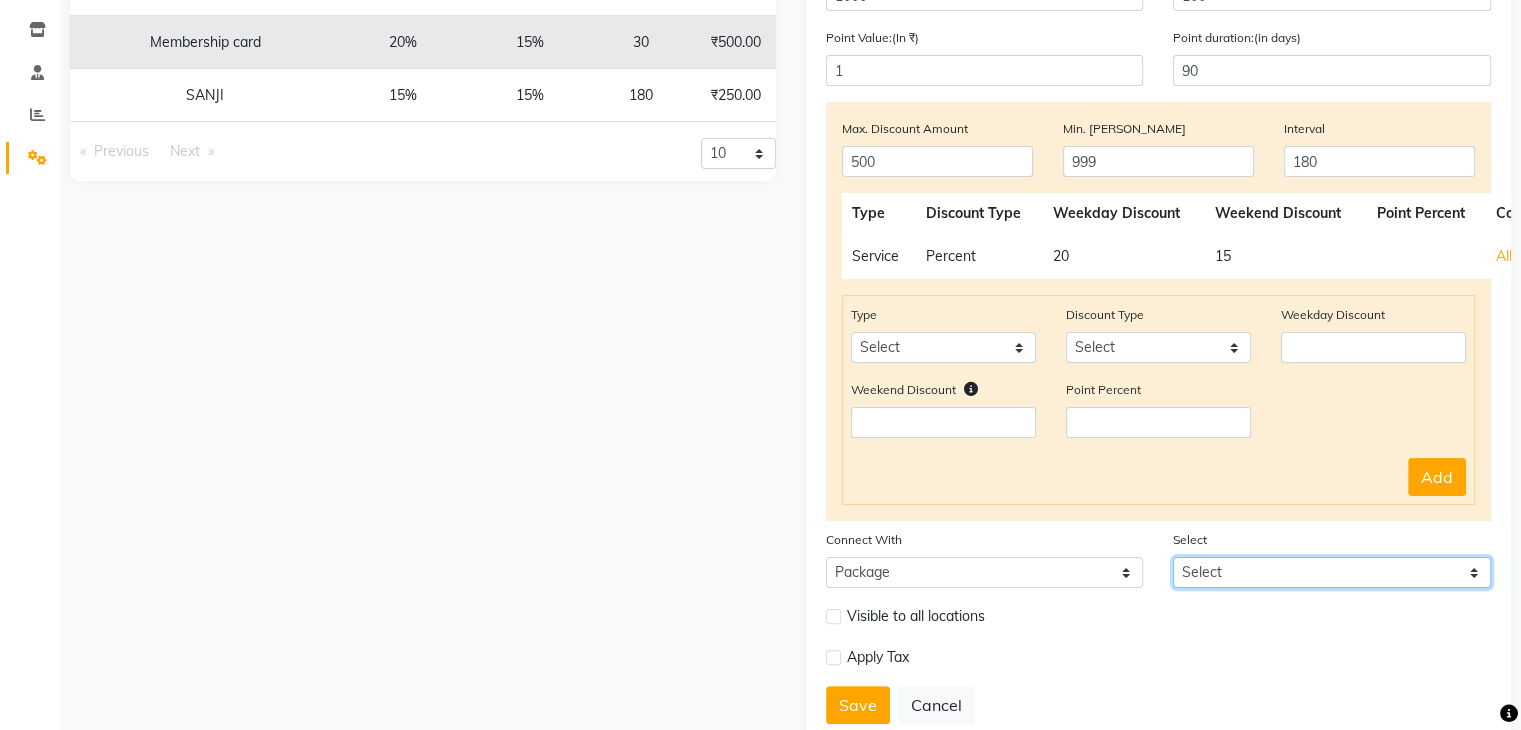 scroll, scrollTop: 395, scrollLeft: 0, axis: vertical 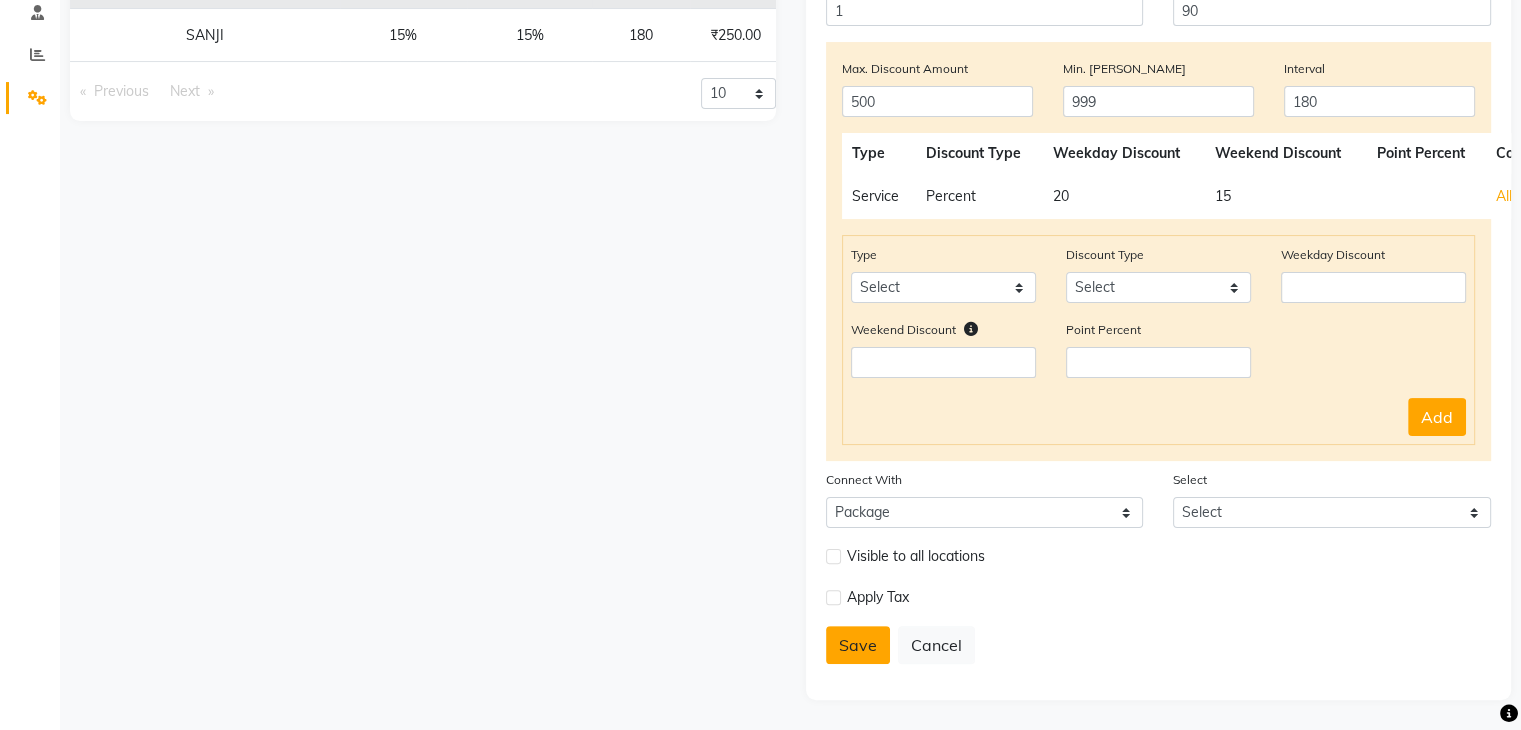 click on "Save" 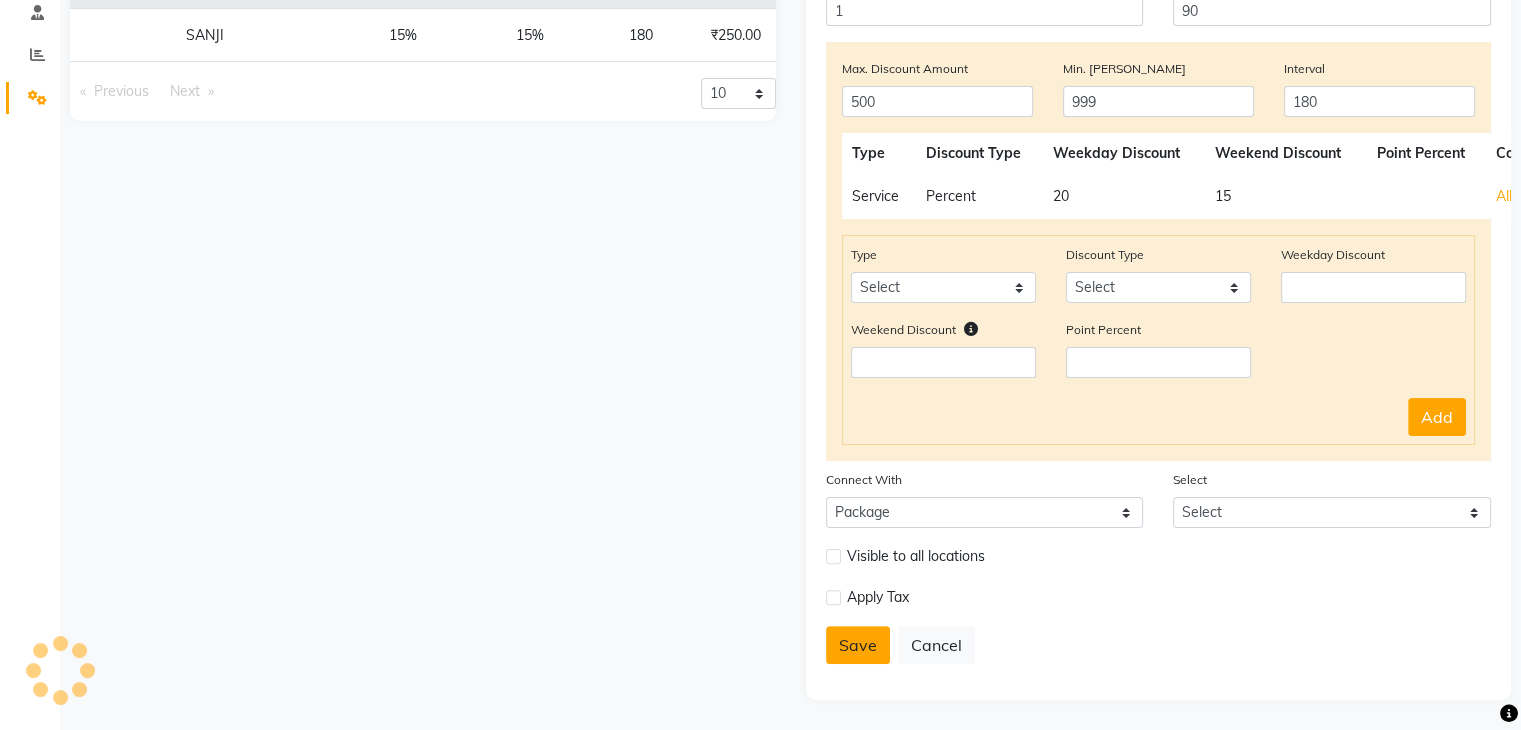 type 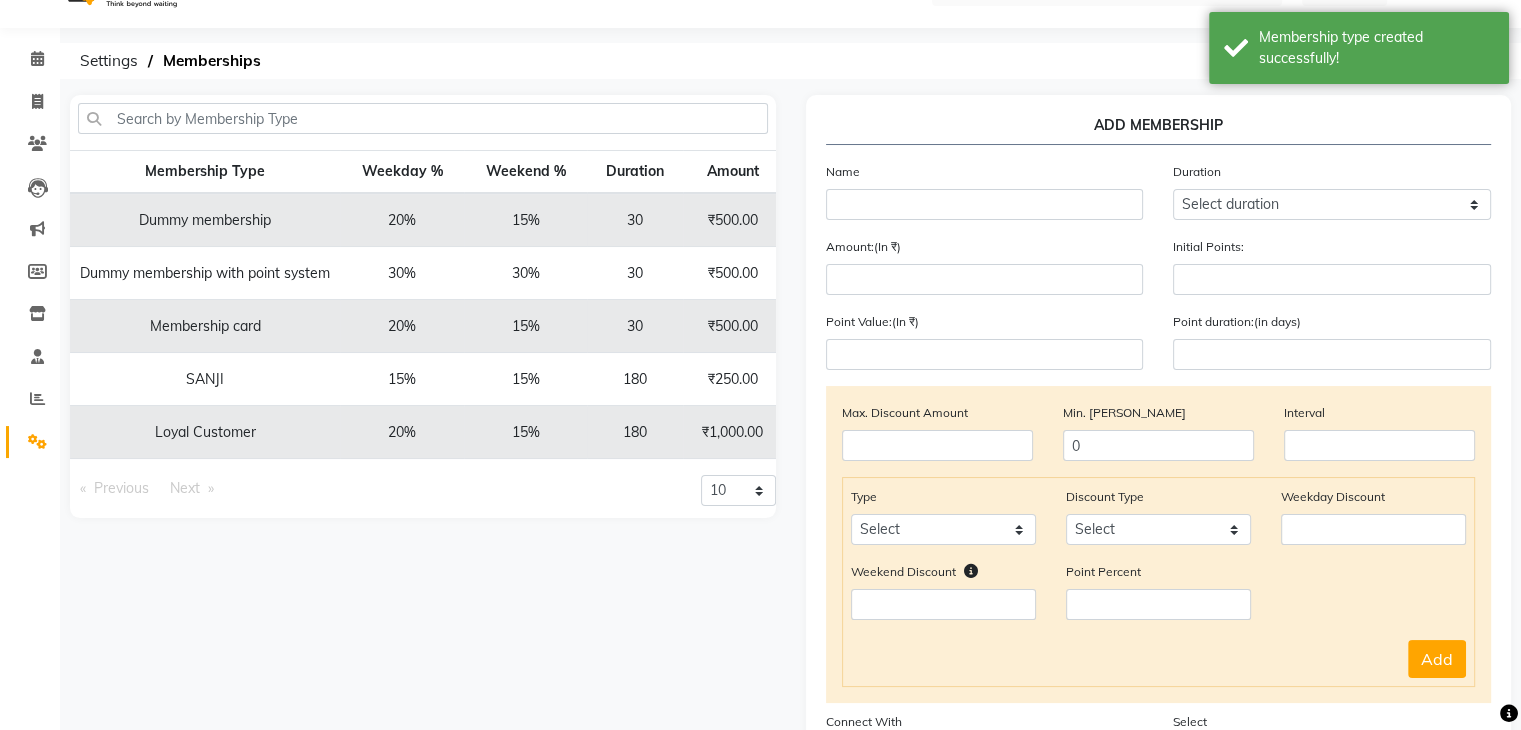 scroll, scrollTop: 0, scrollLeft: 0, axis: both 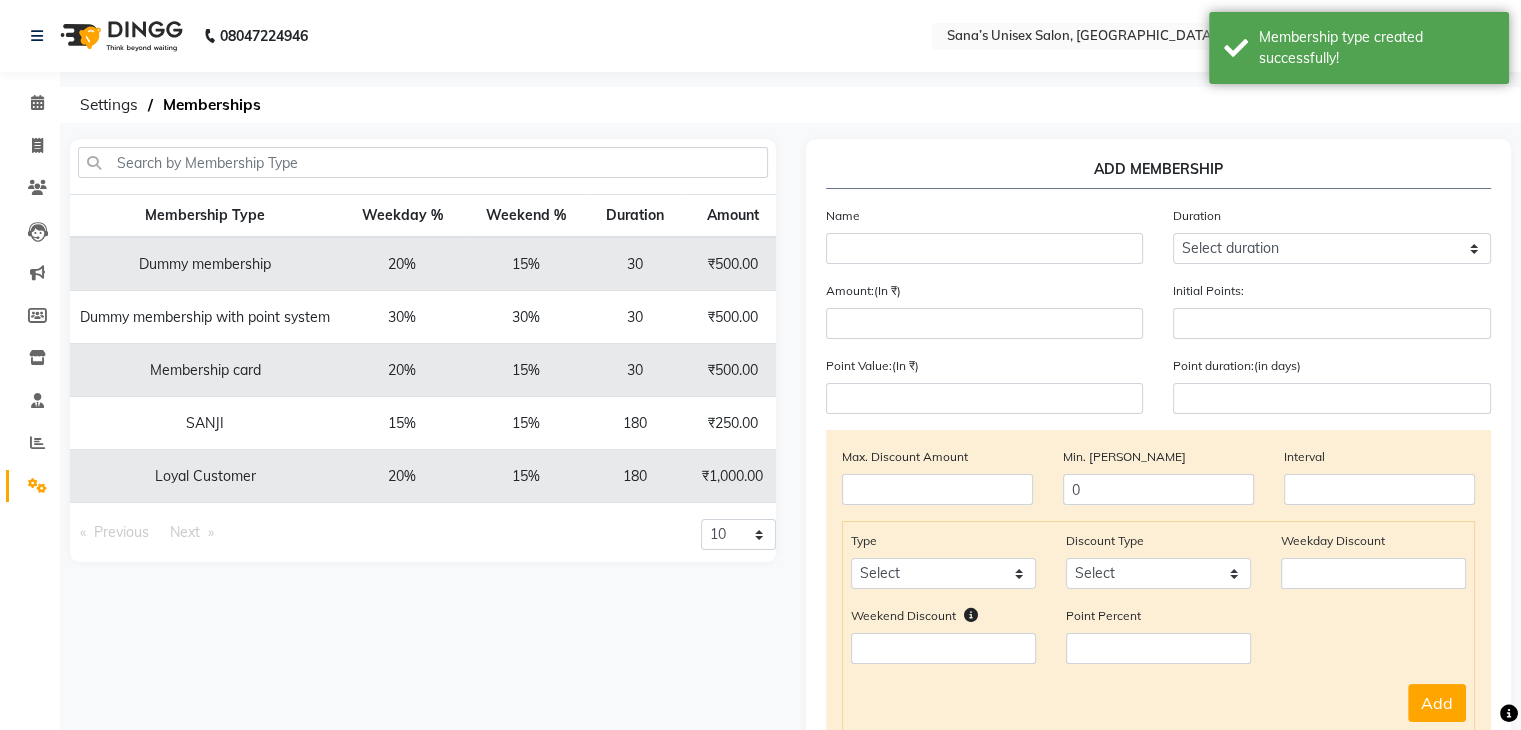 click on "Loyal Customer" 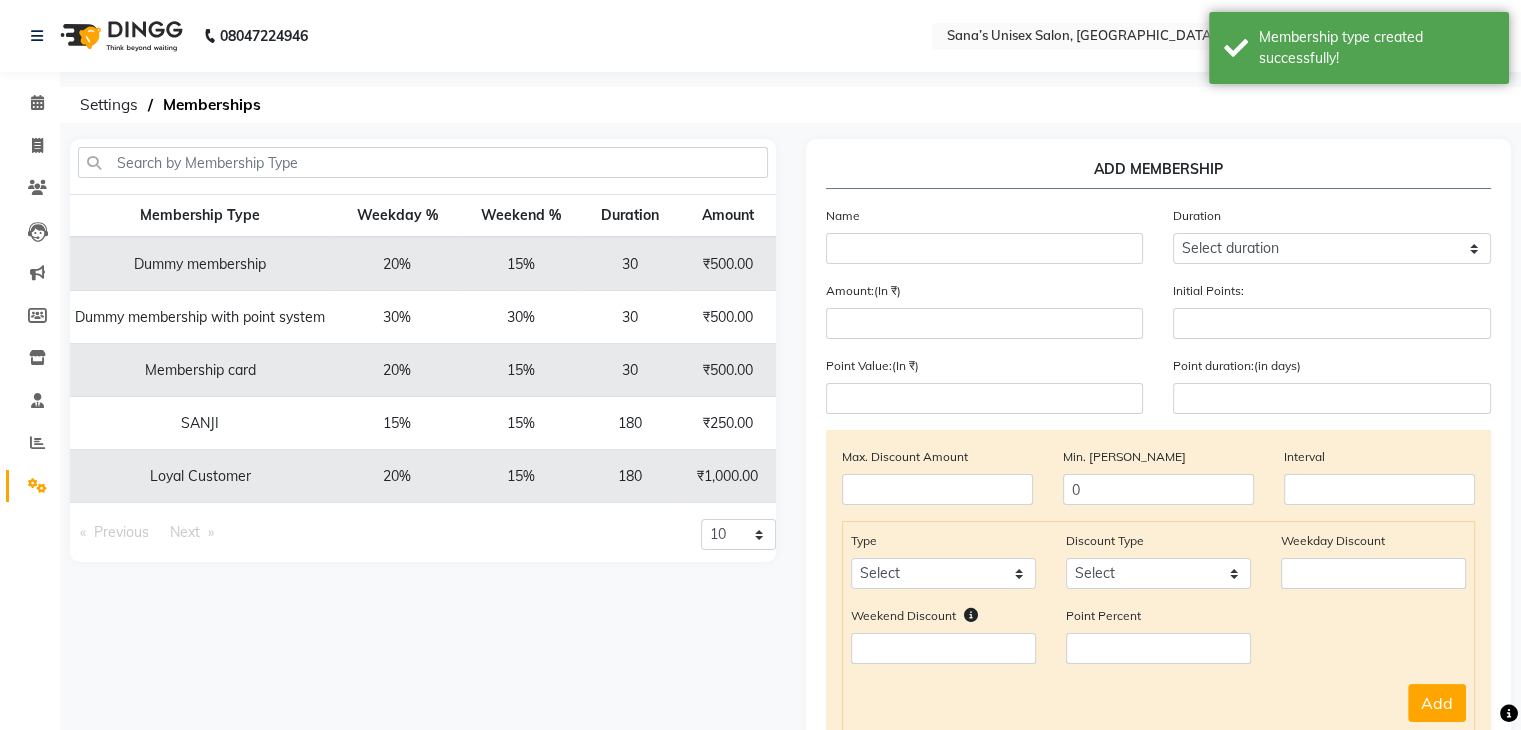 click on "10 20 50 100" 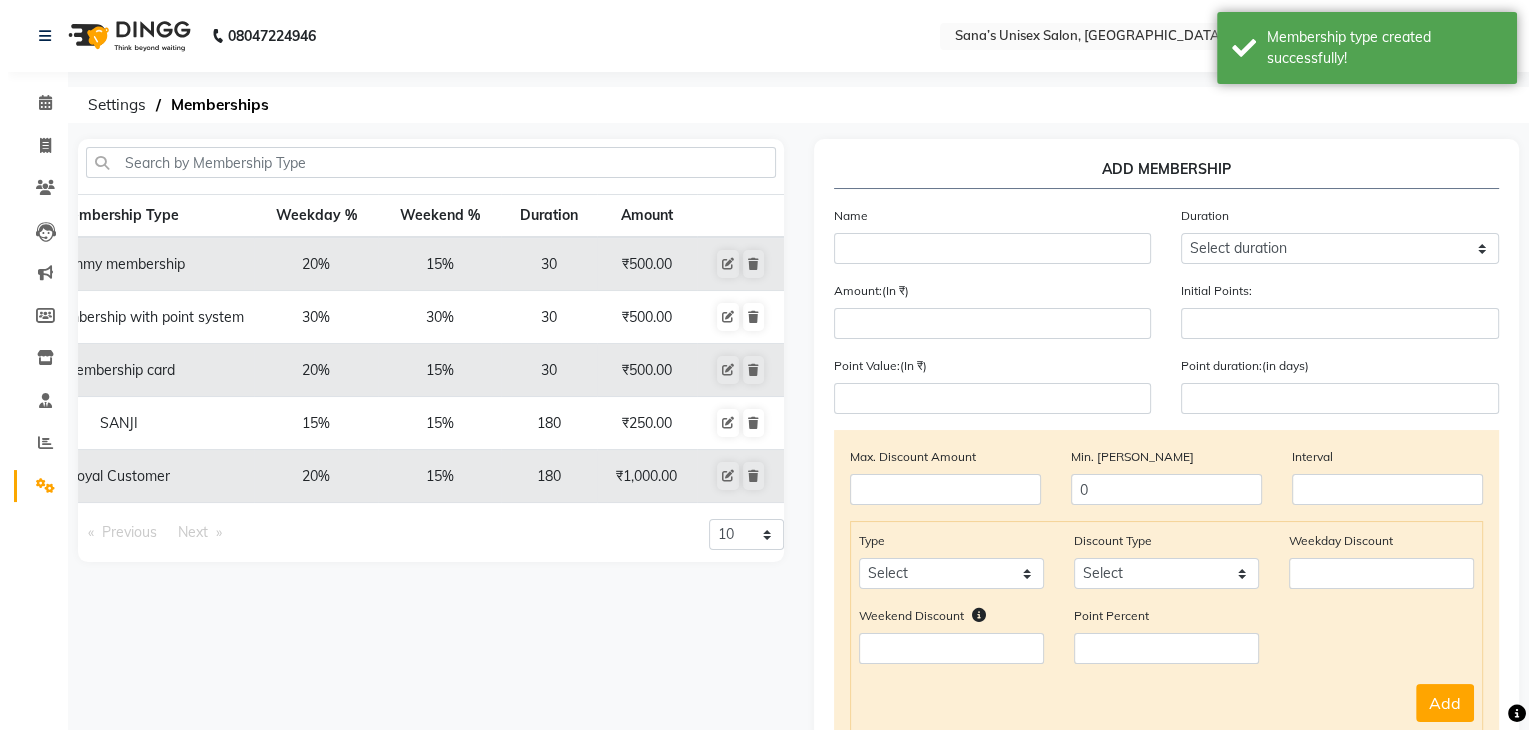 scroll, scrollTop: 0, scrollLeft: 0, axis: both 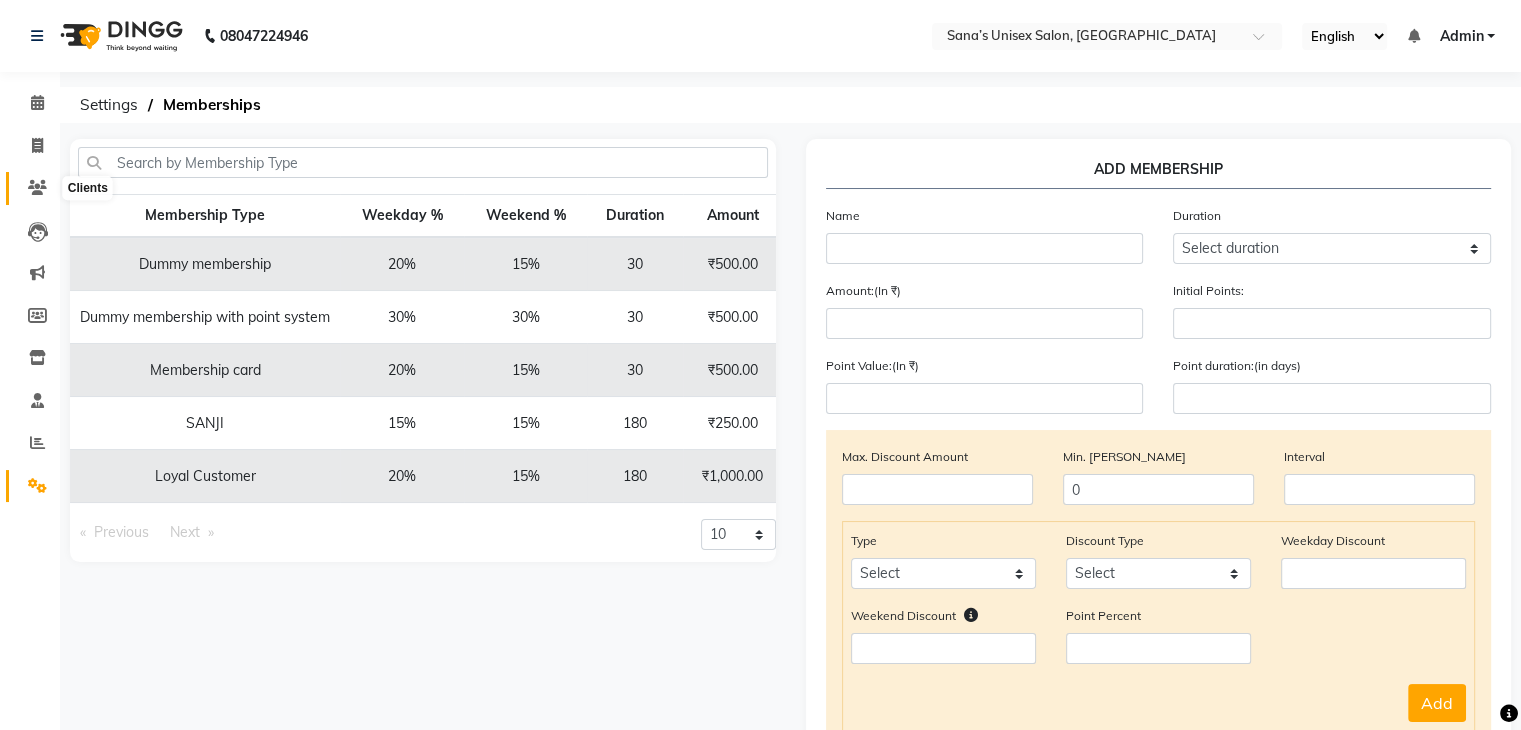 click 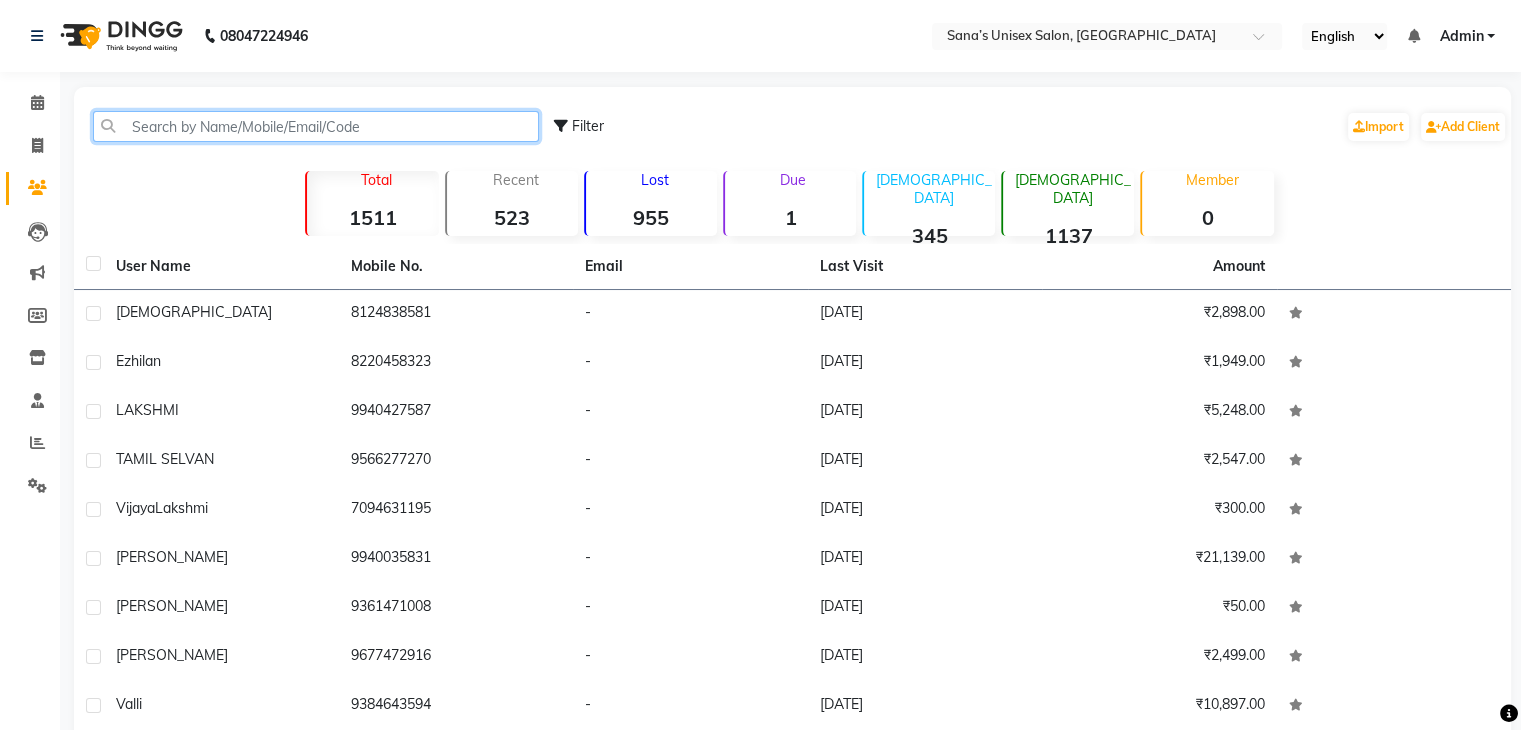 click 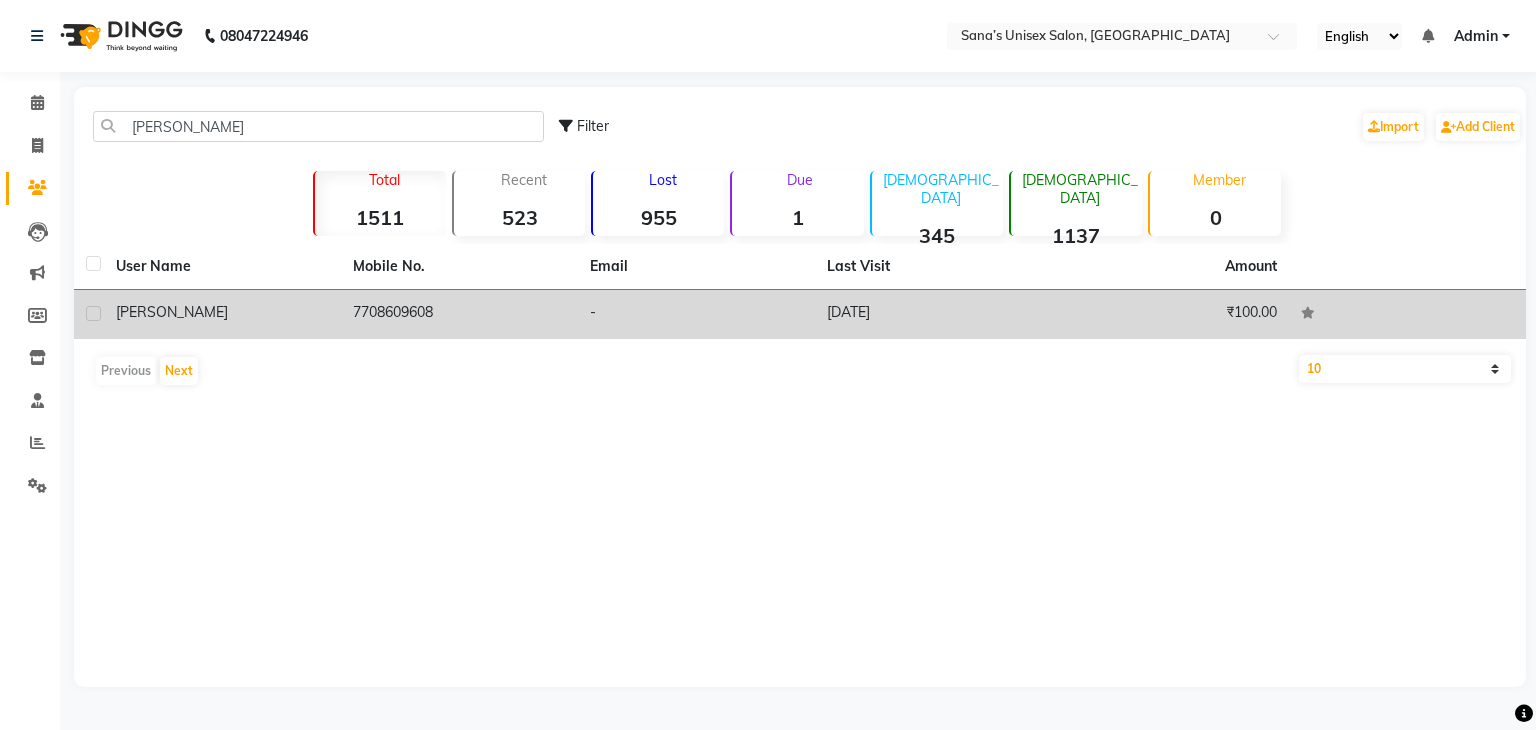click on "sanjitha" 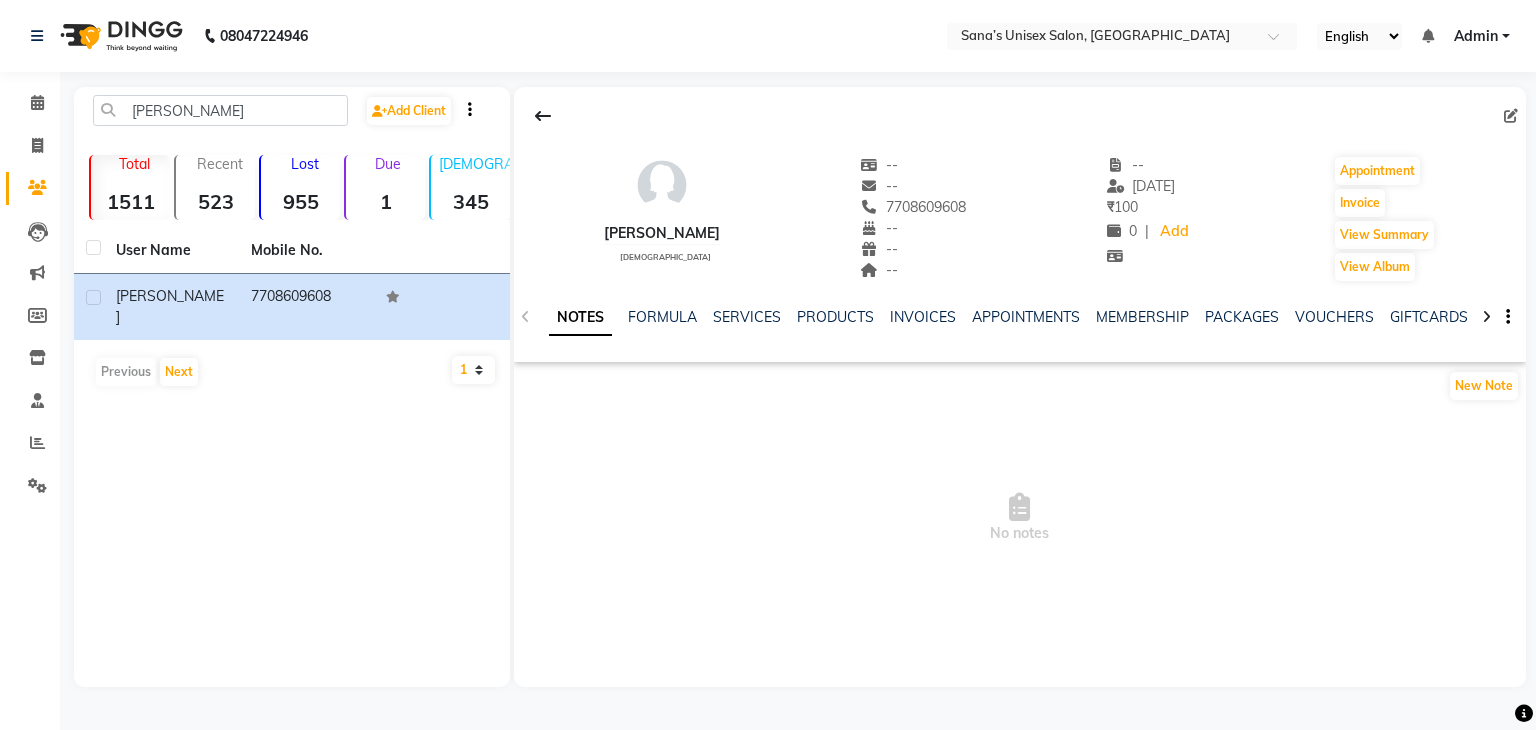 click on "MEMBERSHIP" 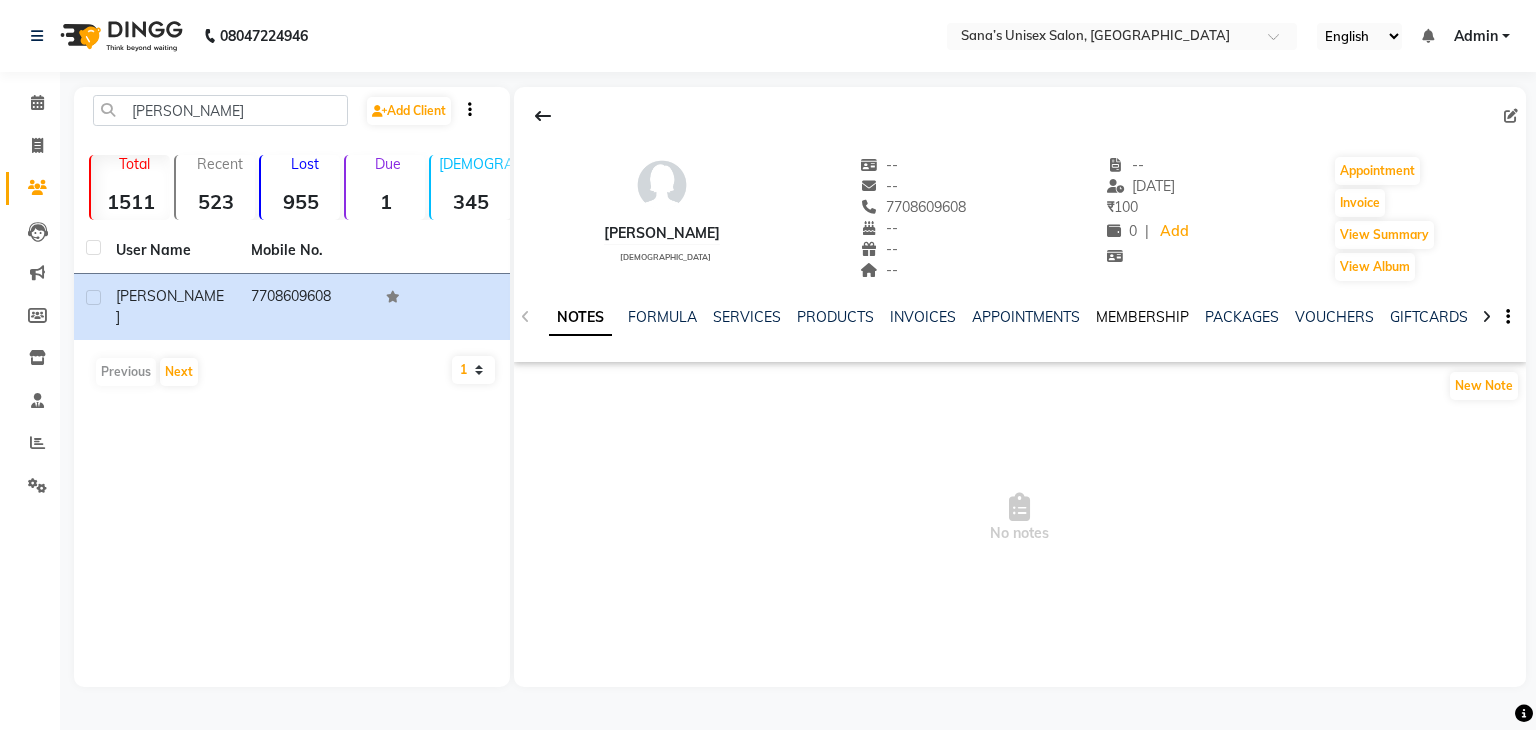 click on "MEMBERSHIP" 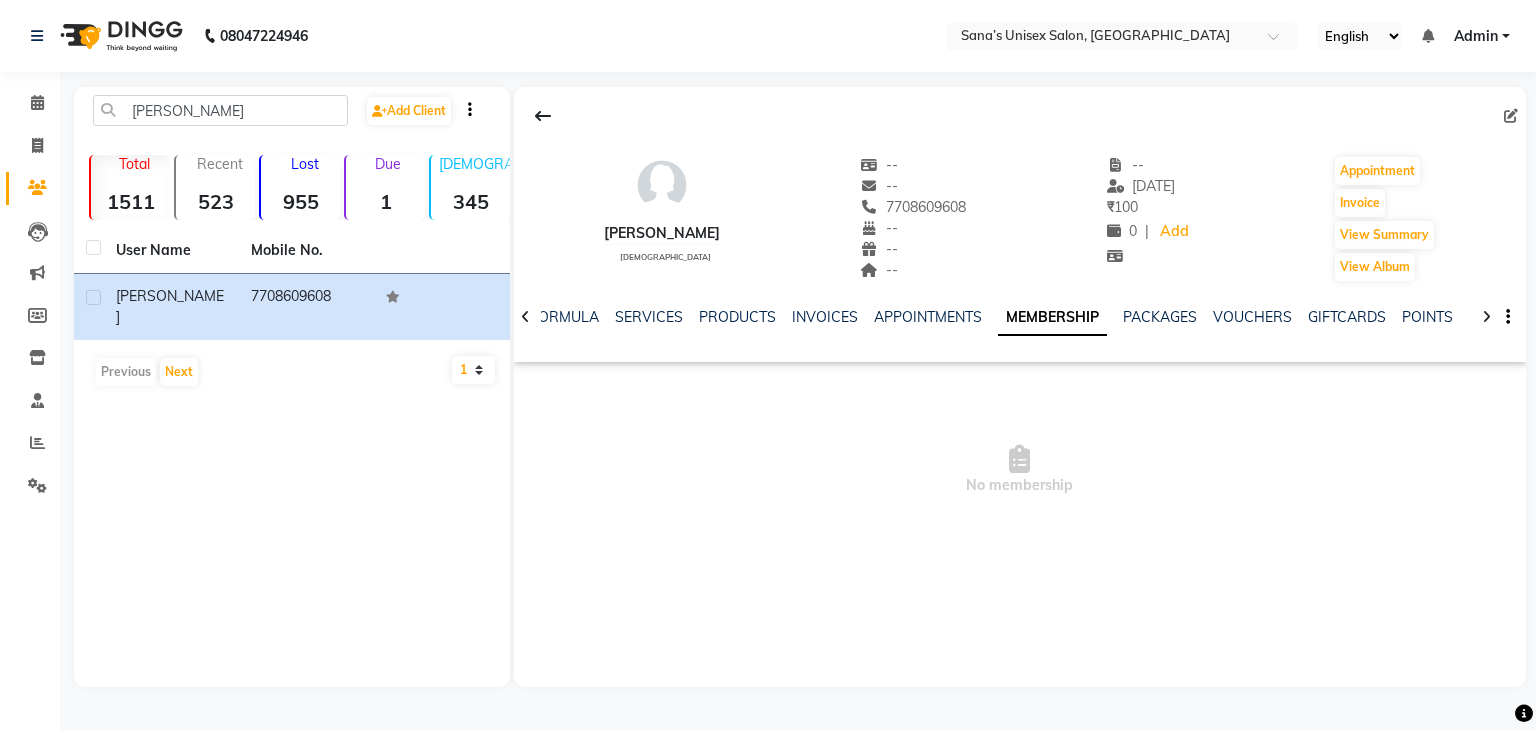 click on "No membership" at bounding box center (1020, 470) 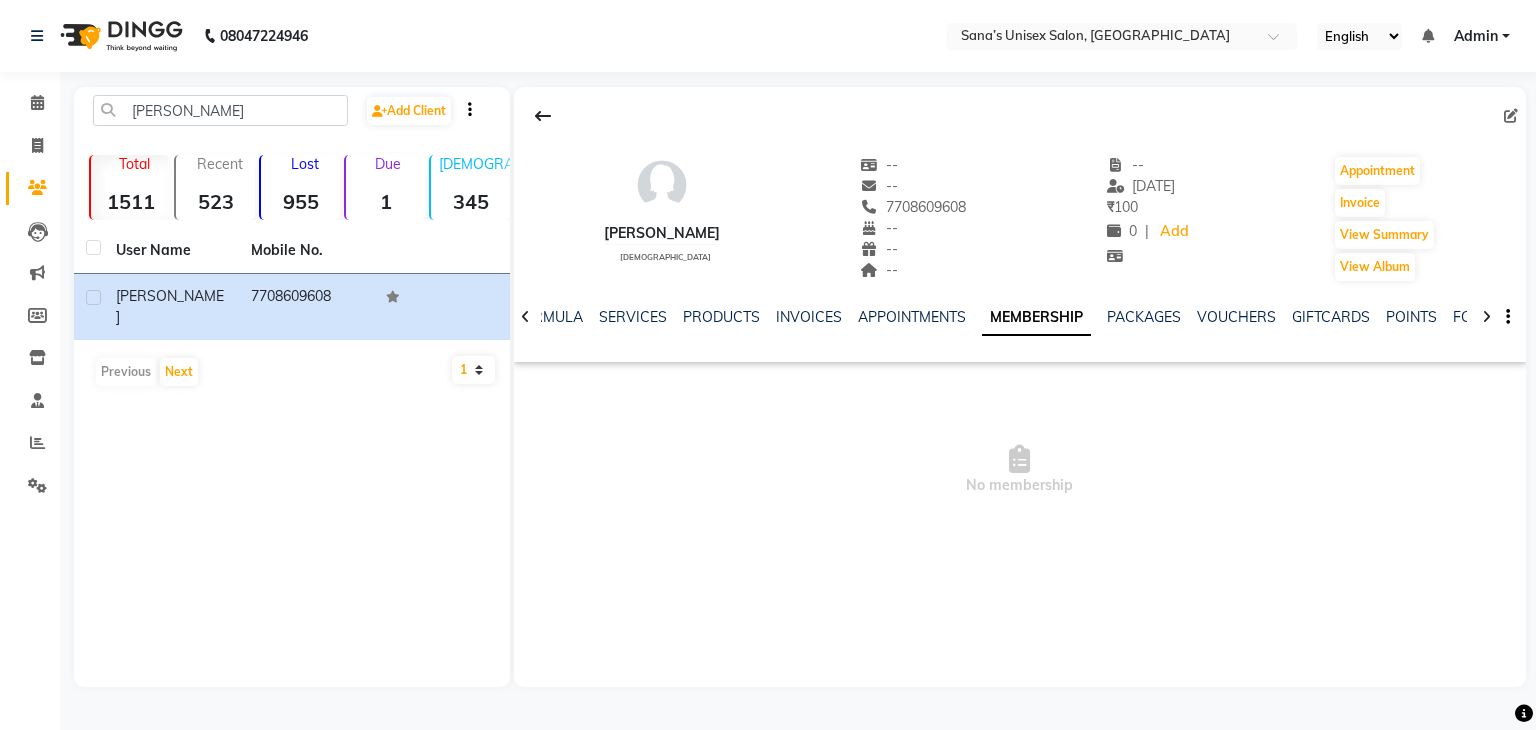 click 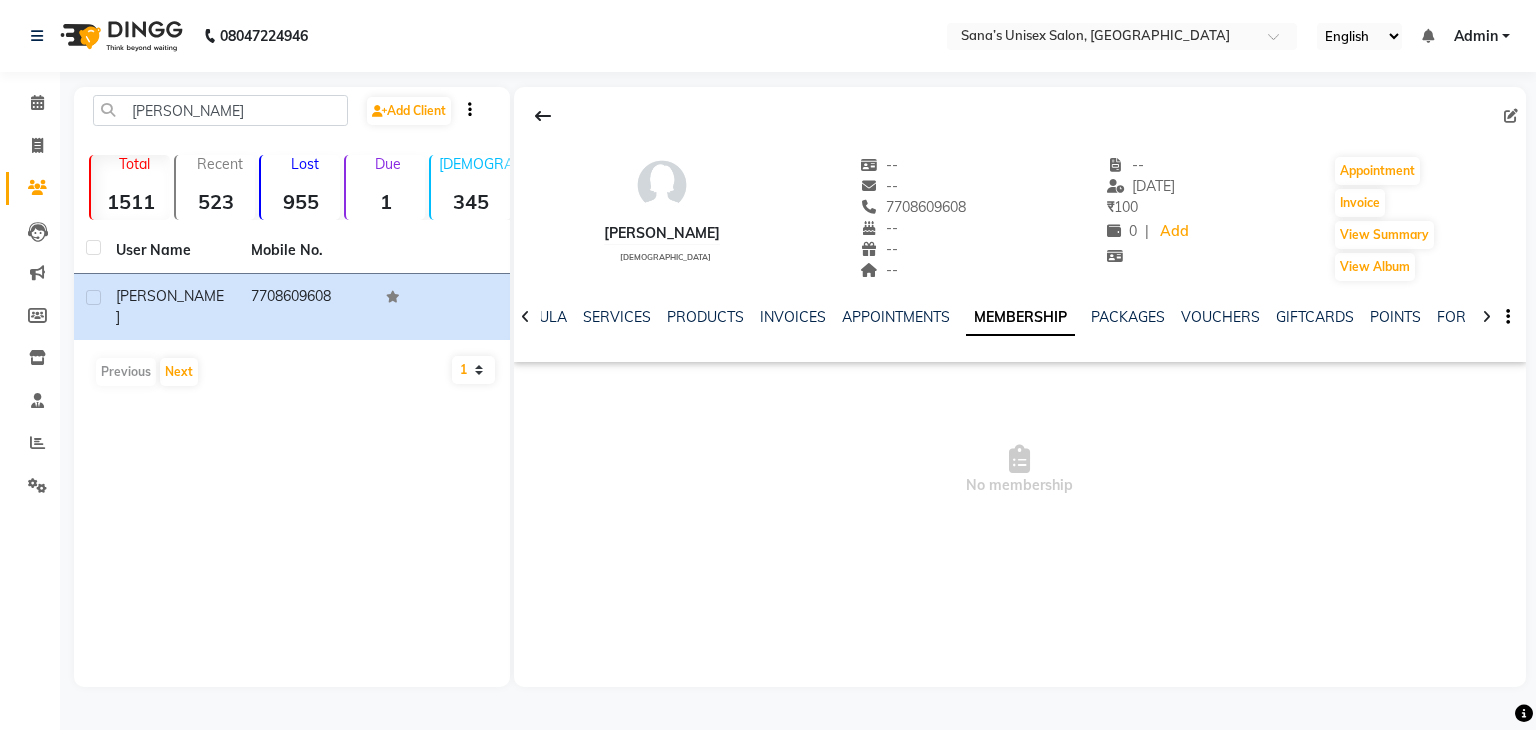 click 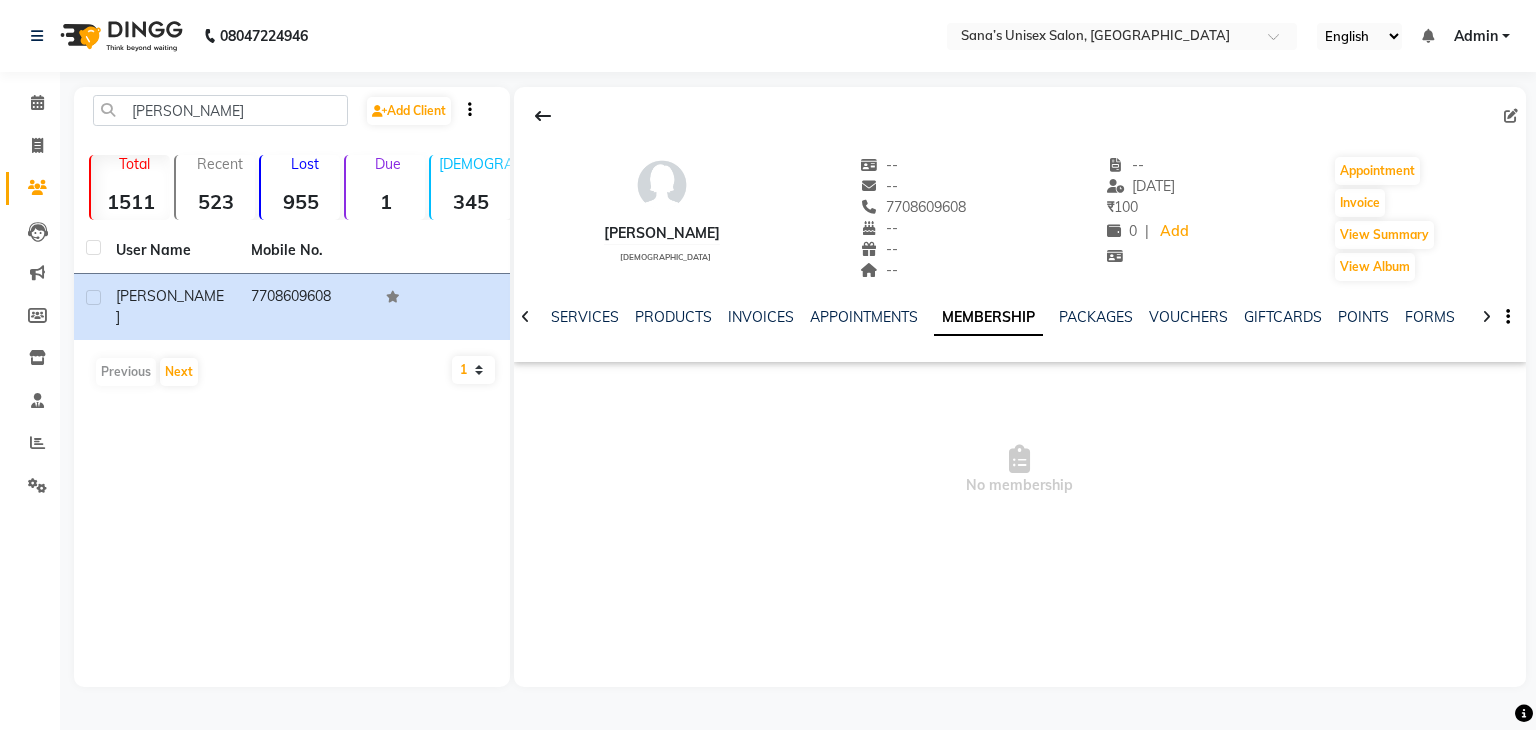 click 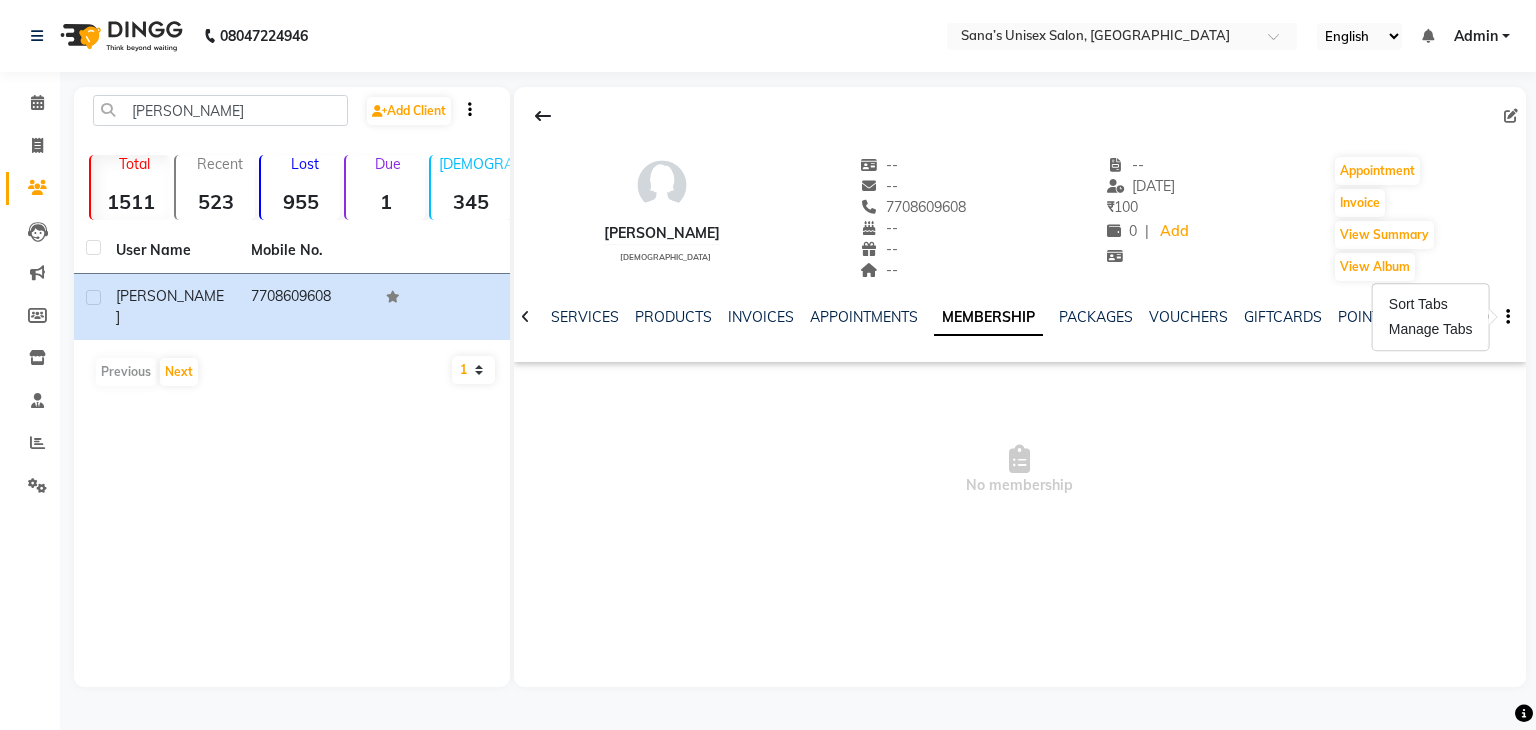 click on "No membership" at bounding box center [1020, 470] 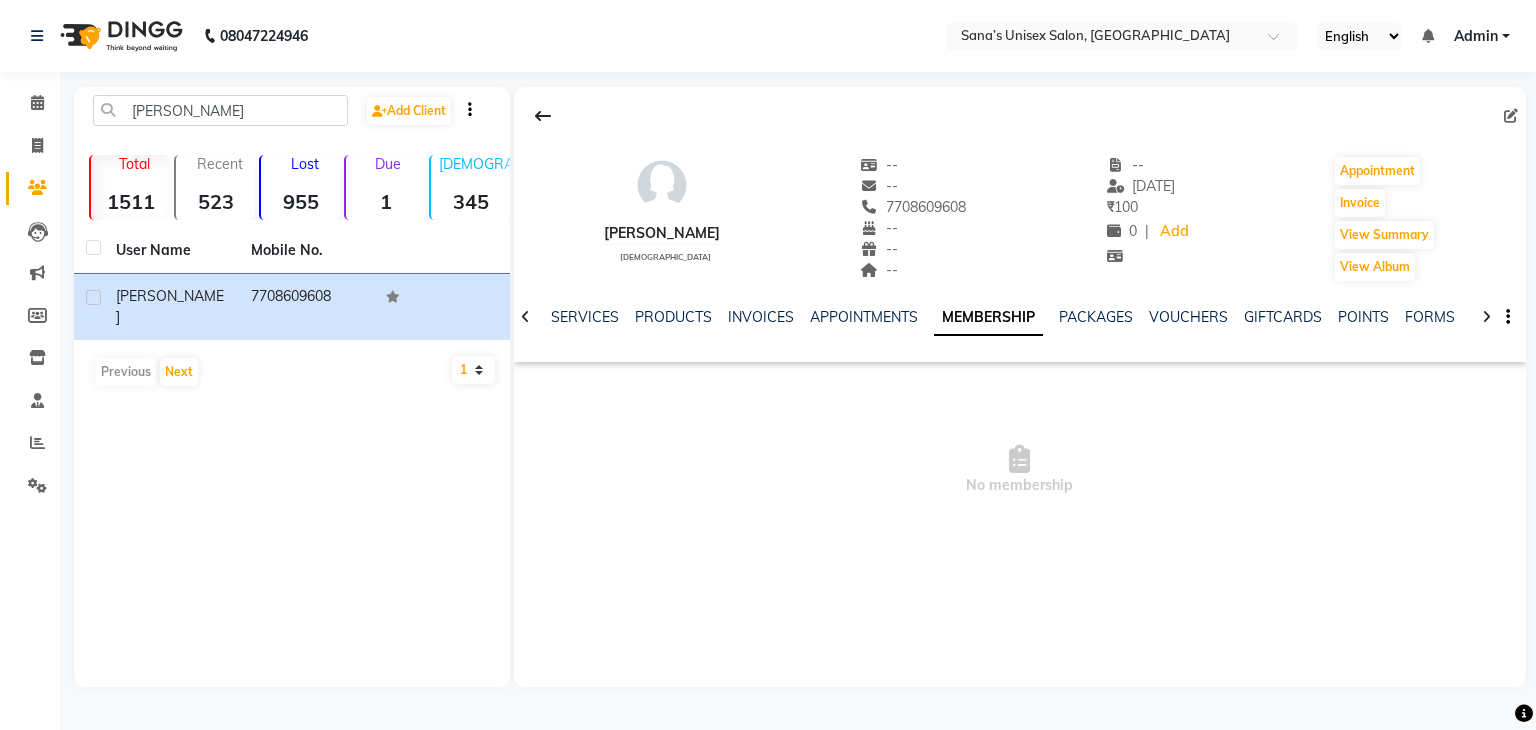 click on "MEMBERSHIP" 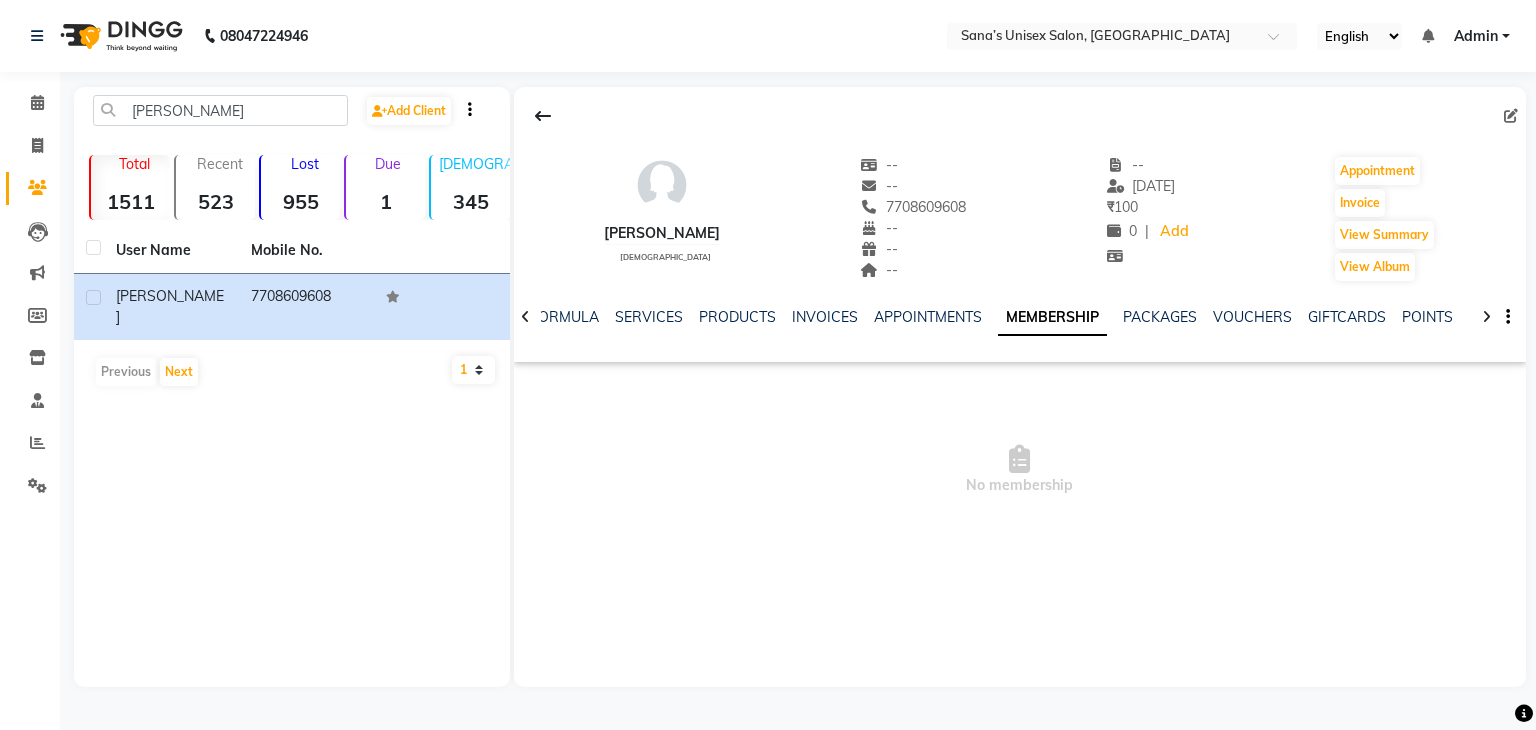 click on "sanjitha    female" 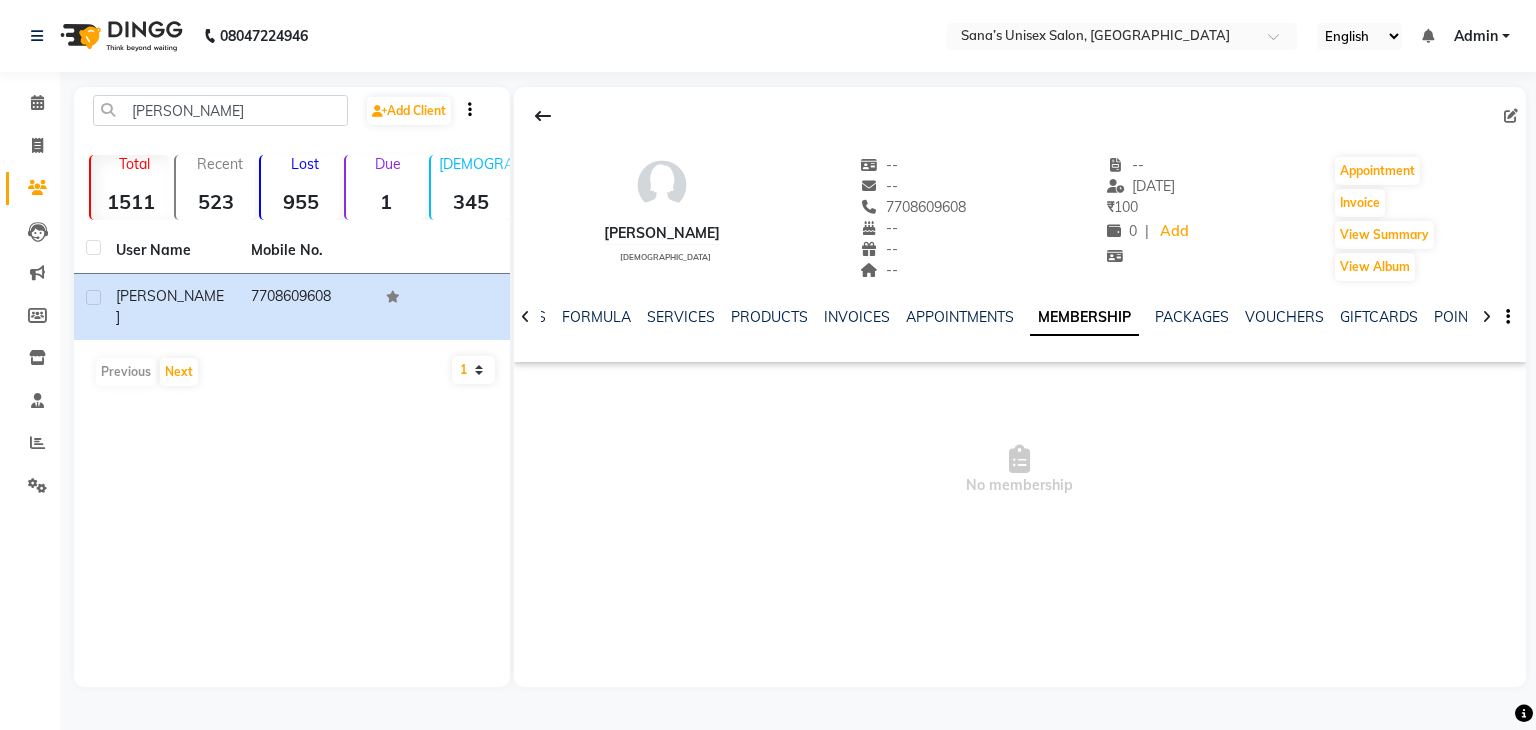 click 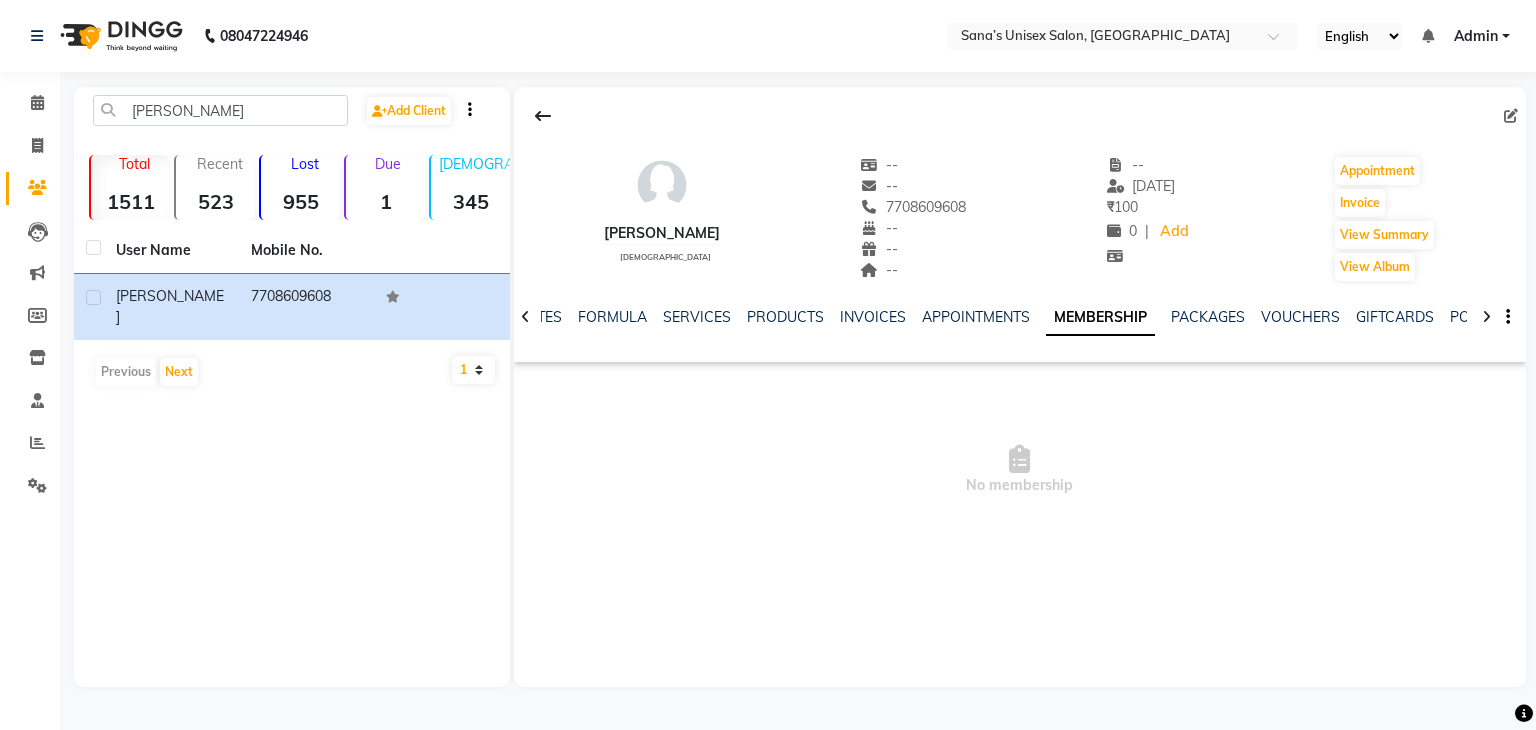 click 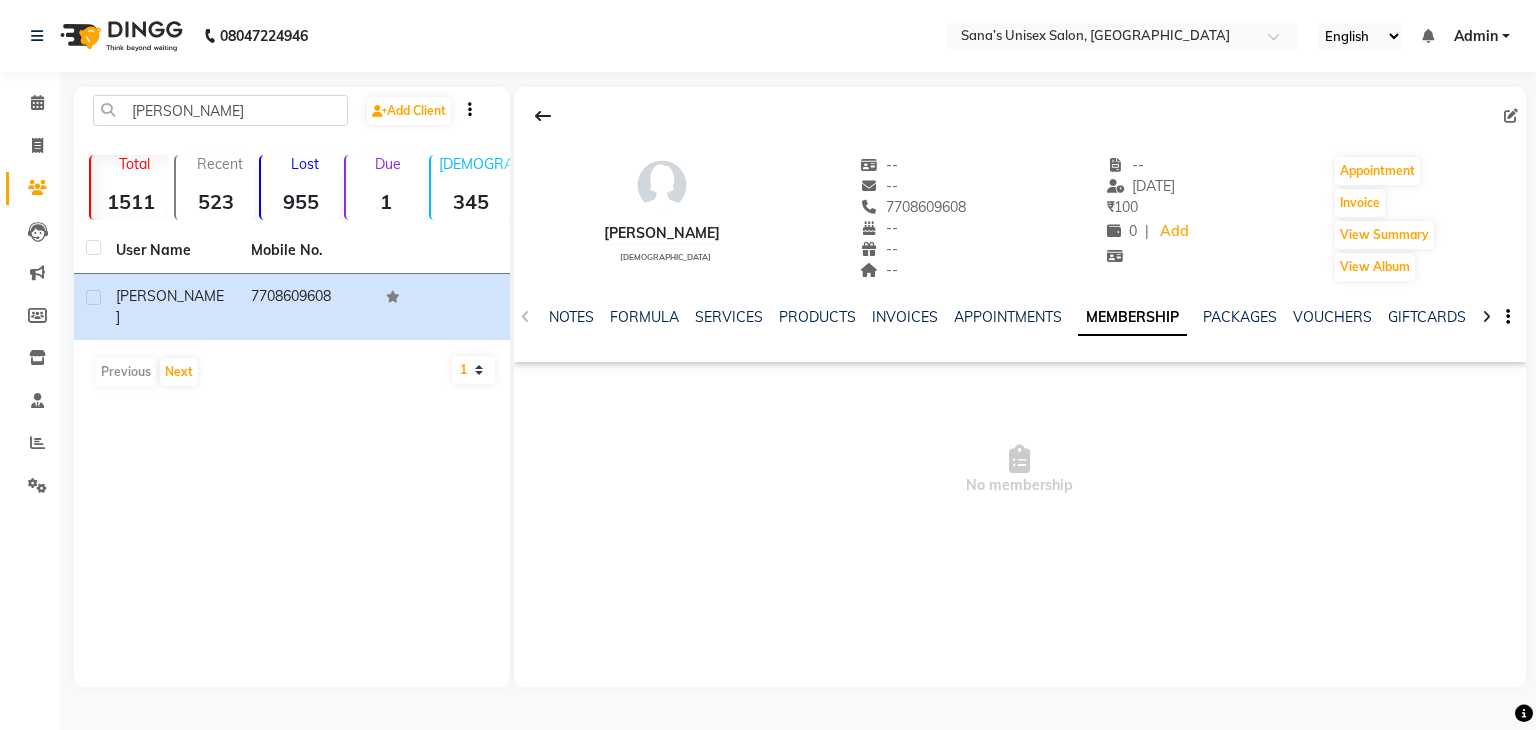 click on "NOTES FORMULA SERVICES PRODUCTS INVOICES APPOINTMENTS MEMBERSHIP PACKAGES VOUCHERS GIFTCARDS POINTS FORMS FAMILY CARDS WALLET" 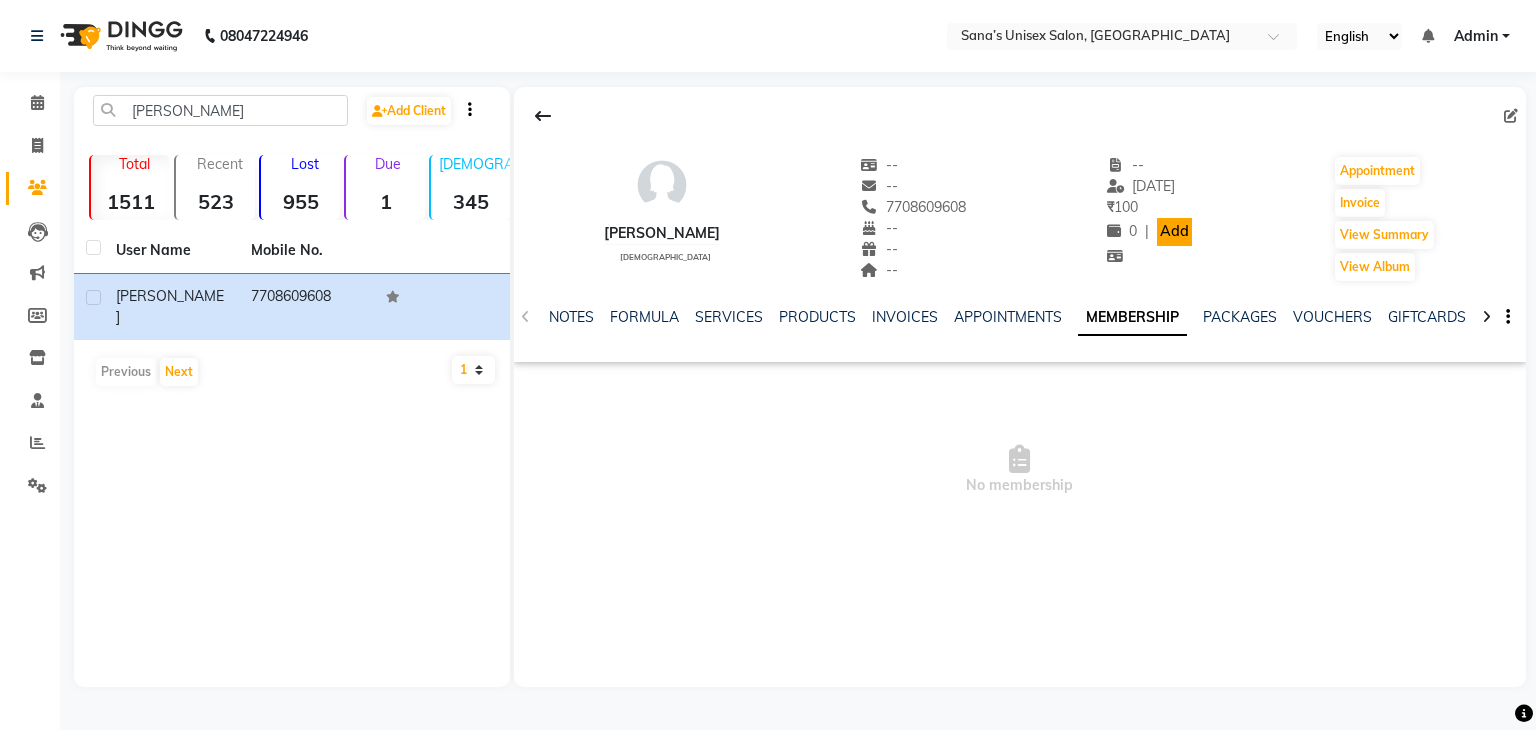 click on "Add" 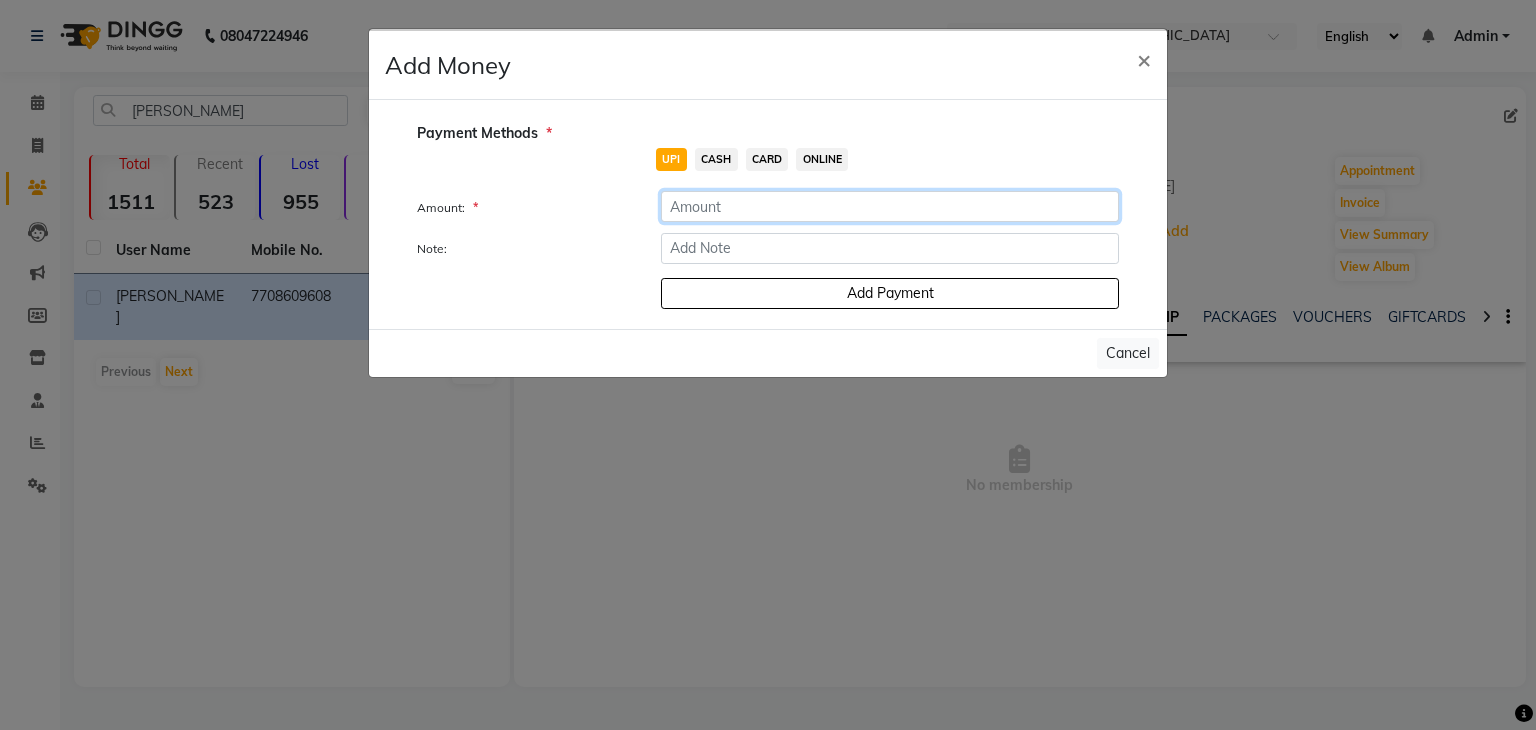 click 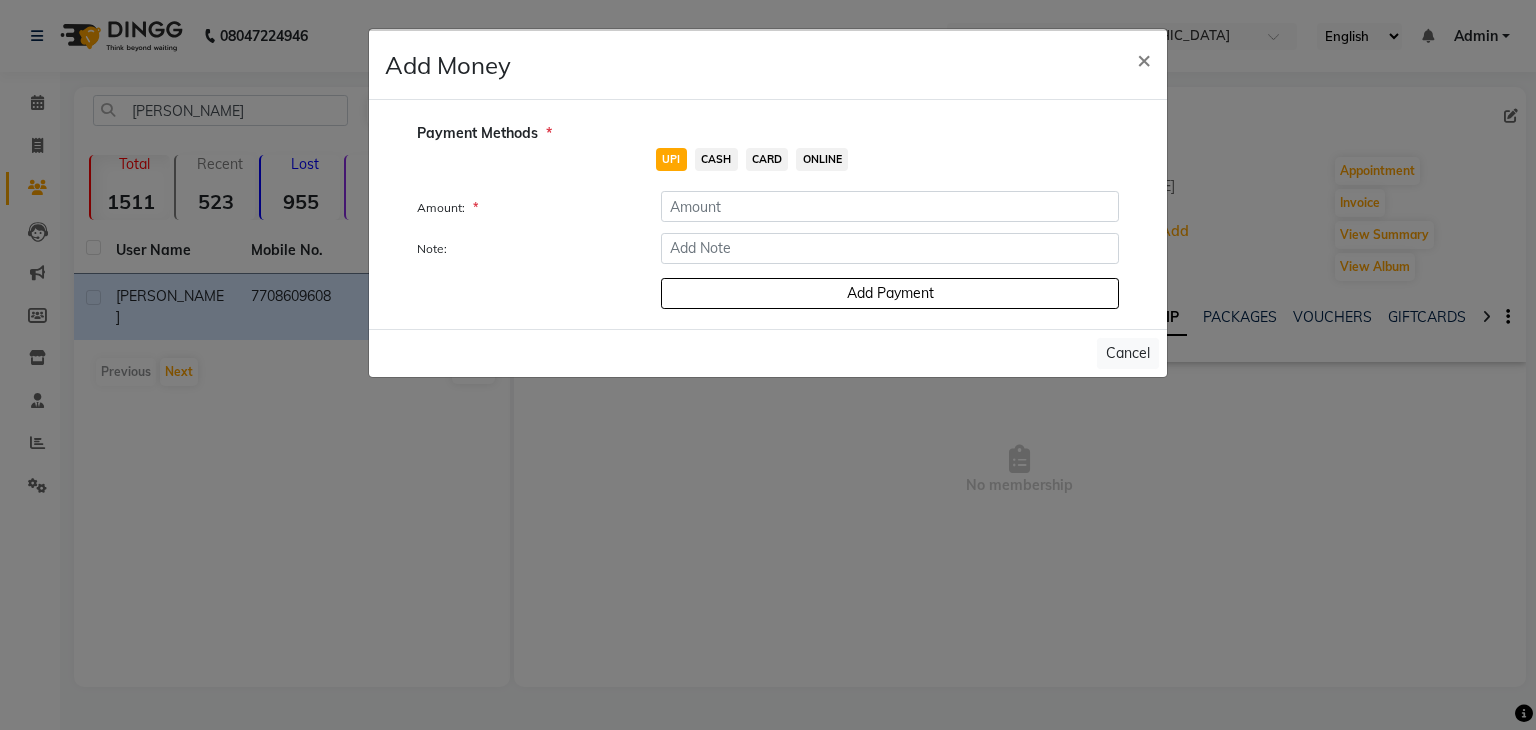 click on "ONLINE" 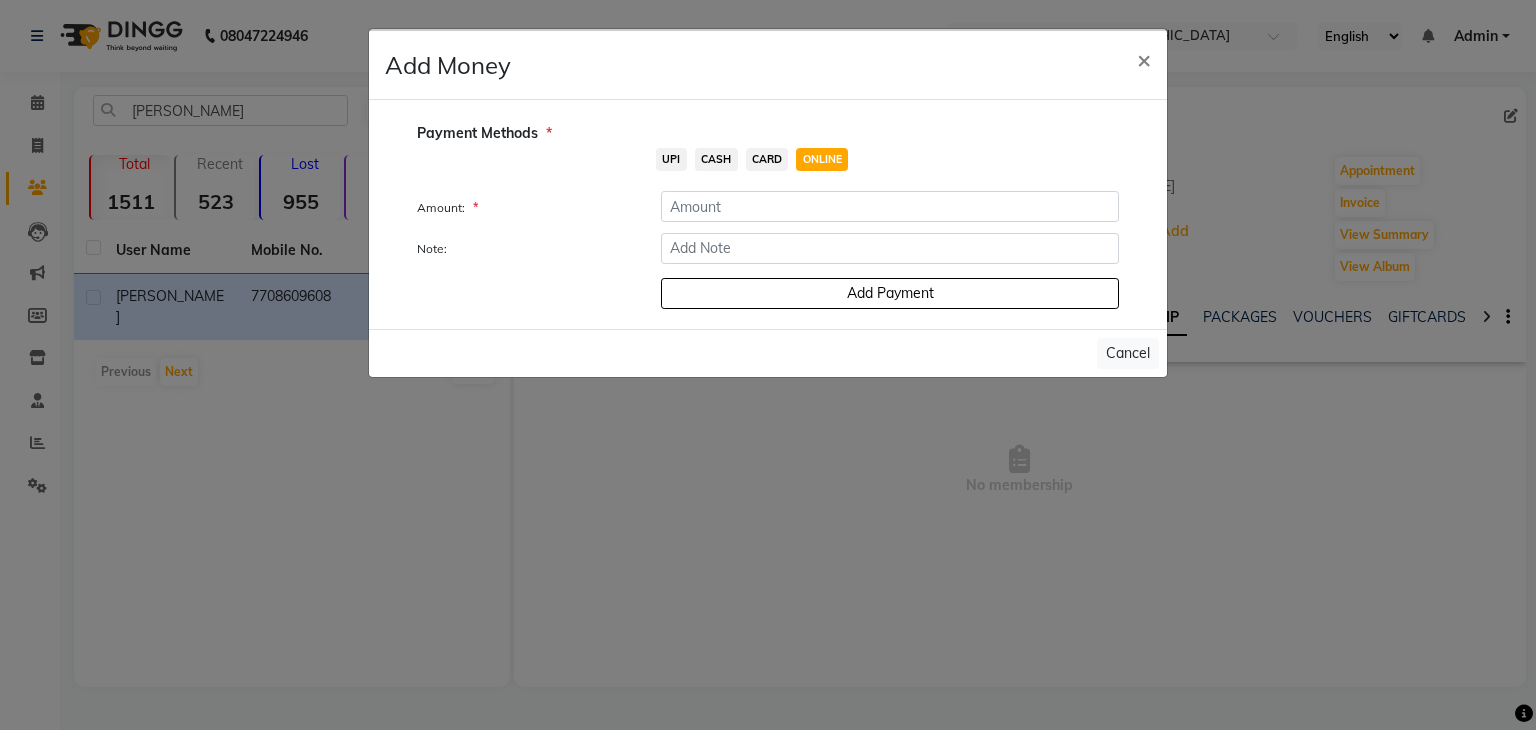 click on "CASH" 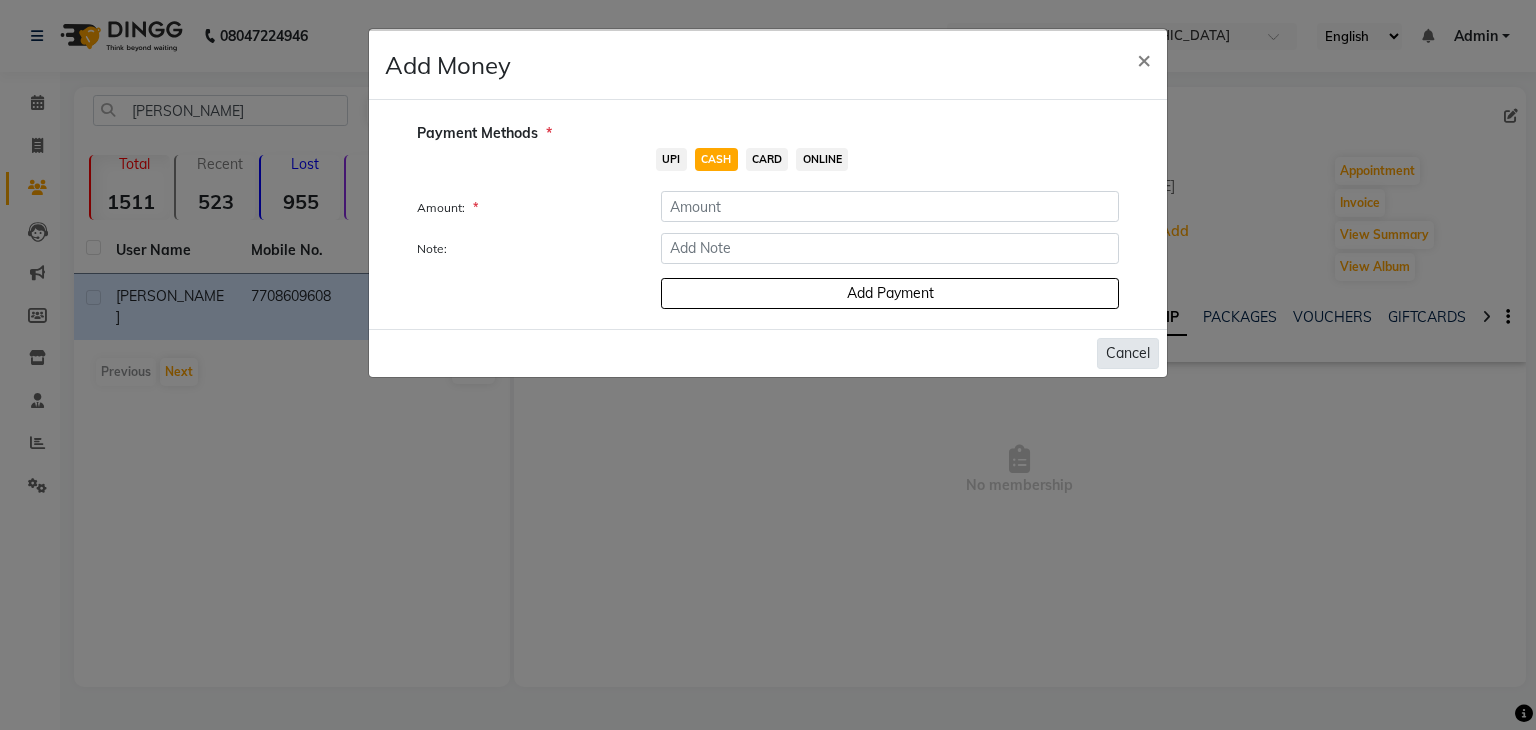 click on "Cancel" 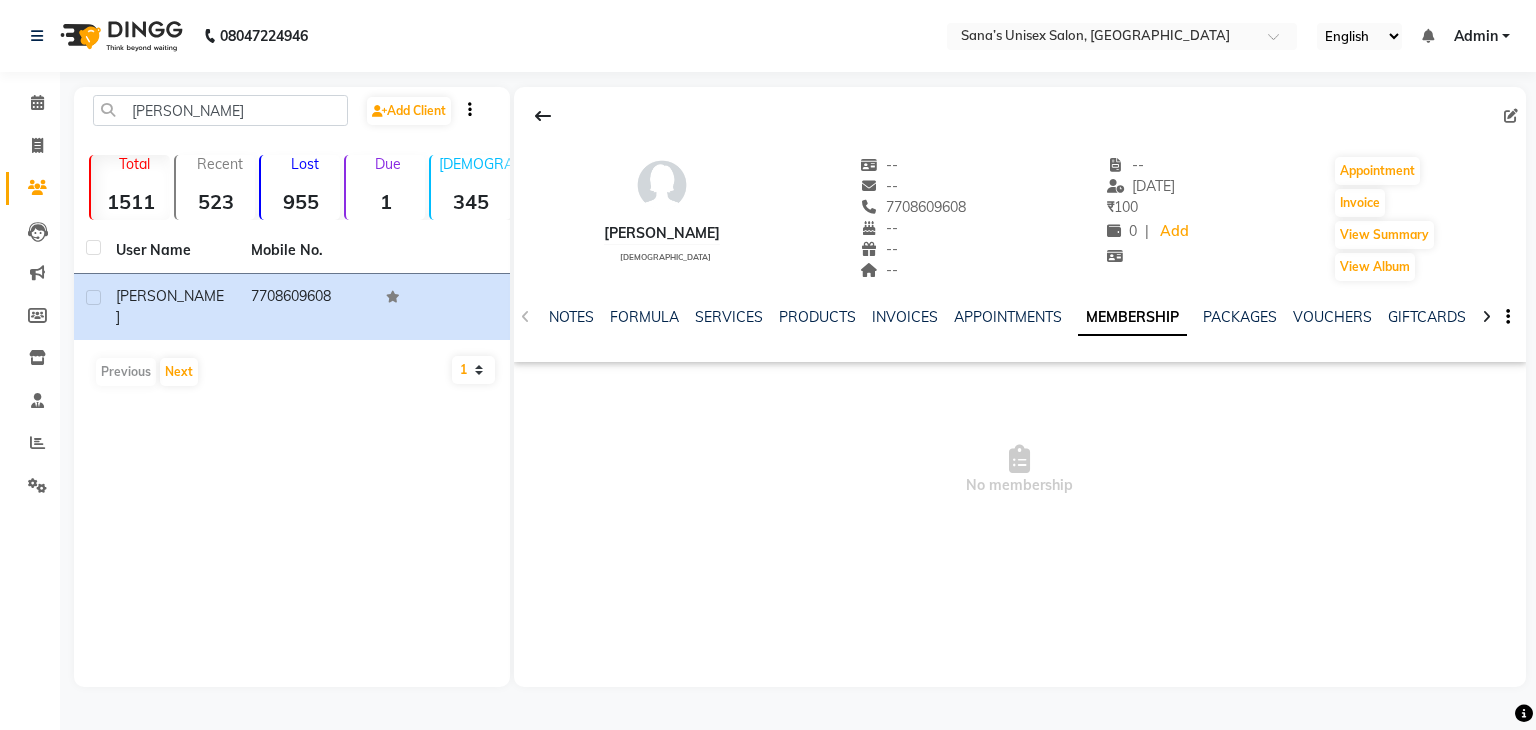click on "NOTES FORMULA SERVICES PRODUCTS INVOICES APPOINTMENTS MEMBERSHIP PACKAGES VOUCHERS GIFTCARDS POINTS FORMS FAMILY CARDS WALLET" 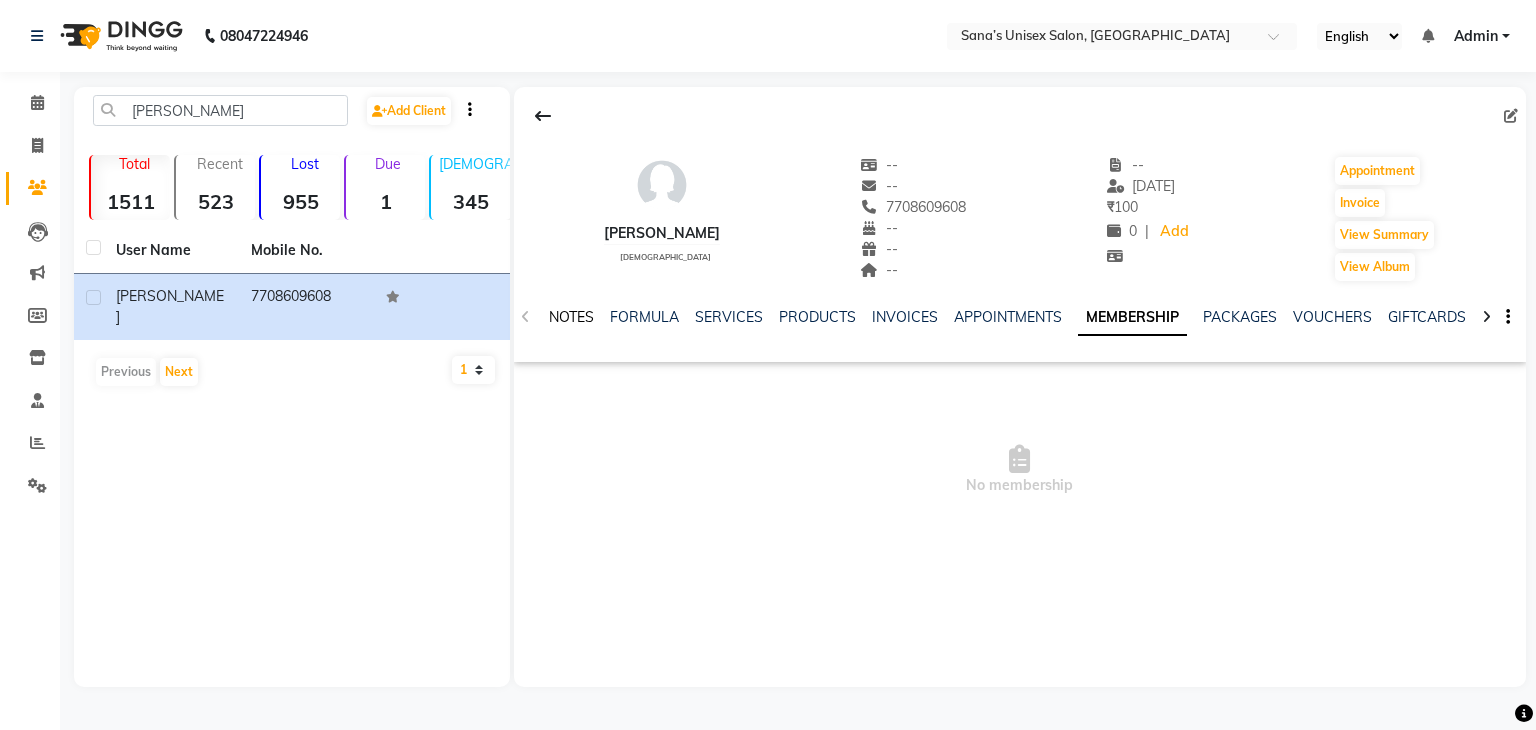 click on "NOTES" 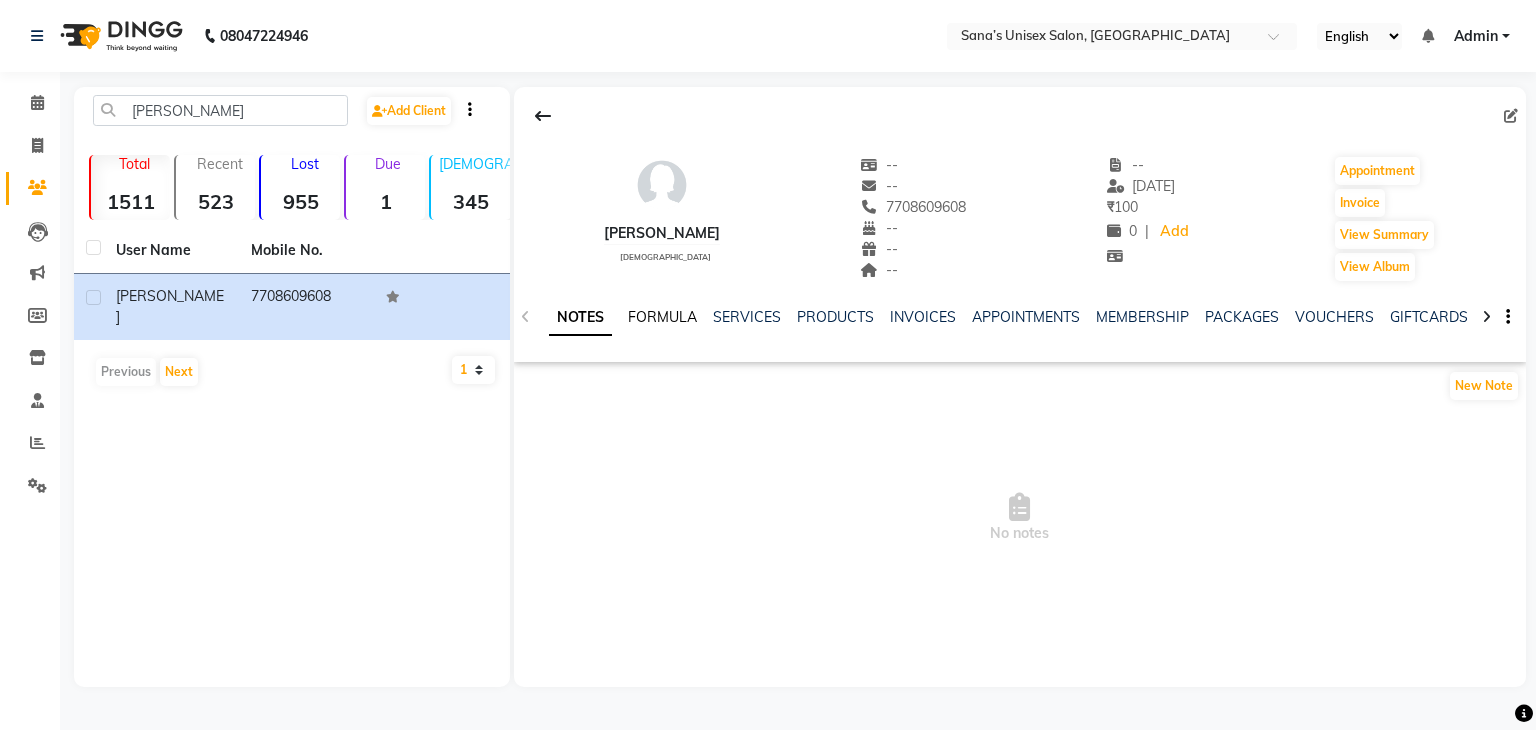 click on "FORMULA" 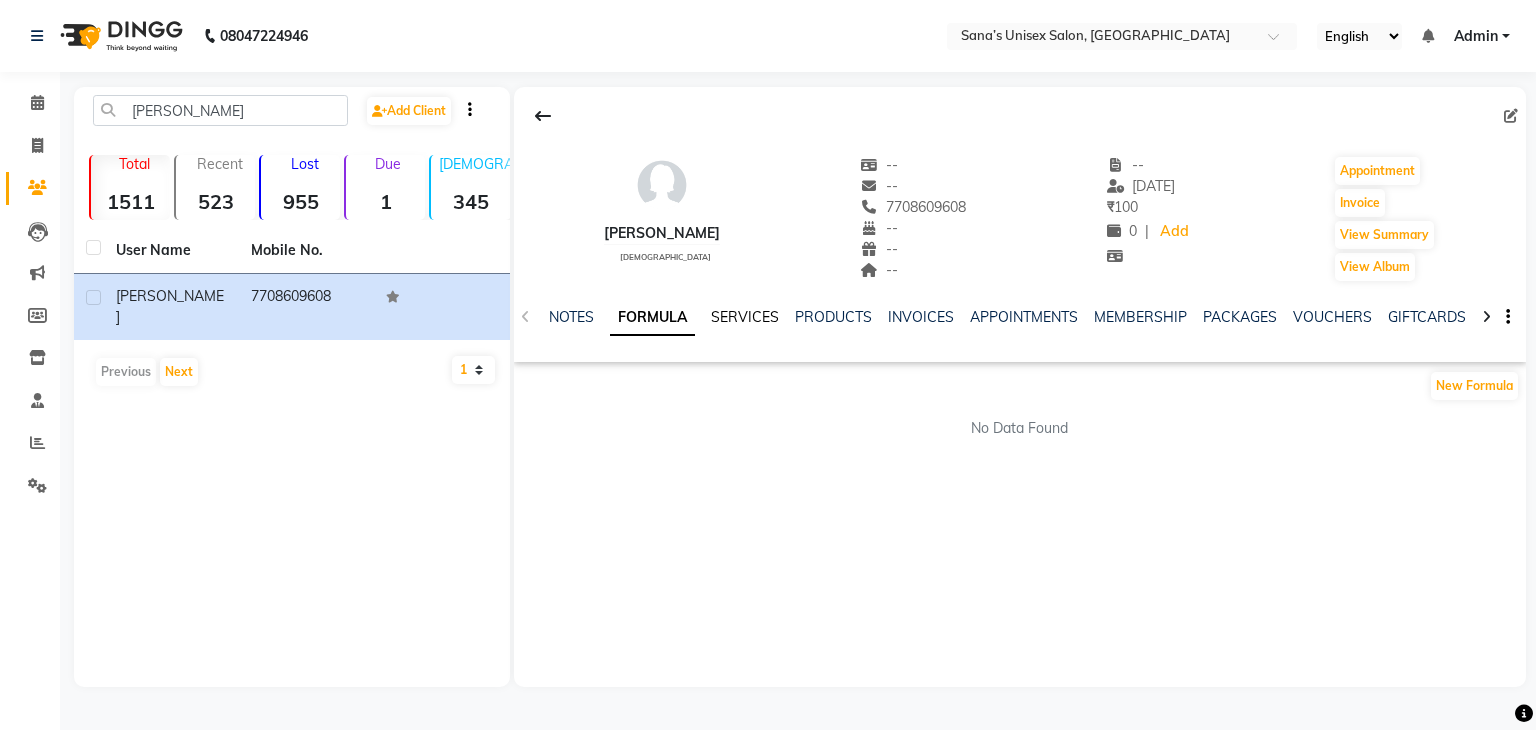 click on "SERVICES" 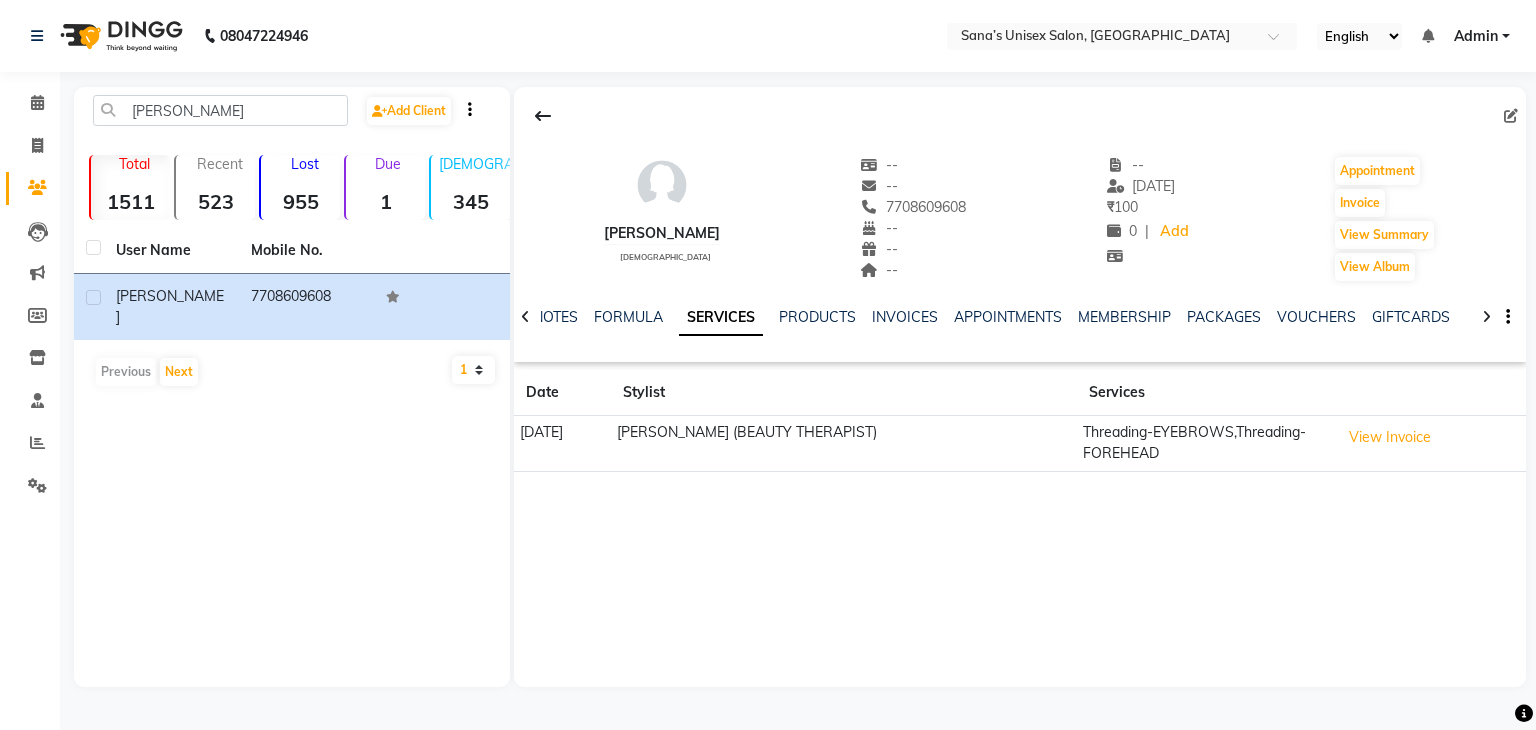 click 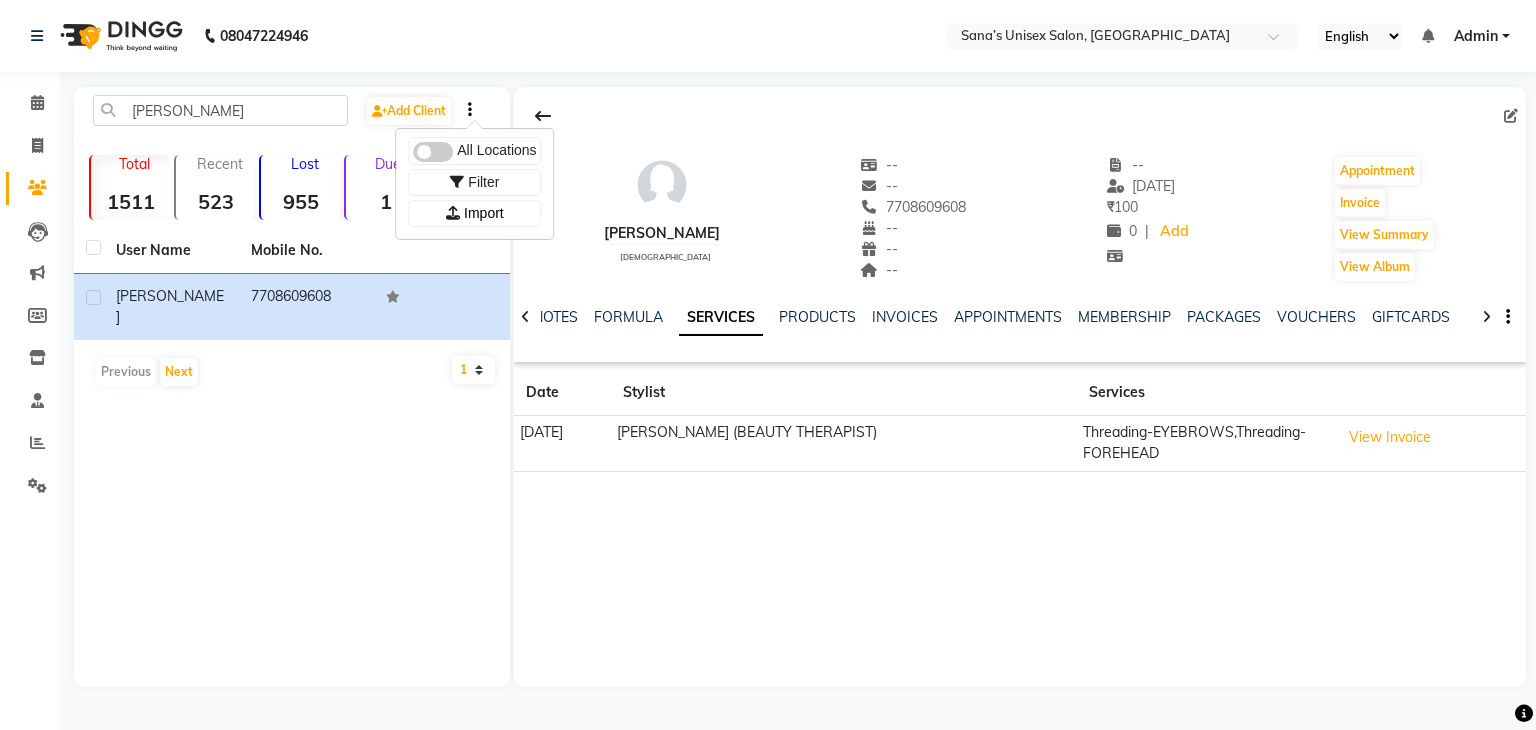 click 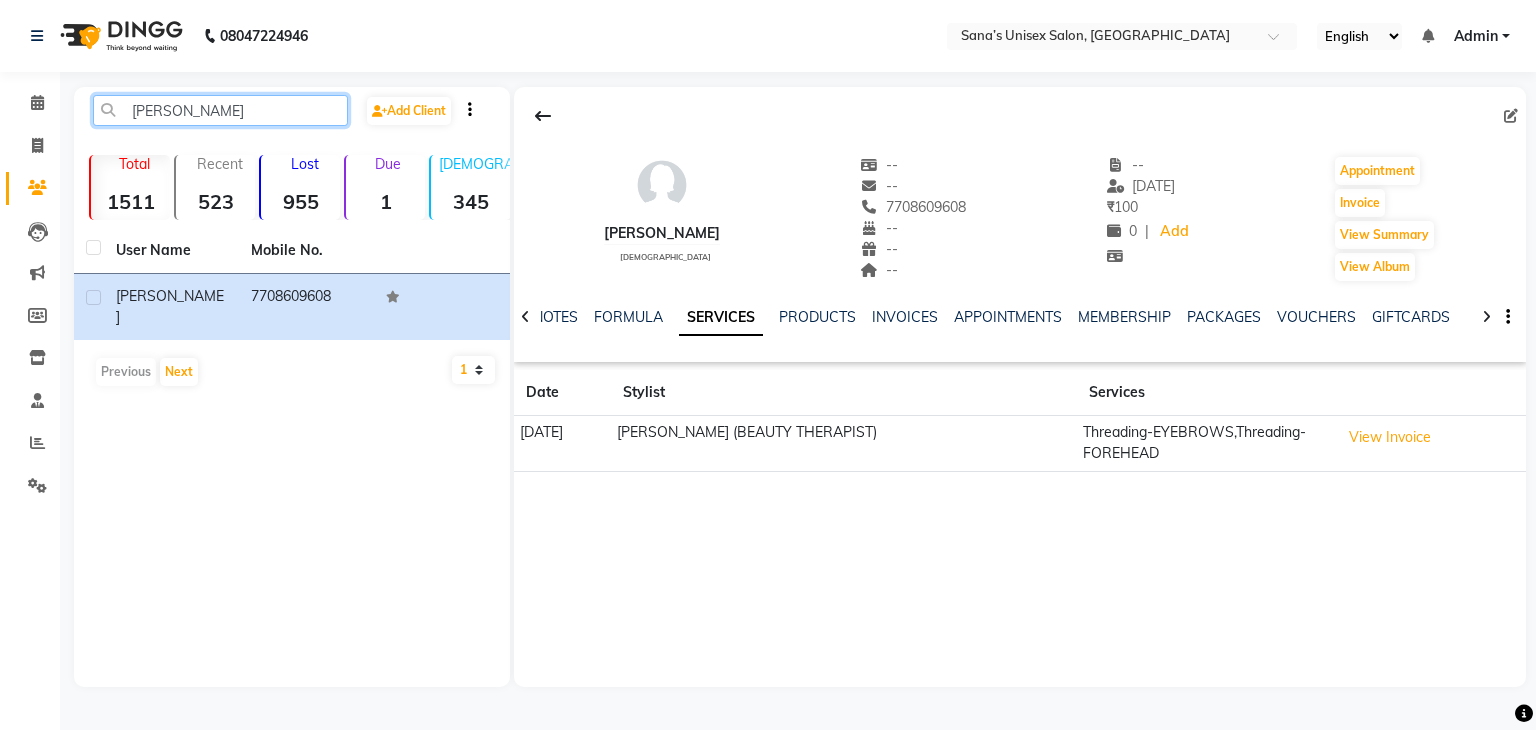 click on "sanjitha" 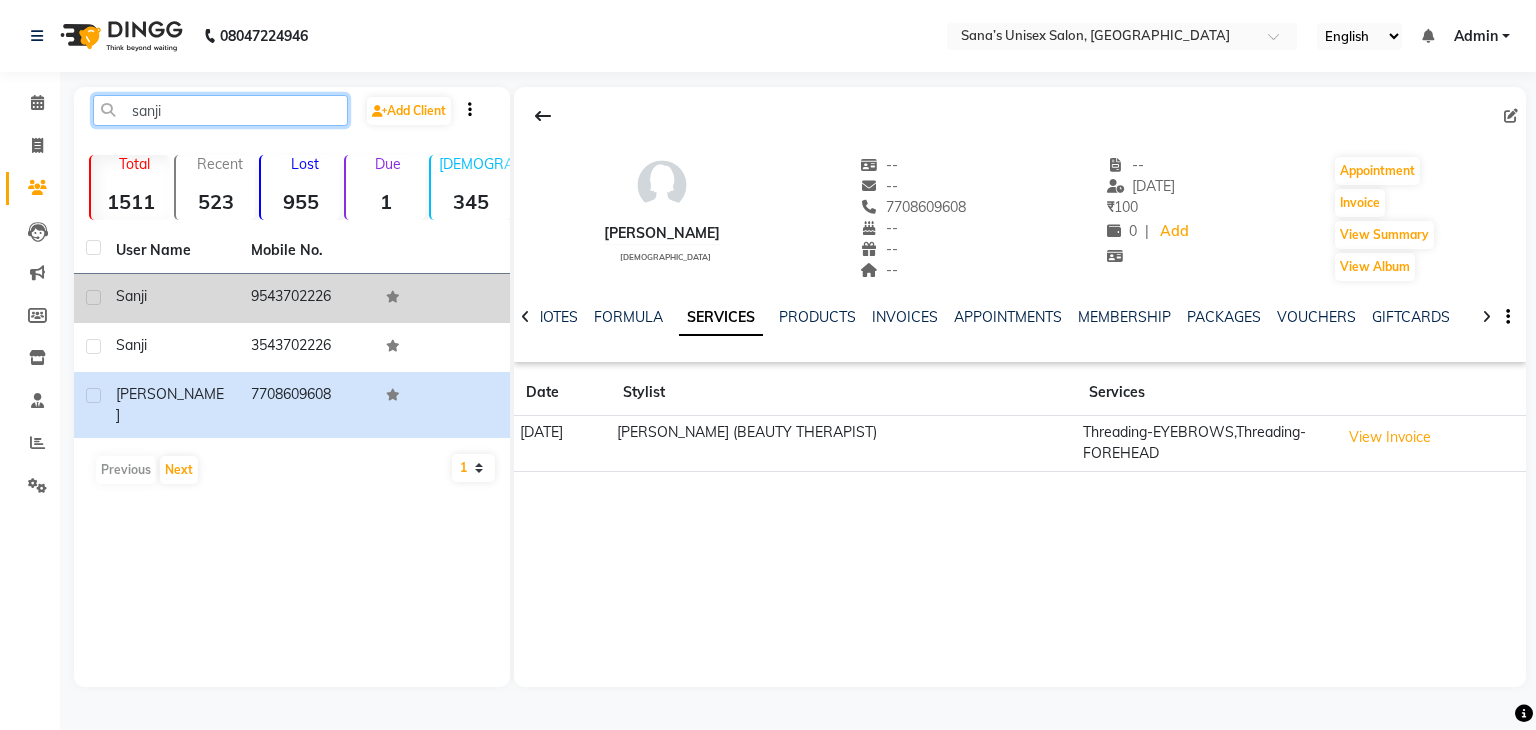 type on "sanji" 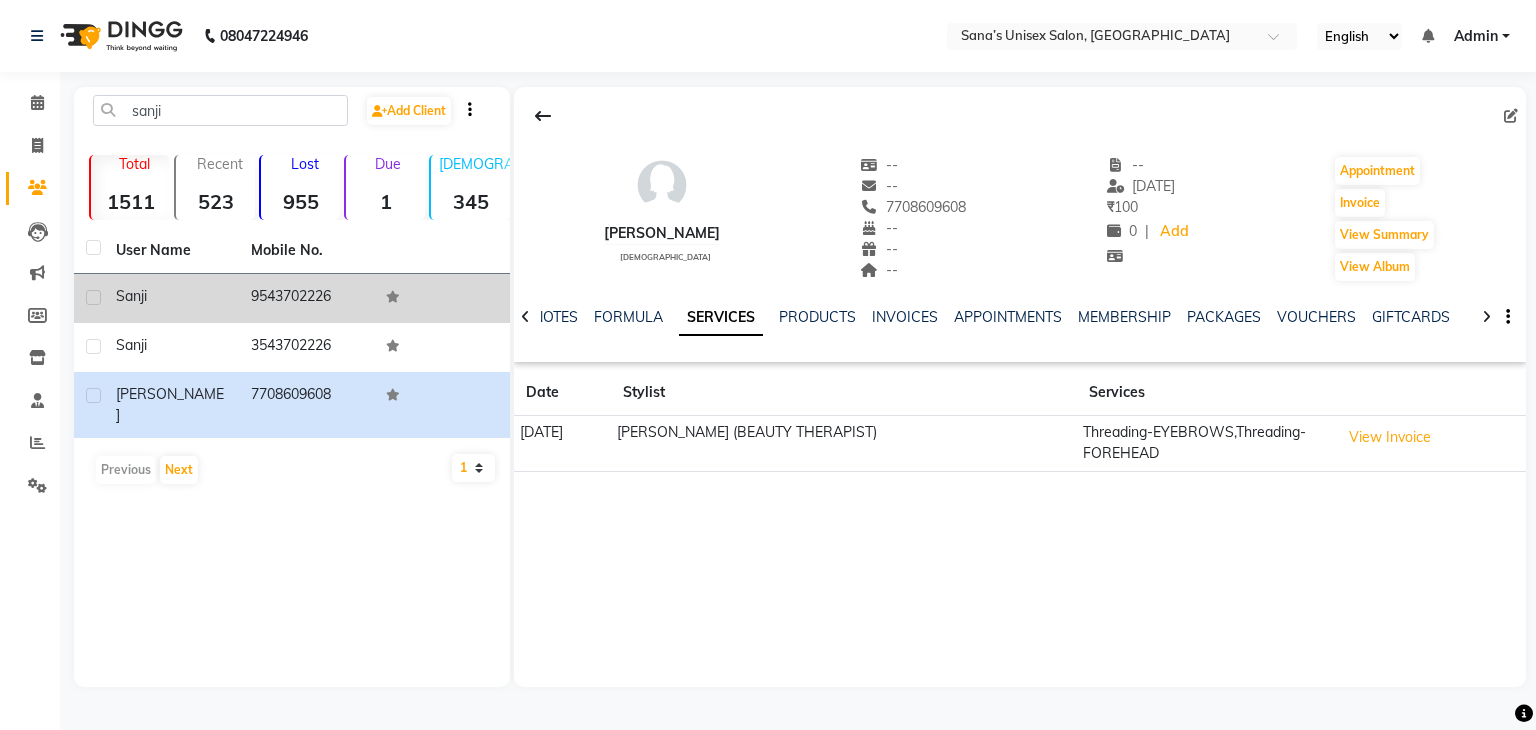click on "sanji" 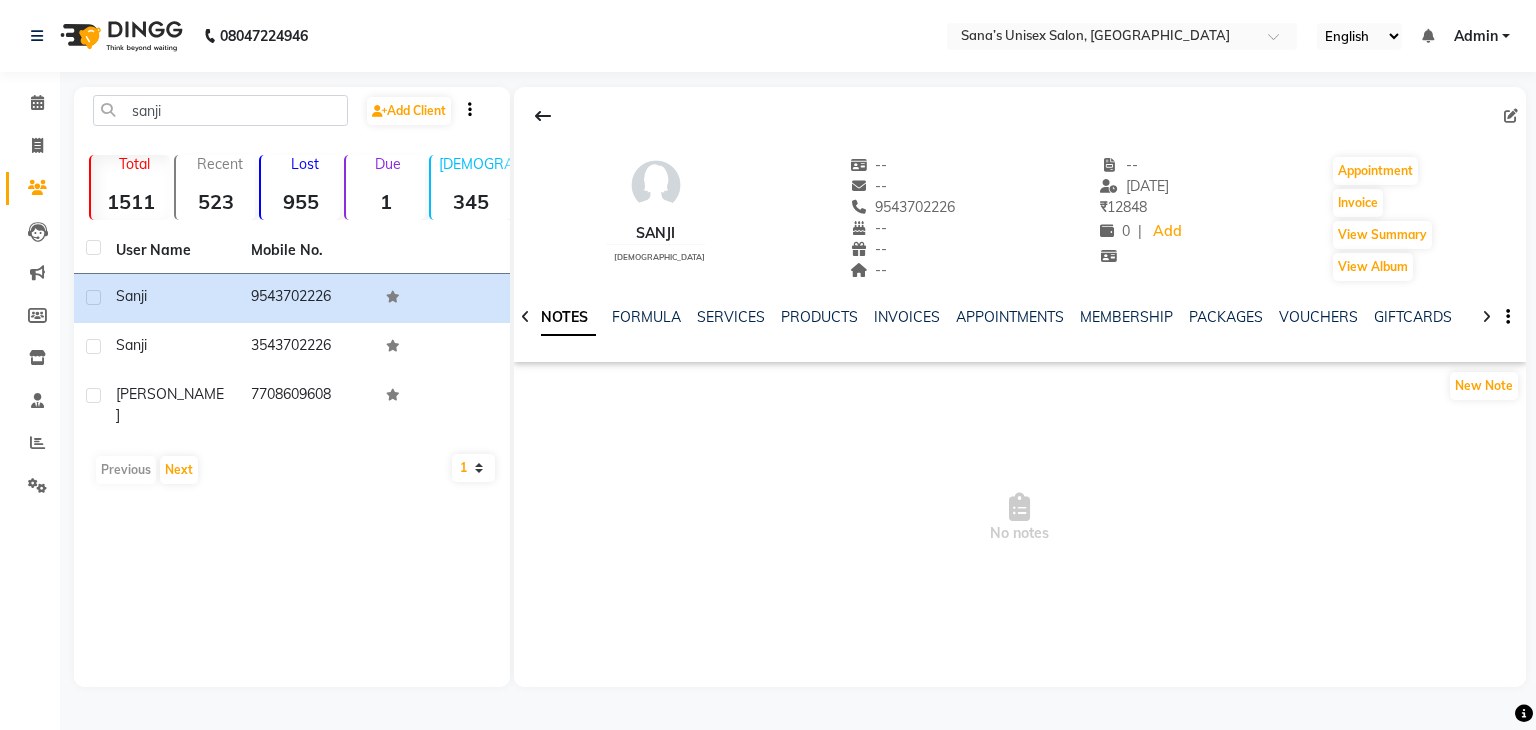click 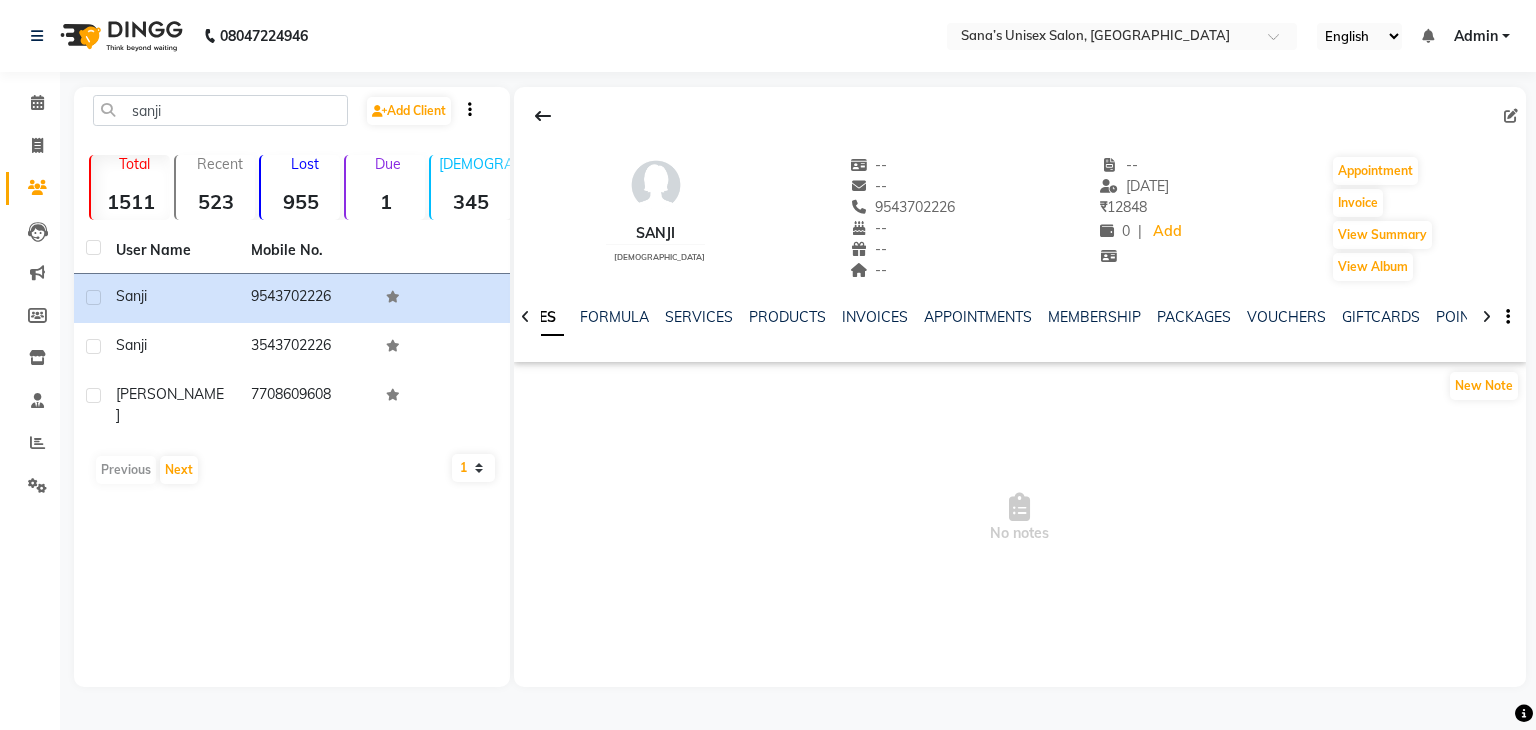 click 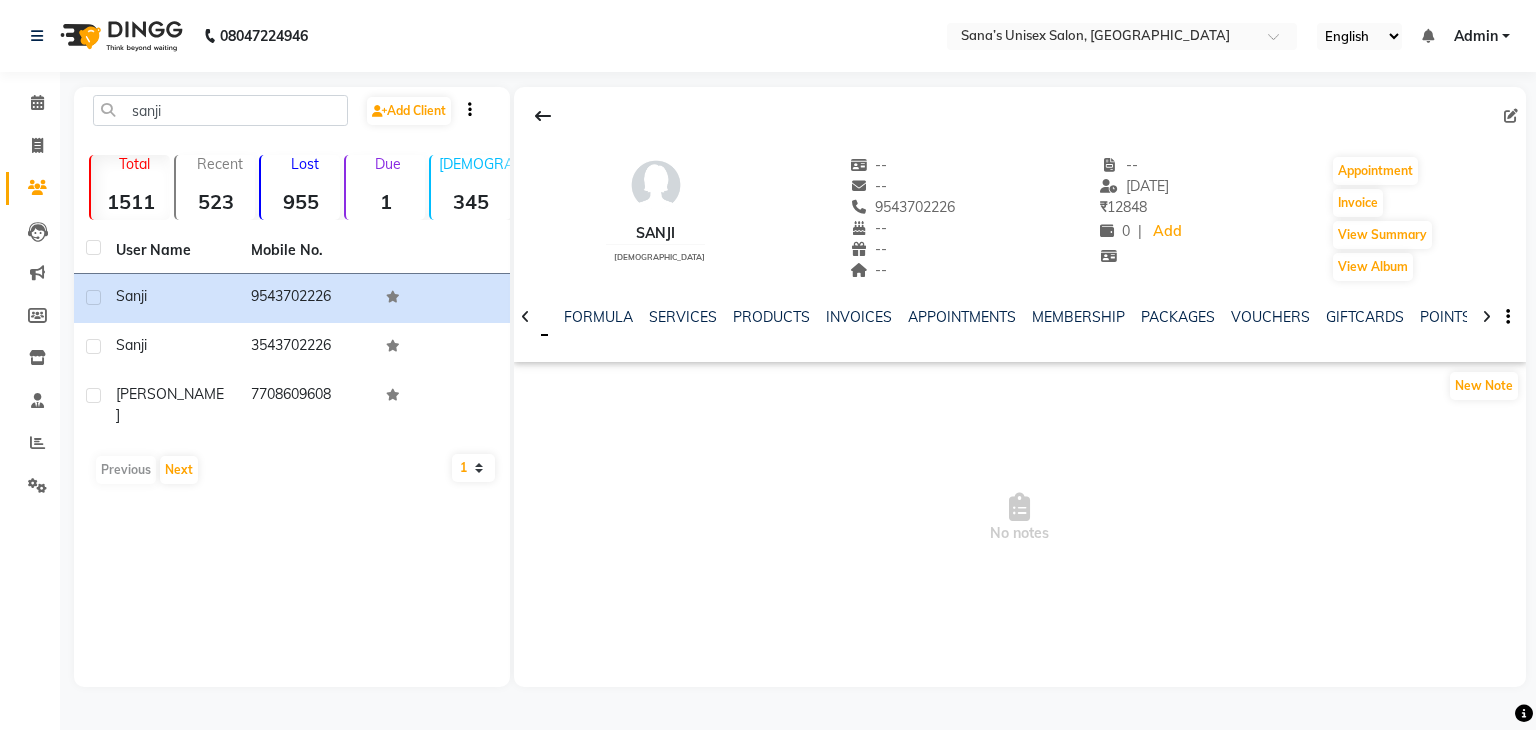 click 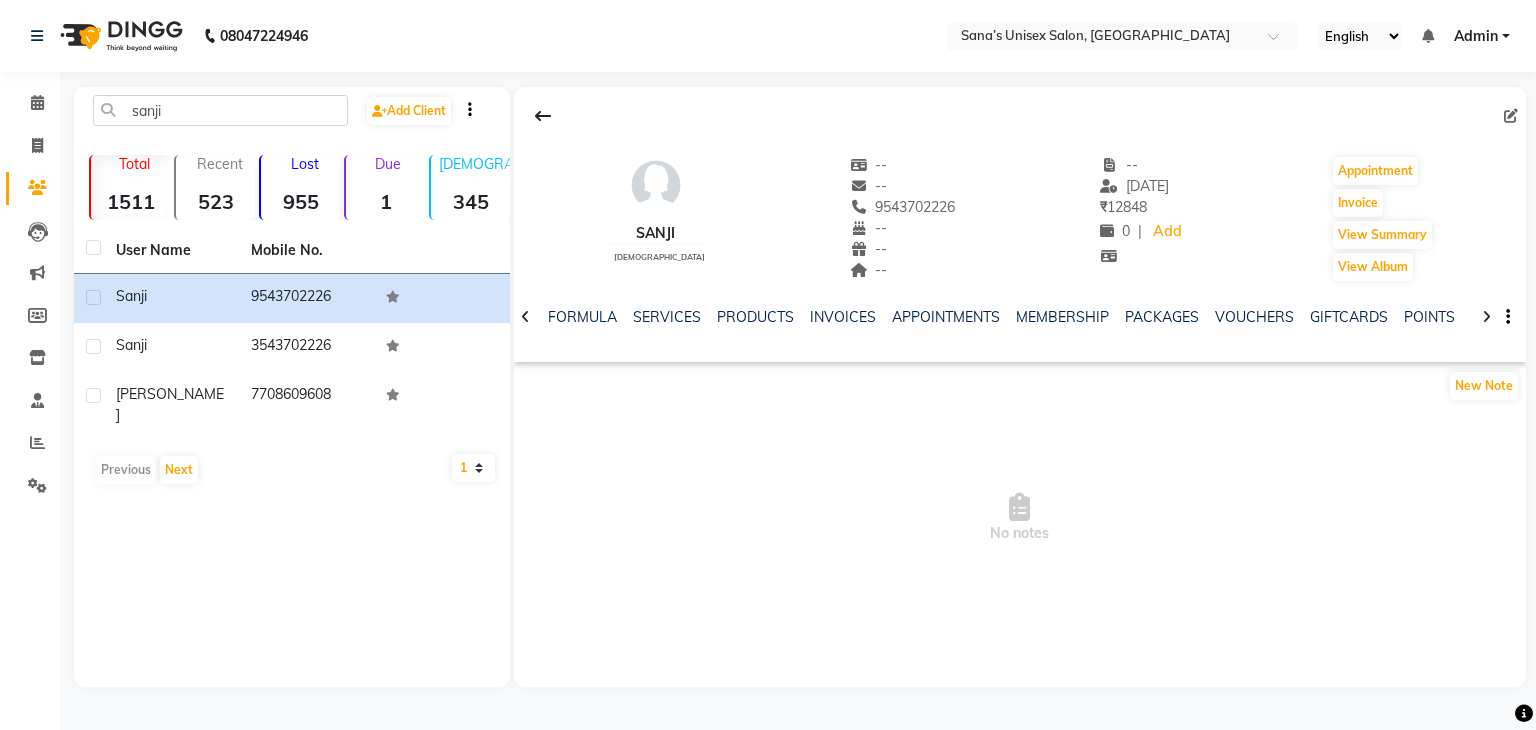 click on "POINTS" 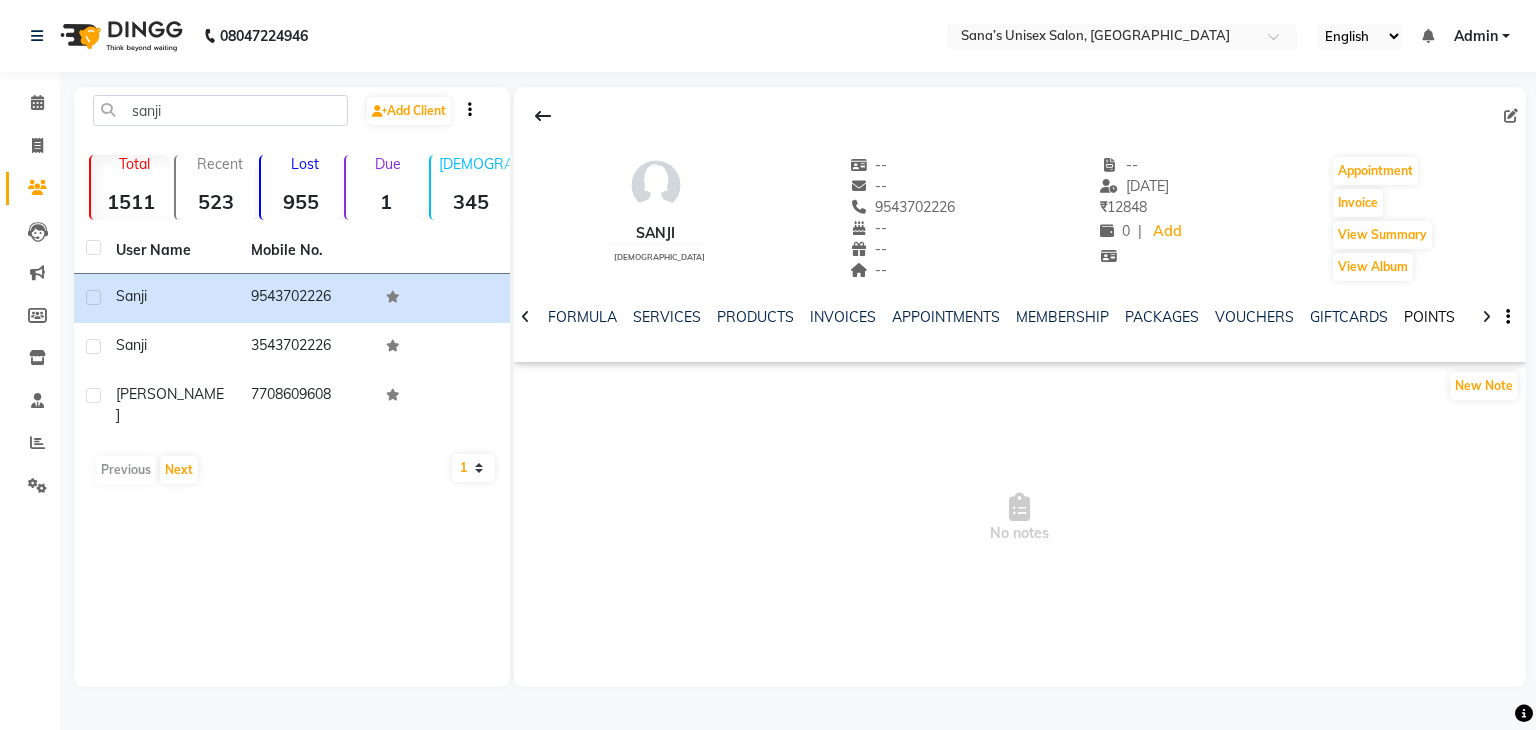 click on "POINTS" 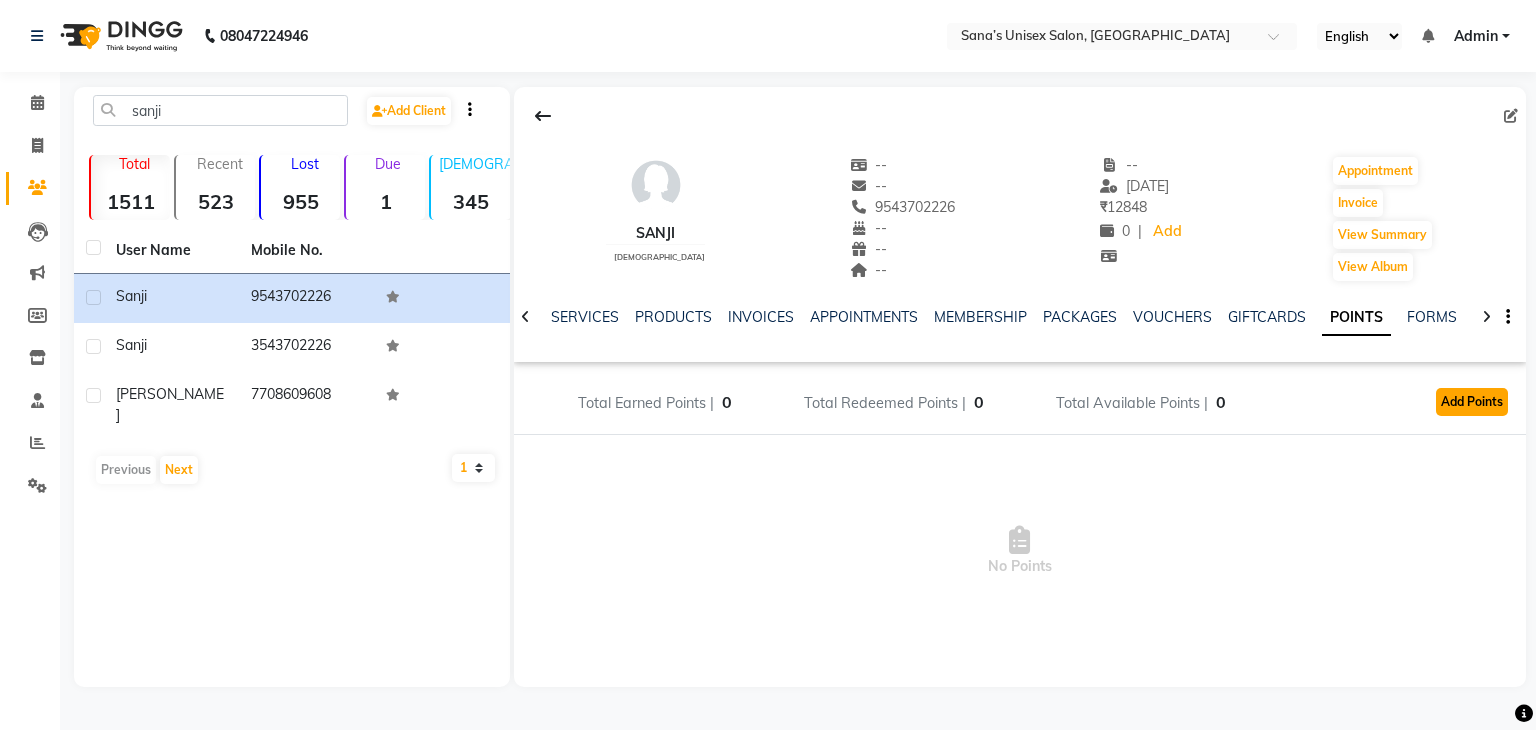 click on "Add Points" 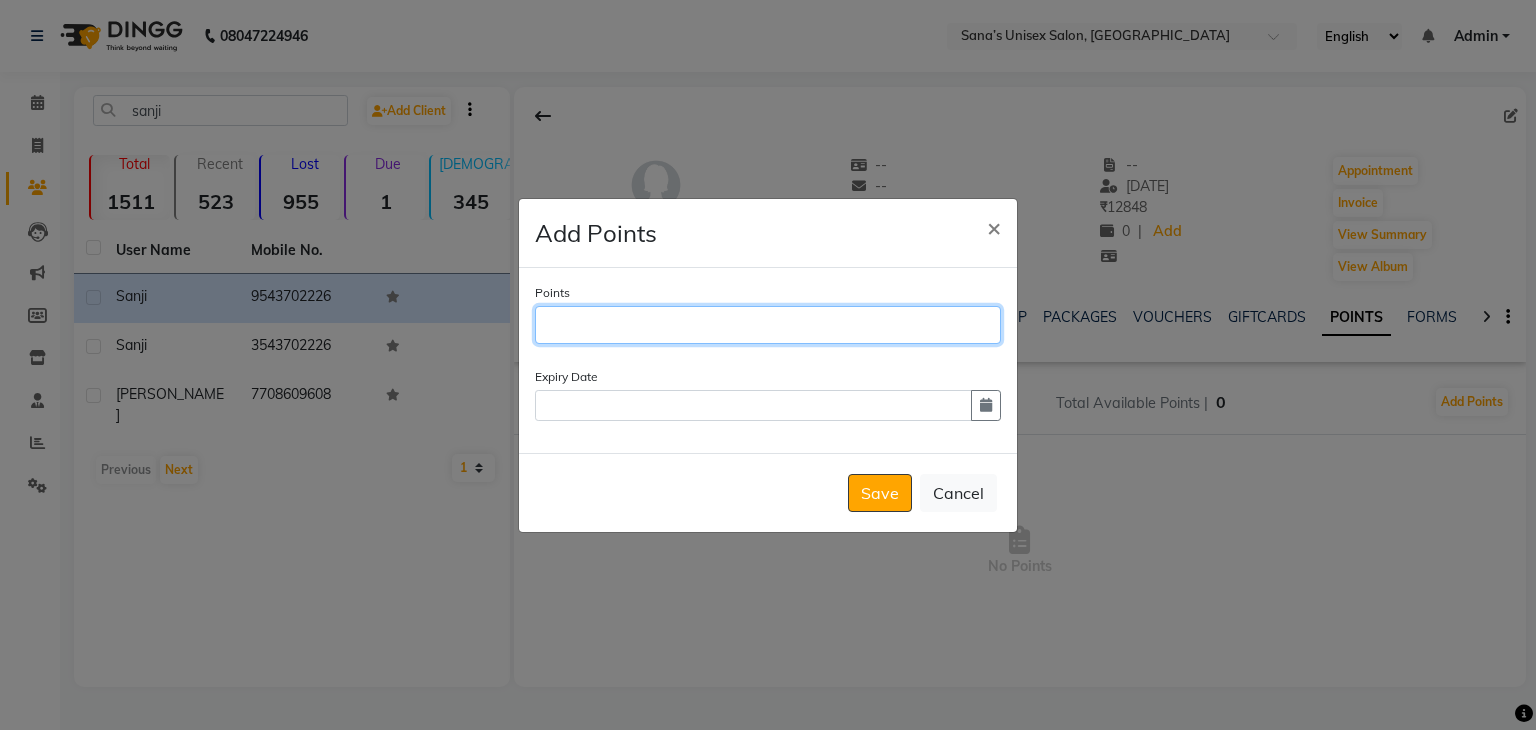 click on "Points" at bounding box center (768, 325) 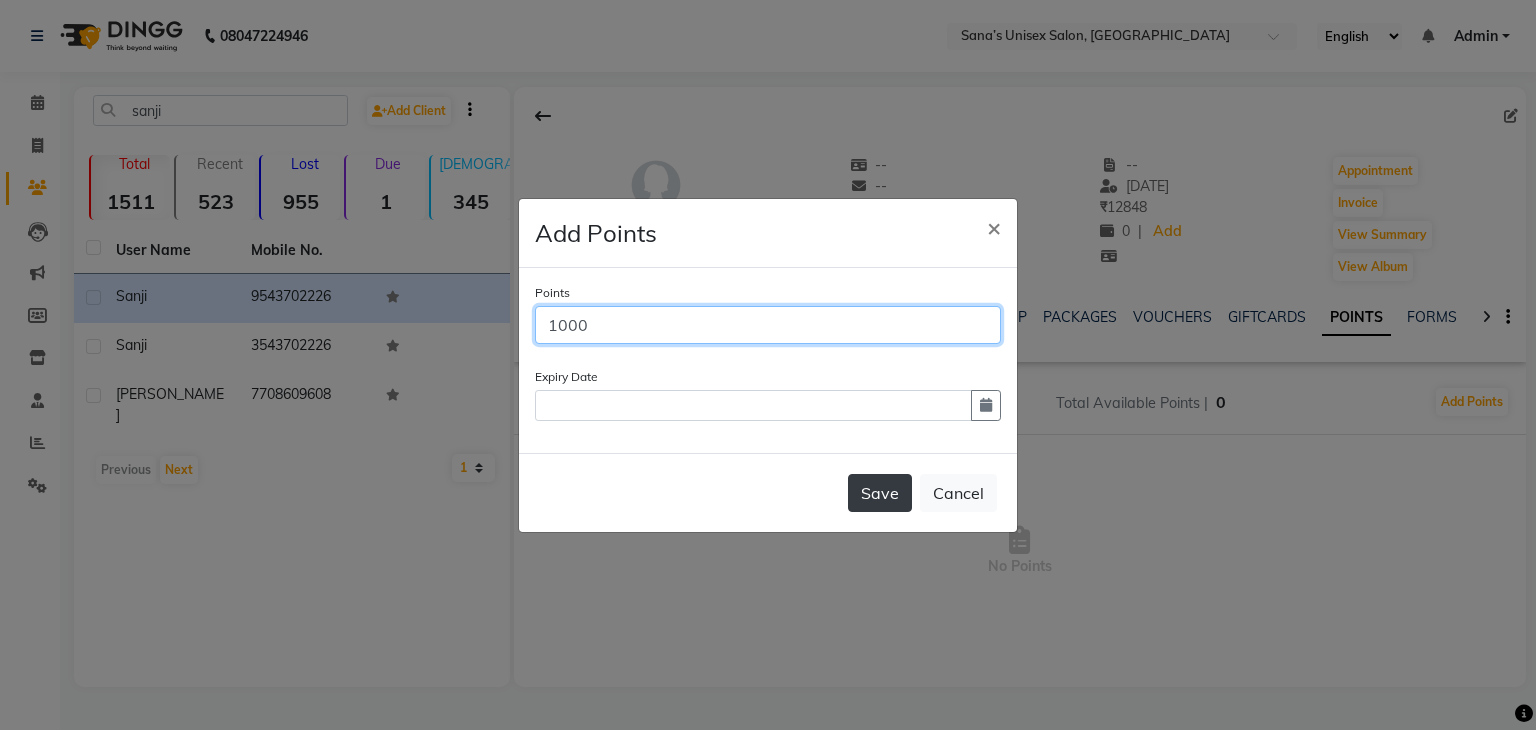 type on "1000" 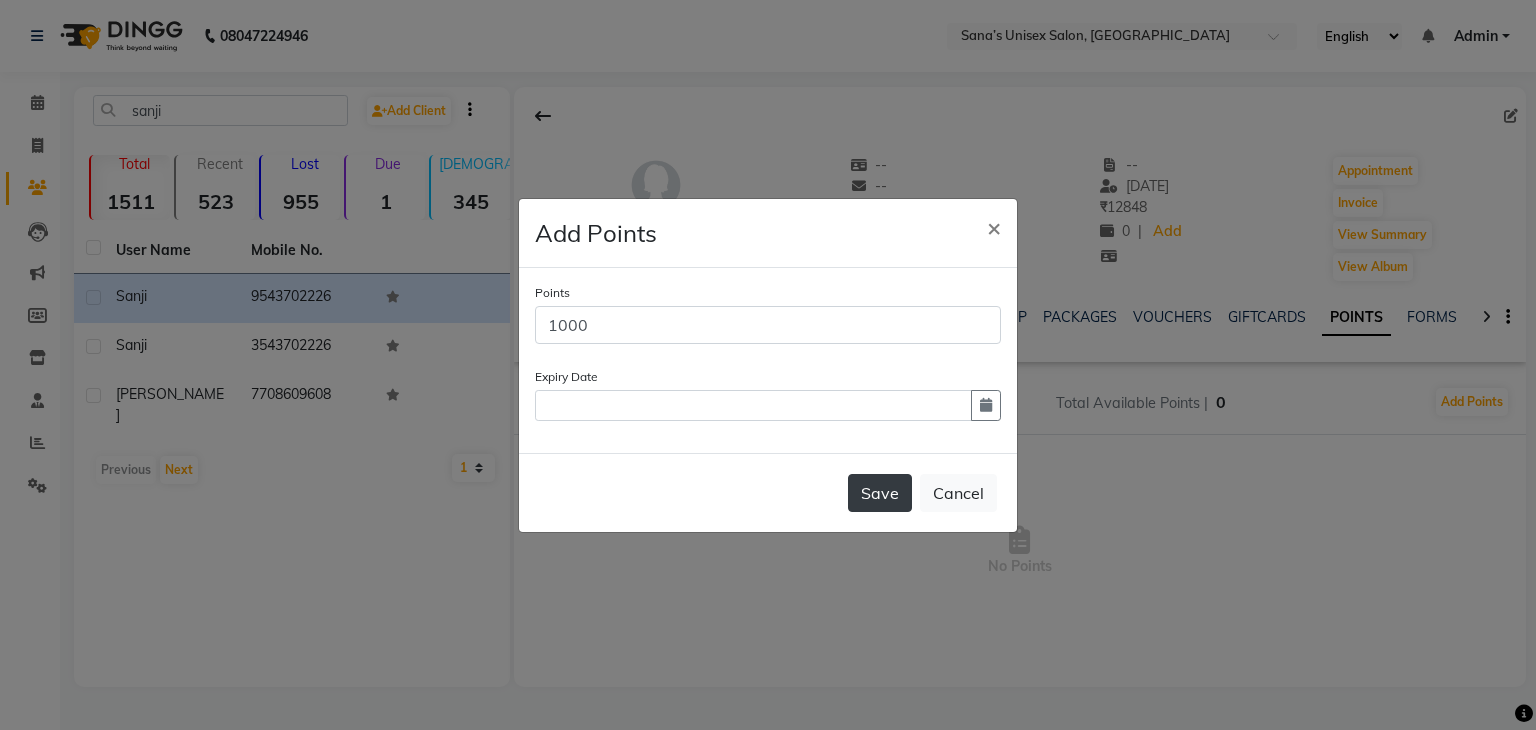 click on "Save" 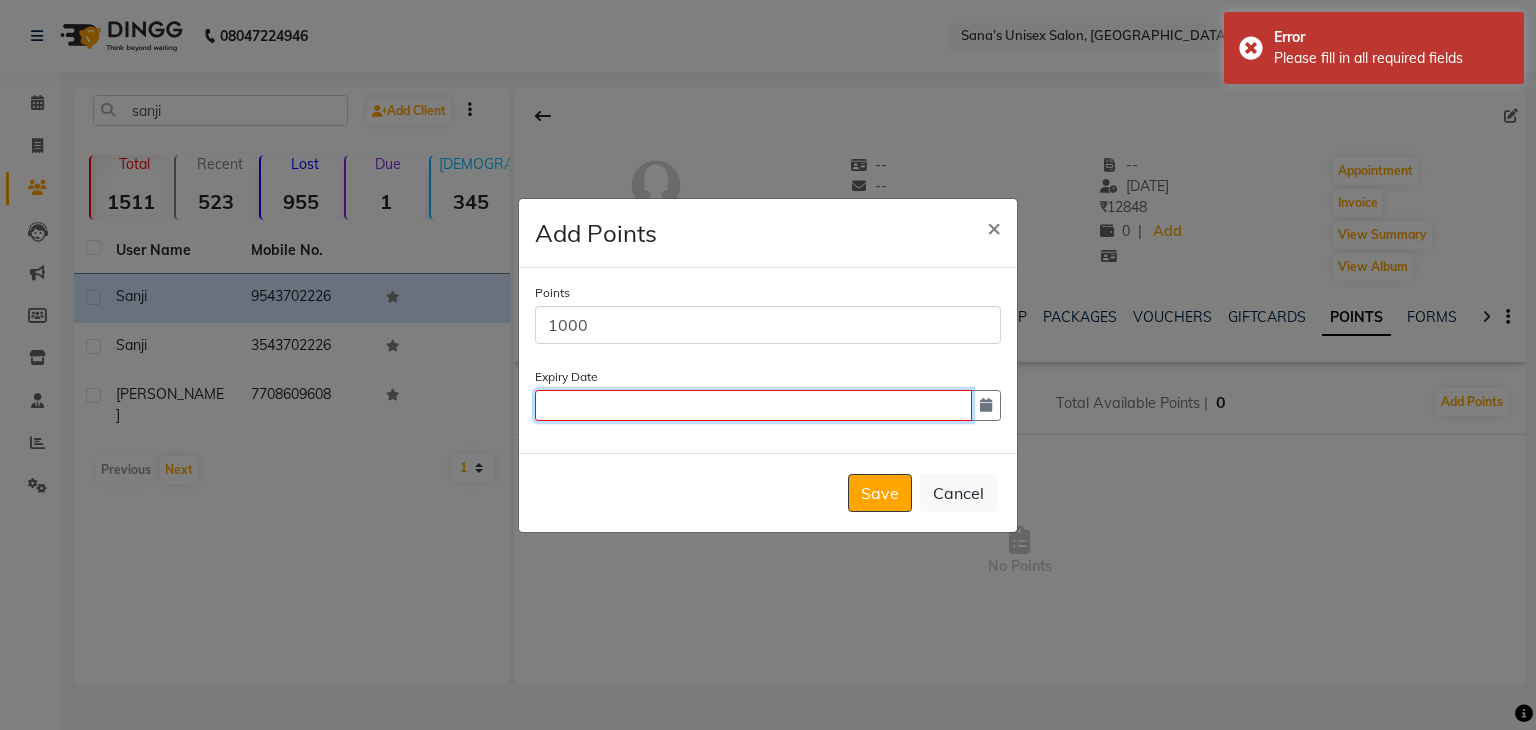 click 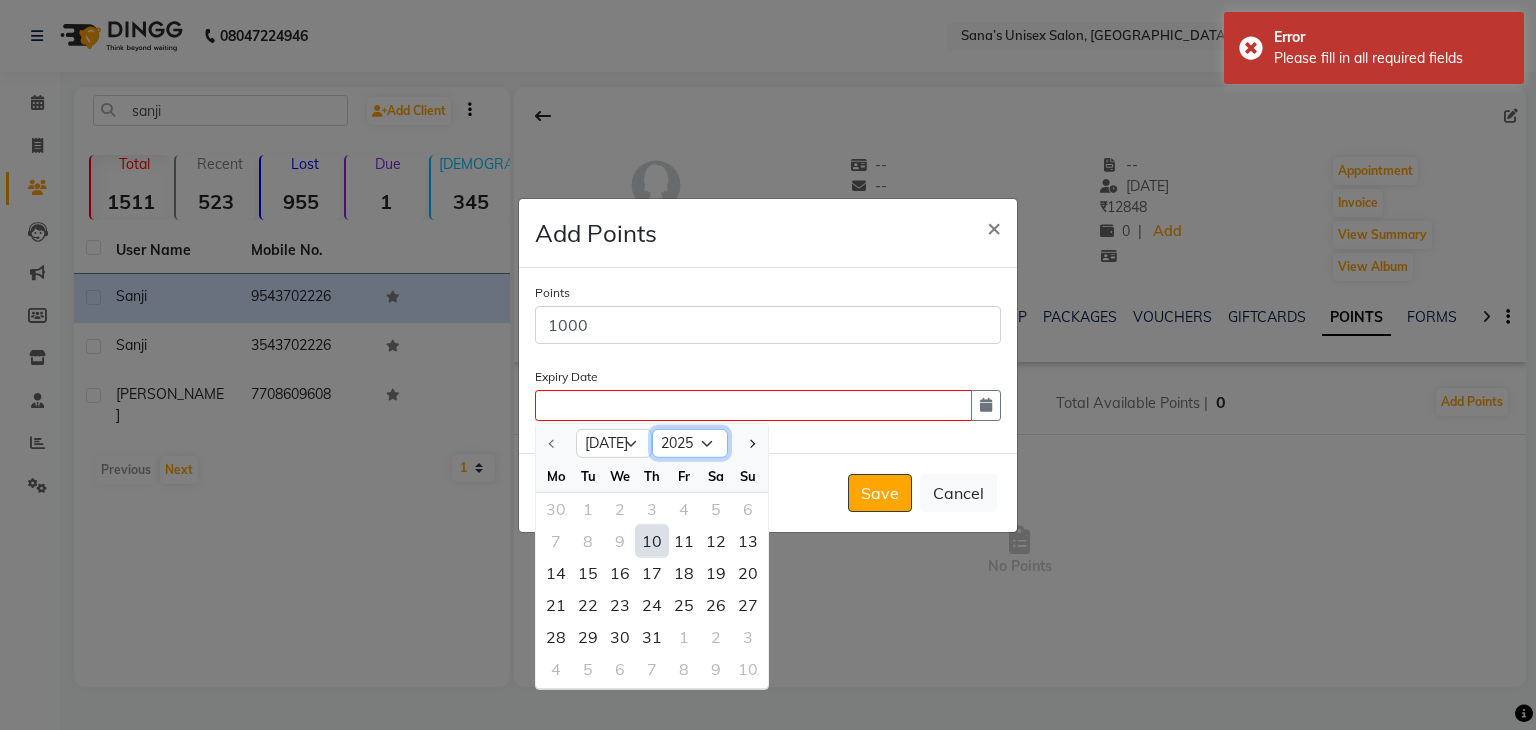 click on "2025 2026 2027 2028 2029 2030 2031 2032 2033 2034 2035" 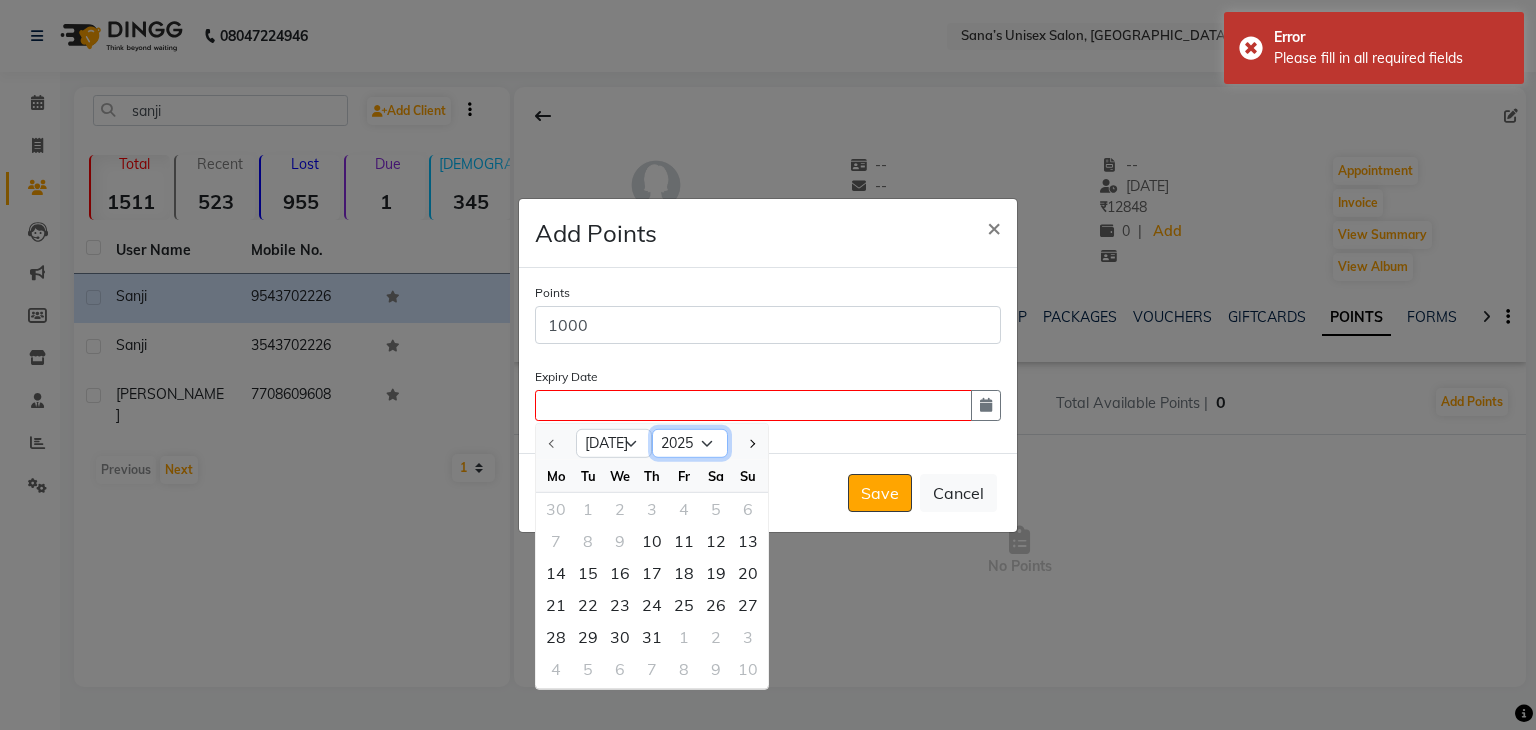 select on "2029" 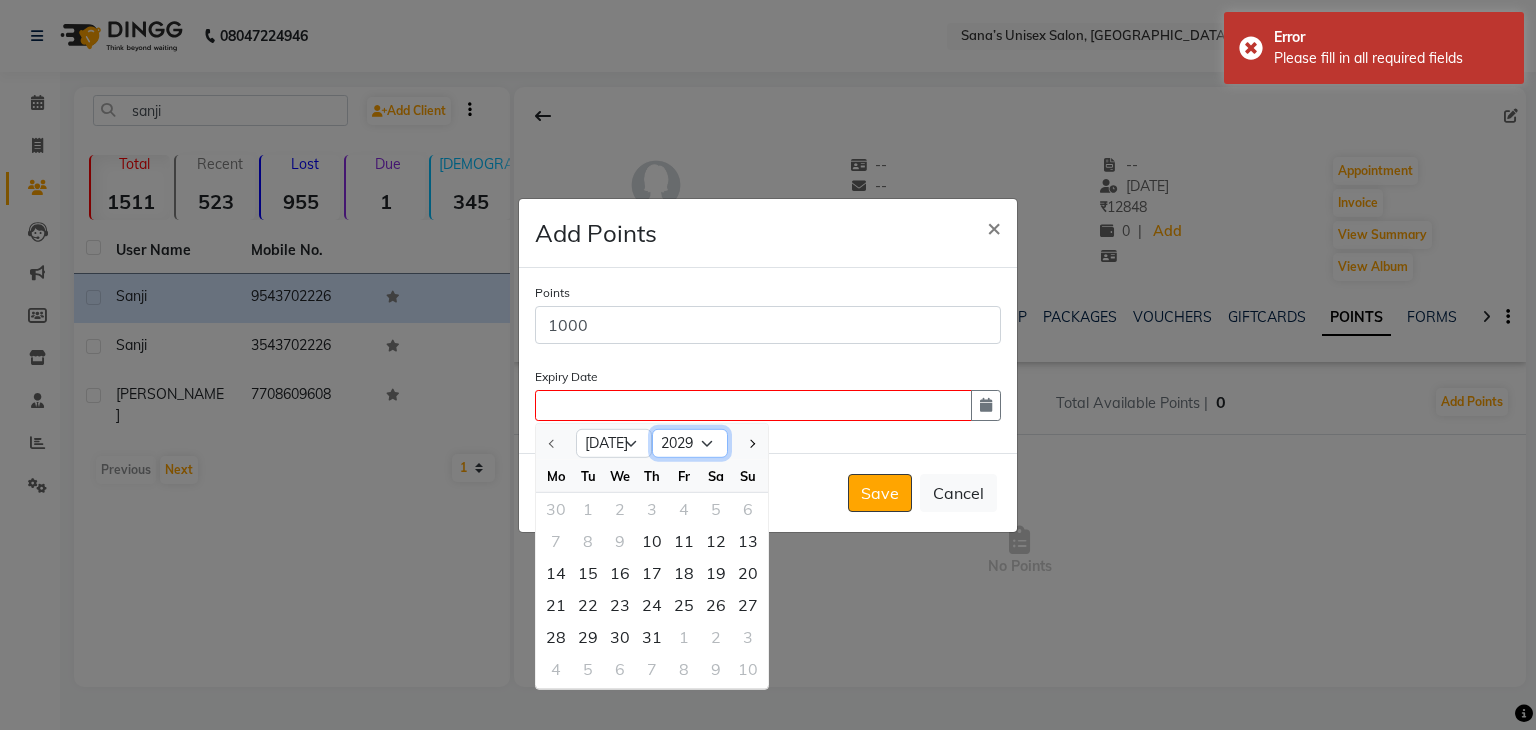 click on "2025 2026 2027 2028 2029 2030 2031 2032 2033 2034 2035" 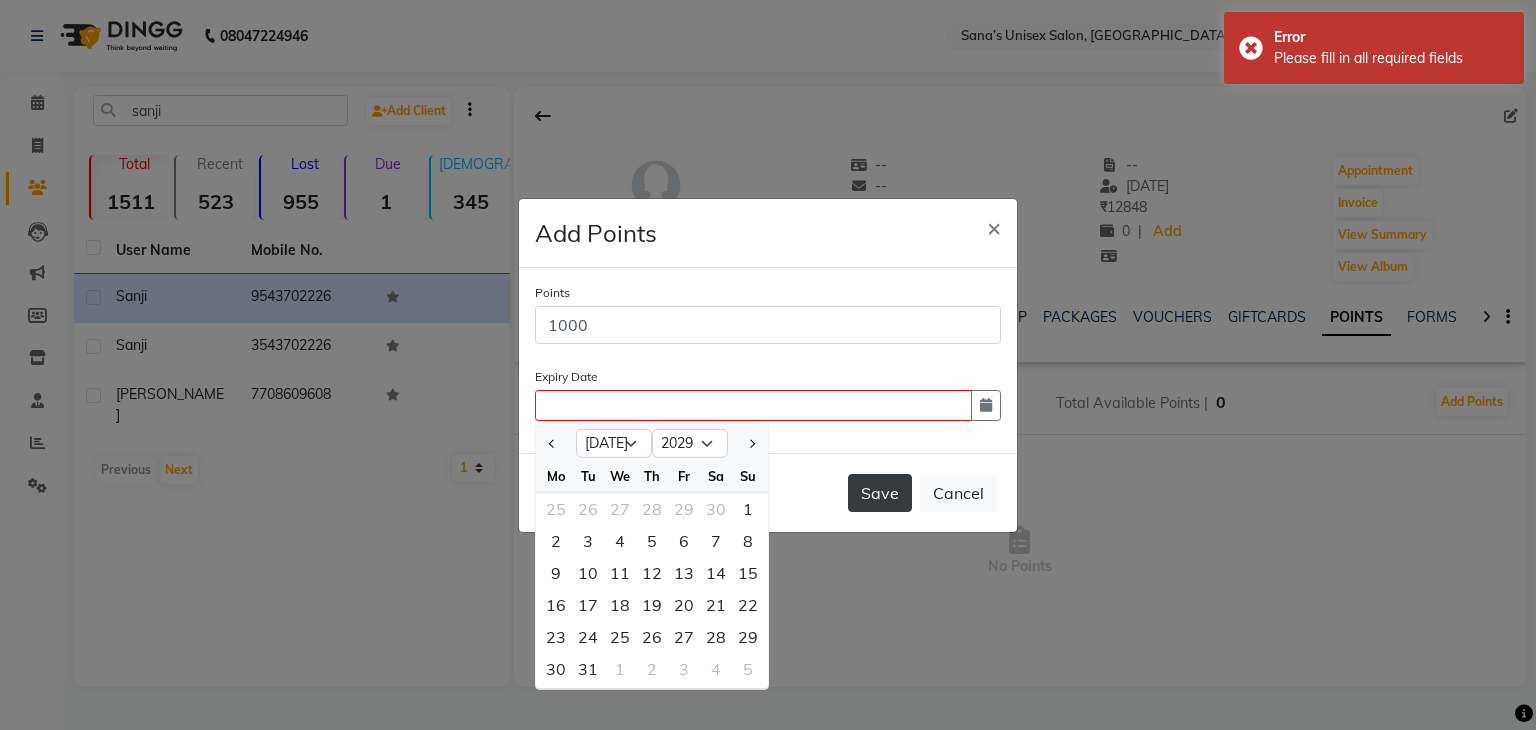click on "Save" 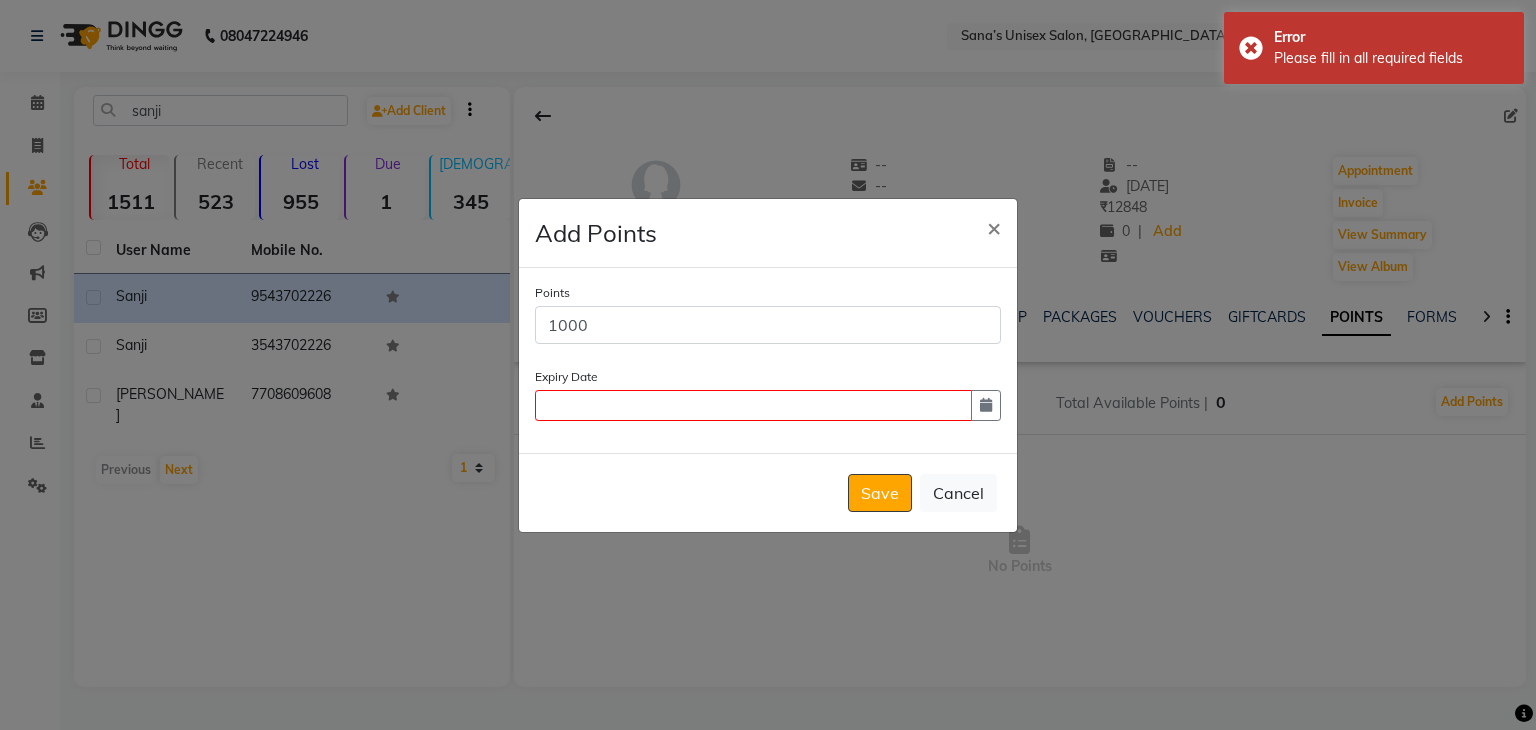 click on "Save   Cancel" 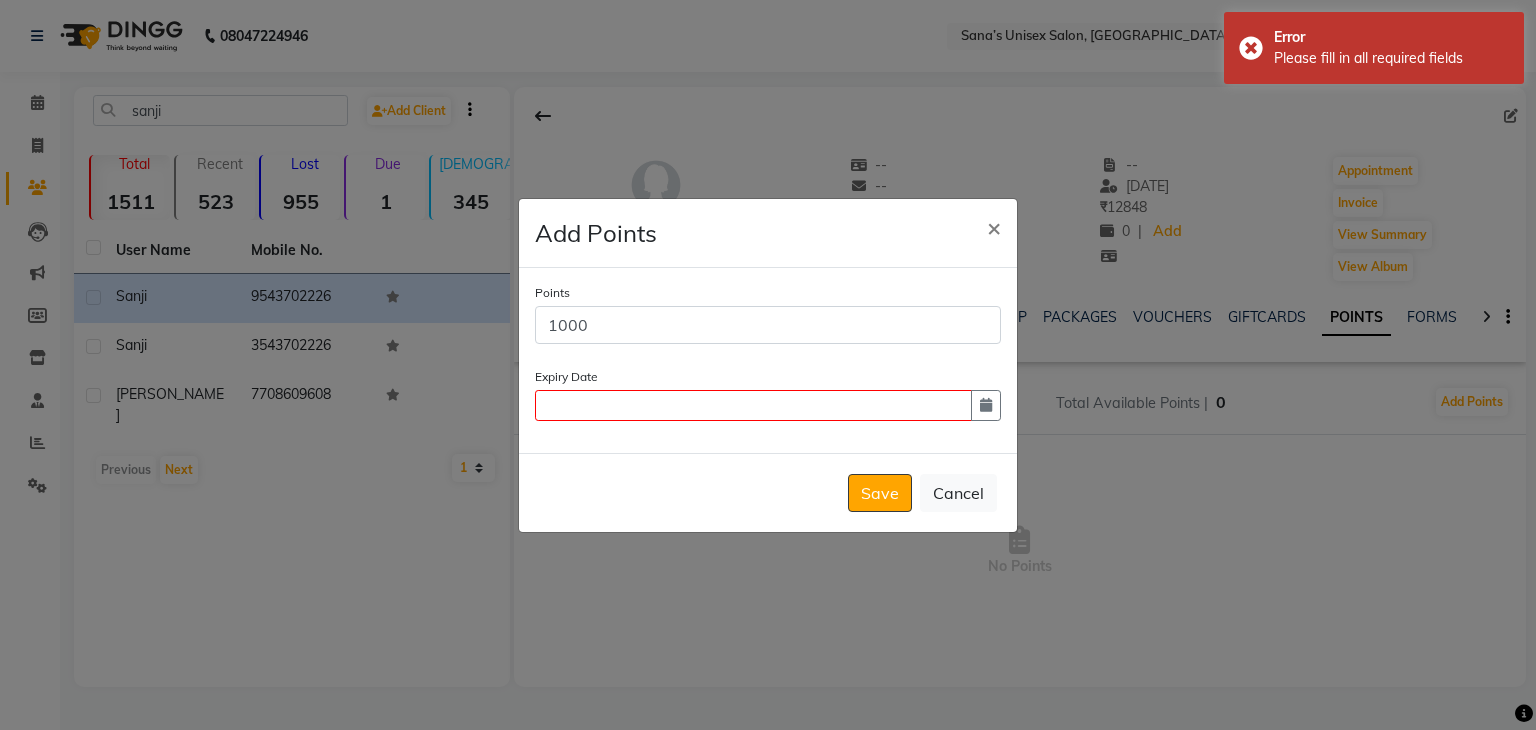click on "Add Points × Points 1000 Expiry Date  SENTENCE.PLEASE_ENTER_EXPIRY_DATE   Save   Cancel" 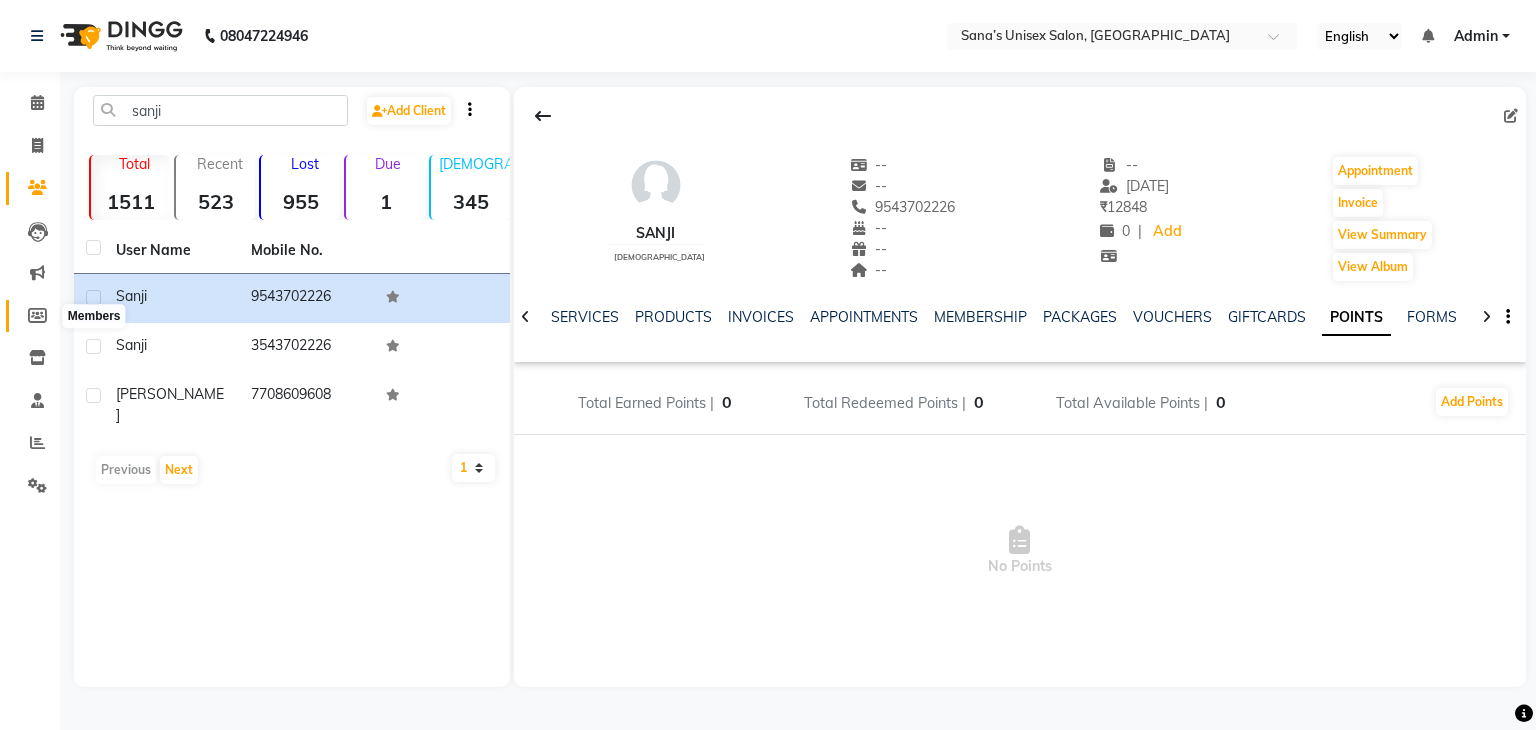 click 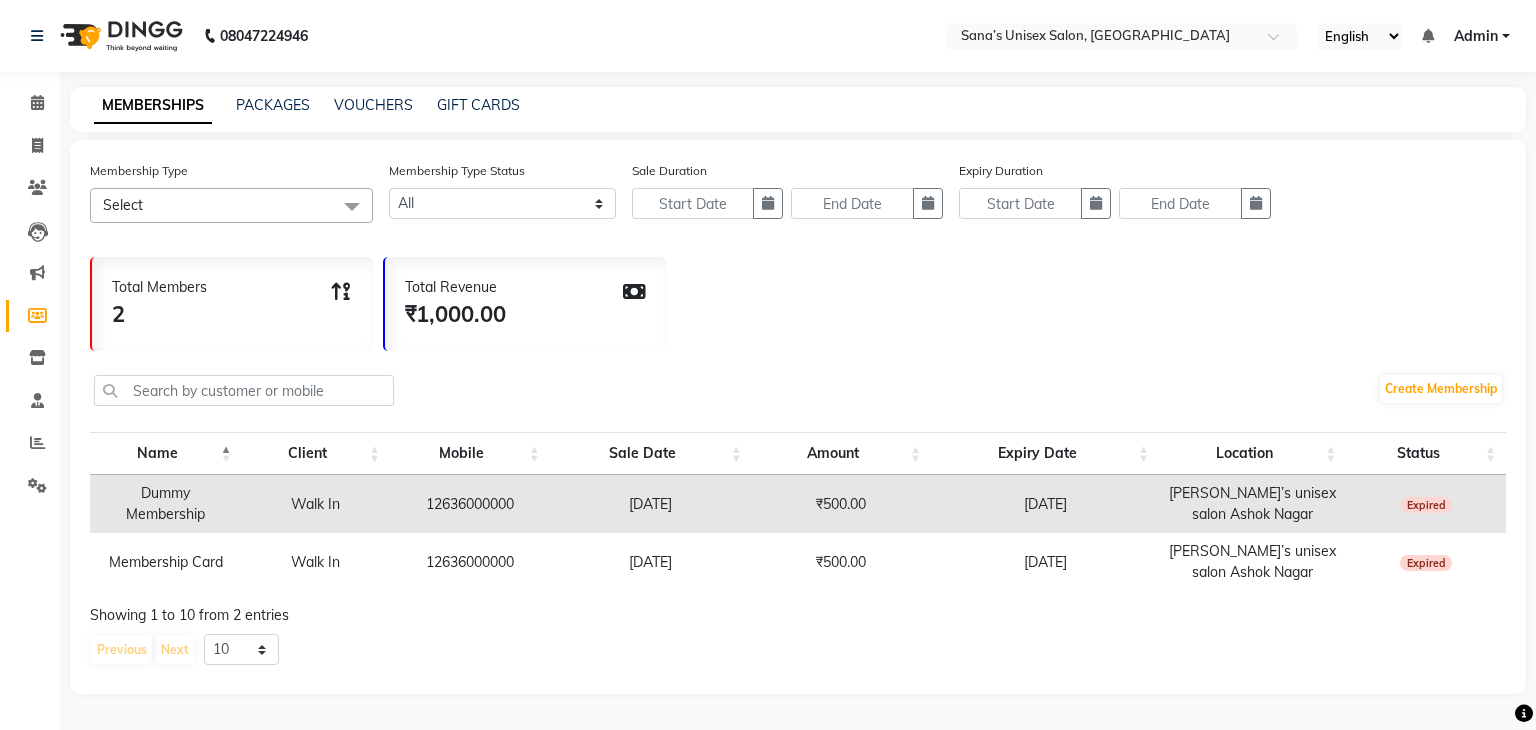 click on "Select" 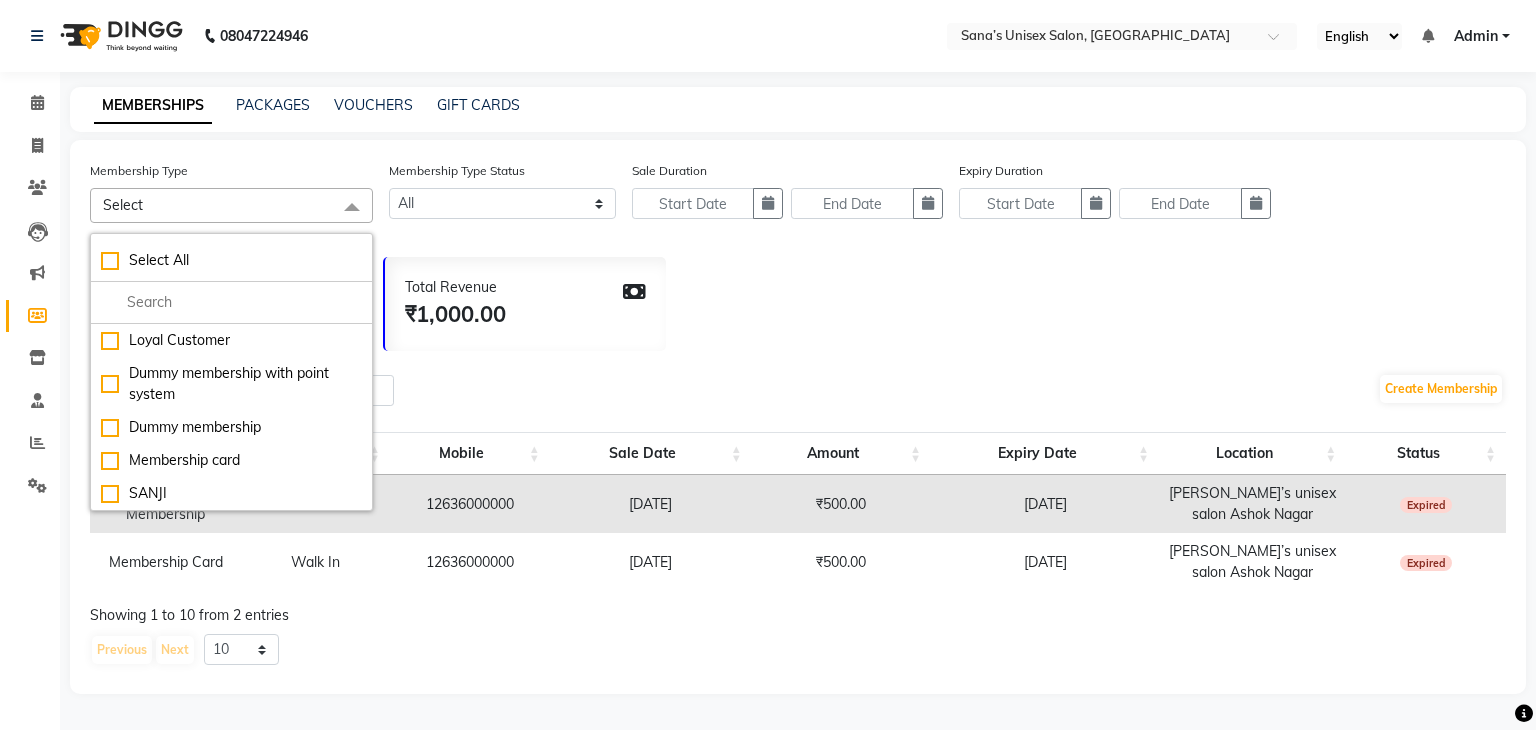 click on "Select" 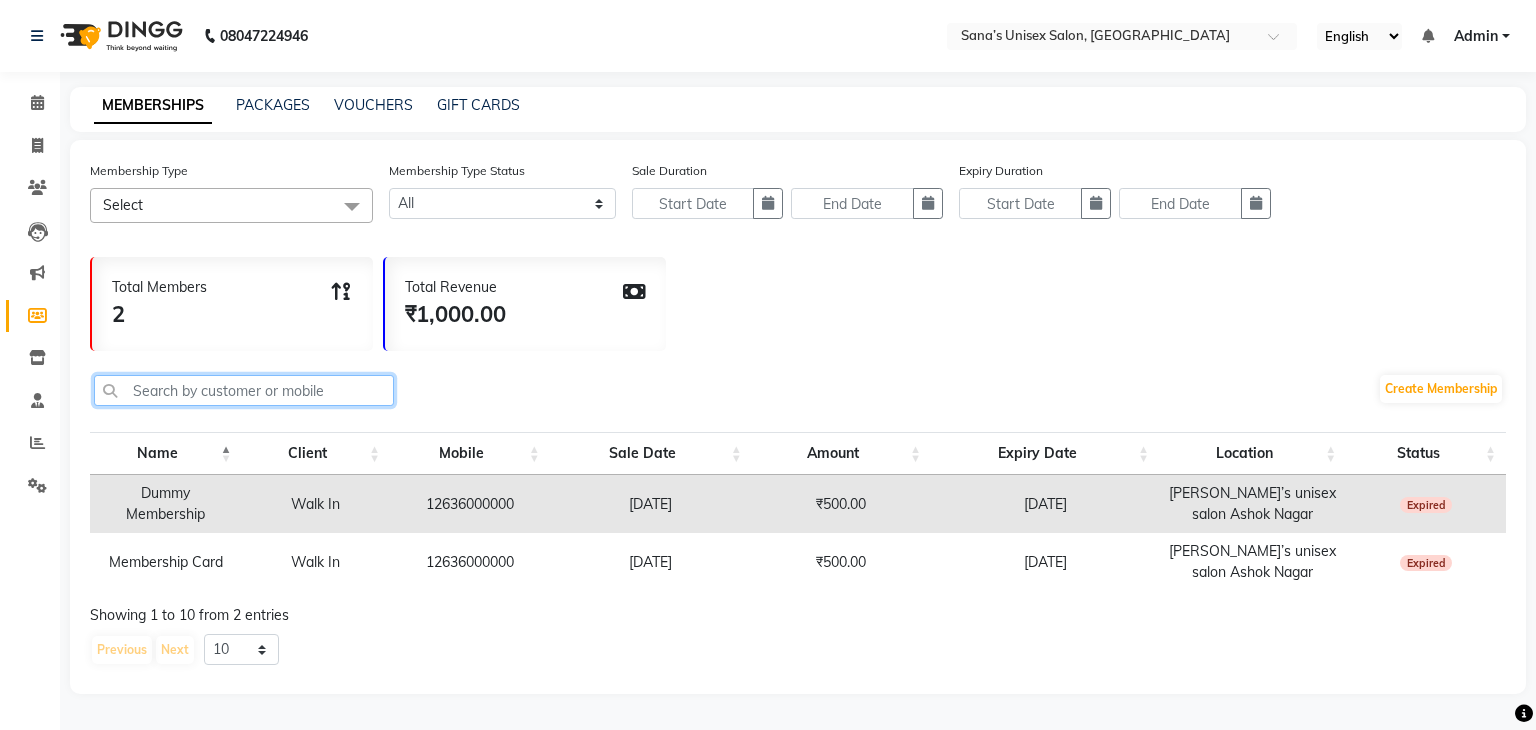 click 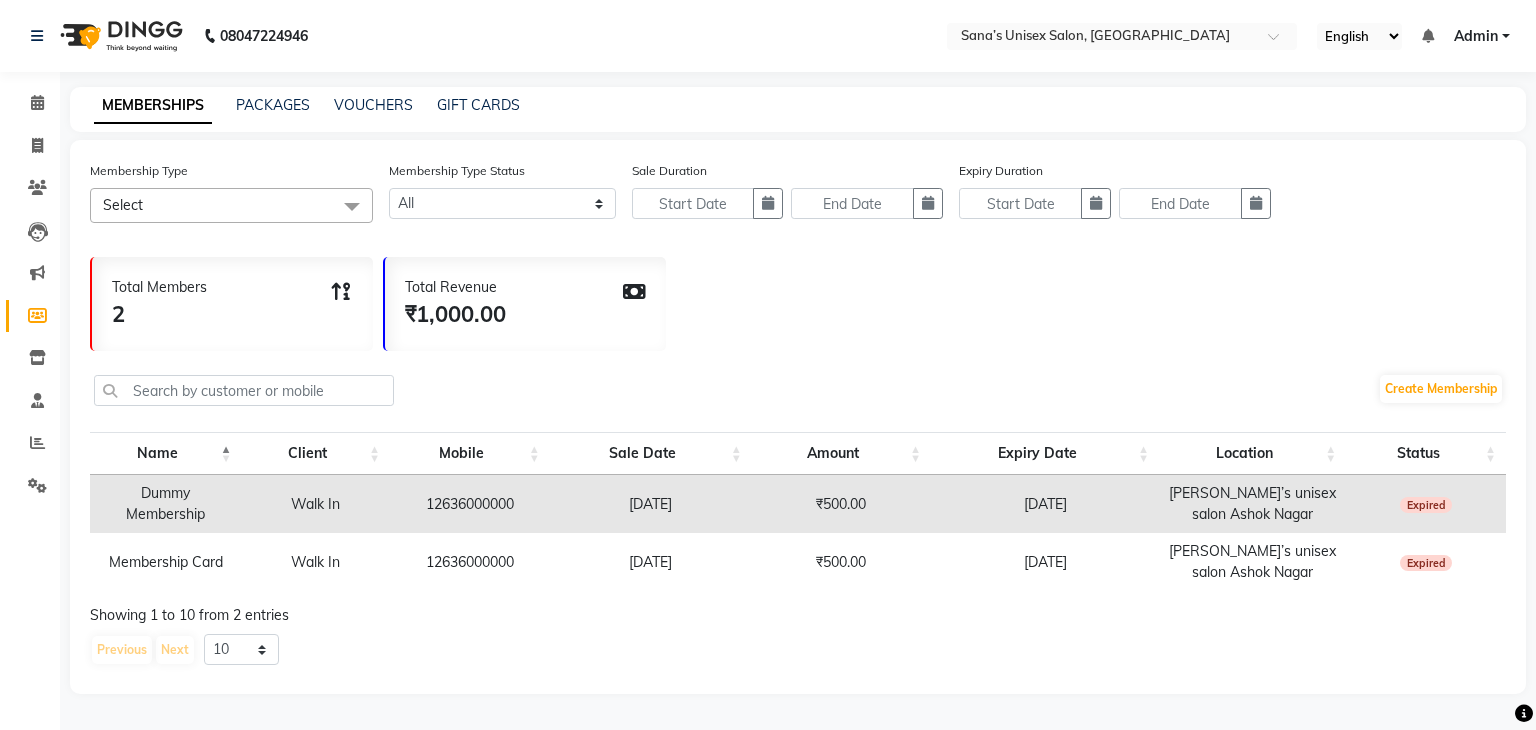 click on "Create Membership" 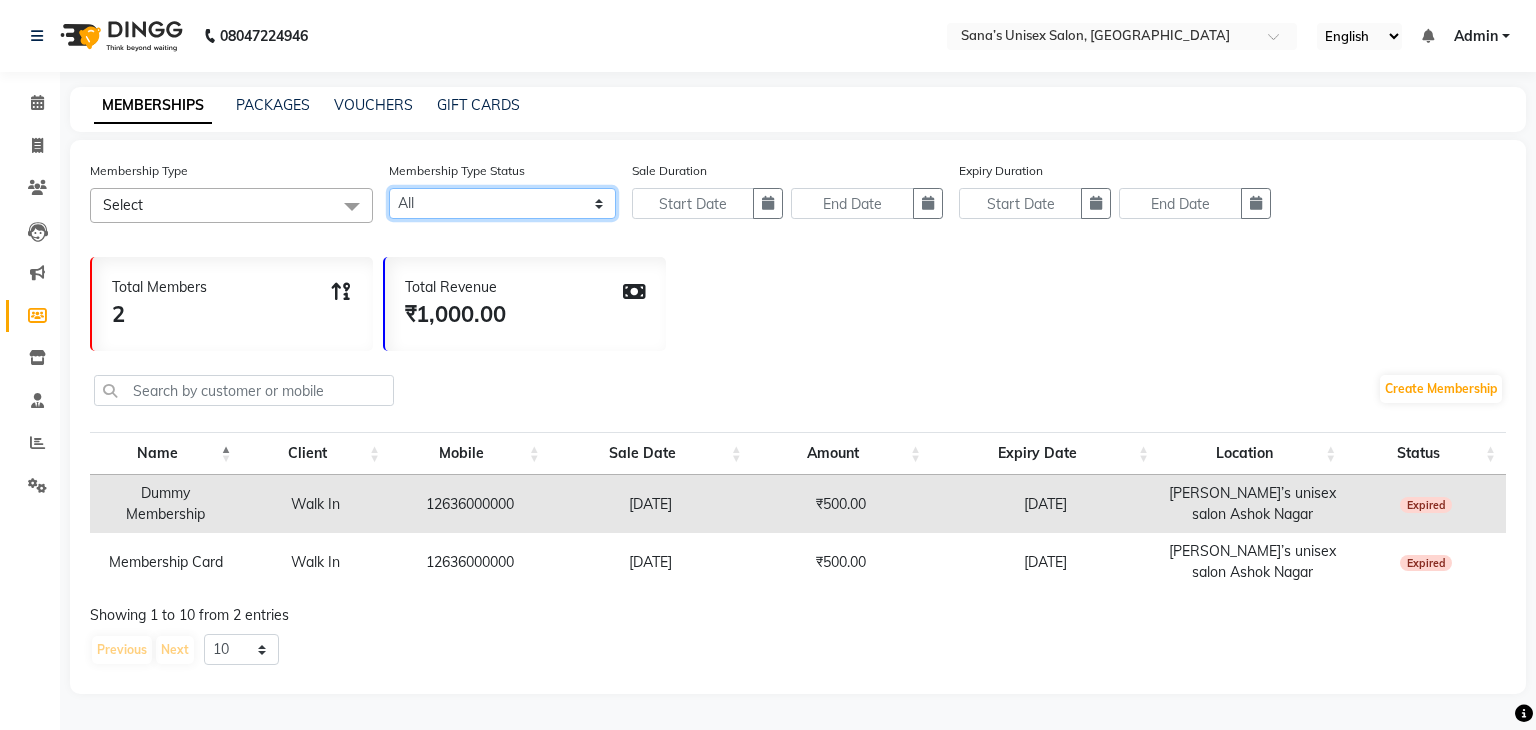 click on "Active Expired All" 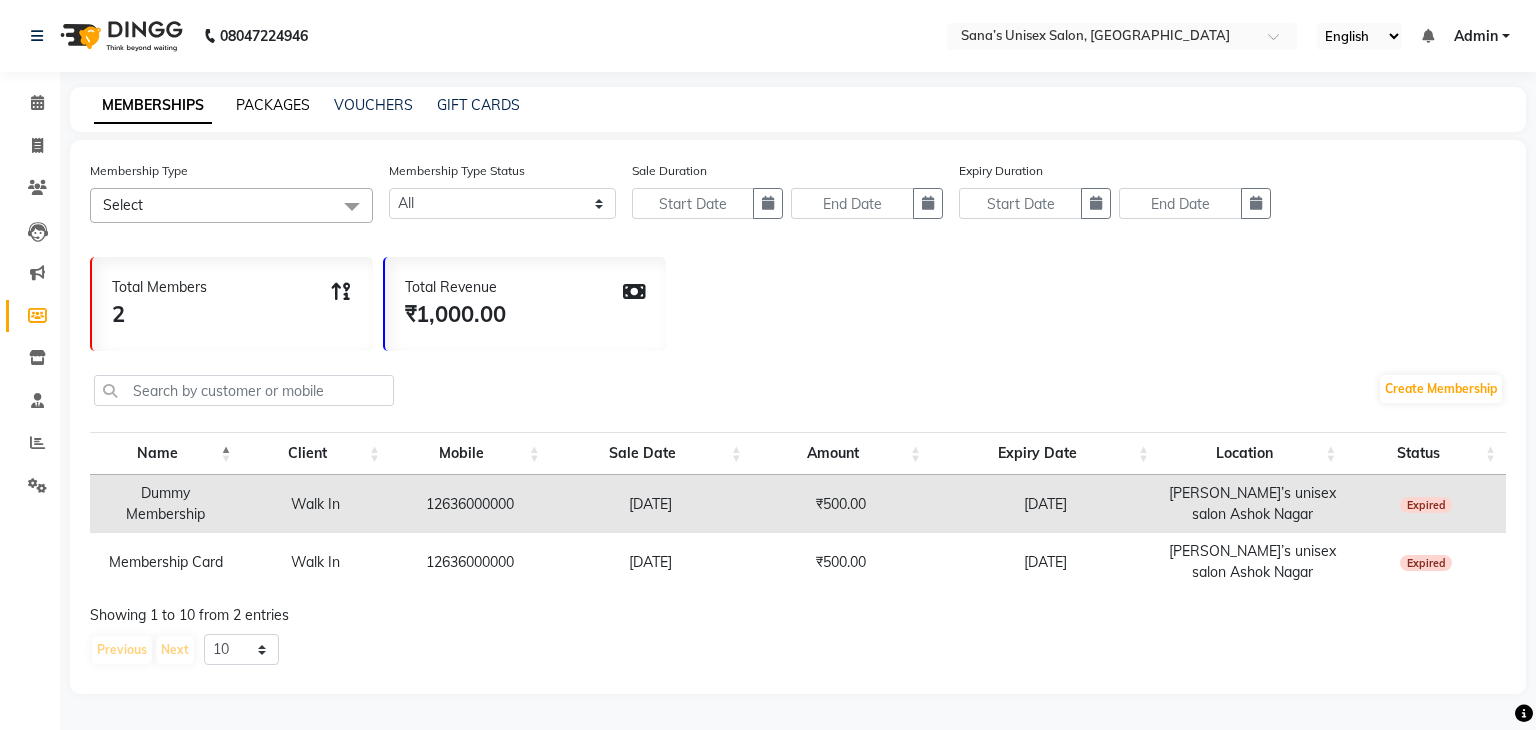 click on "PACKAGES" 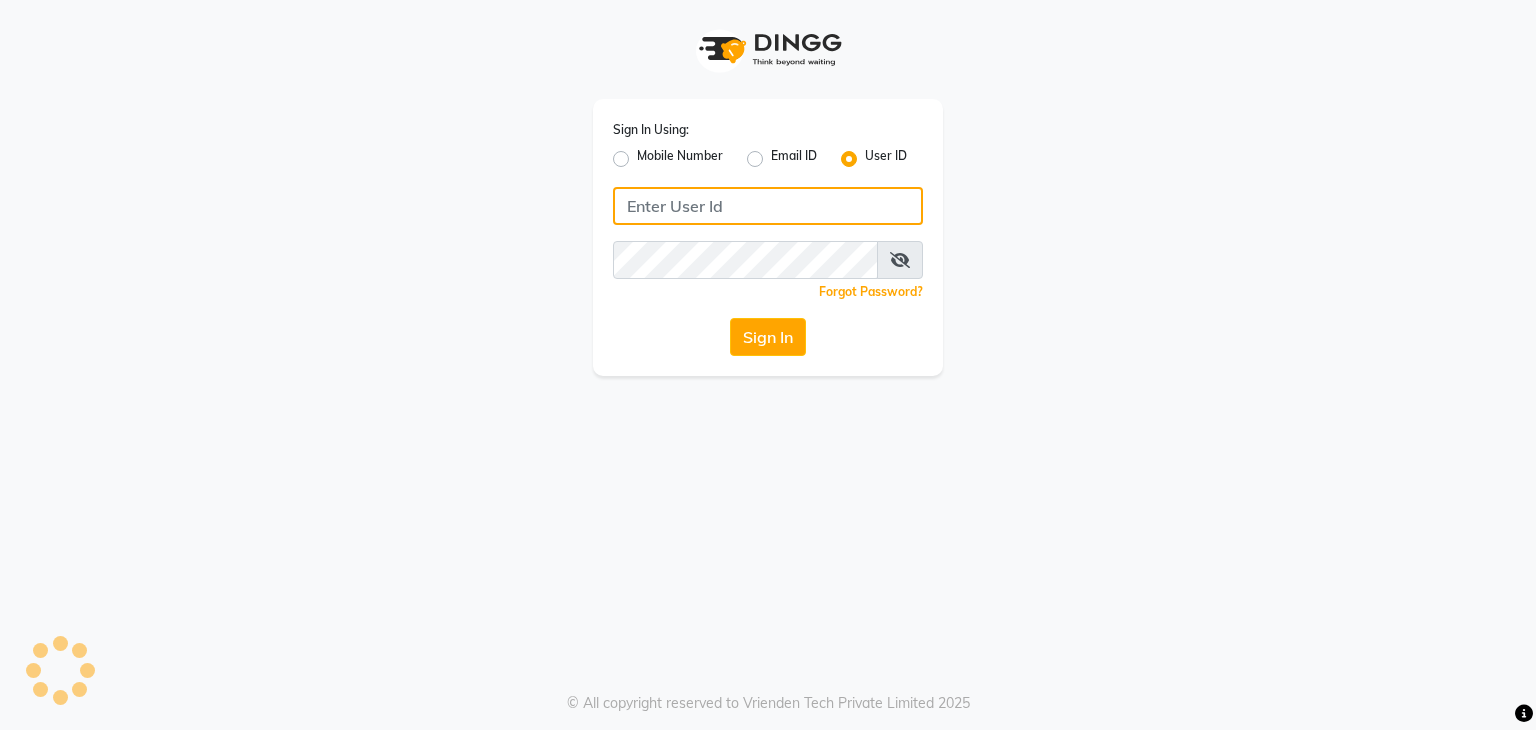 type on "sana" 